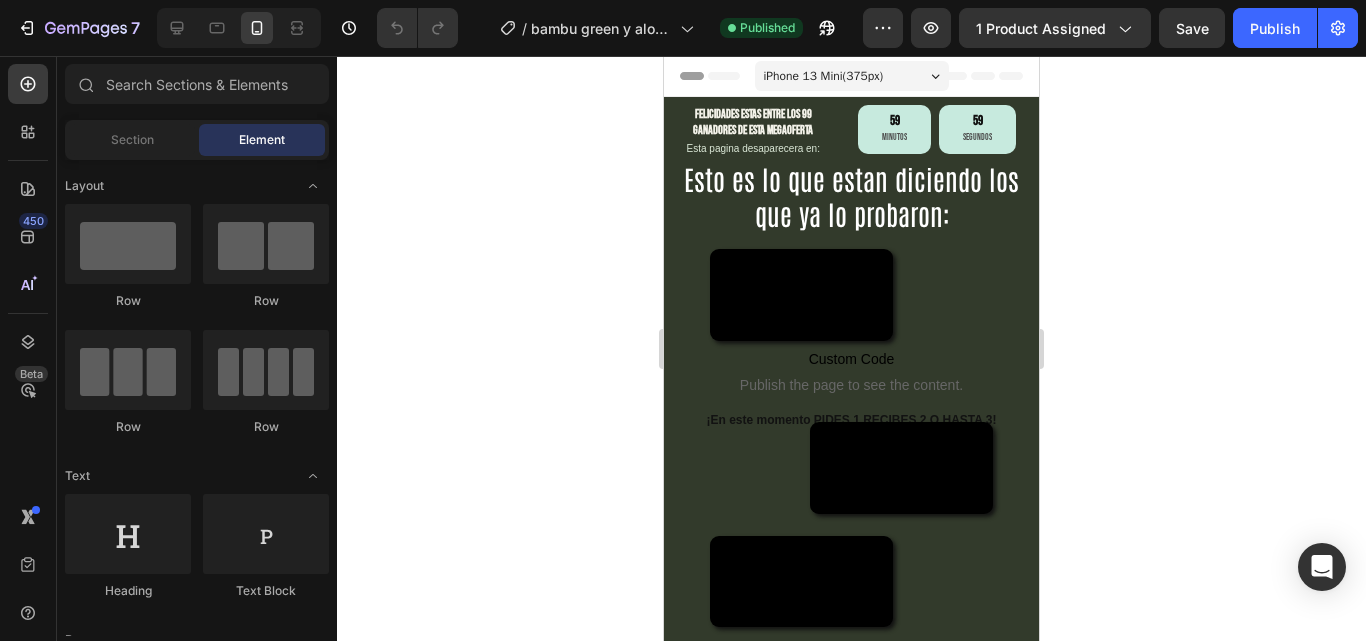 scroll, scrollTop: 0, scrollLeft: 0, axis: both 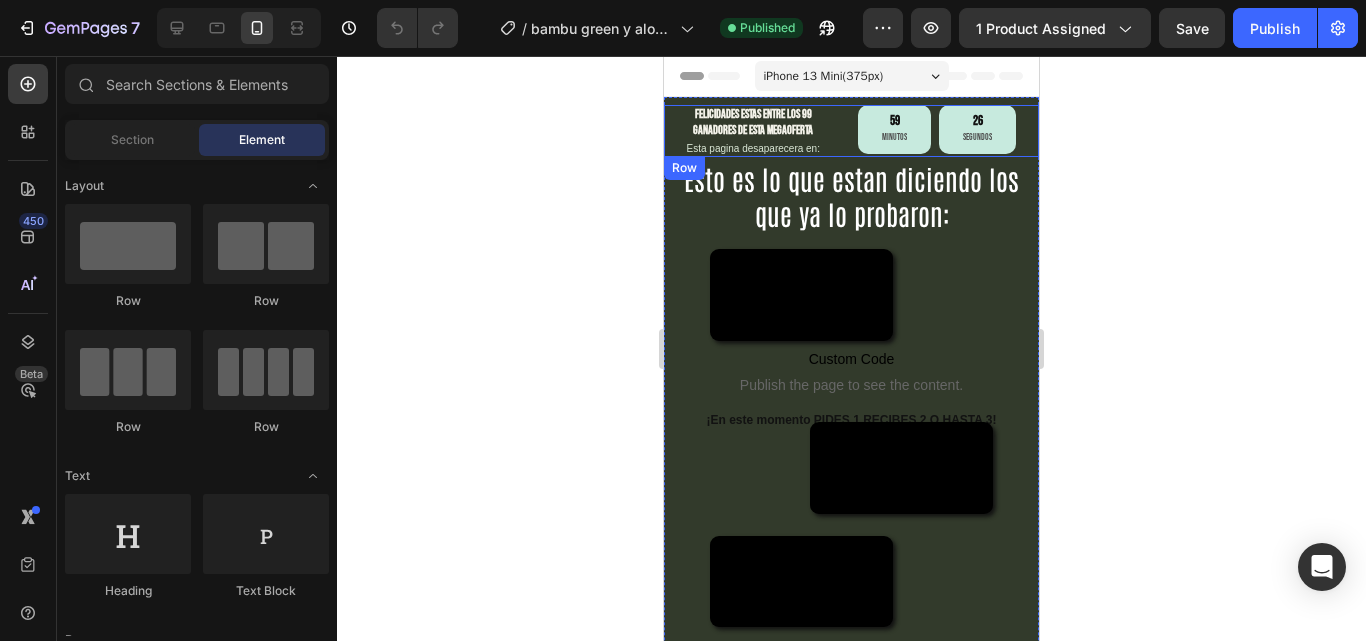 click on "felicidades estas entre los 99 ganadores de esta megaoferta Heading Esta pagina desaparecera en: Heading" at bounding box center [756, 131] 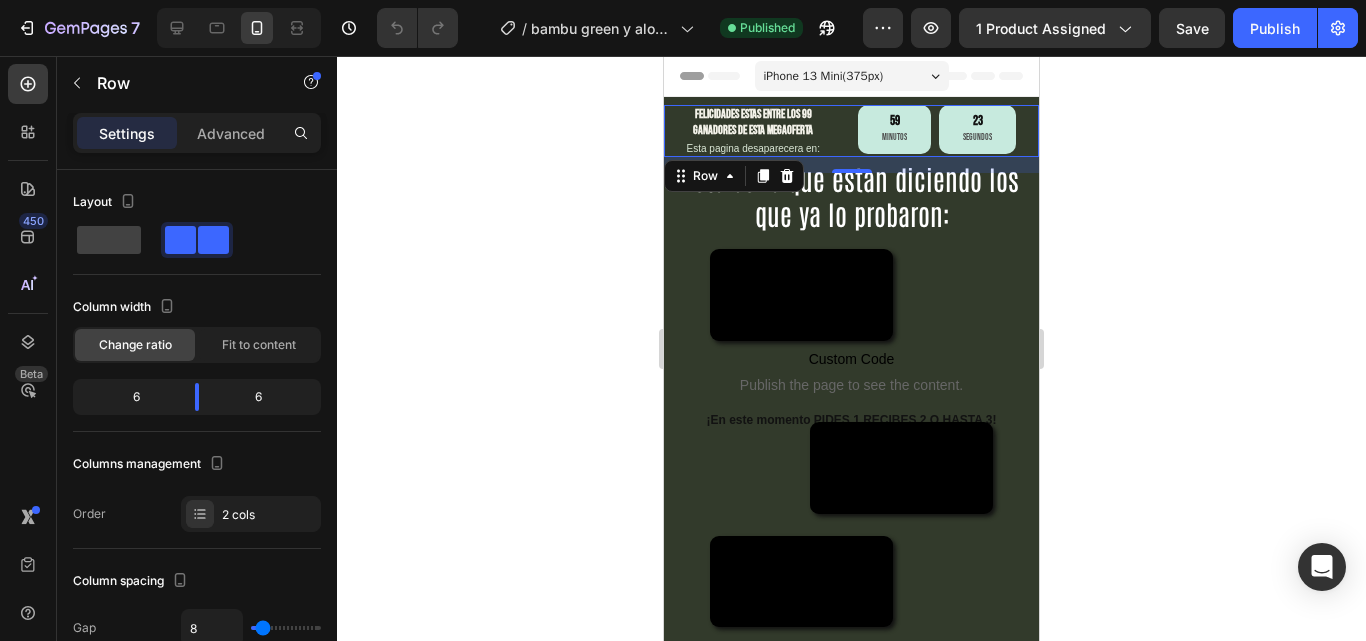 click on "felicidades estas entre los 99 ganadores de esta megaoferta Heading Esta pagina desaparecera en: Heading" at bounding box center [756, 131] 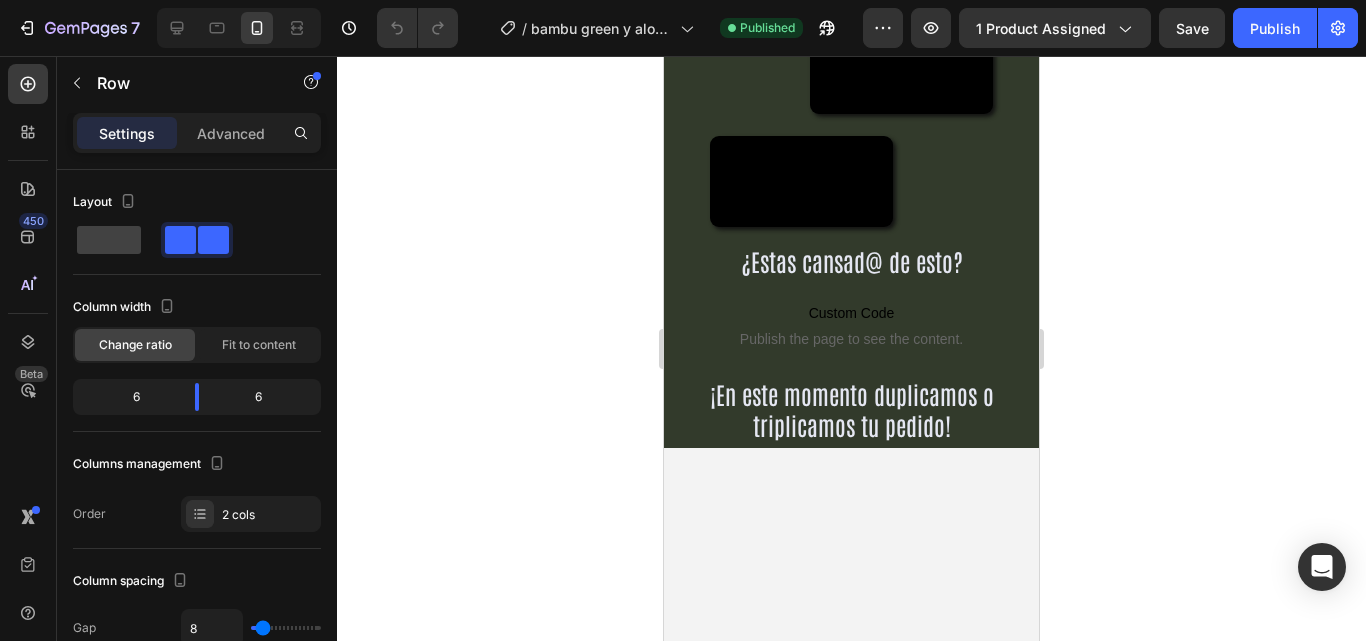 scroll, scrollTop: 0, scrollLeft: 0, axis: both 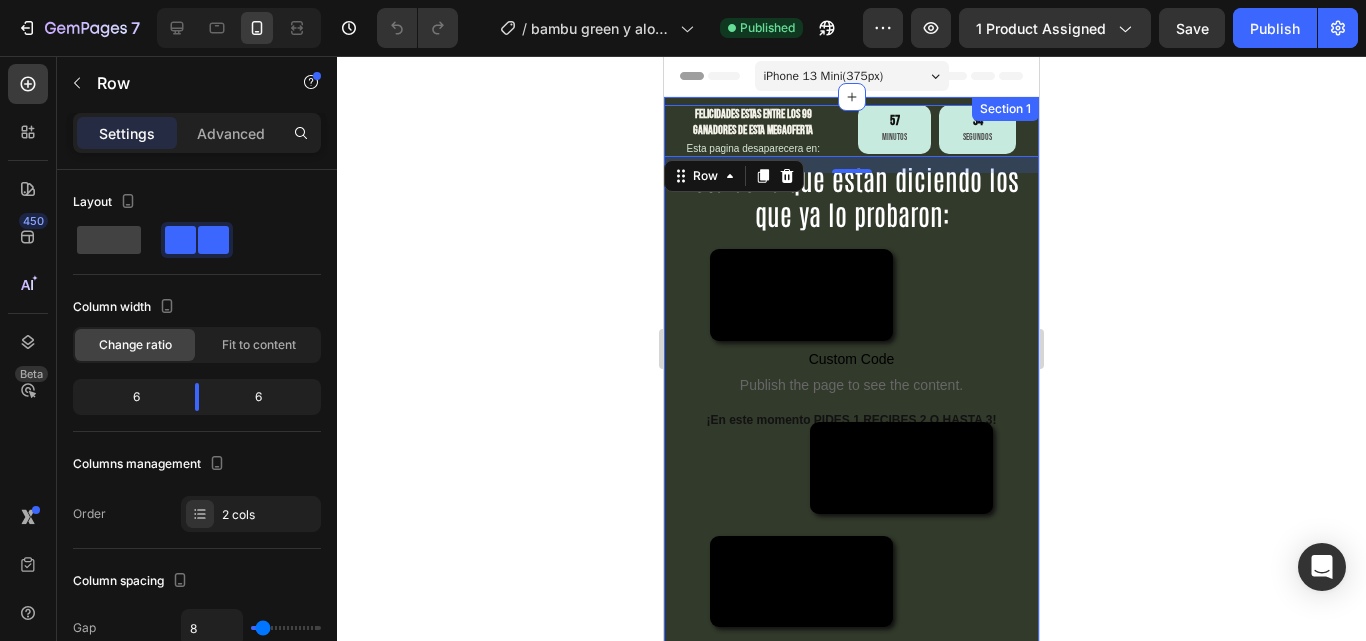 click on "Section 1" at bounding box center (1005, 109) 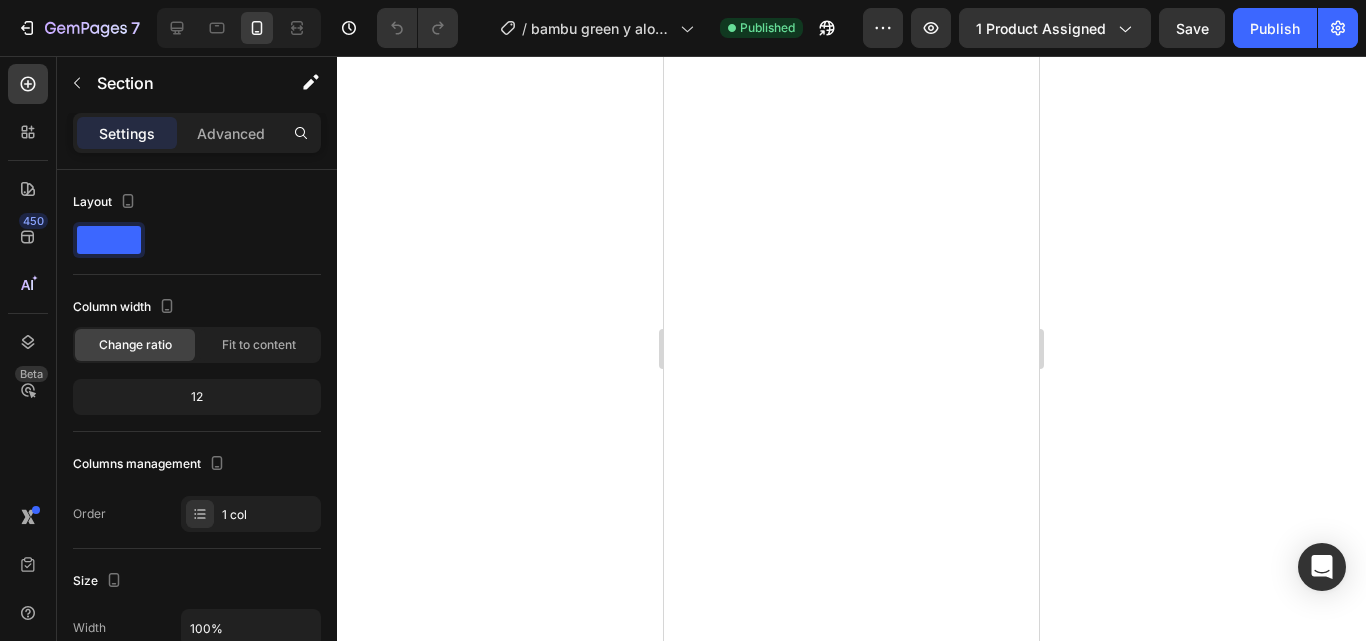 scroll, scrollTop: 2000, scrollLeft: 0, axis: vertical 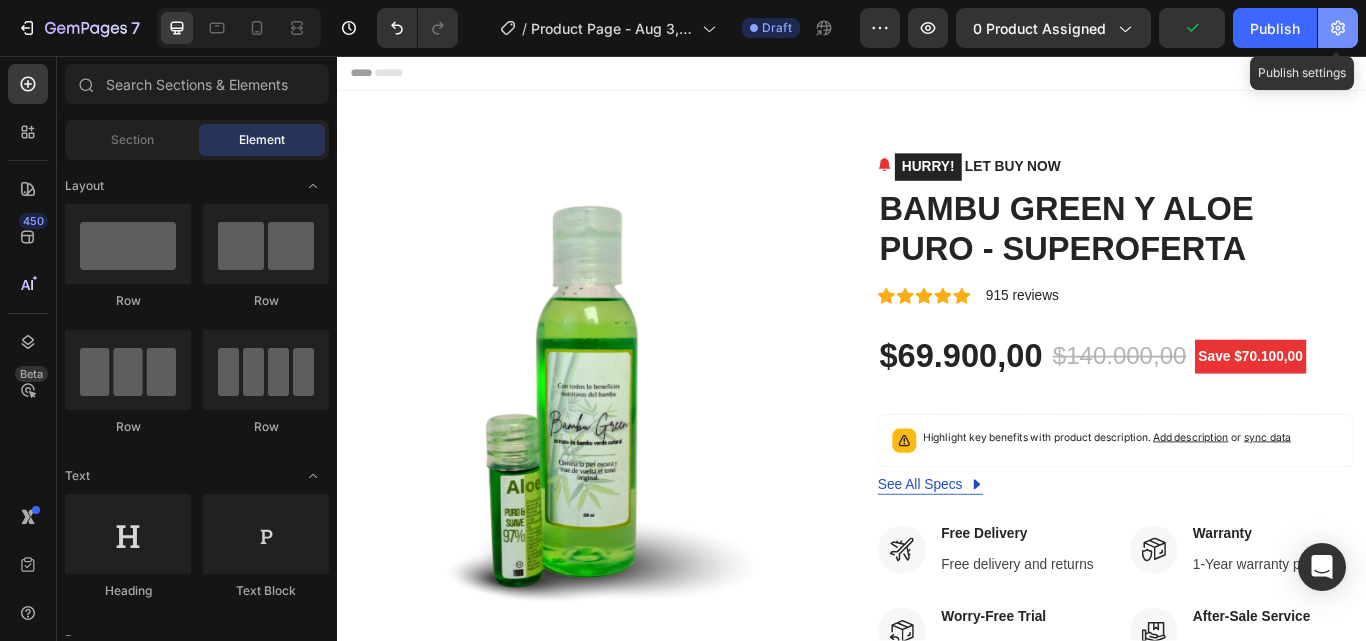 click 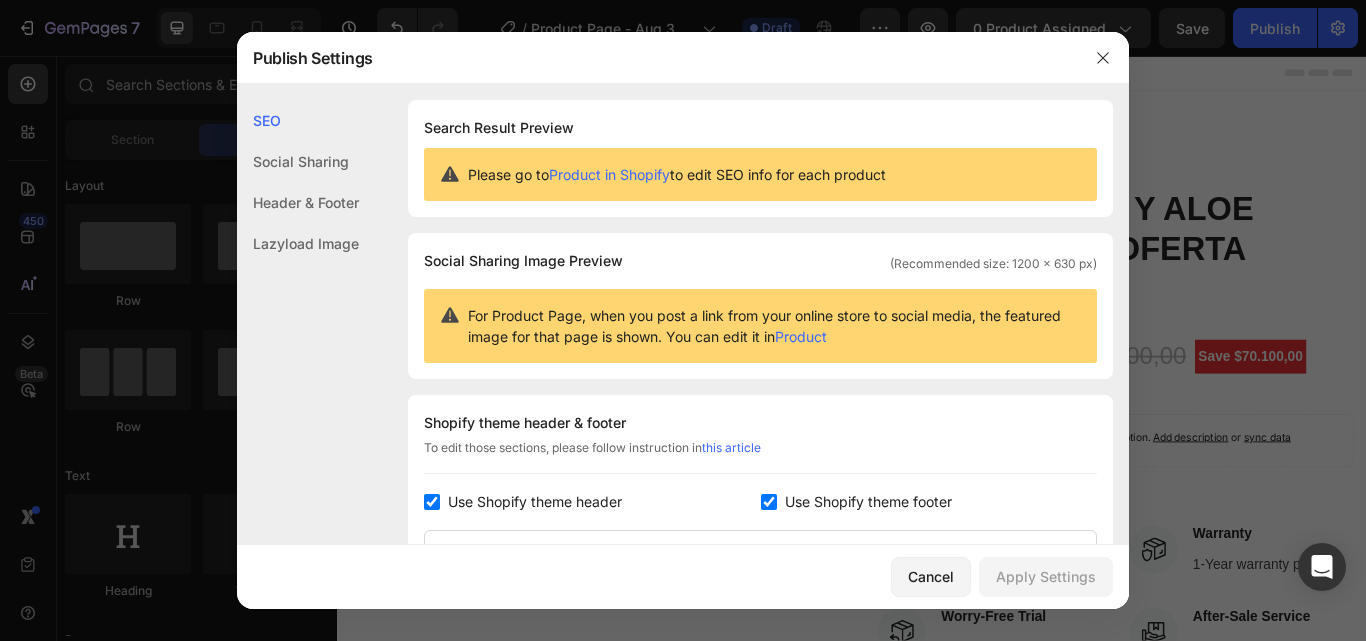 click at bounding box center (432, 502) 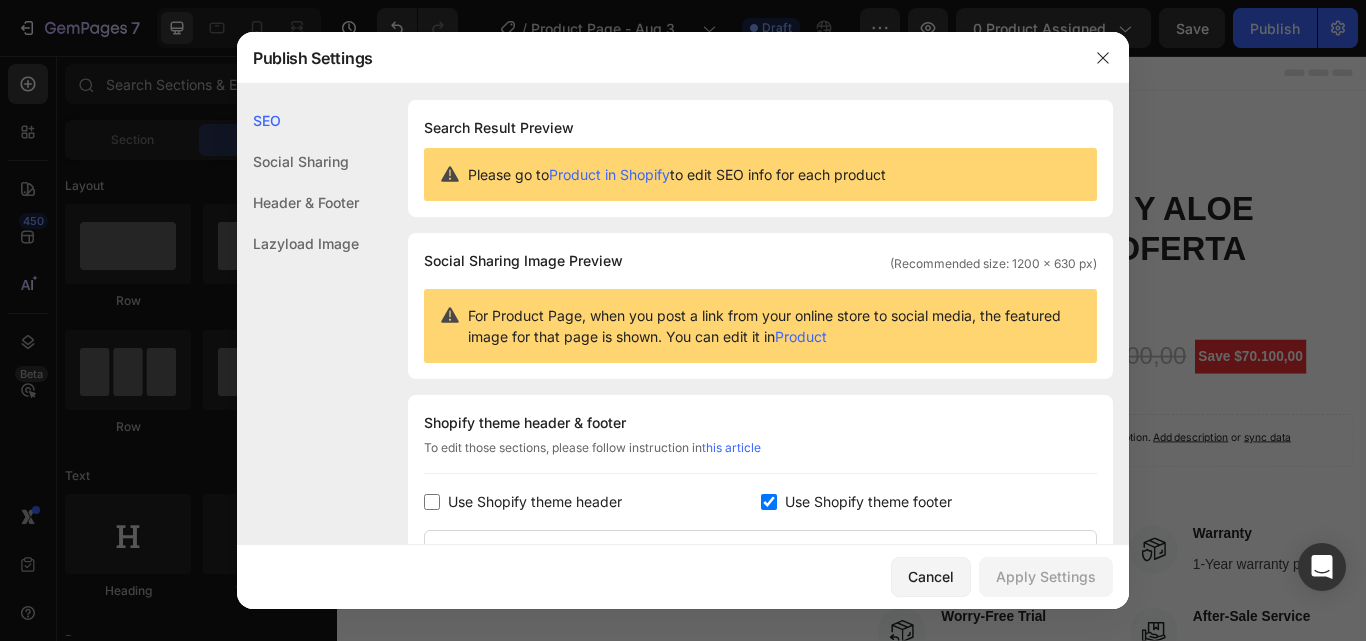 checkbox on "false" 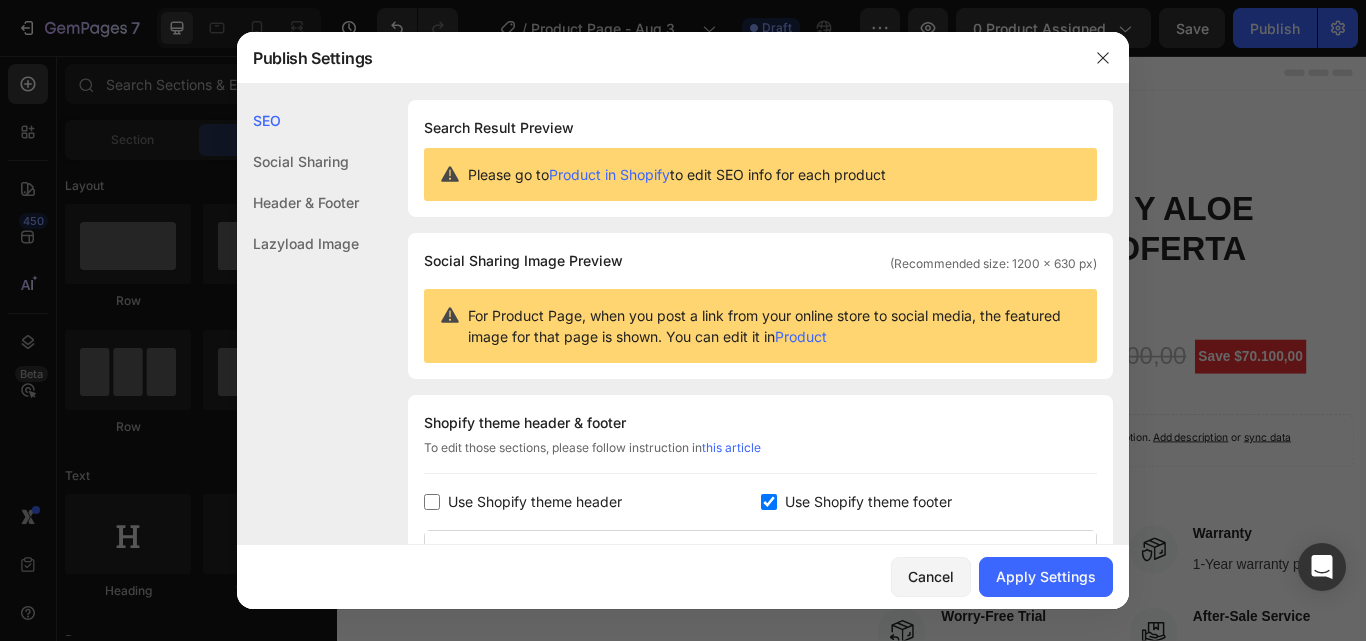 click on "Use Shopify theme footer" at bounding box center [929, 502] 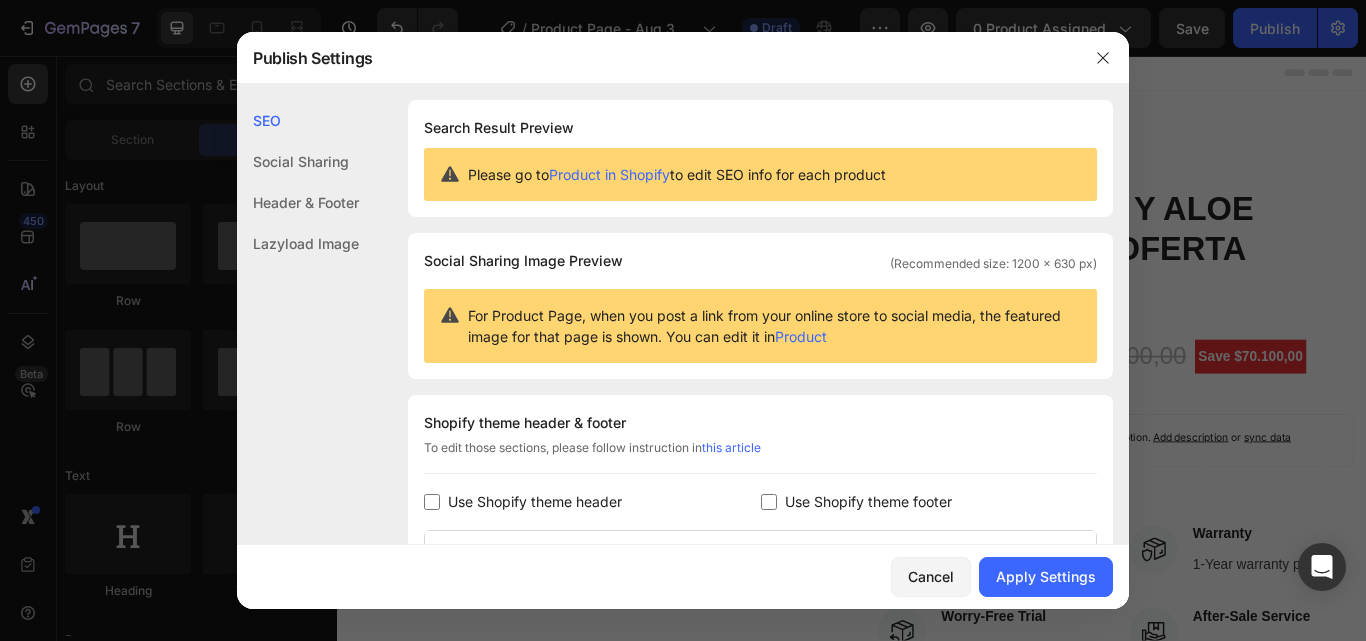 checkbox on "false" 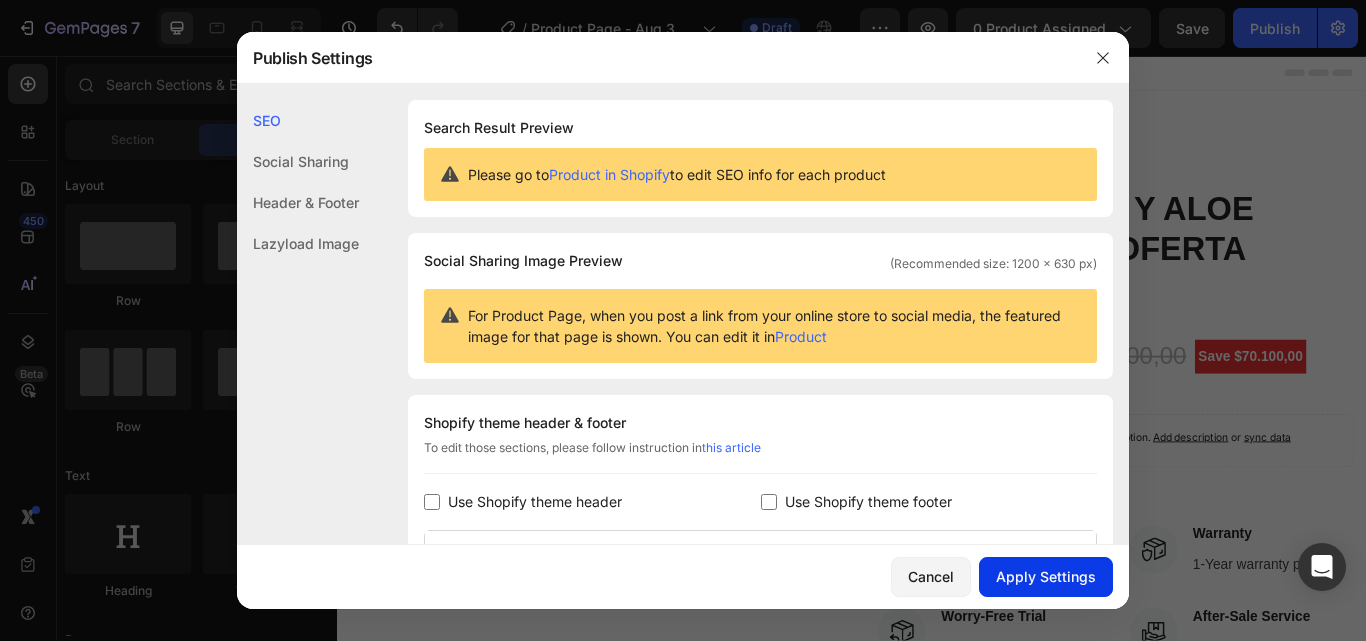 click on "Apply Settings" at bounding box center (1046, 576) 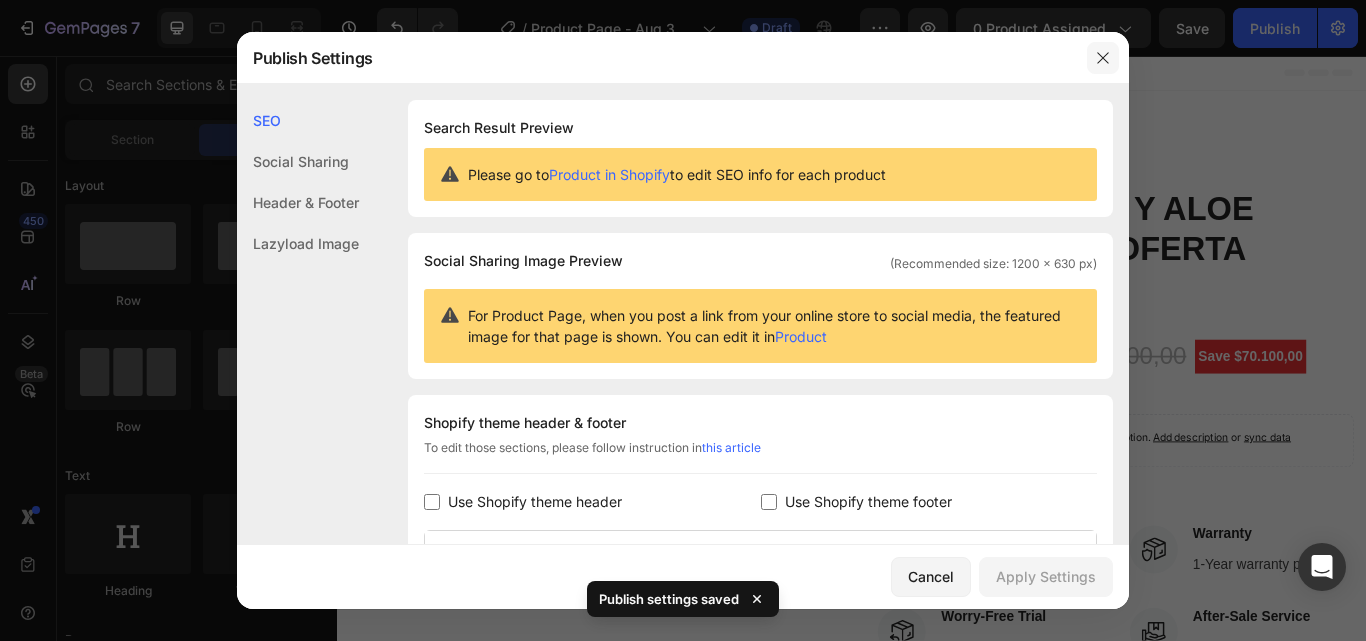 drag, startPoint x: 1094, startPoint y: 57, endPoint x: 1093, endPoint y: 68, distance: 11.045361 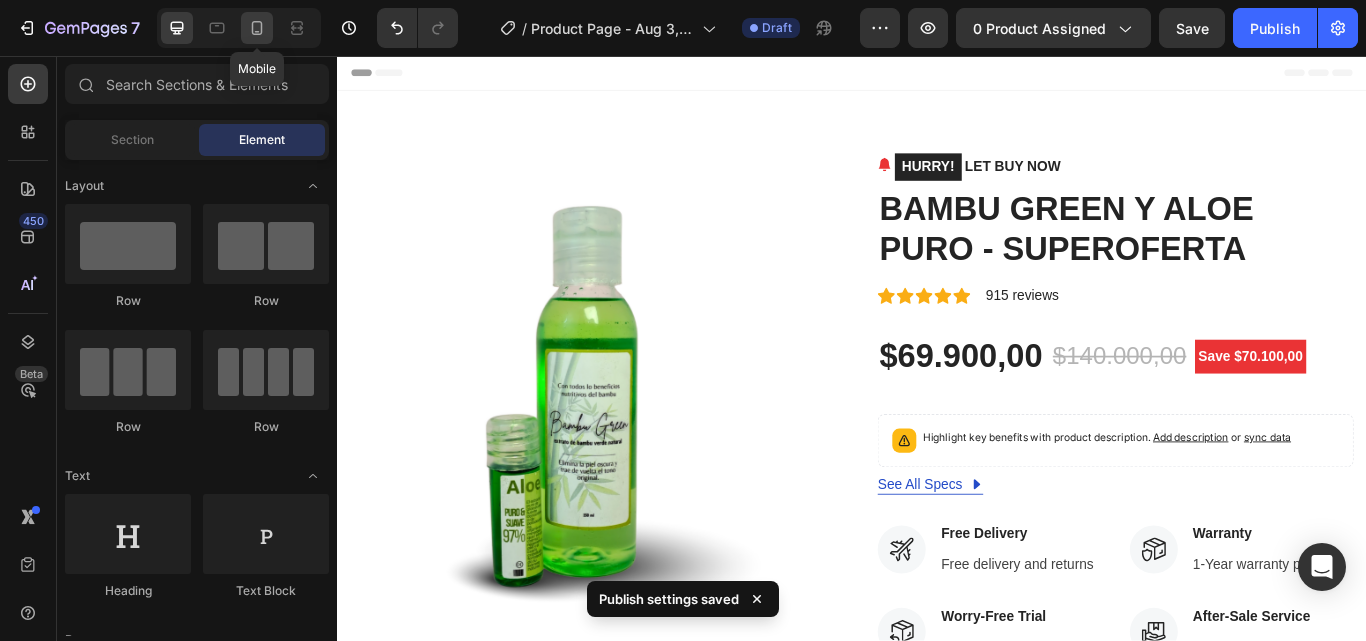 click 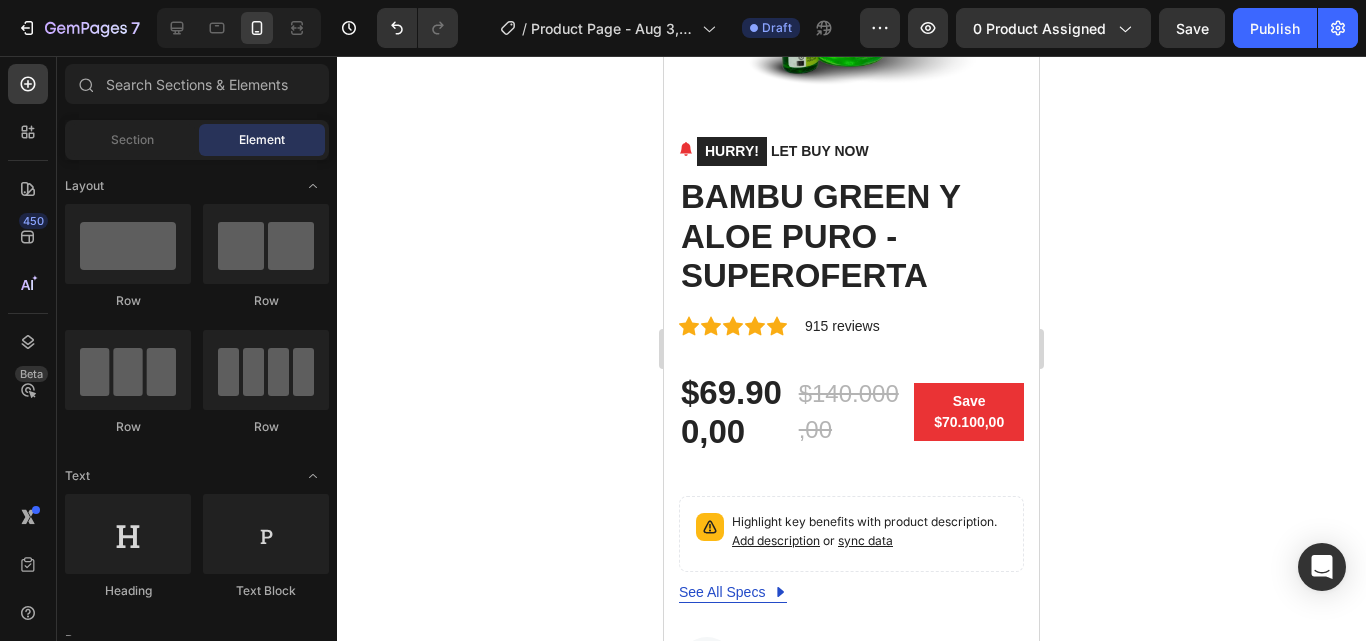 scroll, scrollTop: 0, scrollLeft: 0, axis: both 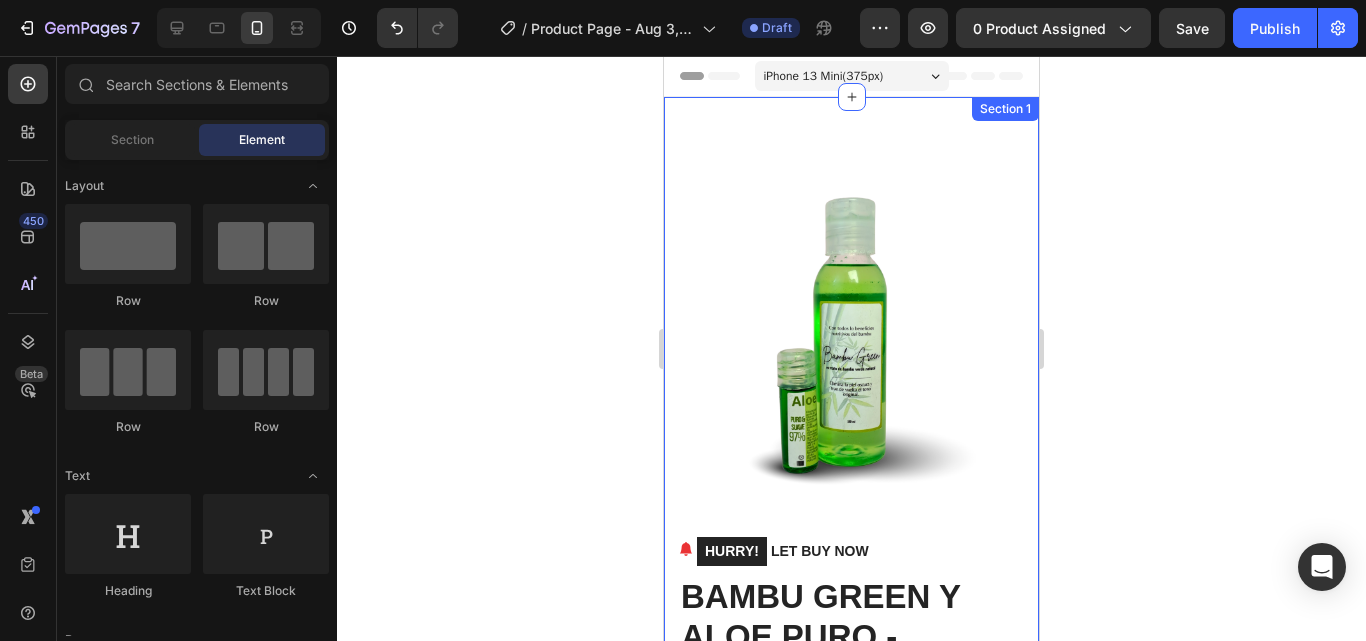 drag, startPoint x: 990, startPoint y: 130, endPoint x: 1008, endPoint y: 123, distance: 19.313208 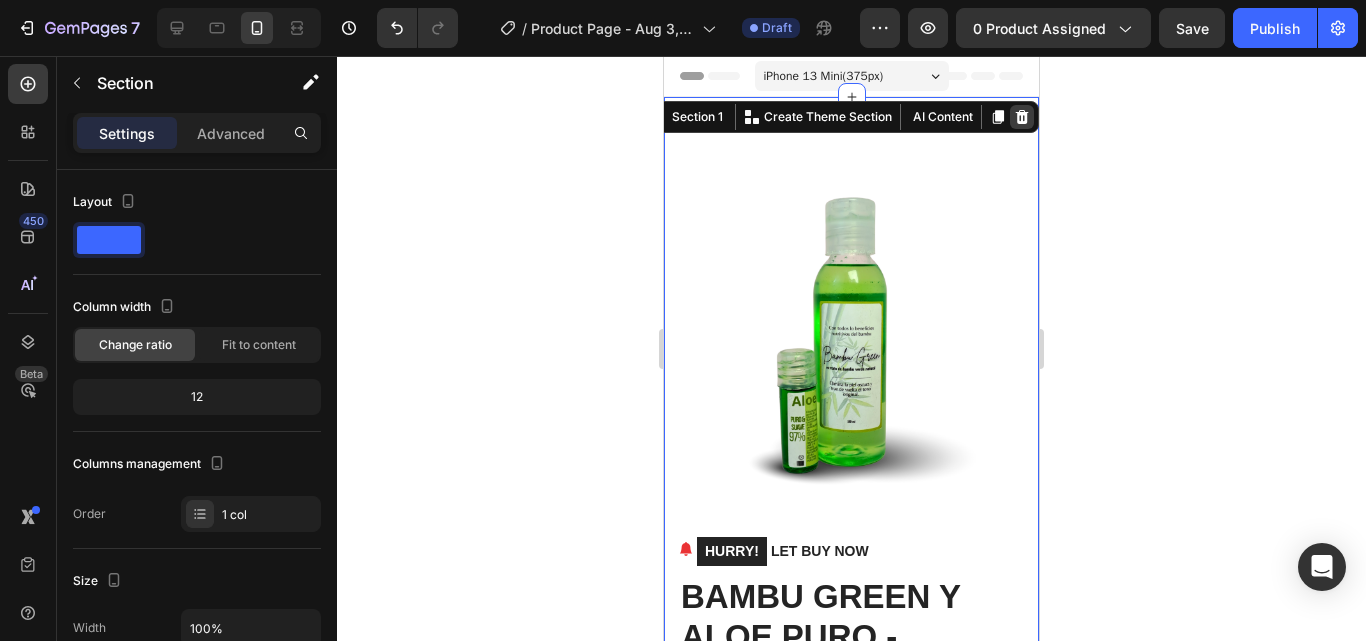 click 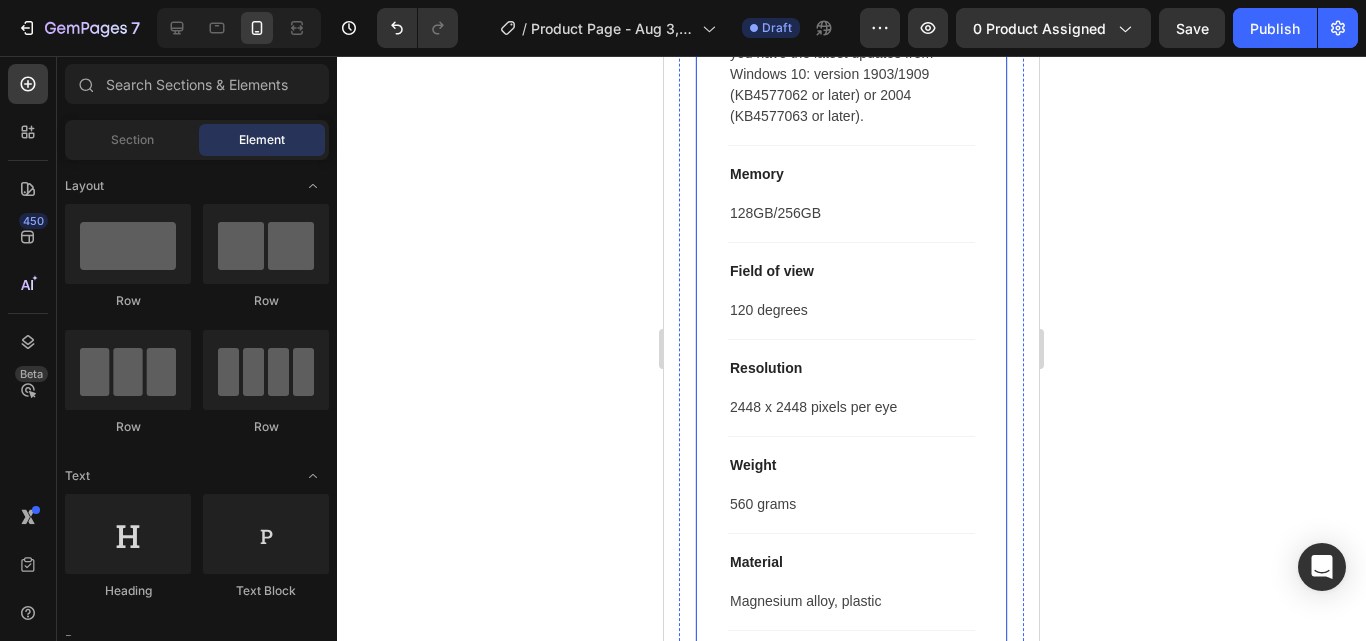 scroll, scrollTop: 0, scrollLeft: 0, axis: both 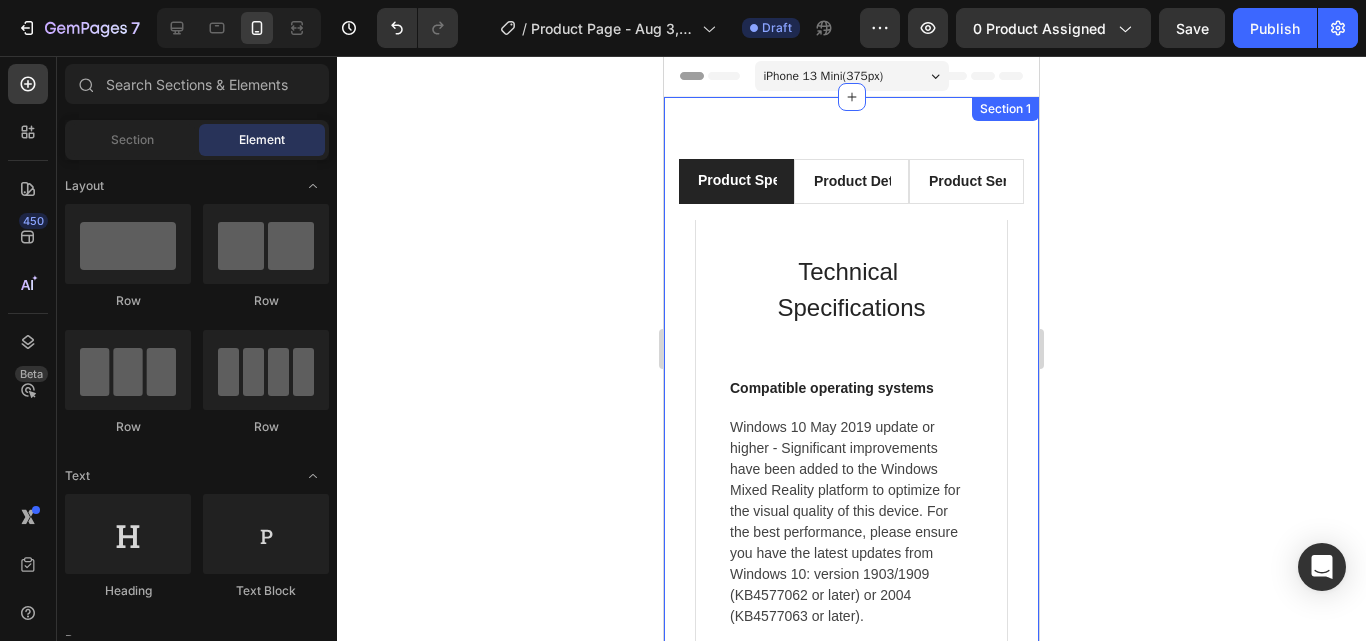 click on "Product Specifications Product Details Product Services Technical Specifications Heading Compatible operating systems Text block Windows 10 May 2019 update or higher - Significant improvements have been added to the Windows Mixed Reality platform to optimize for the visual quality of this device. For the best performance, please ensure you have the latest updates from Windows 10: version 1903/1909 (KB4577062 or later) or 2004 (KB4577063 or later). Text block Row Memory Text block 128GB/256GB Text block Row Field of view Text block 120 degrees Text block Row Resolution Text block 2448 x 2448 pixels per eye Text block Row Weight Text block 560 grams Text block Row Material Text block Magnesium alloy, plastic Text block Row Color Text block Black Text block Row Row What's Included Heading Image VR Headset Text block Image 2 Touch Controllers Text block Image Charging Cable Text block Image Power Adapter Text block Image Glasses Spacer Text block Icon List Image Row Row Professional Support Heading Image Image" at bounding box center [851, 717] 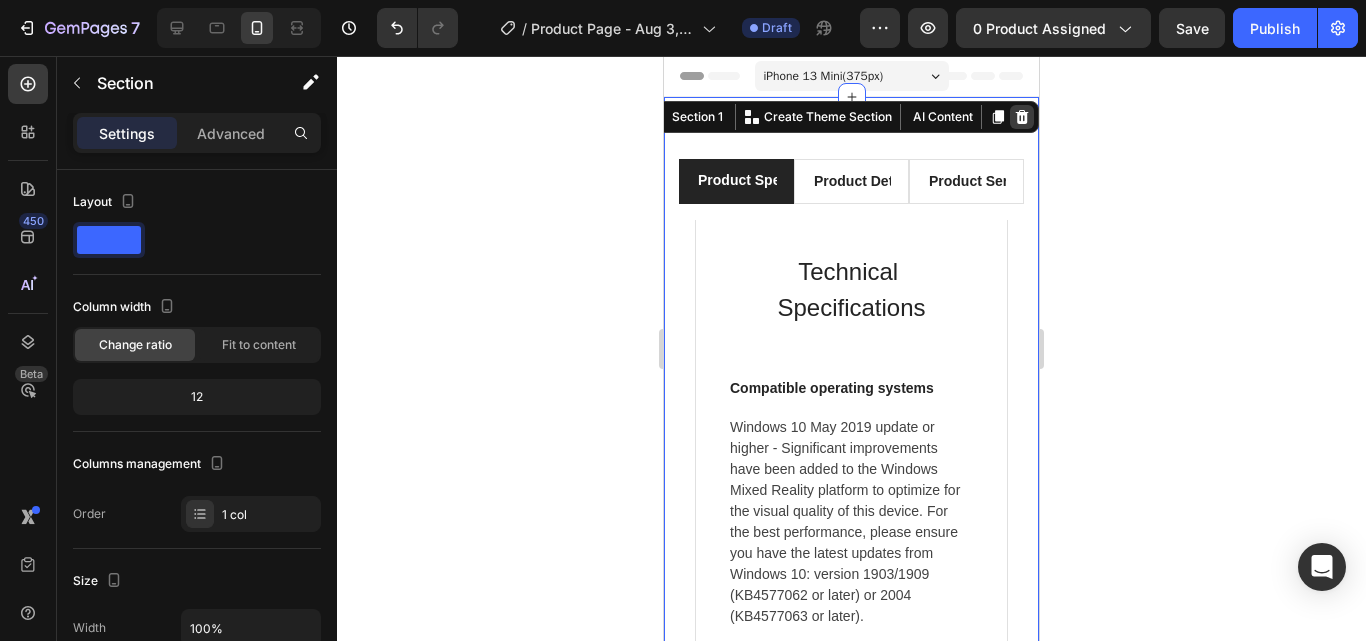 click 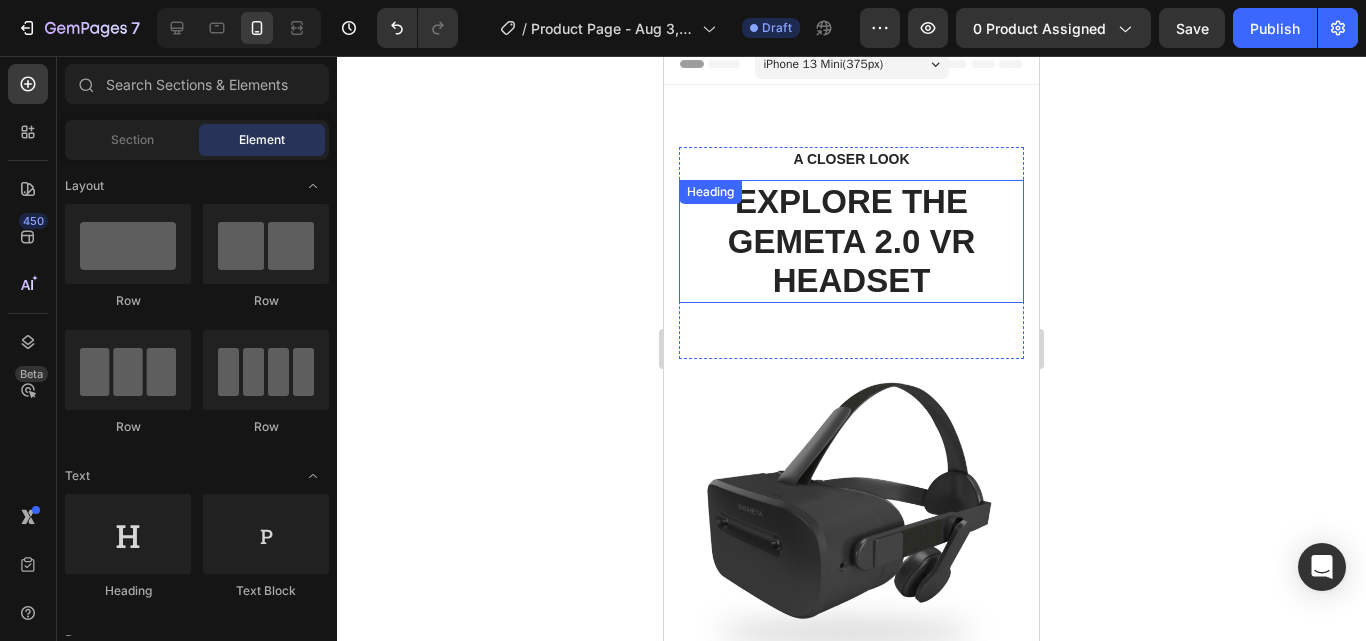scroll, scrollTop: 0, scrollLeft: 0, axis: both 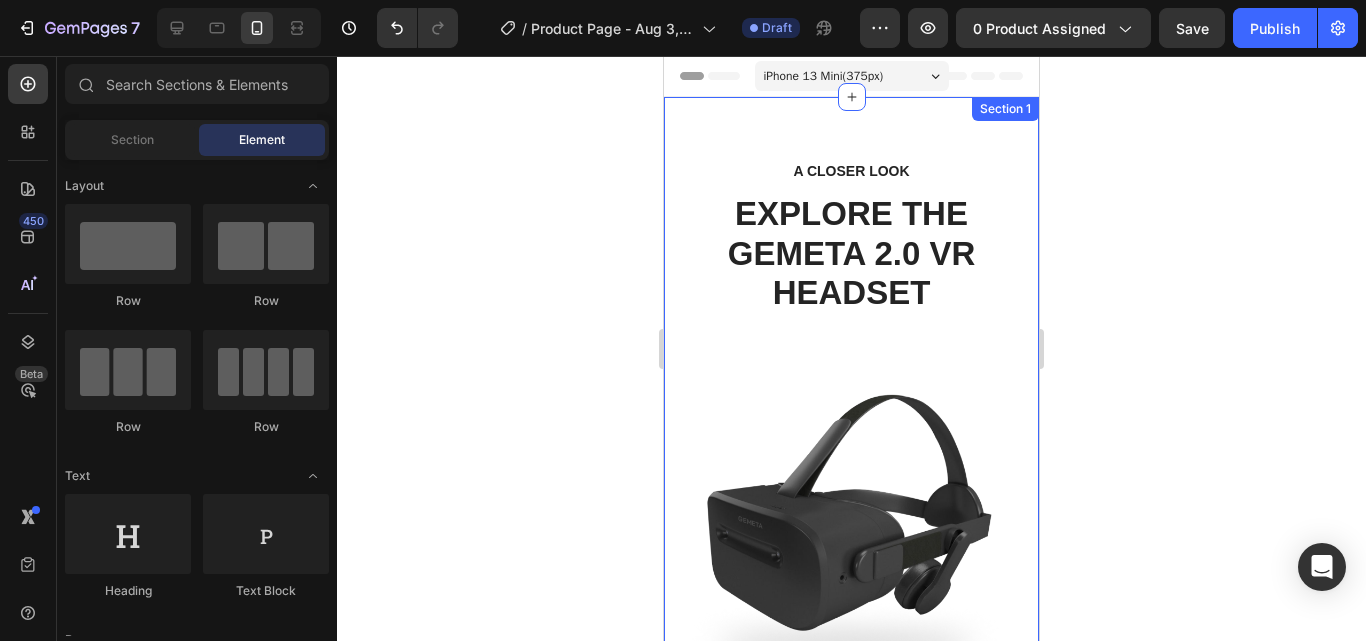 click on "A CLOSER LOOK Text block EXPLORE THE GEMETA 2.0 VR HEADSET Heading Row Image Wide Field of View Text block Provides perfect wide view with  120-degree FOV. Text block Row Image Highest 8K Resolution Text block Get a crystal clear view with two 4K  high-density LCD displays. Text block Row Image Image Precise Eye-Tracking Systems Text block Built-in eye-tracking at 200 Hz for a tailored, optimal experience to every user Text block Row Image Supreme Comfort  Text block Wear it with ease because the GEMETA VR headset is engineered to feel lighter. Text block Row Row Section 1" at bounding box center (851, 749) 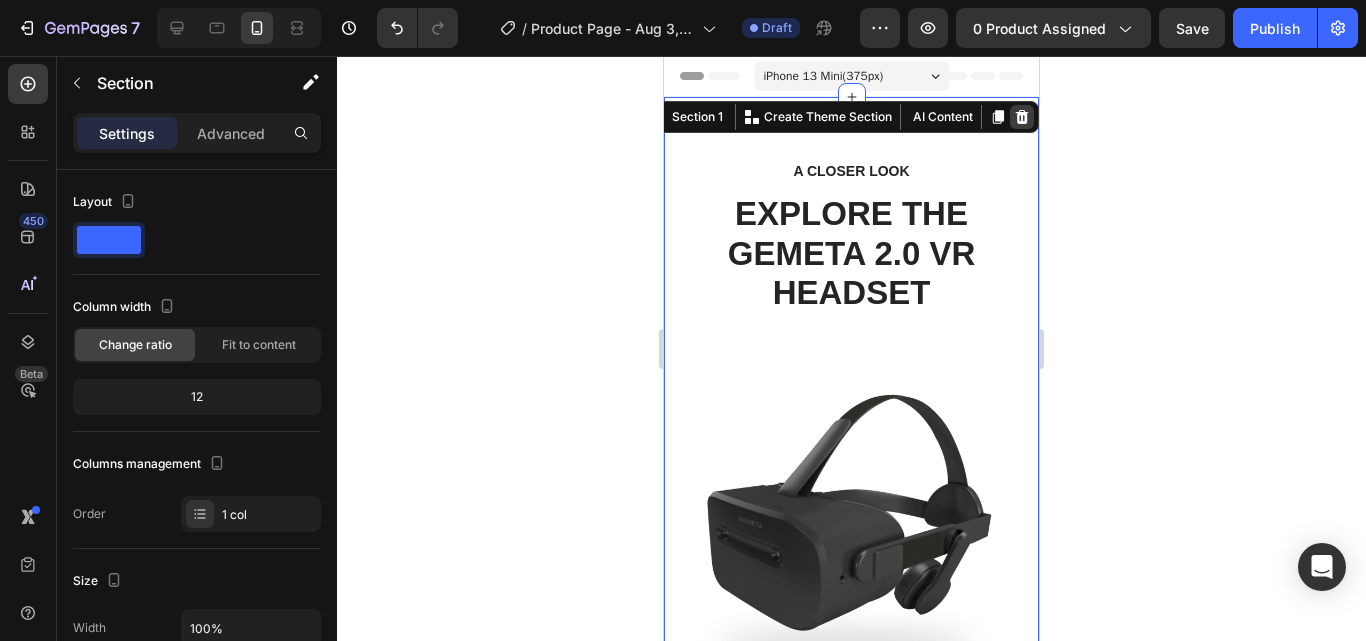 click 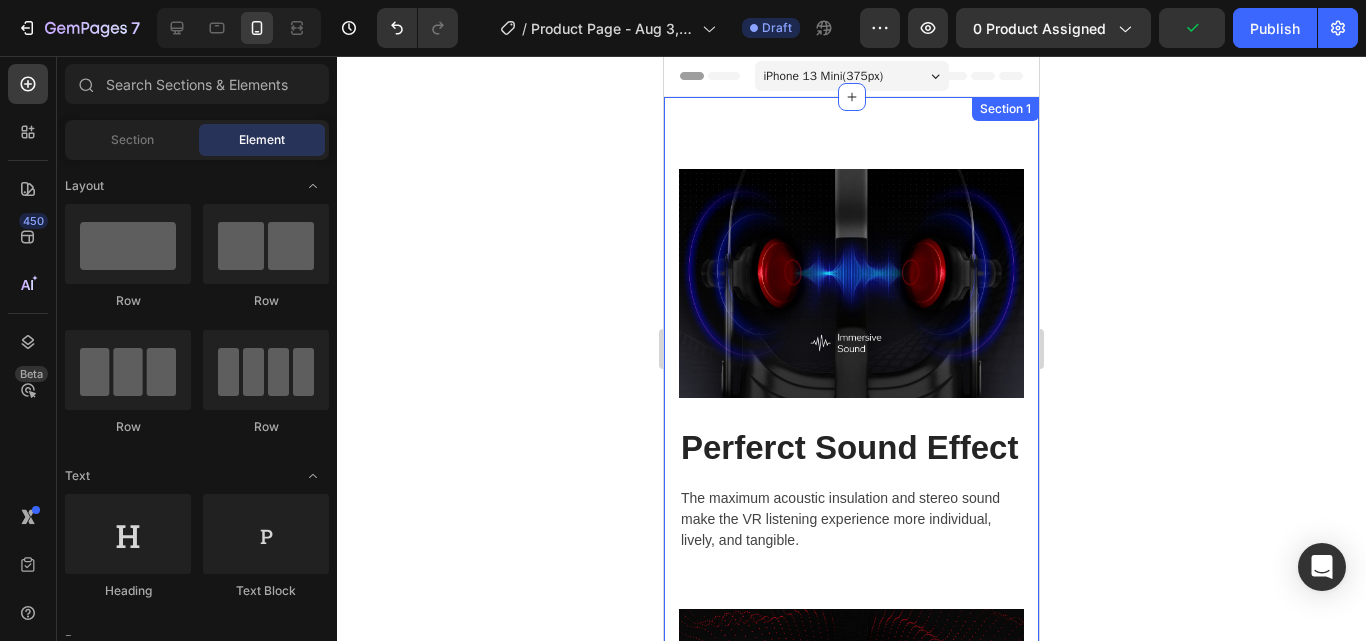 click on "Section 1" at bounding box center [1005, 109] 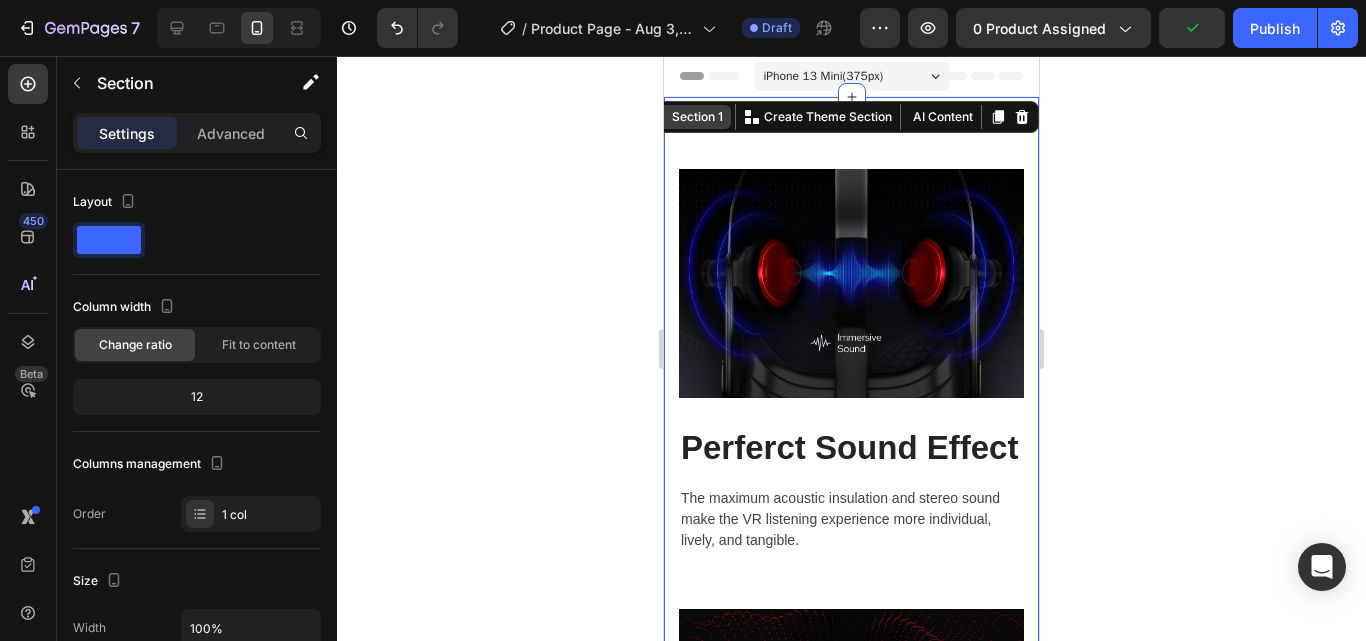 click 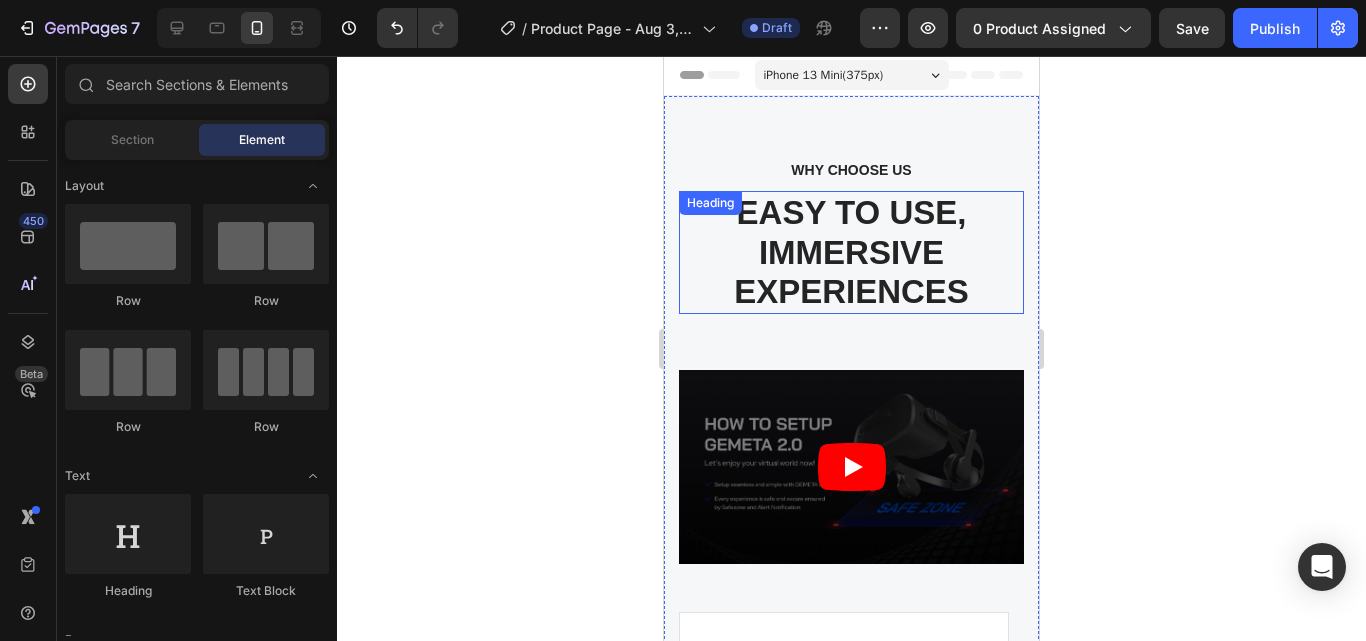 scroll, scrollTop: 0, scrollLeft: 0, axis: both 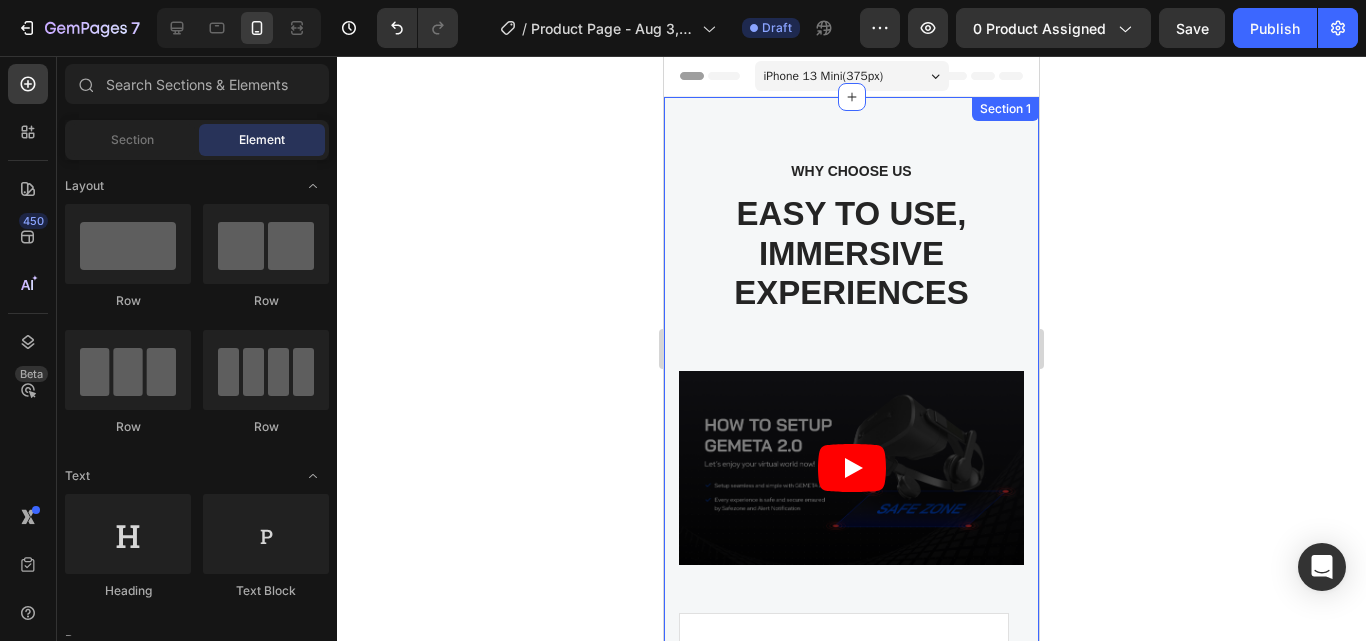 click on "Section 1" at bounding box center [1005, 109] 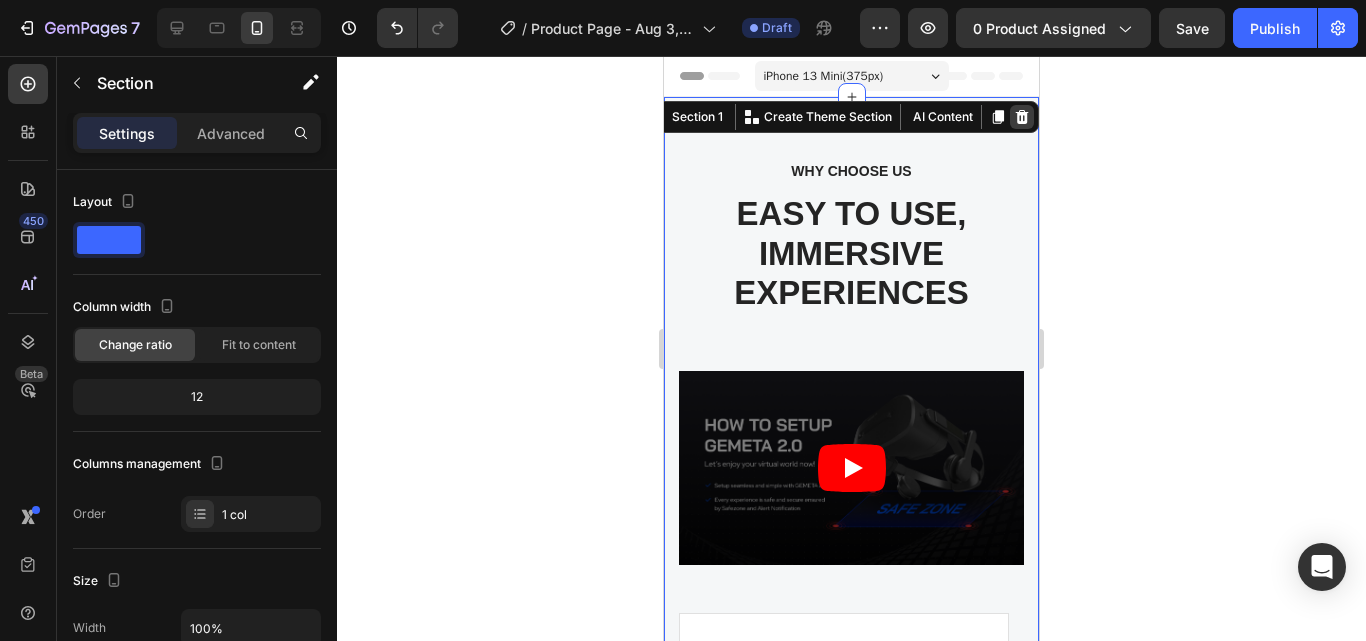 click 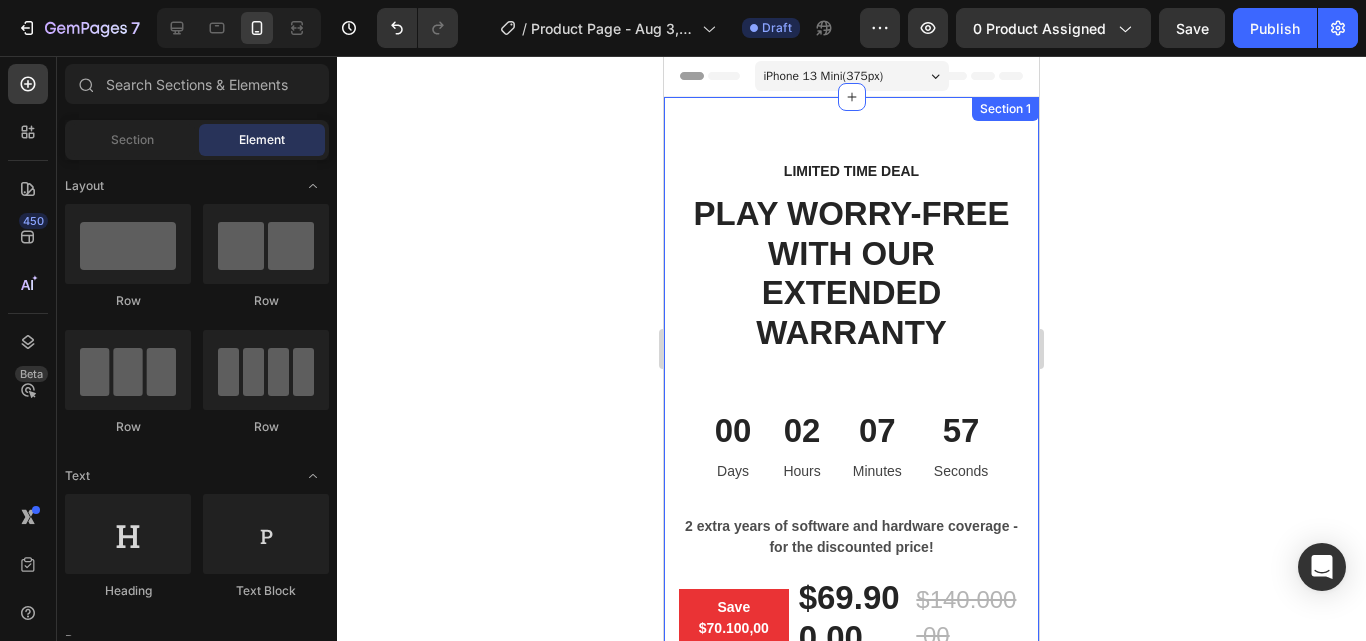 click on "Section 1" at bounding box center (1005, 109) 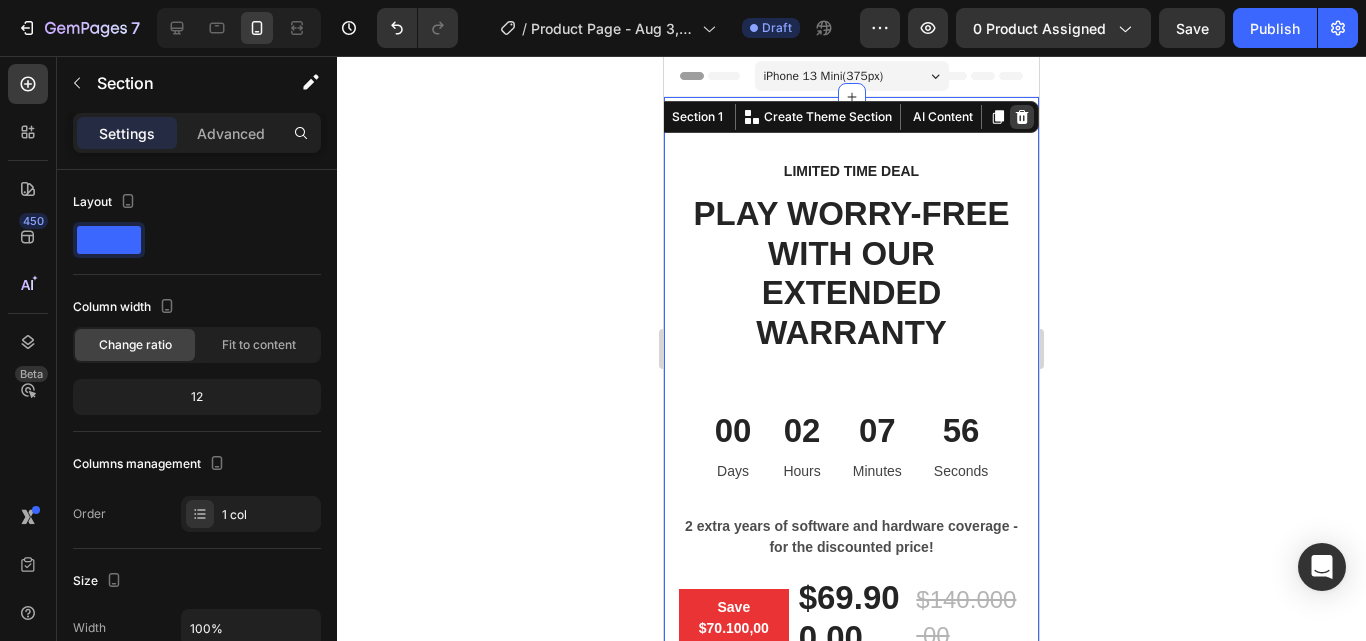 click at bounding box center [1022, 117] 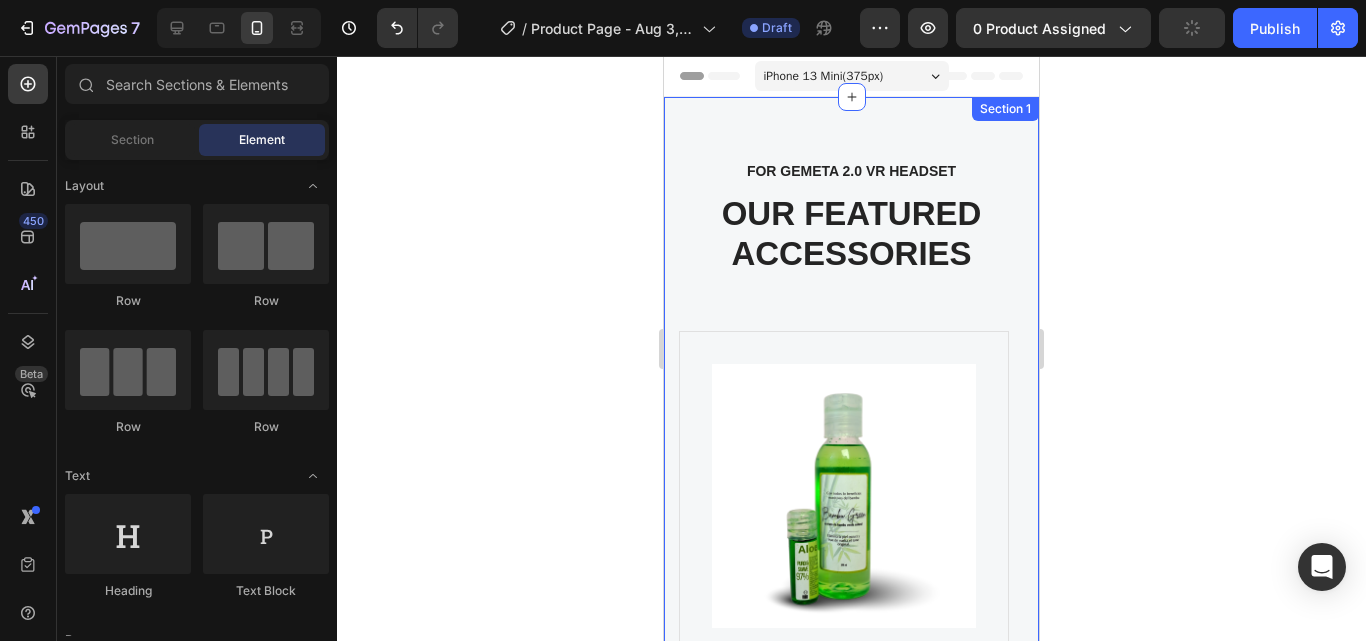 click on "Section 1" at bounding box center [1005, 109] 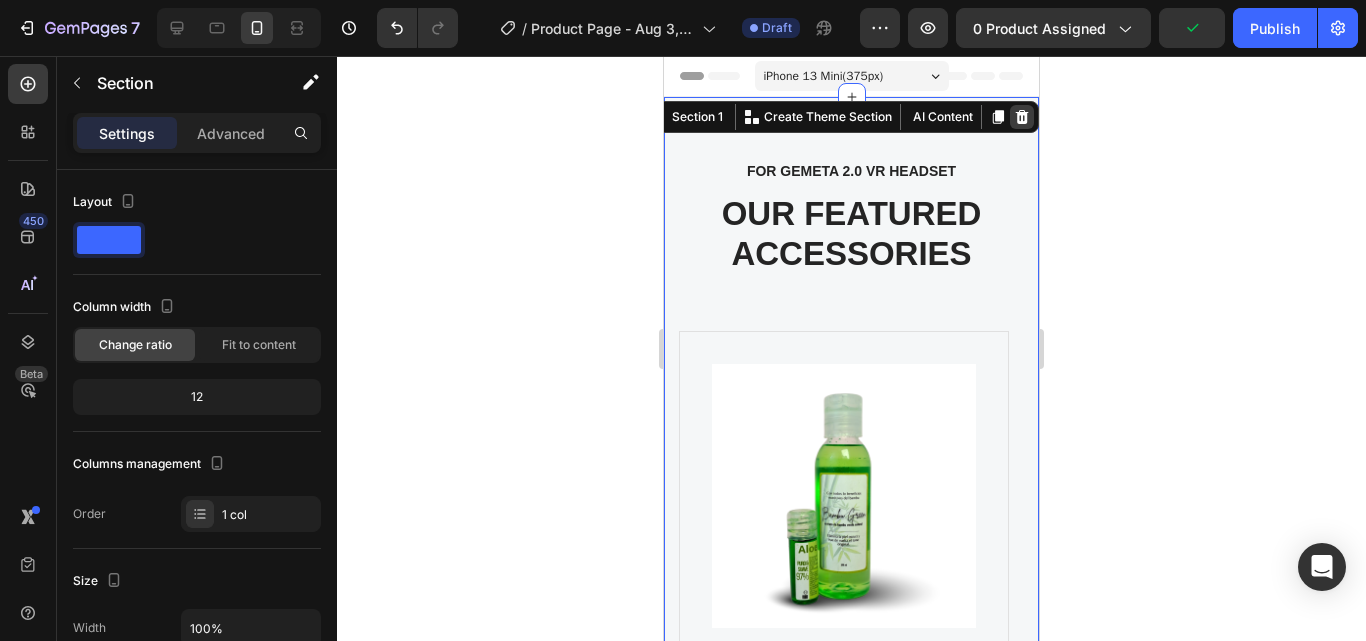 click 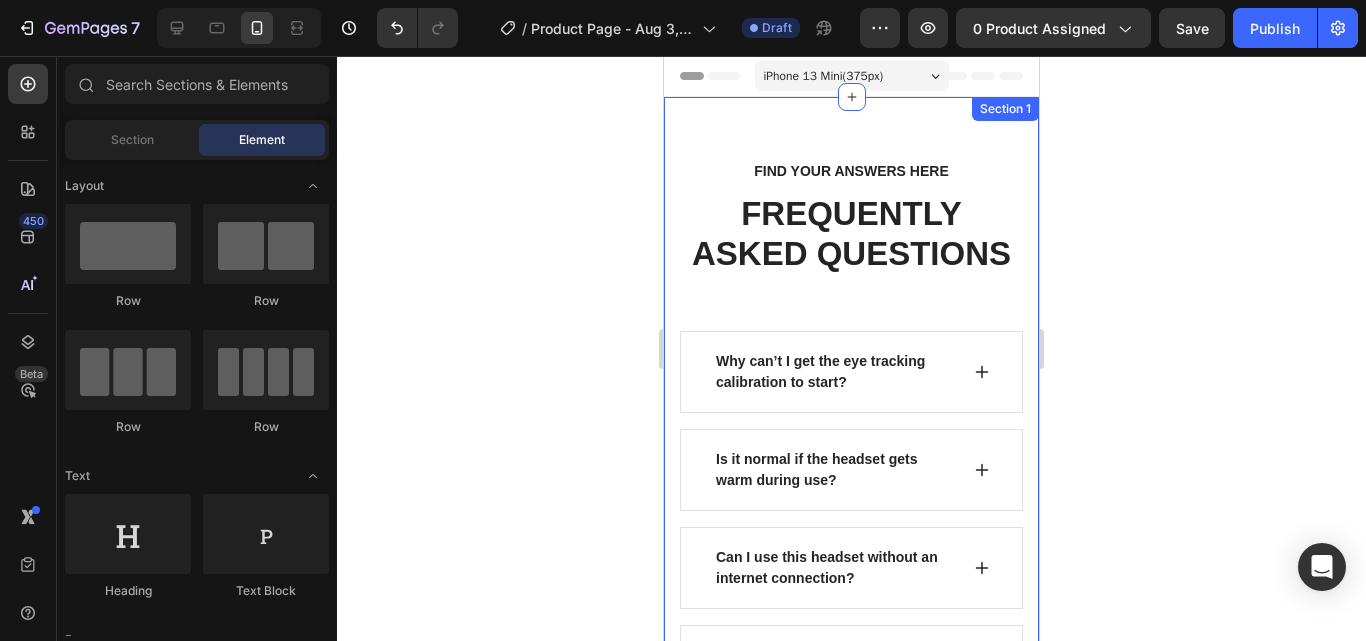 click on "FIND YOUR ANSWERS HERE Text block FREQUENTLY ASKED QUESTIONS Heading Row
Why can’t I get the eye tracking calibration to start?
Is it normal if the headset gets warm during use?
Can I use this headset without an internet connection?
How can I reset my position in VR?
Why doesn't the headset image update when I move?
Why are my controllers not working?
What is included in the 2-year GEMETA Care Package? Accordion
See All FAQs Button Row Can't find an answer to your question? Heading Call us at  [PHONE]  or email us at  support@example.com  Text block Email address* Text block Email Field Your question* Text block Text Area SUBMIT NOW Submit Button Contact Form Row Section 1" at bounding box center [851, 896] 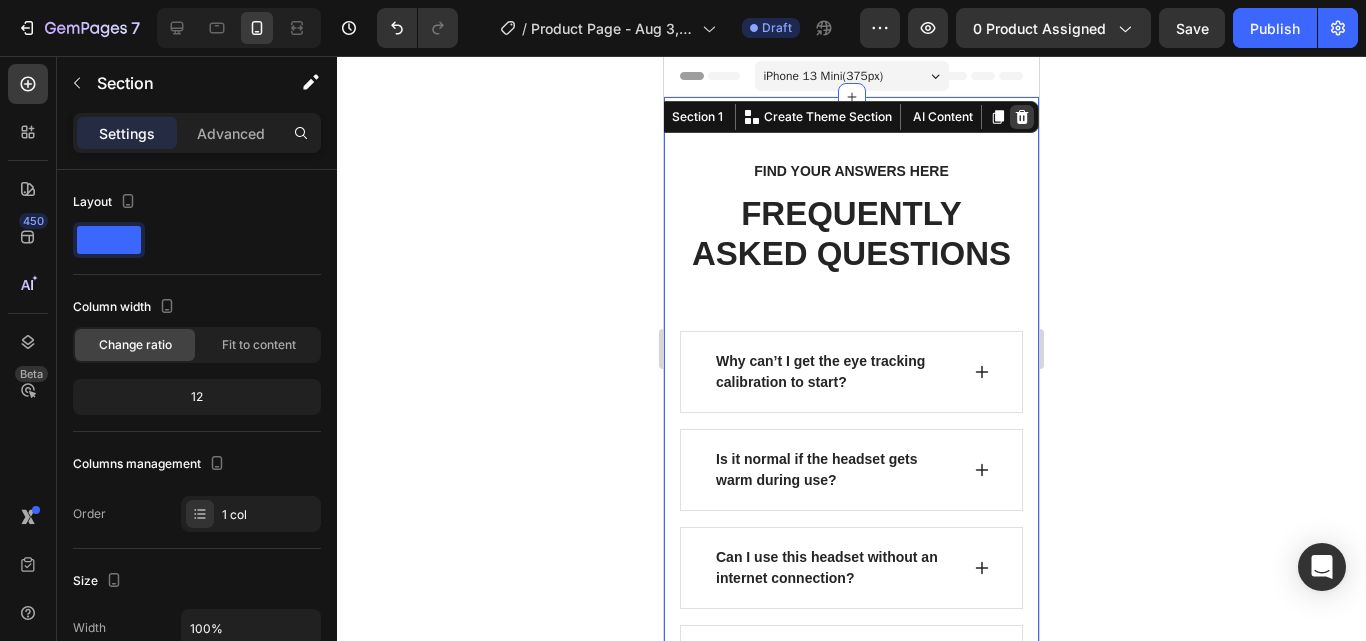 click 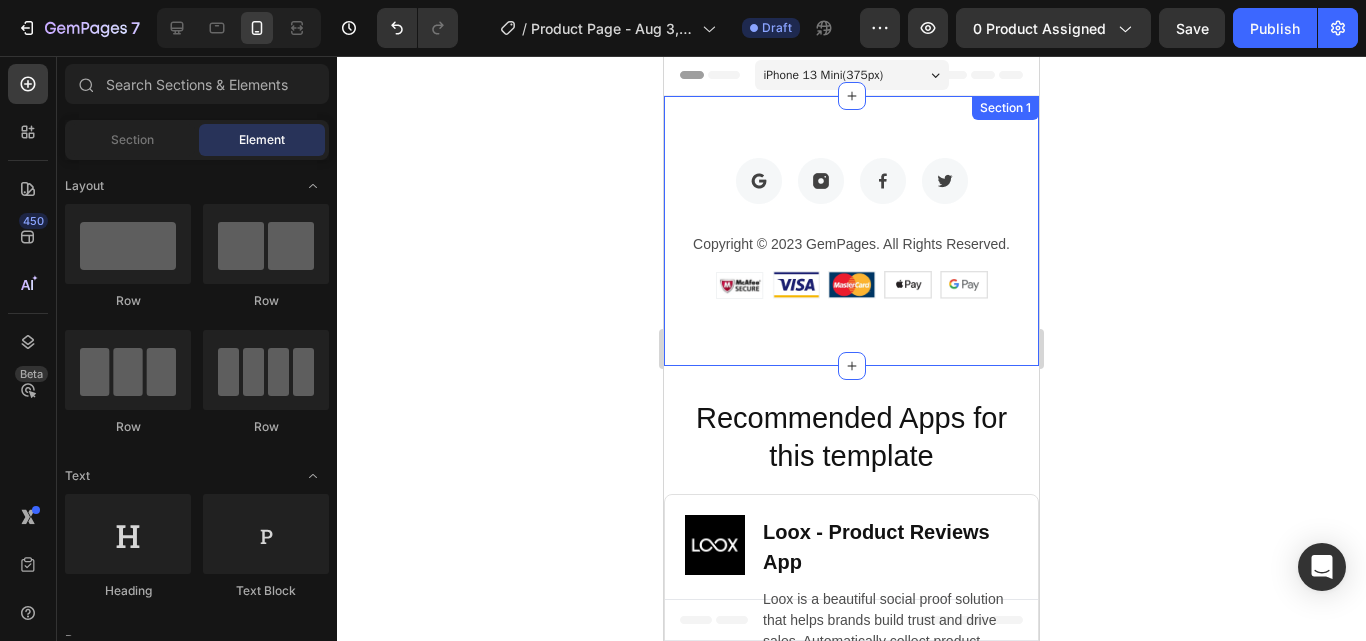 scroll, scrollTop: 0, scrollLeft: 0, axis: both 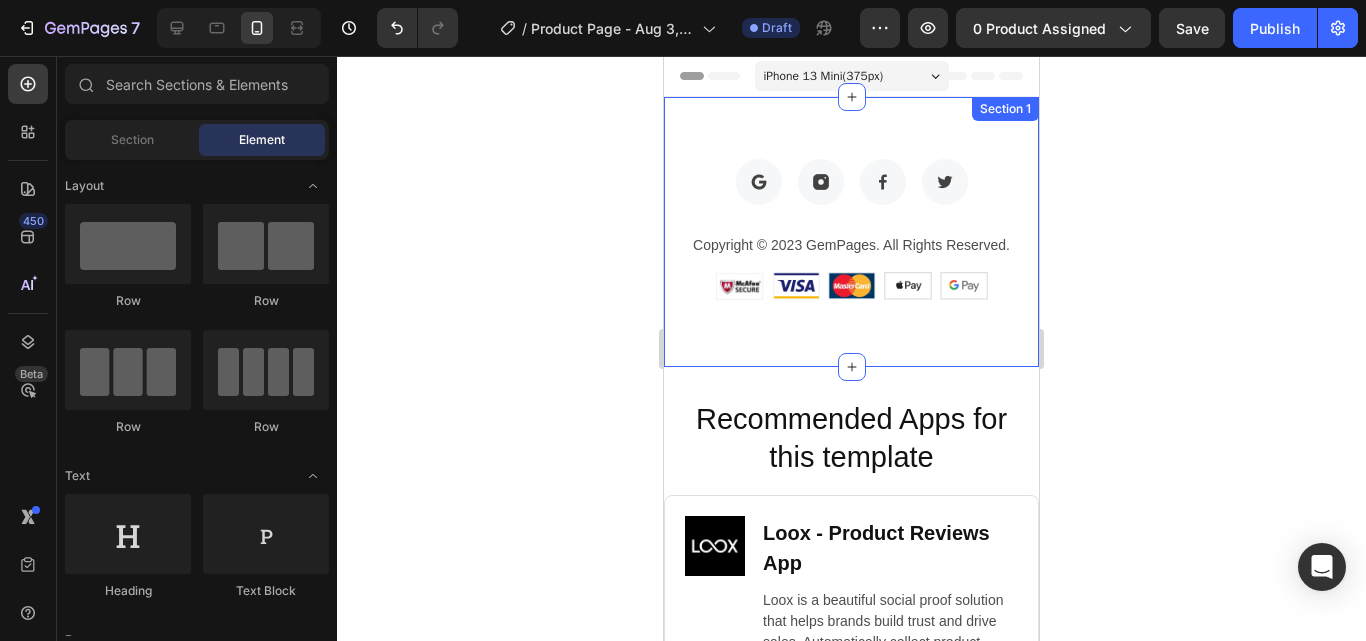 click on "Section 1" at bounding box center (1005, 109) 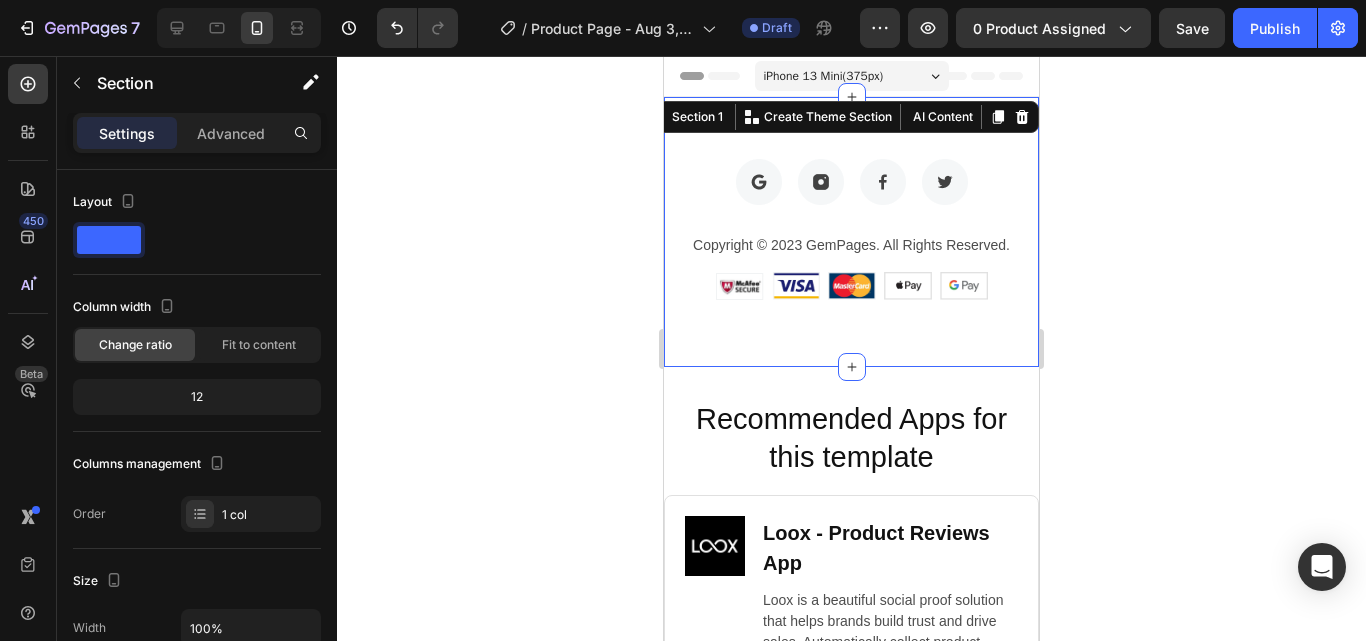 click 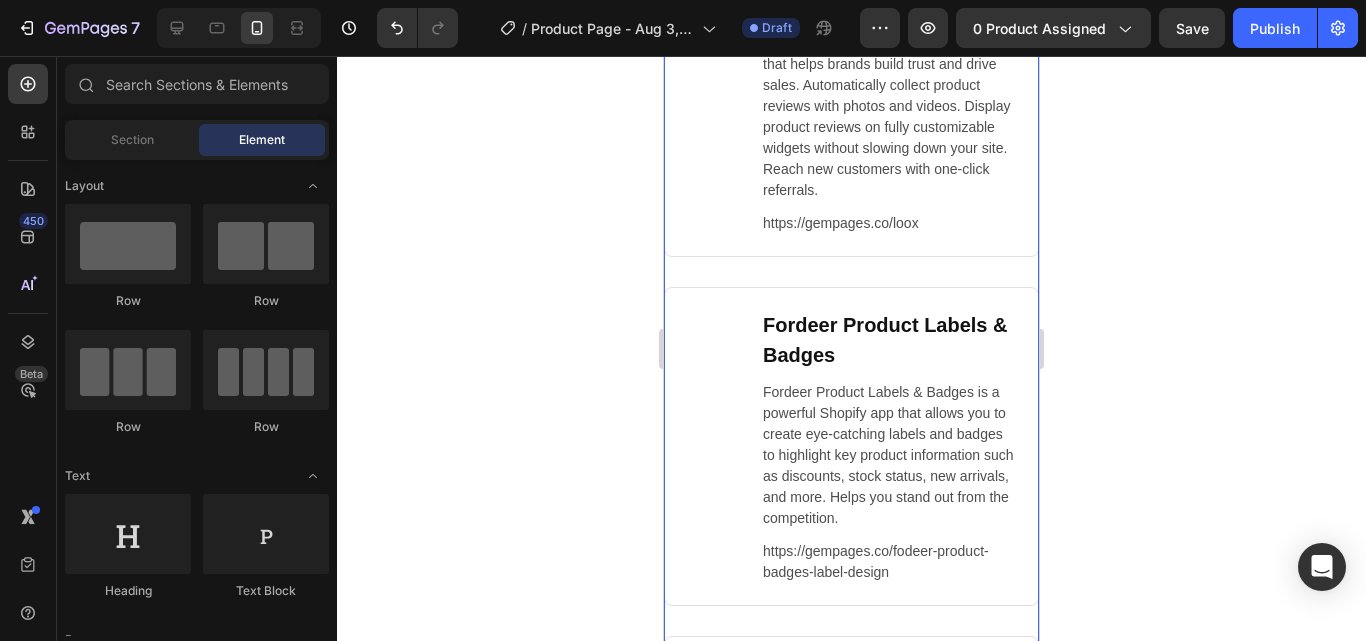 scroll, scrollTop: 0, scrollLeft: 0, axis: both 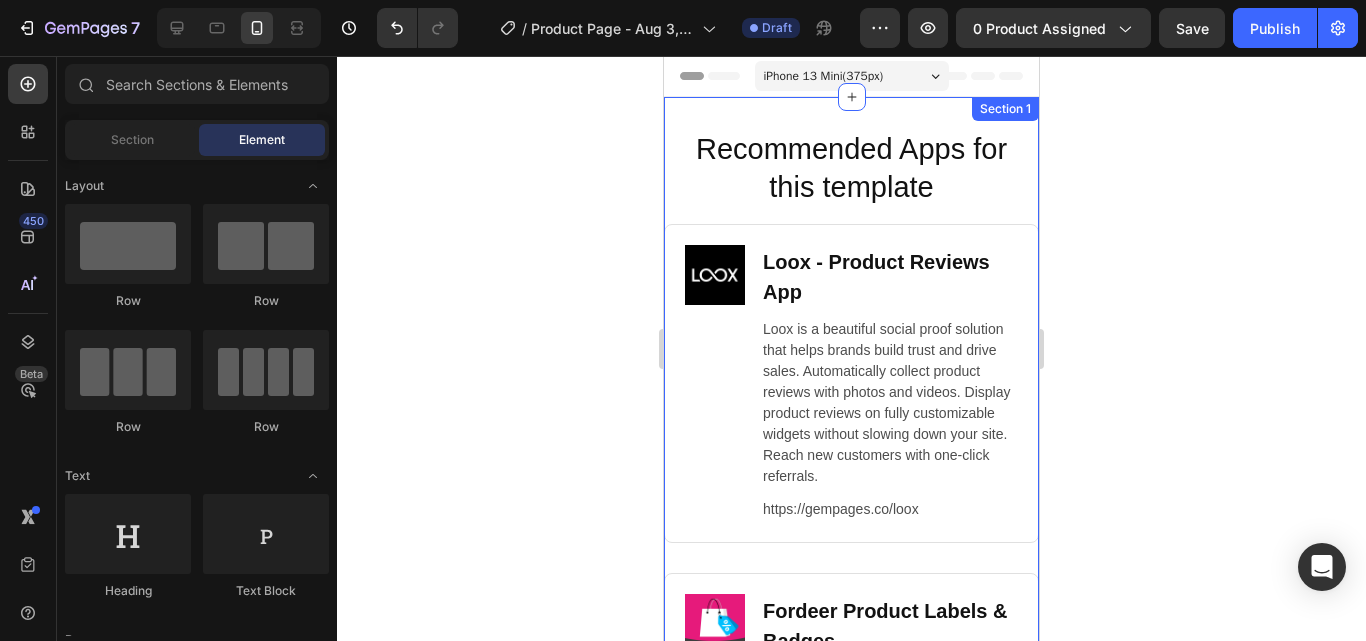 click on "Section 1" at bounding box center (1005, 109) 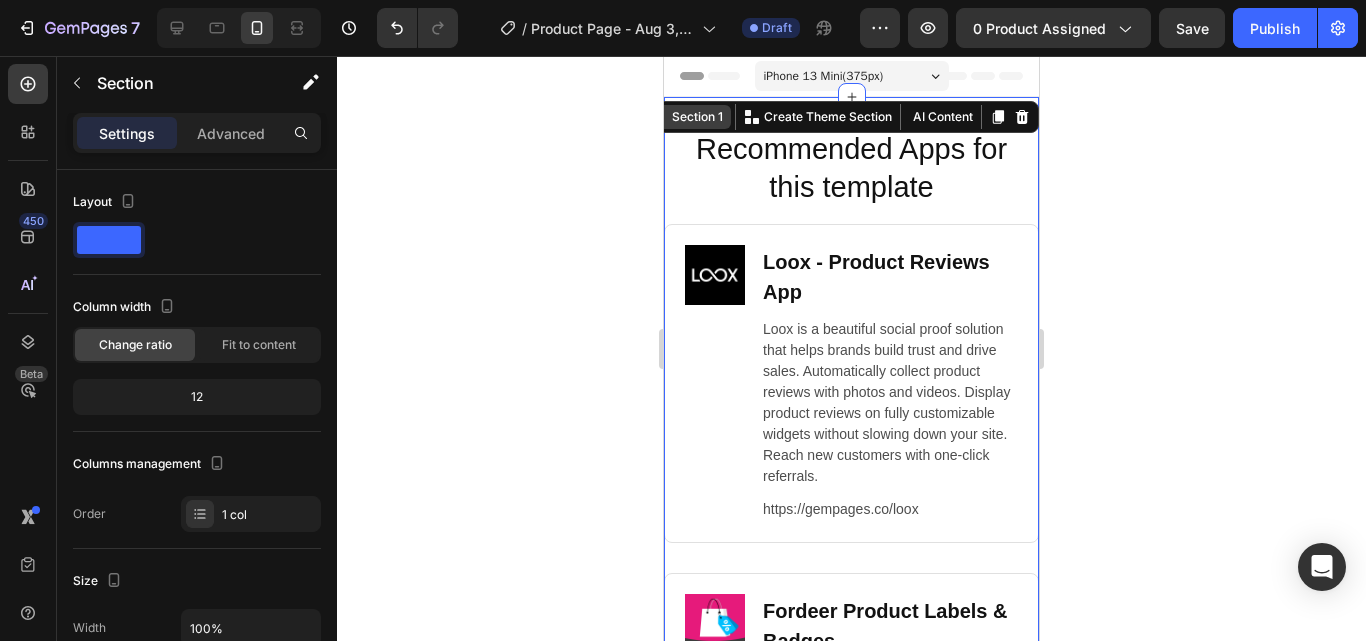 click 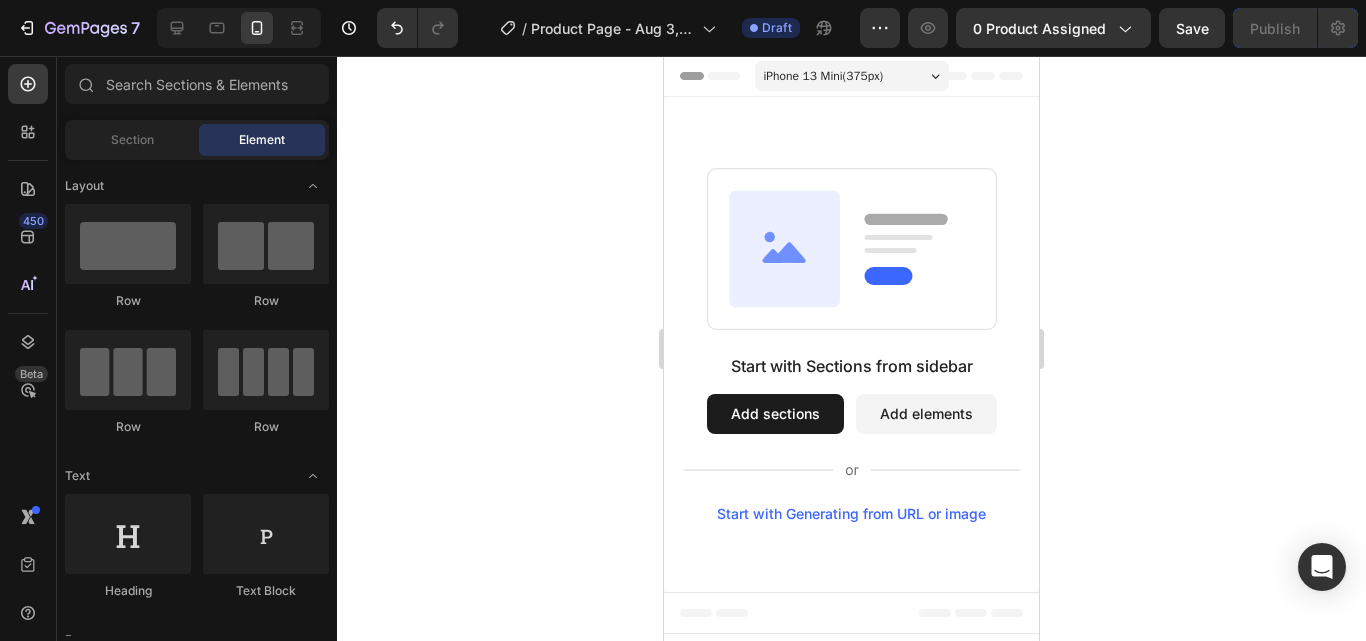 click on "Start with Sections from sidebar Add sections Add elements Start with Generating from URL or image" at bounding box center [851, 344] 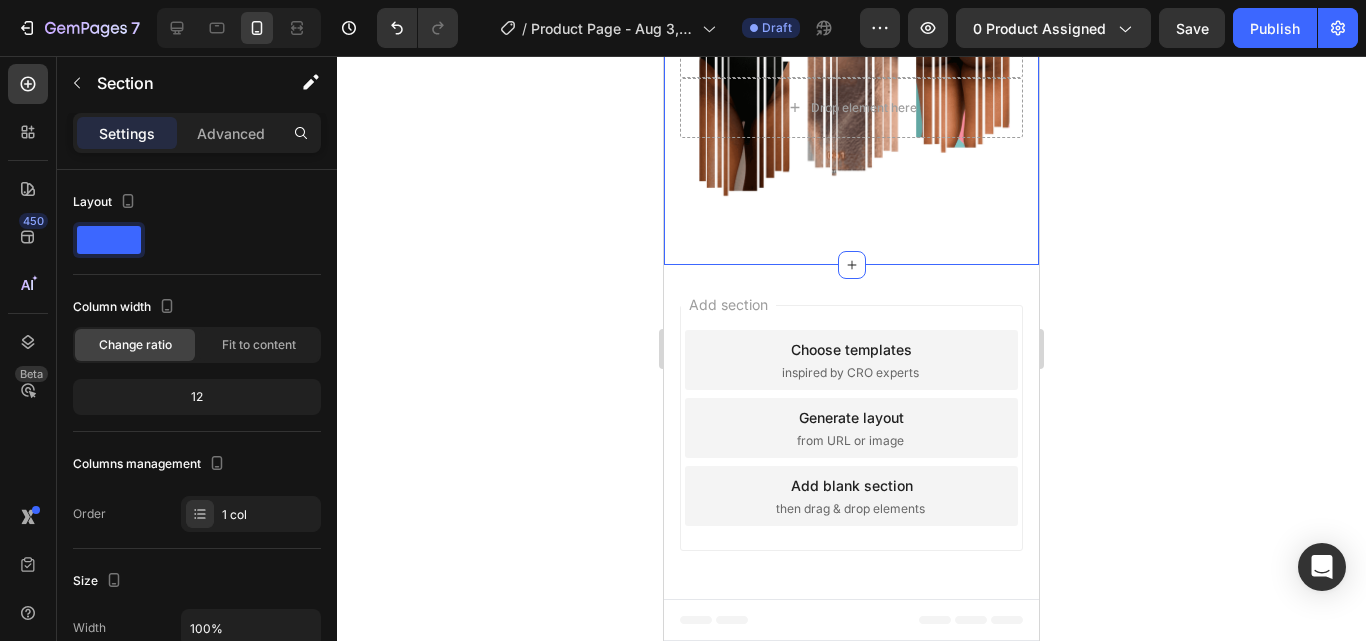 scroll, scrollTop: 1586, scrollLeft: 0, axis: vertical 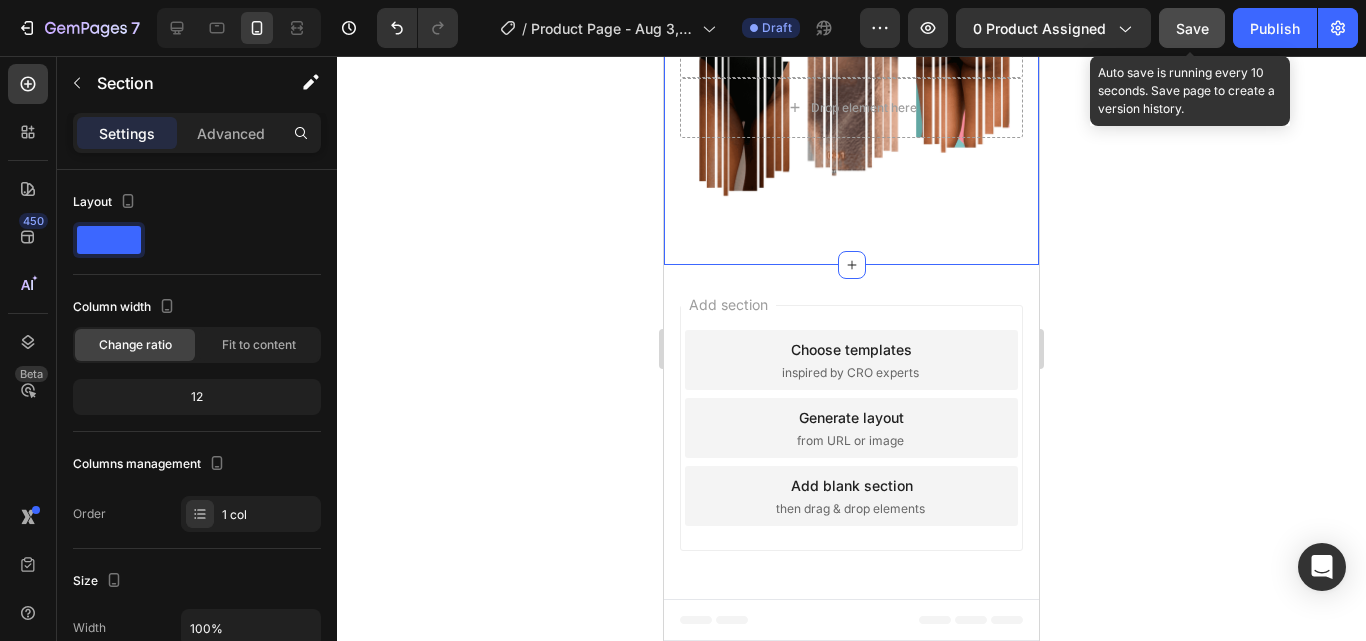 click on "Save" at bounding box center (1192, 28) 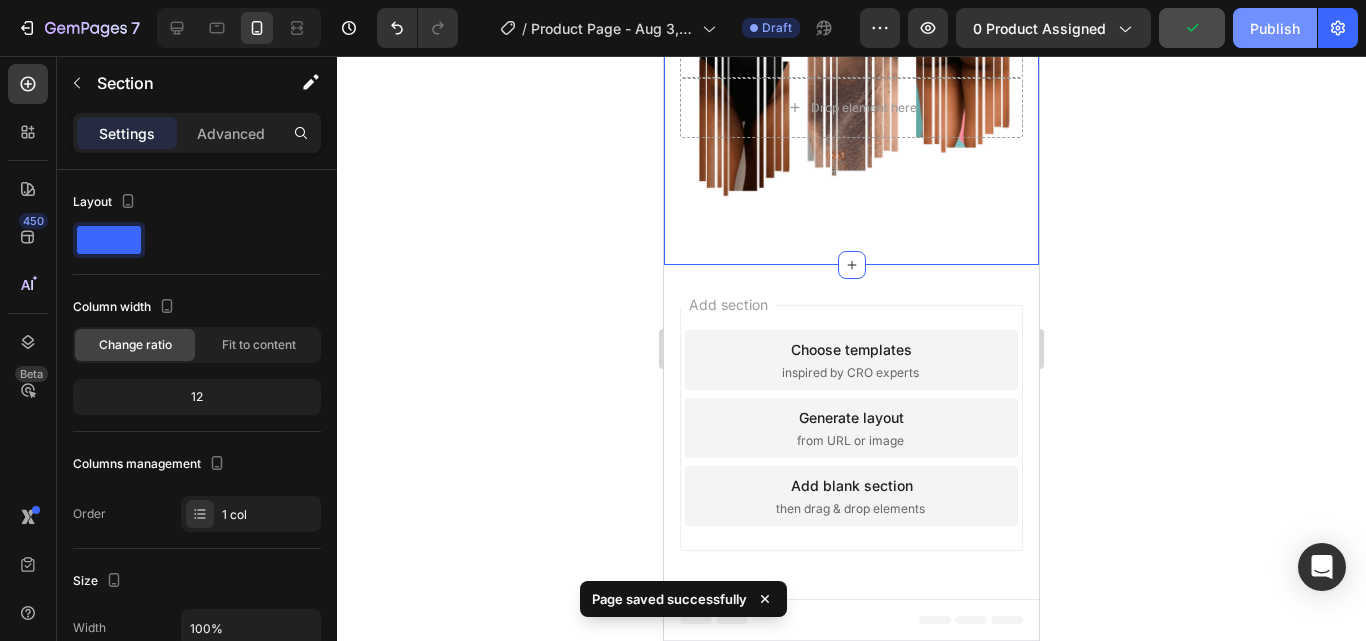 click on "Publish" 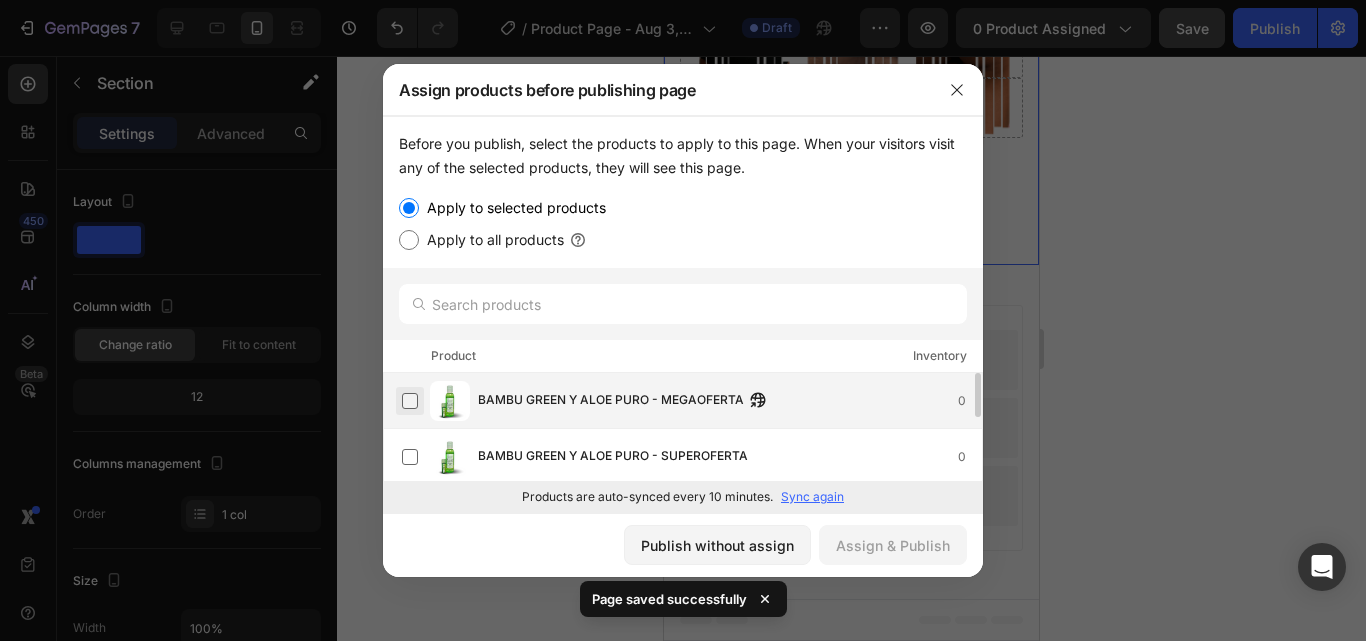 click at bounding box center (410, 401) 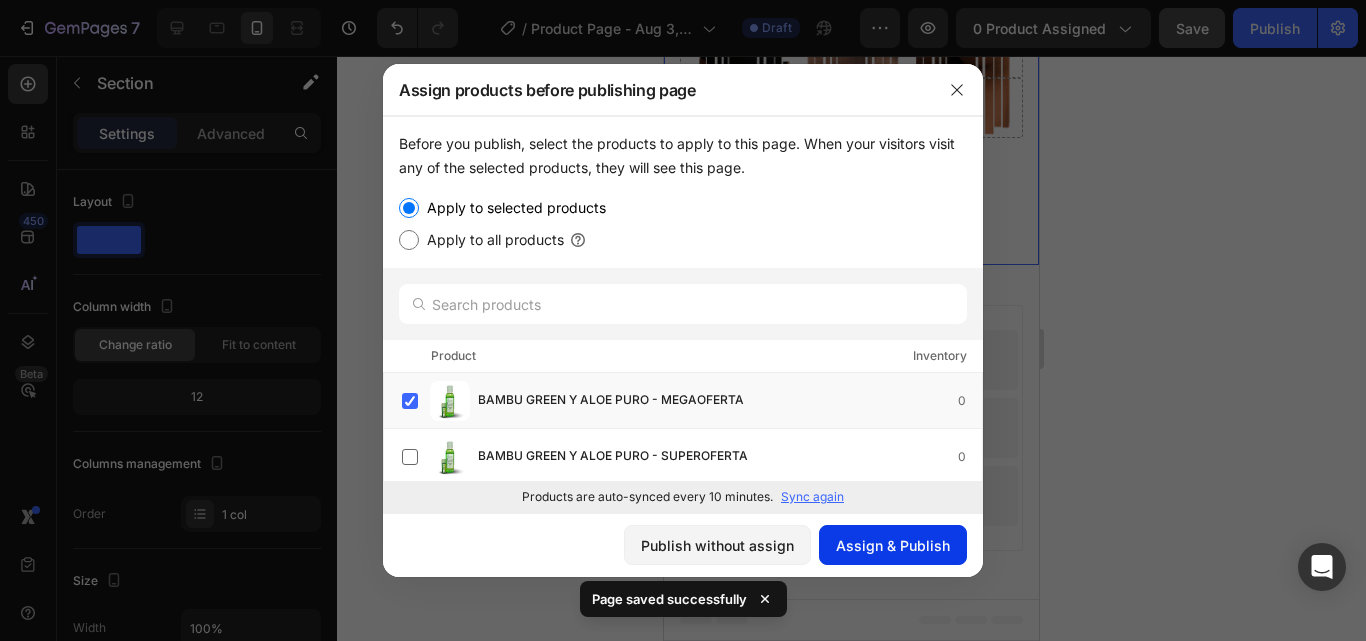 click on "Assign & Publish" at bounding box center (893, 545) 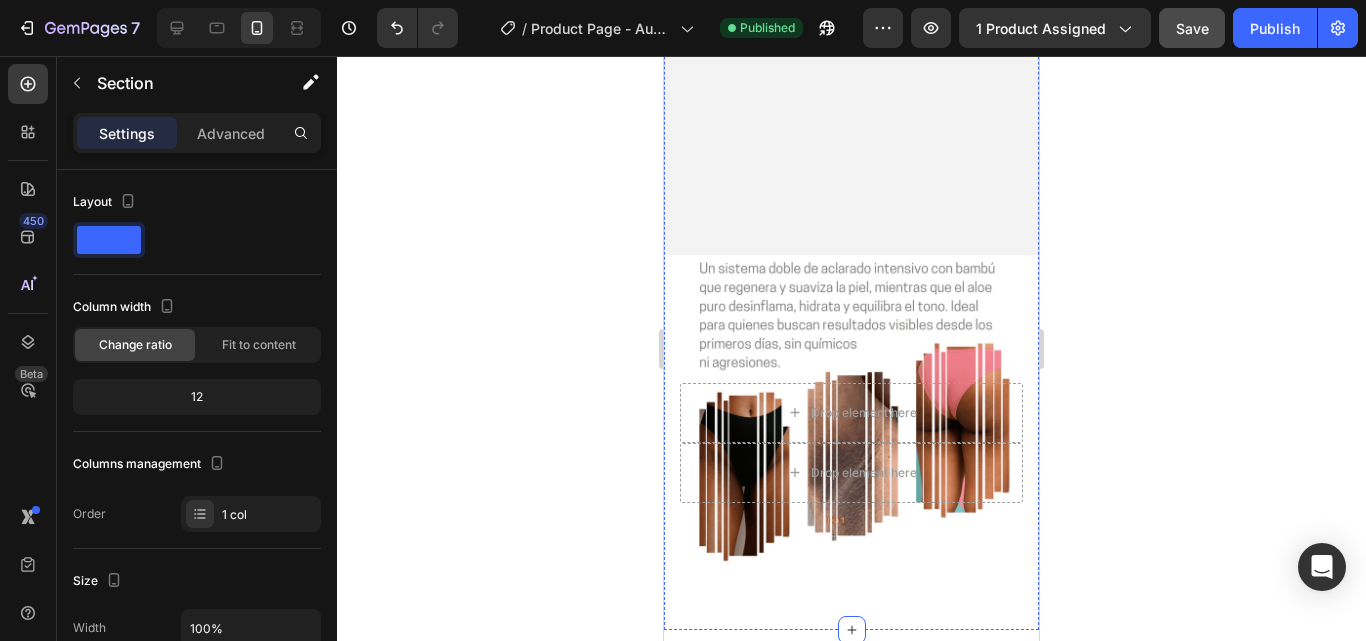 scroll, scrollTop: 386, scrollLeft: 0, axis: vertical 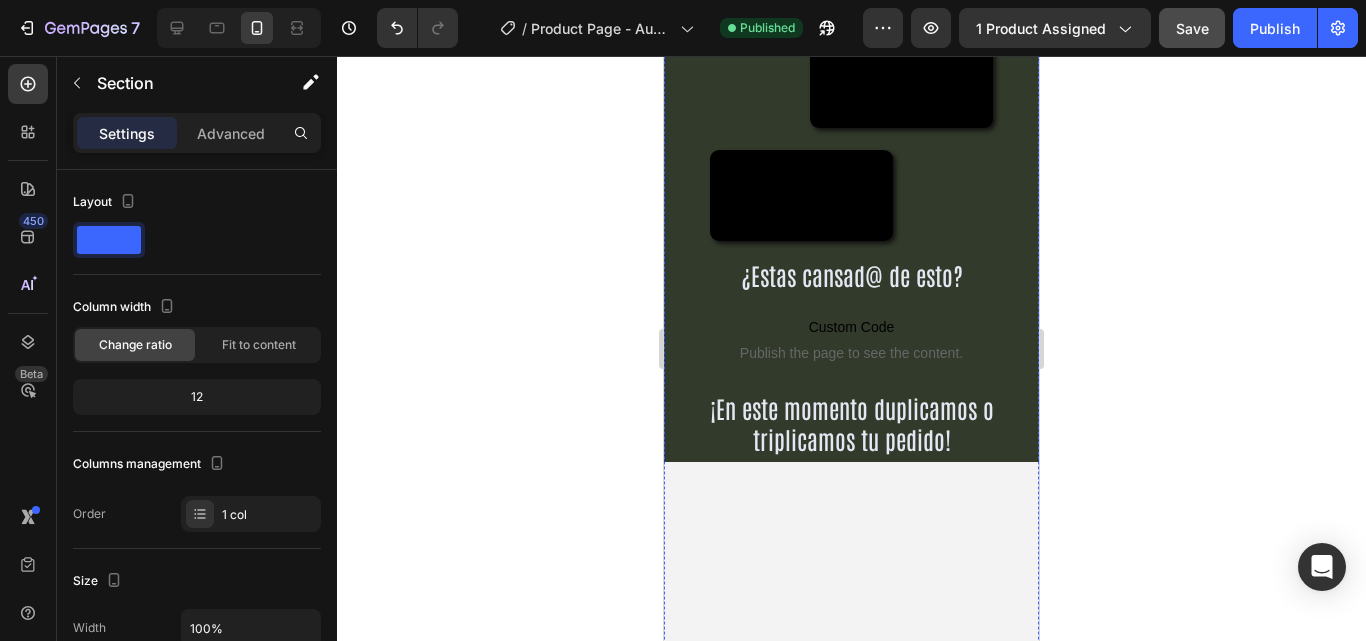 click on "Custom Code
Publish the page to see the content.
Custom Code ¡En este momento PIDES 1 RECIBES 2 O HASTA 3! Heading" at bounding box center (851, -5) 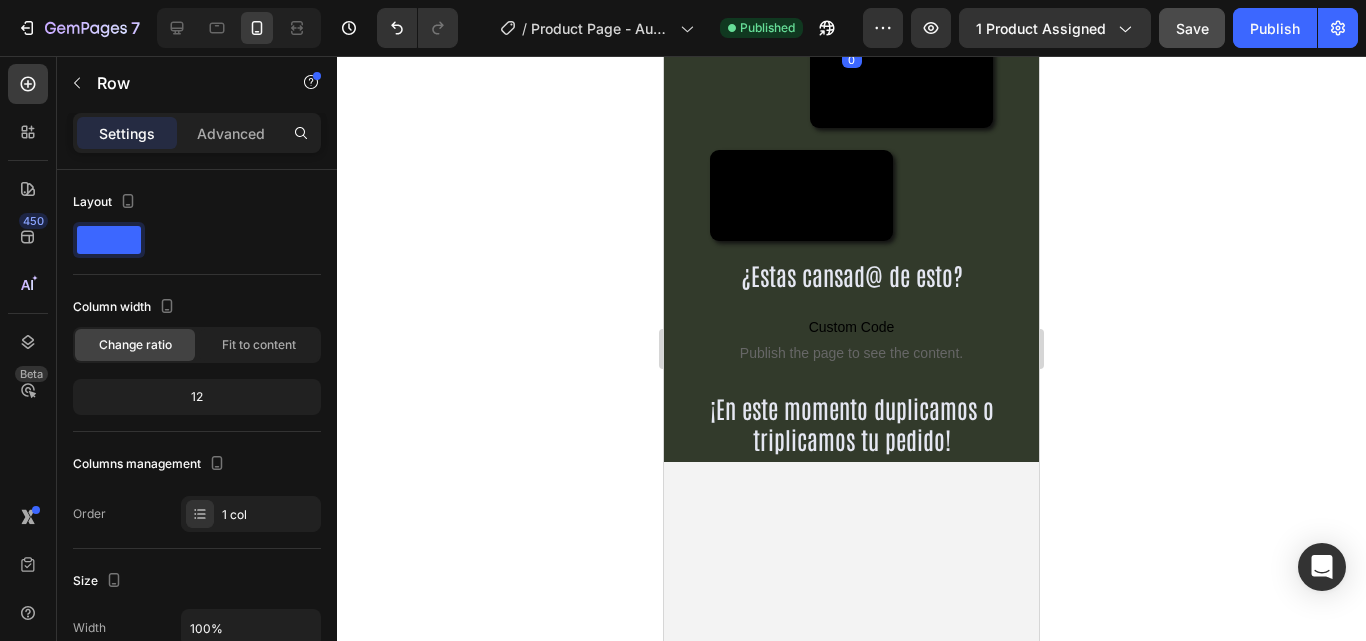 click 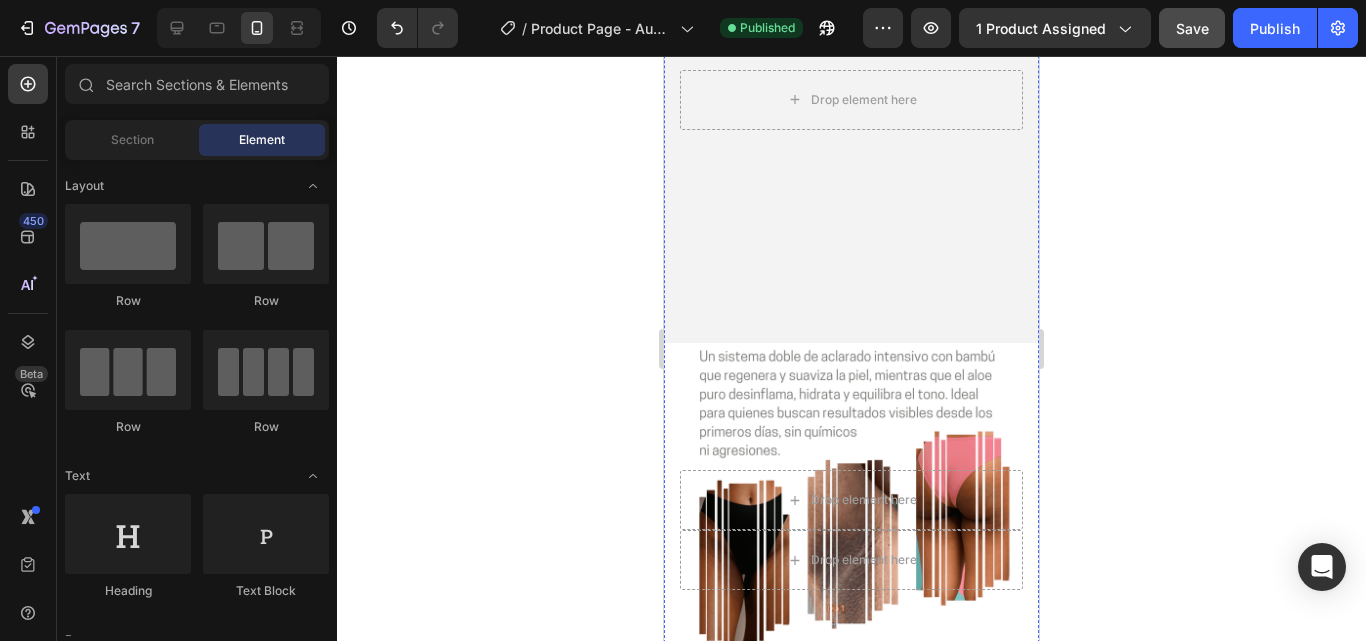 scroll, scrollTop: 986, scrollLeft: 0, axis: vertical 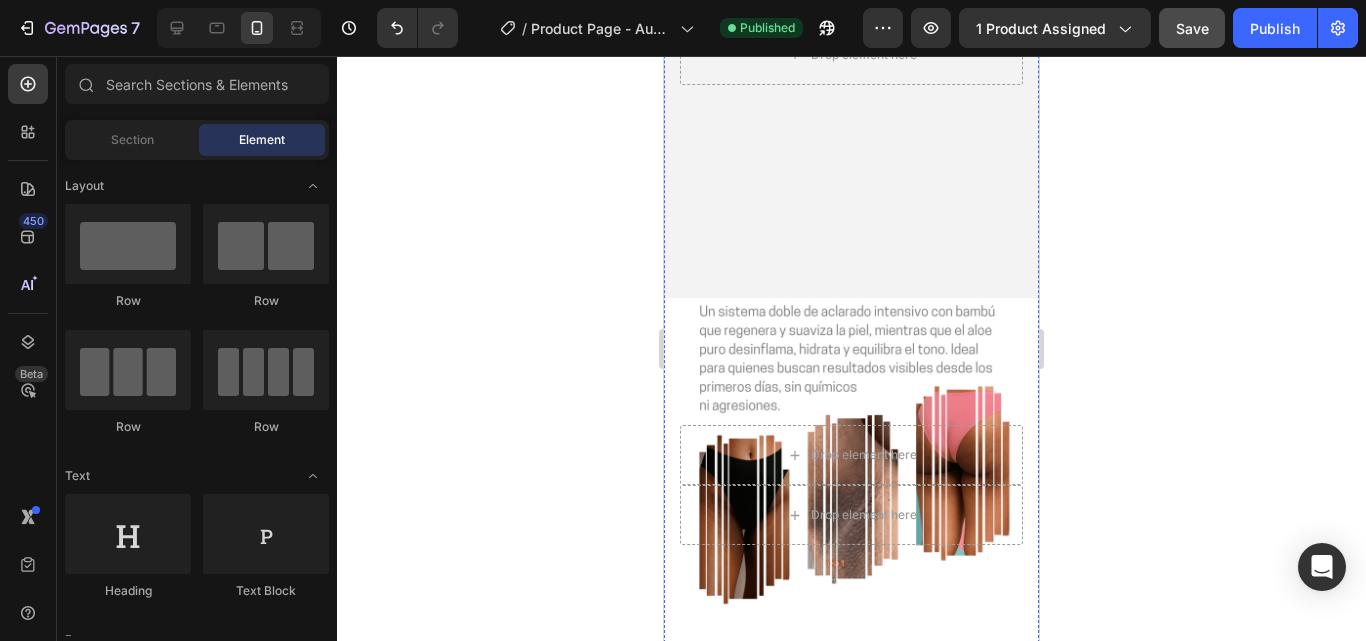 click on "¿Estas cansad@ de esto?" at bounding box center (851, -383) 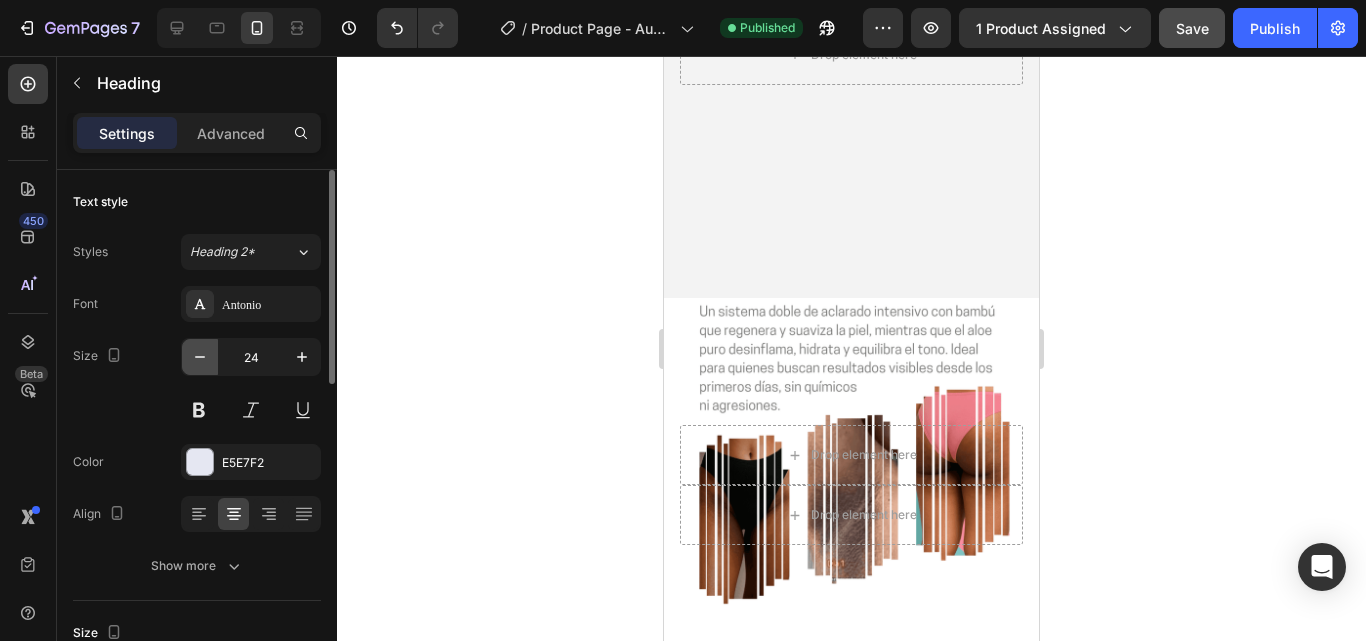 click 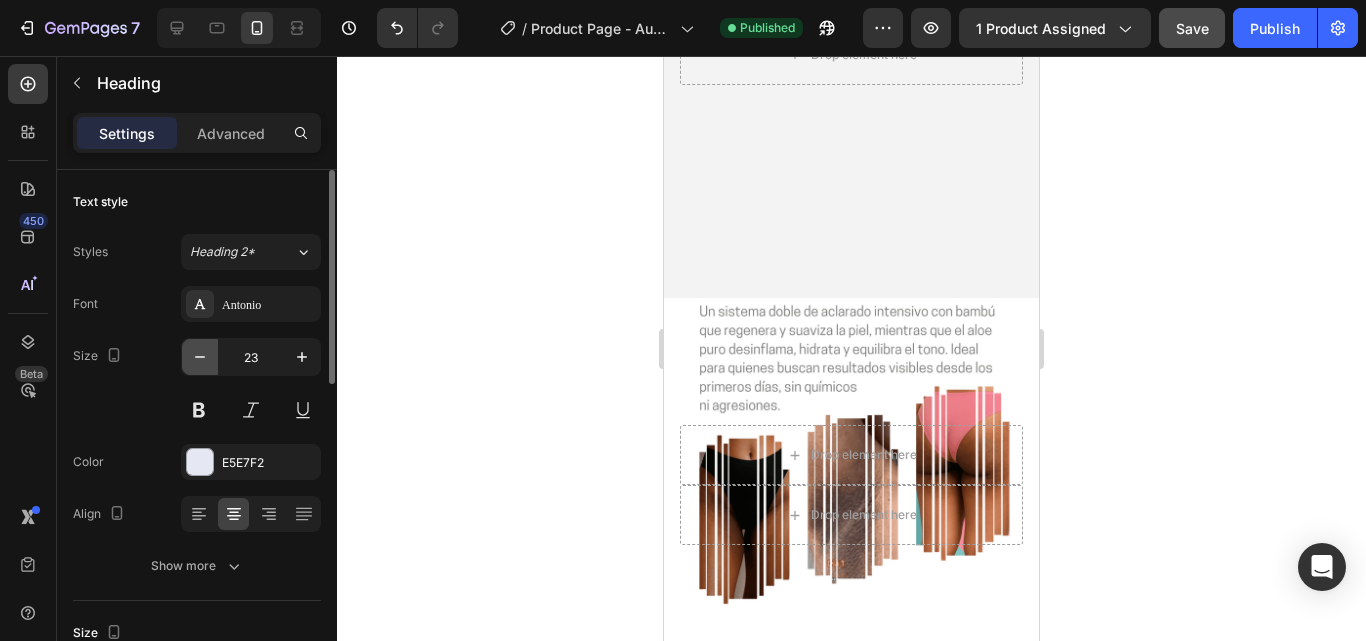 click 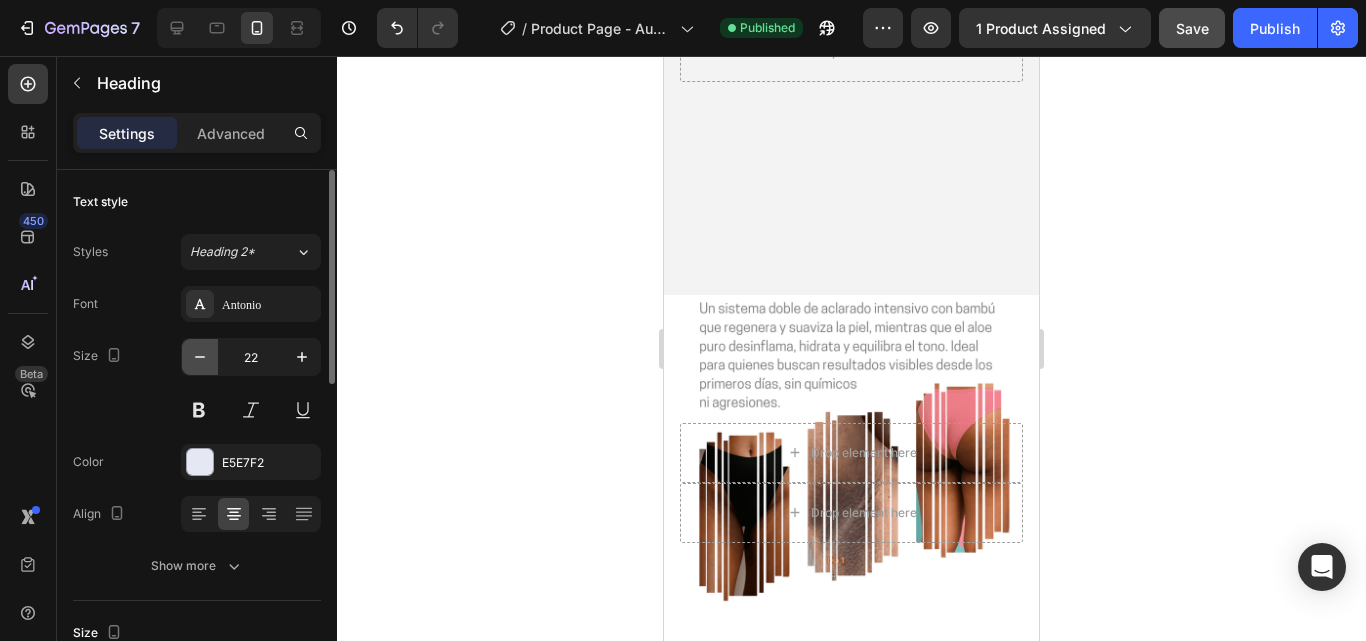click 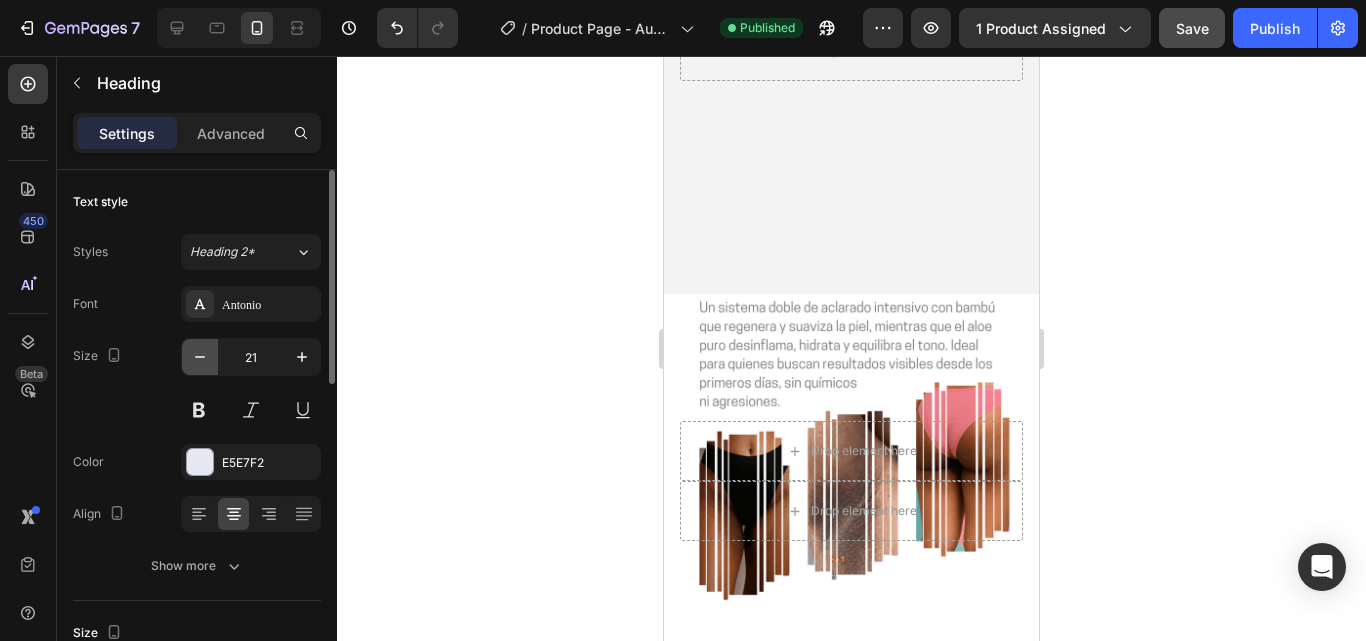 click 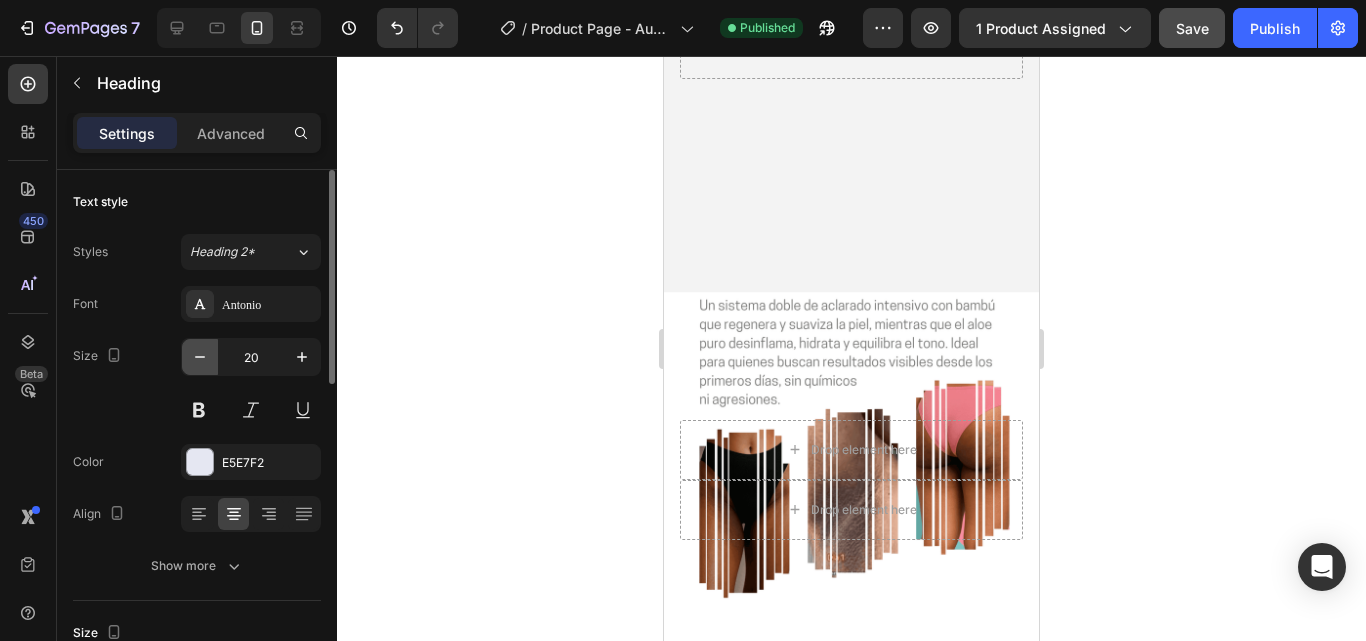 click 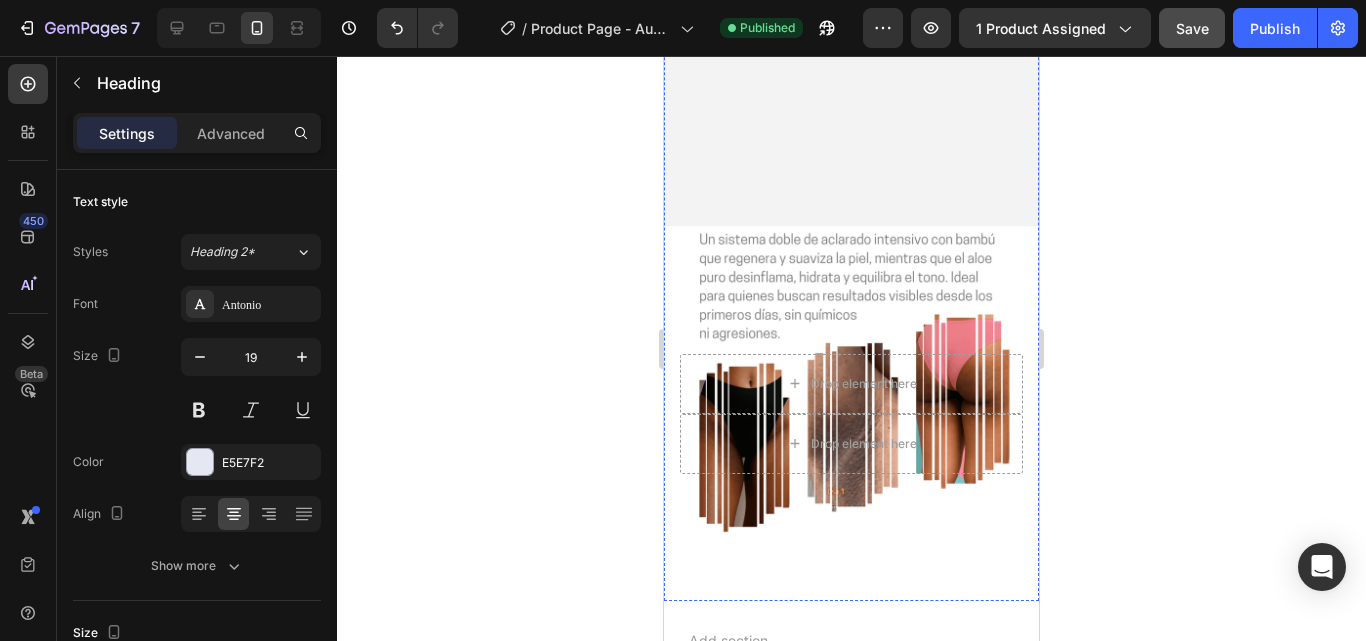 scroll, scrollTop: 1086, scrollLeft: 0, axis: vertical 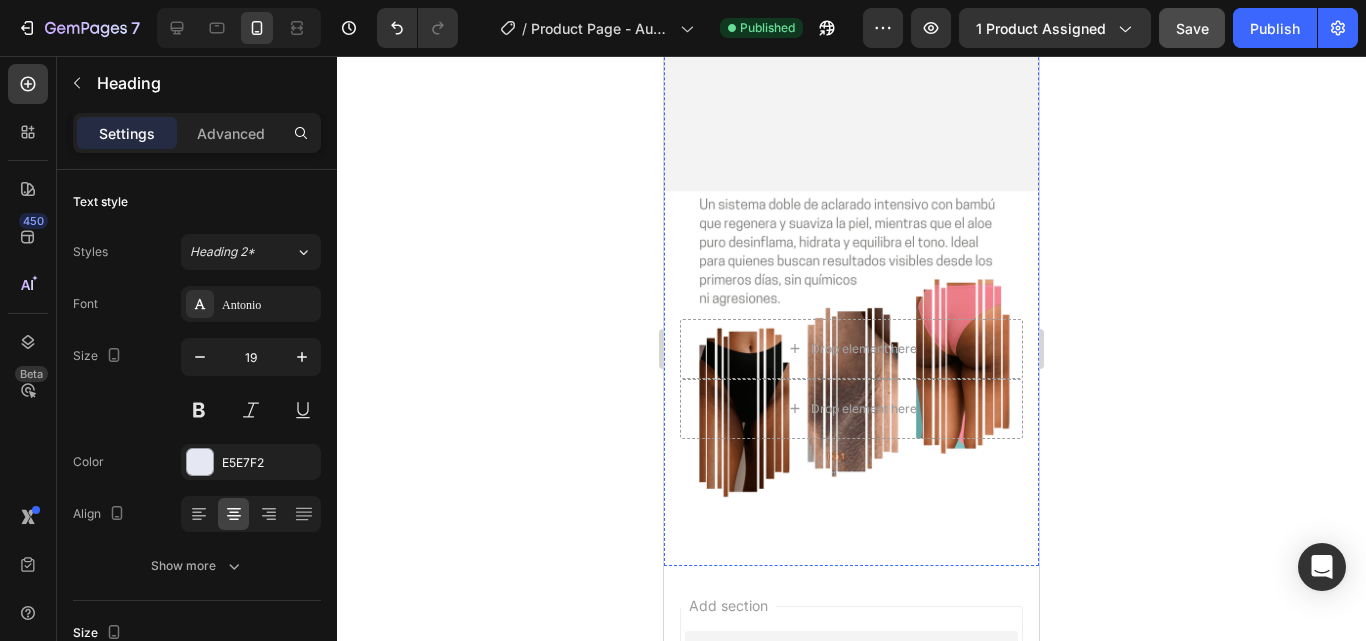click on "¡En este momento duplicamos o triplicamos tu pedido!" at bounding box center (851, -356) 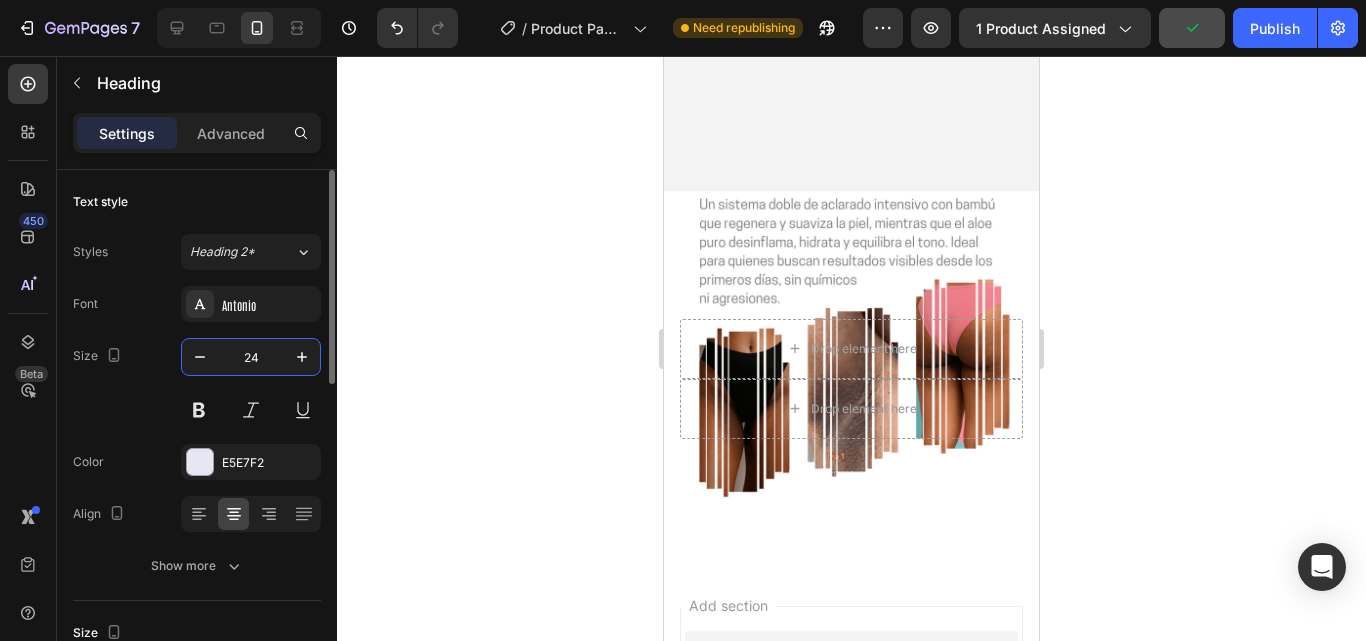 click on "24" at bounding box center (251, 357) 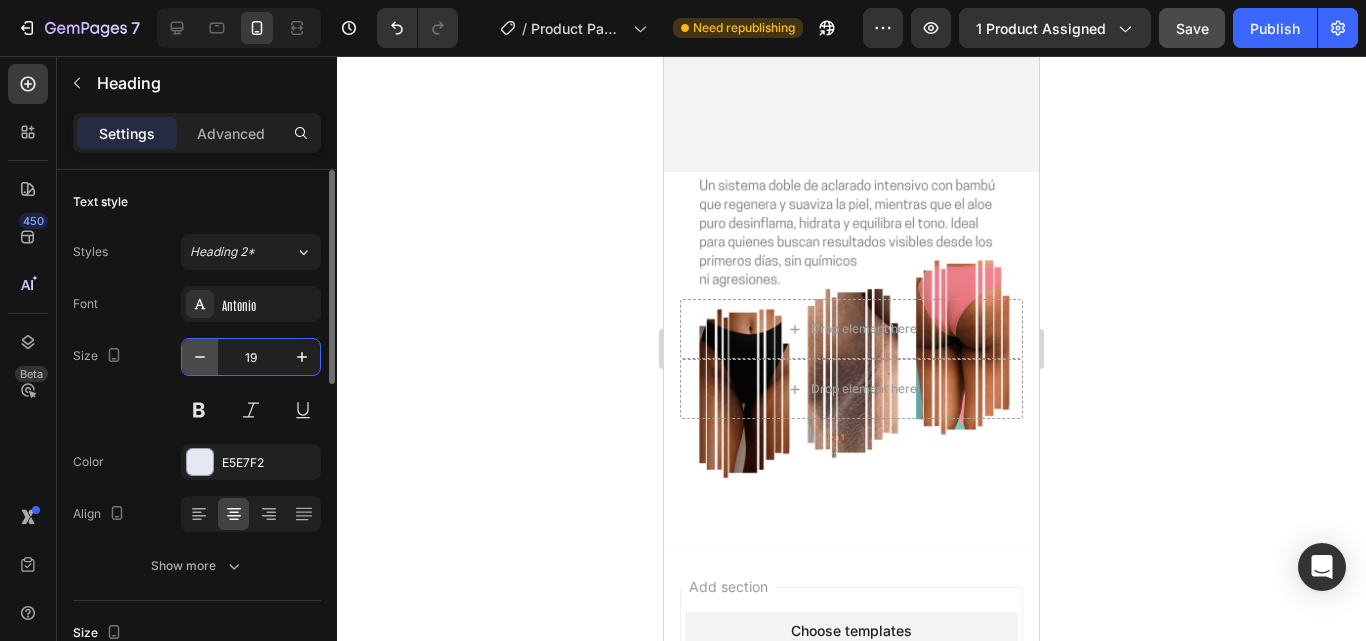 click 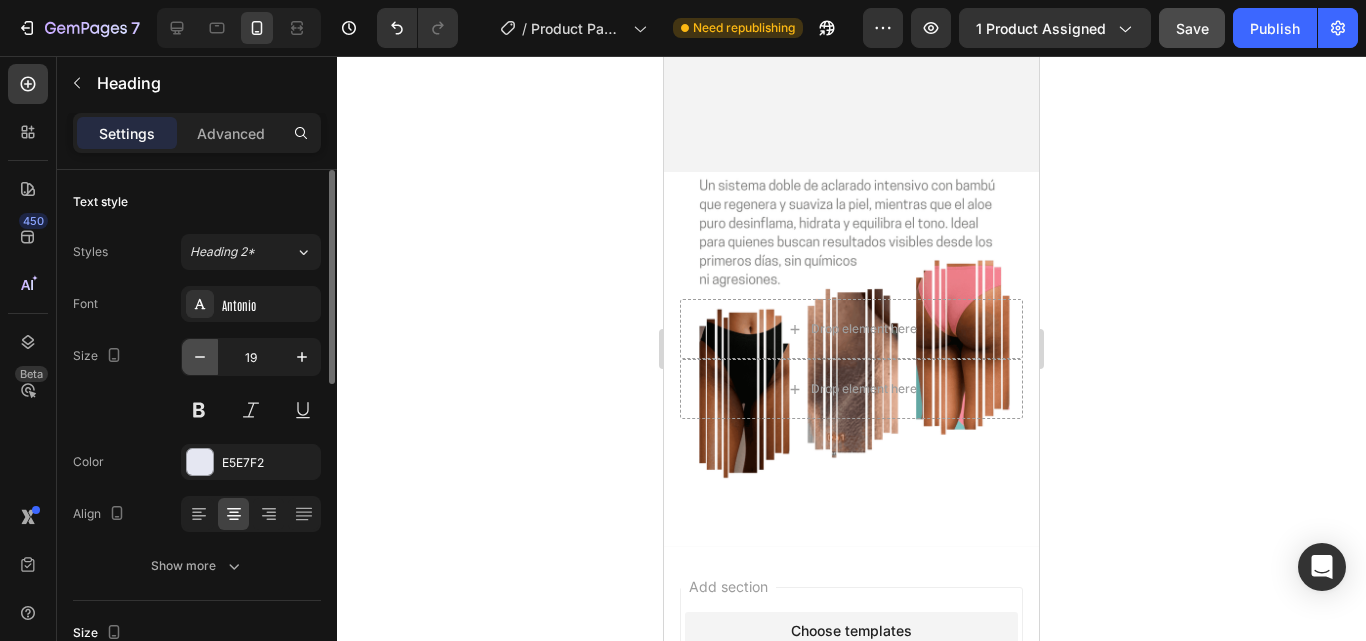 click 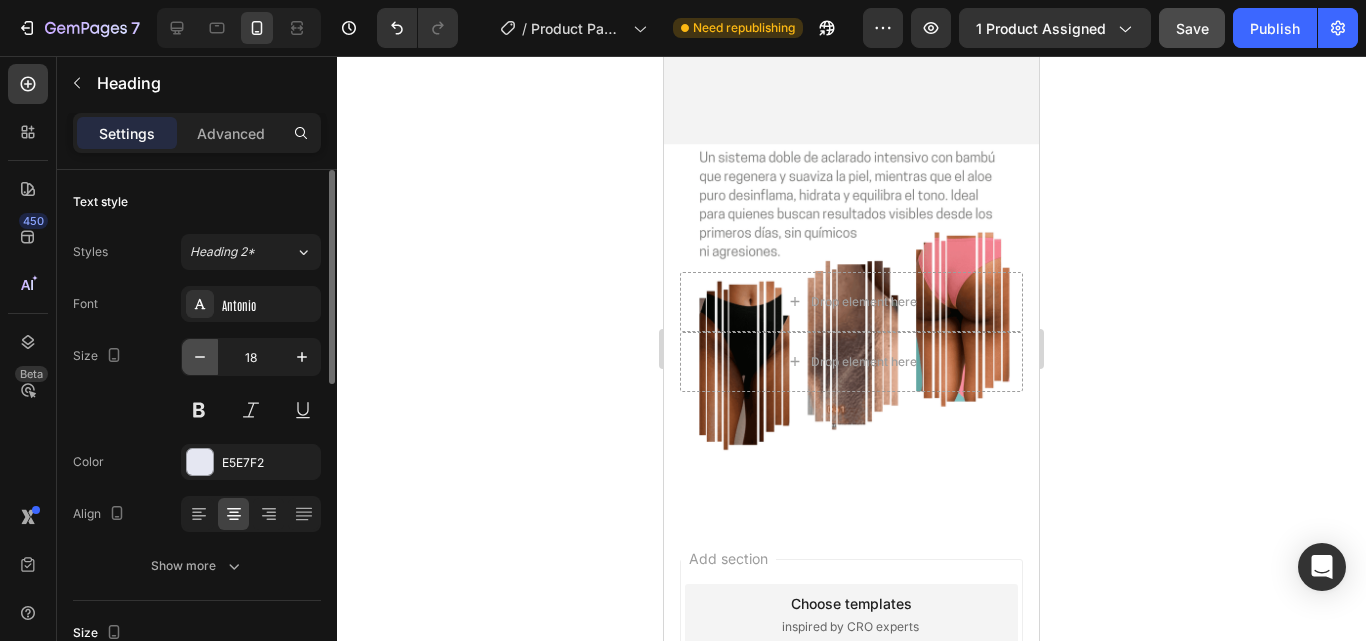 click 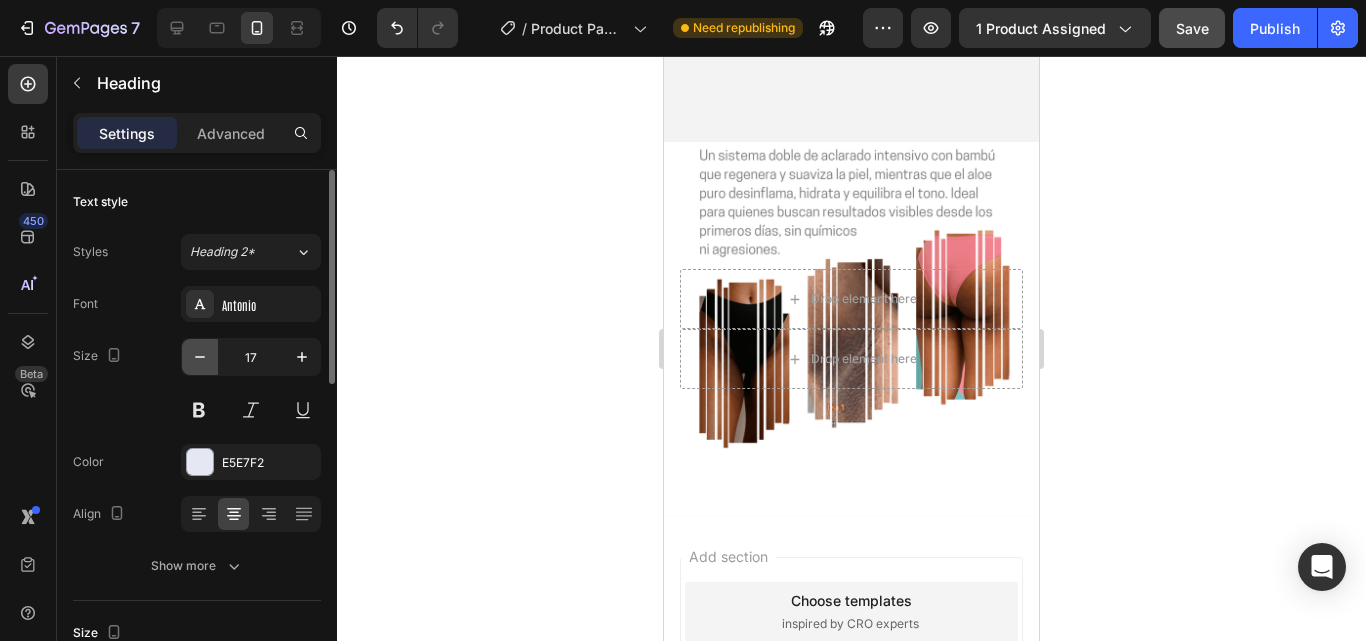 click 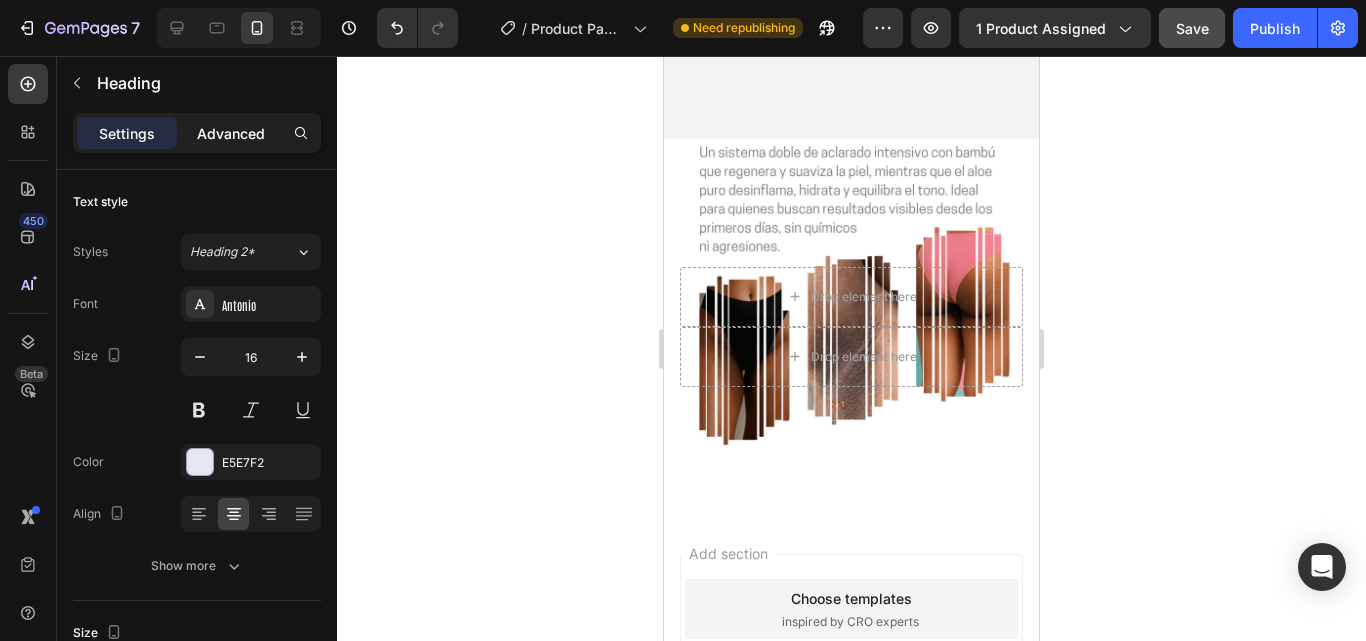 click on "Advanced" at bounding box center [231, 133] 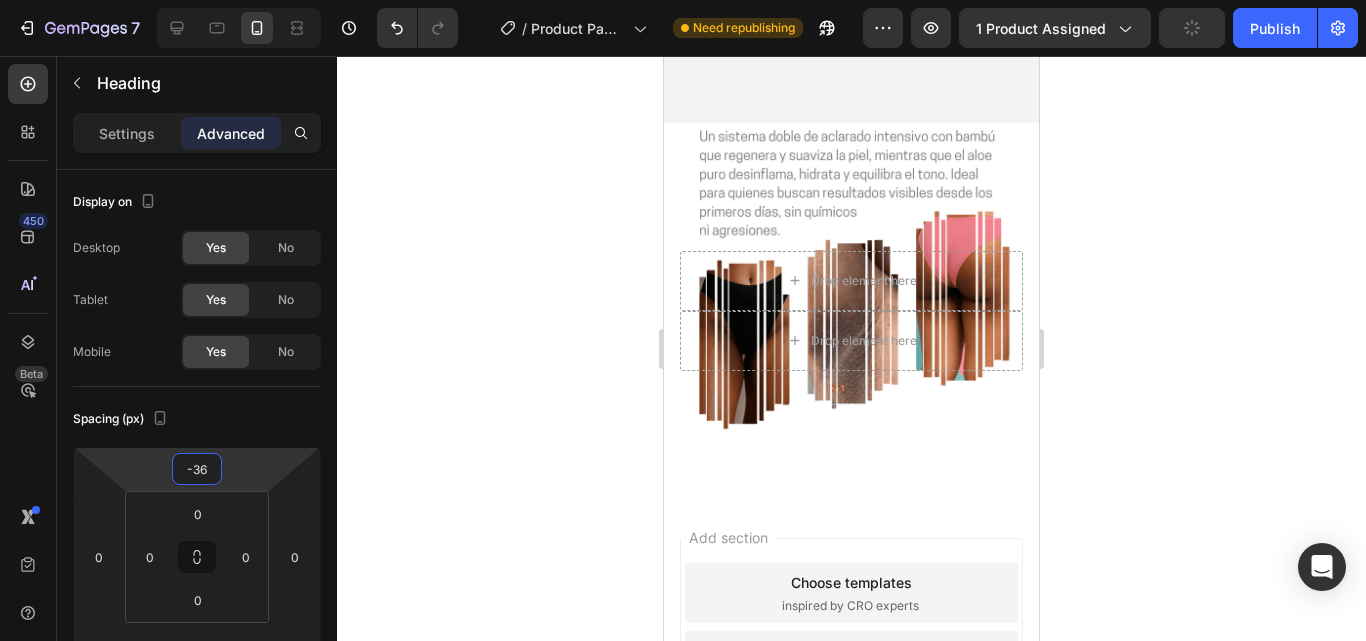 type on "-30" 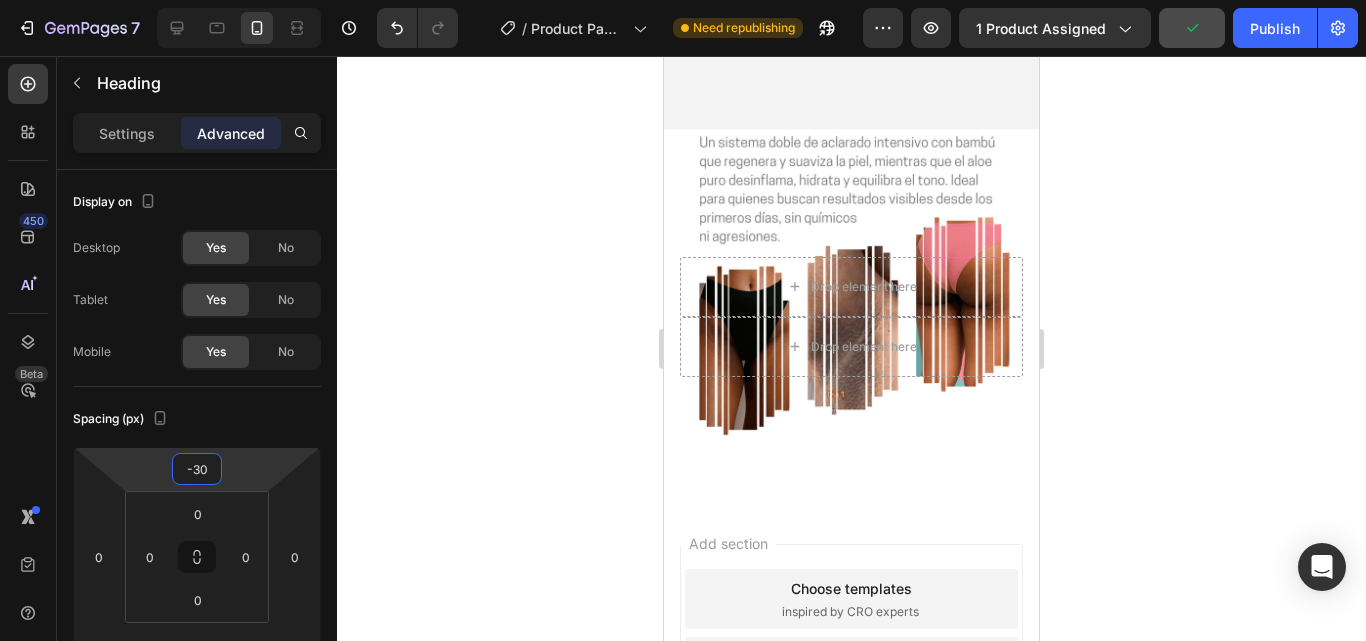 click on "7  Version history  /  Product Page - Aug 3, 12:41:14 Need republishing Preview 1 product assigned  Publish  450 Beta Sections(18) Elements(84) Section Element Hero Section Product Detail Brands Trusted Badges Guarantee Product Breakdown How to use Testimonials Compare Bundle FAQs Social Proof Brand Story Product List Collection Blog List Contact Sticky Add to Cart Custom Footer Browse Library 450 Layout
Row
Row
Row
Row Text
Heading
Text Block Button
Button
Button Media
Image
Image" at bounding box center [683, 0] 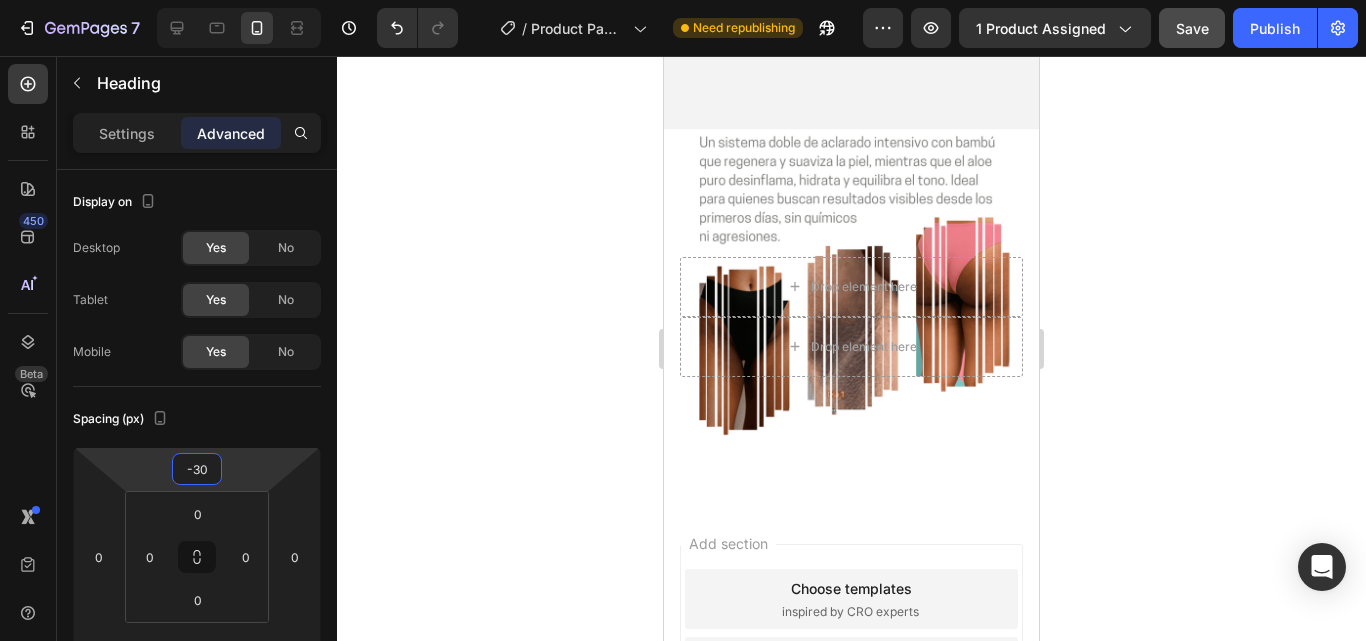 drag, startPoint x: 1147, startPoint y: 399, endPoint x: 1135, endPoint y: 409, distance: 15.6205 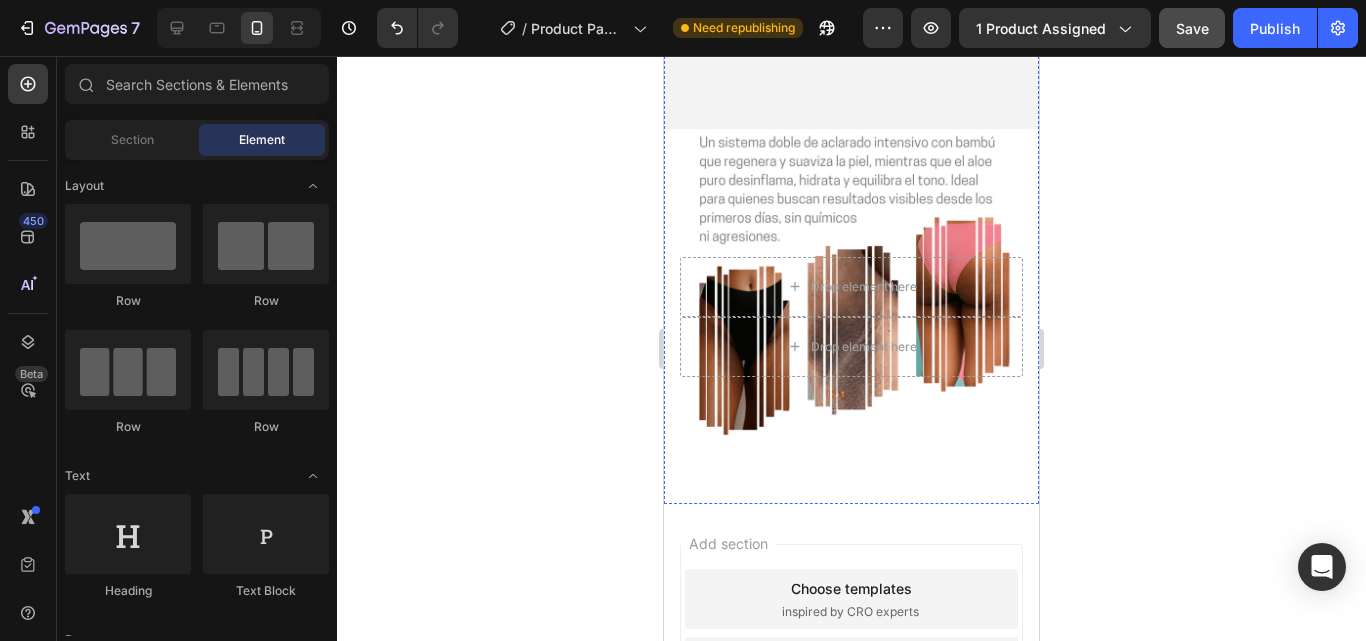 click on "Custom Code" at bounding box center (851, -437) 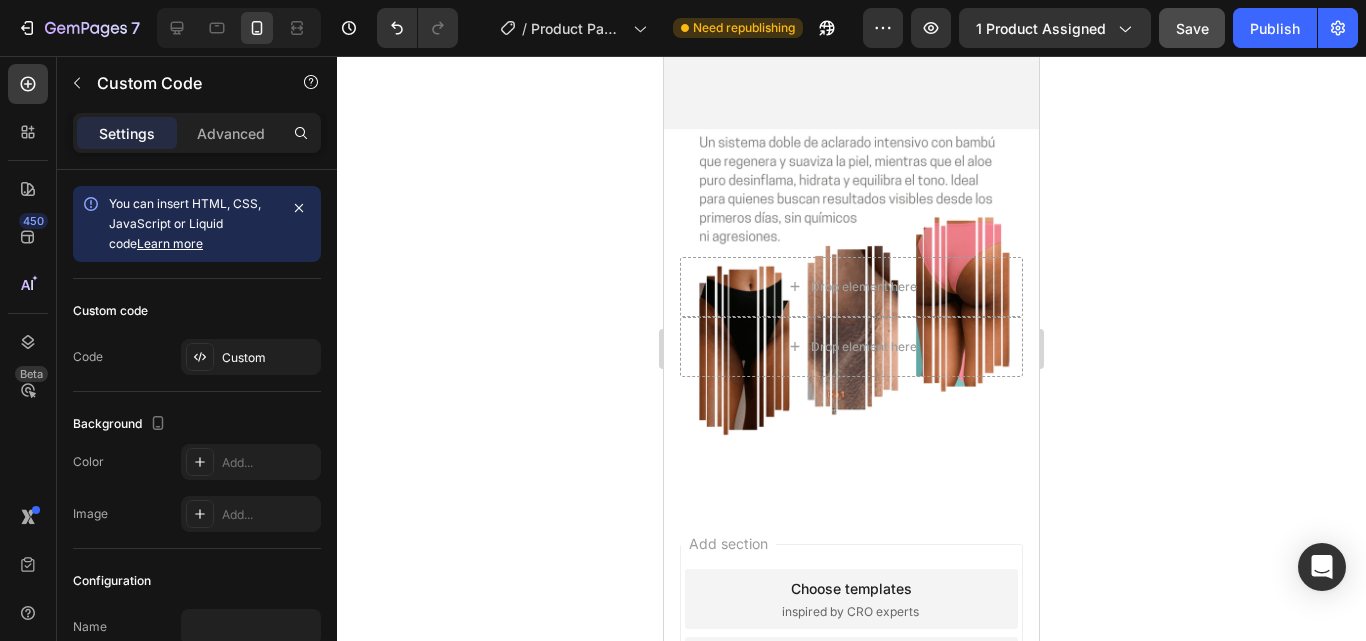 click 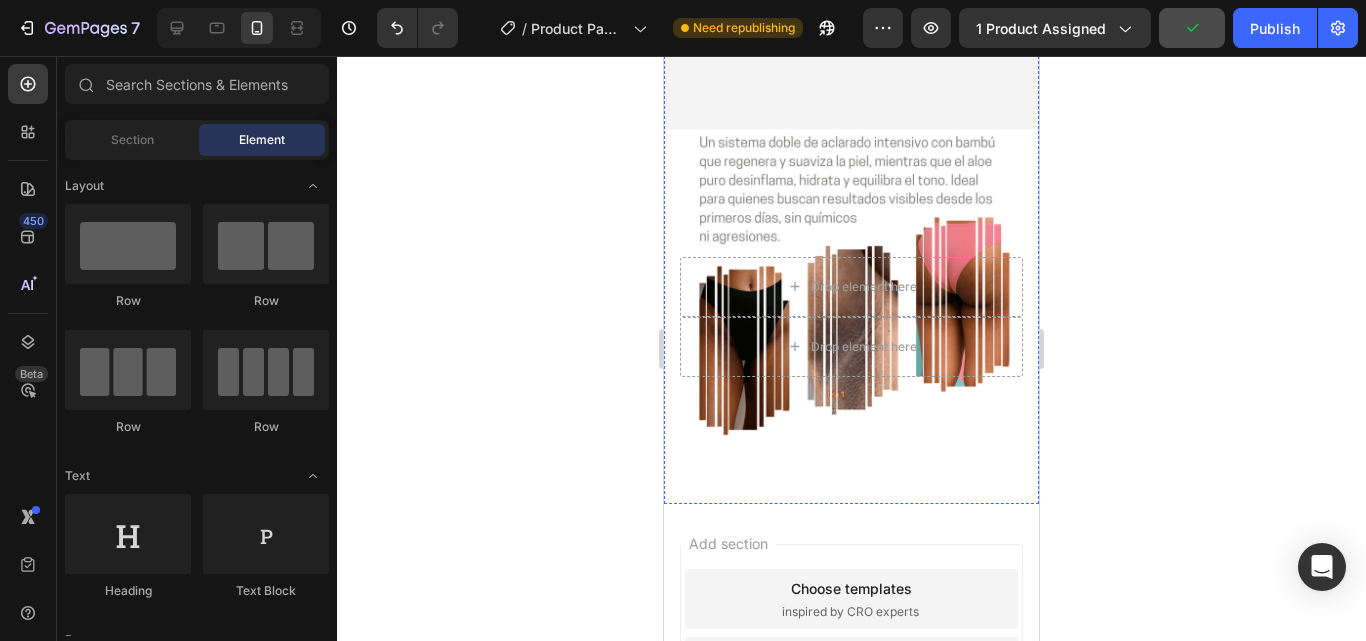 click on "Custom Code
Publish the page to see the content." at bounding box center (851, -425) 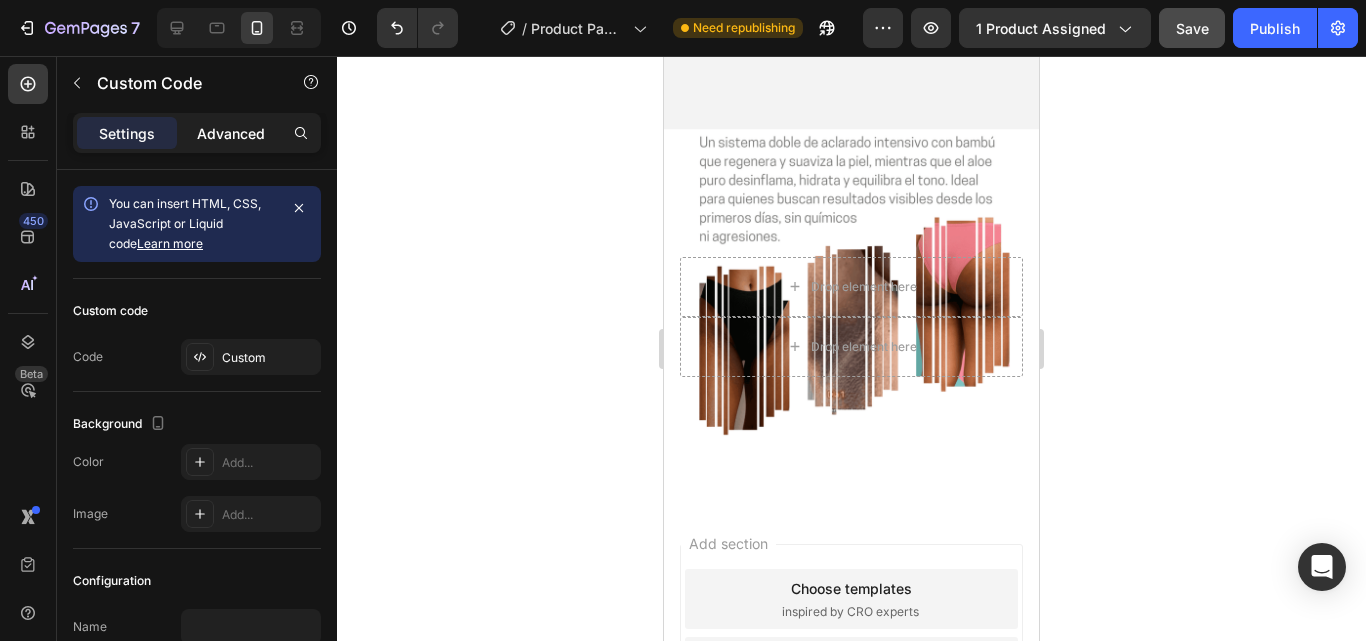 click on "Advanced" 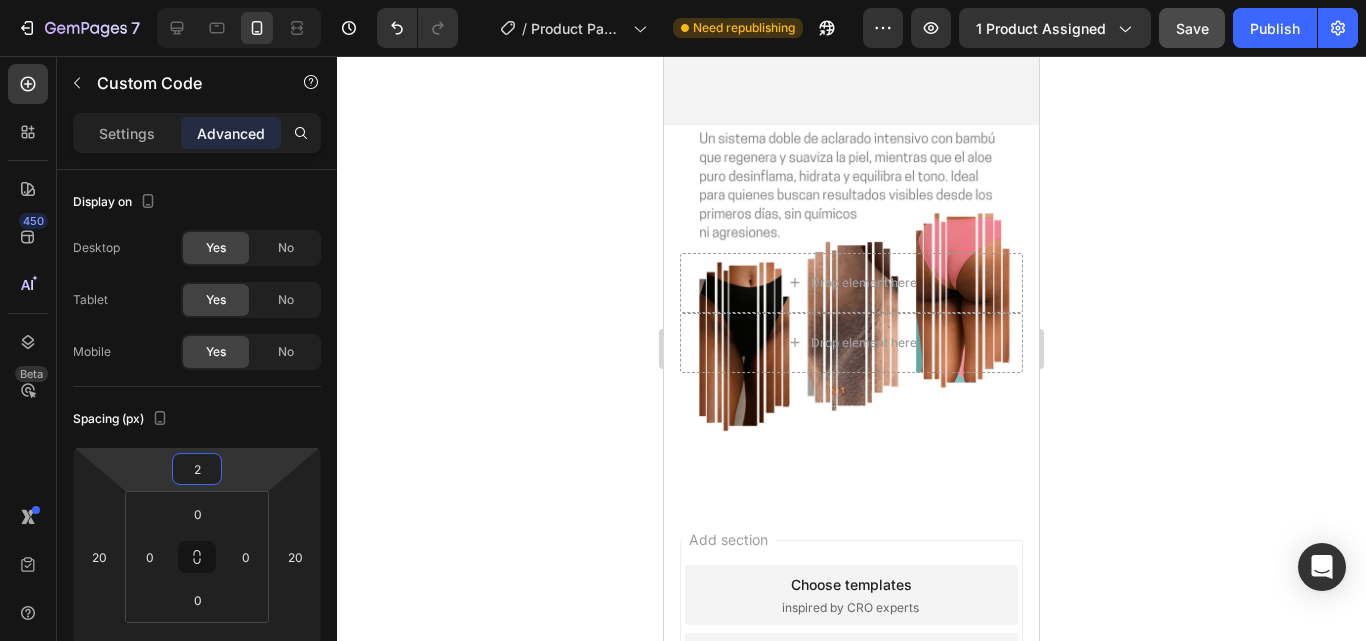 type on "0" 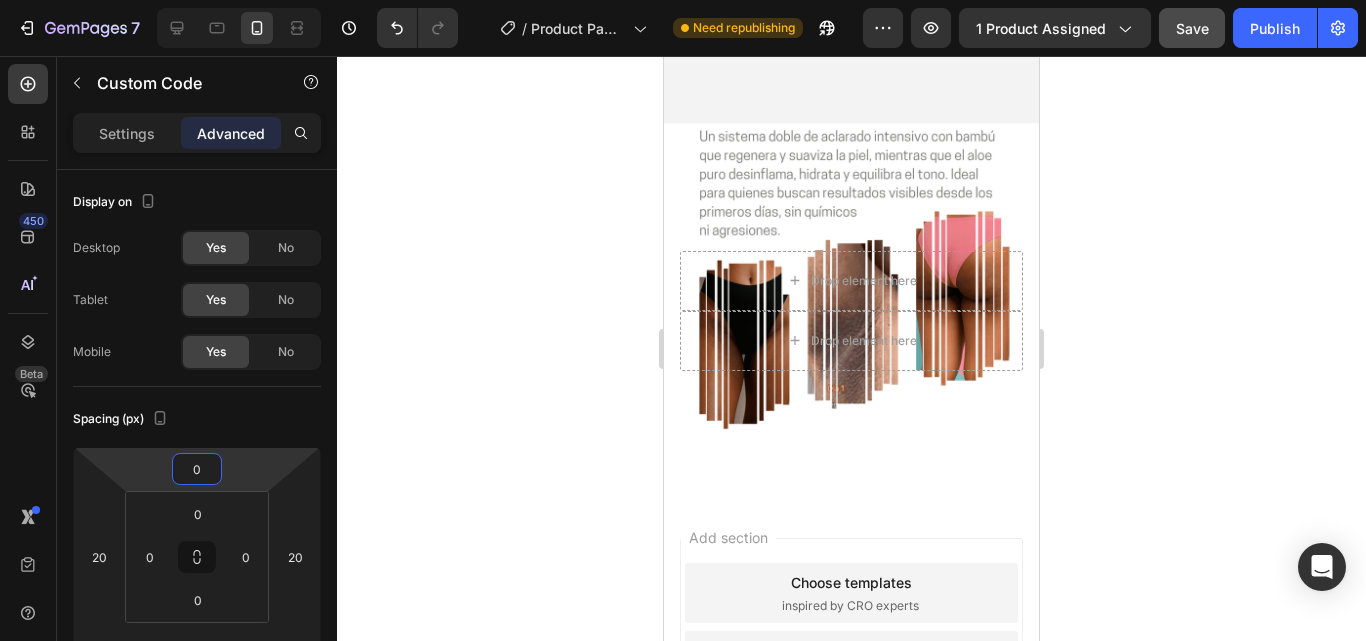 click on "7  Version history  /  Product Page - Aug 3, 12:41:14 Need republishing Preview 1 product assigned  Save   Publish  450 Beta Sections(18) Elements(84) Section Element Hero Section Product Detail Brands Trusted Badges Guarantee Product Breakdown How to use Testimonials Compare Bundle FAQs Social Proof Brand Story Product List Collection Blog List Contact Sticky Add to Cart Custom Footer Browse Library 450 Layout
Row
Row
Row
Row Text
Heading
Text Block Button
Button
Button Media
Image
Image" at bounding box center [683, 0] 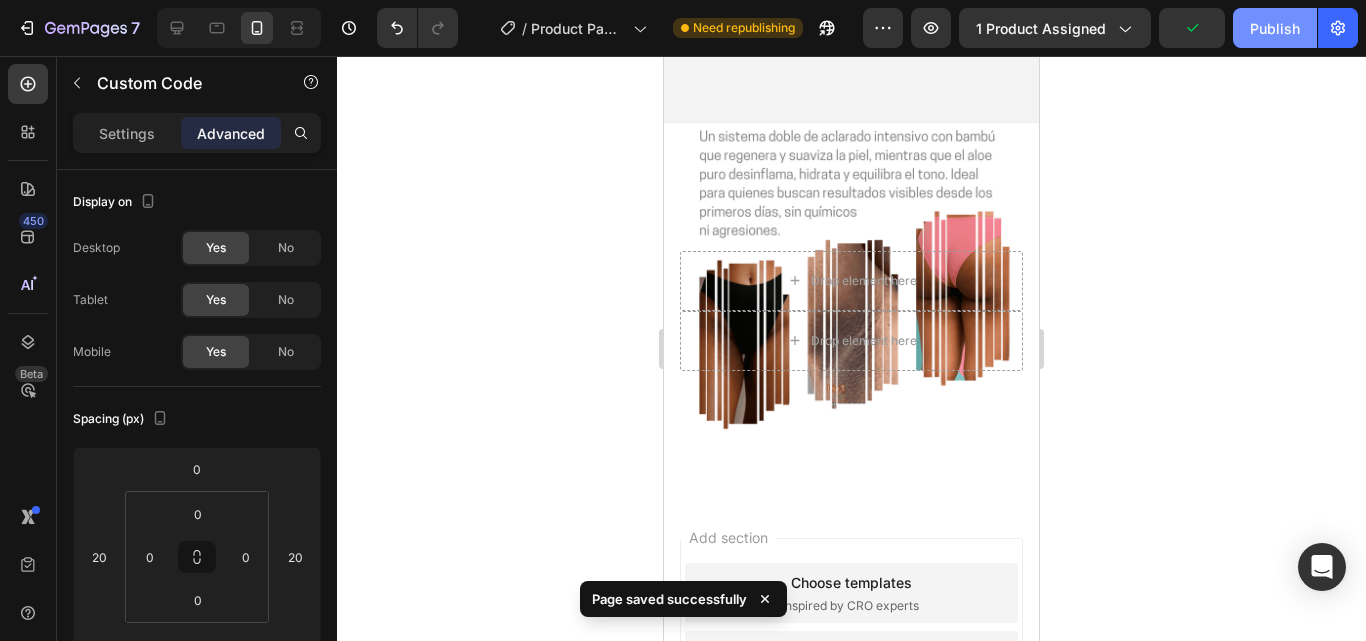 click on "Publish" at bounding box center [1275, 28] 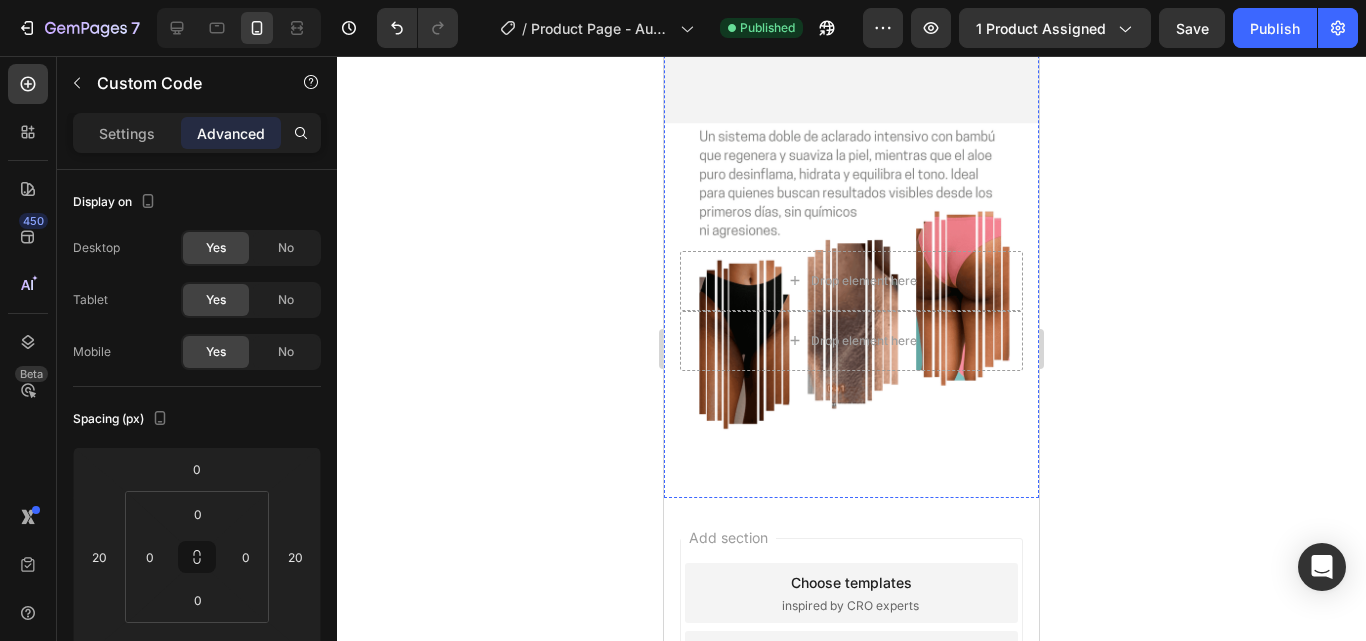 click on "¡En este momento duplicamos o triplicamos tu pedido!" at bounding box center [851, -398] 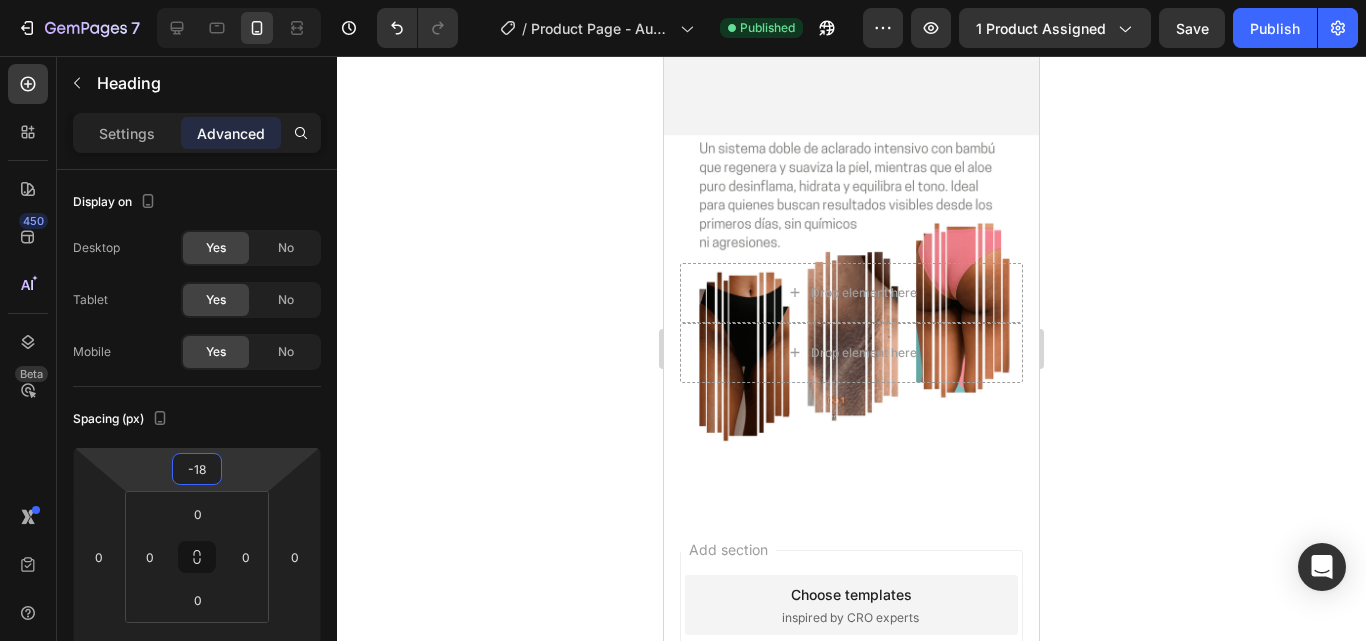 type on "-20" 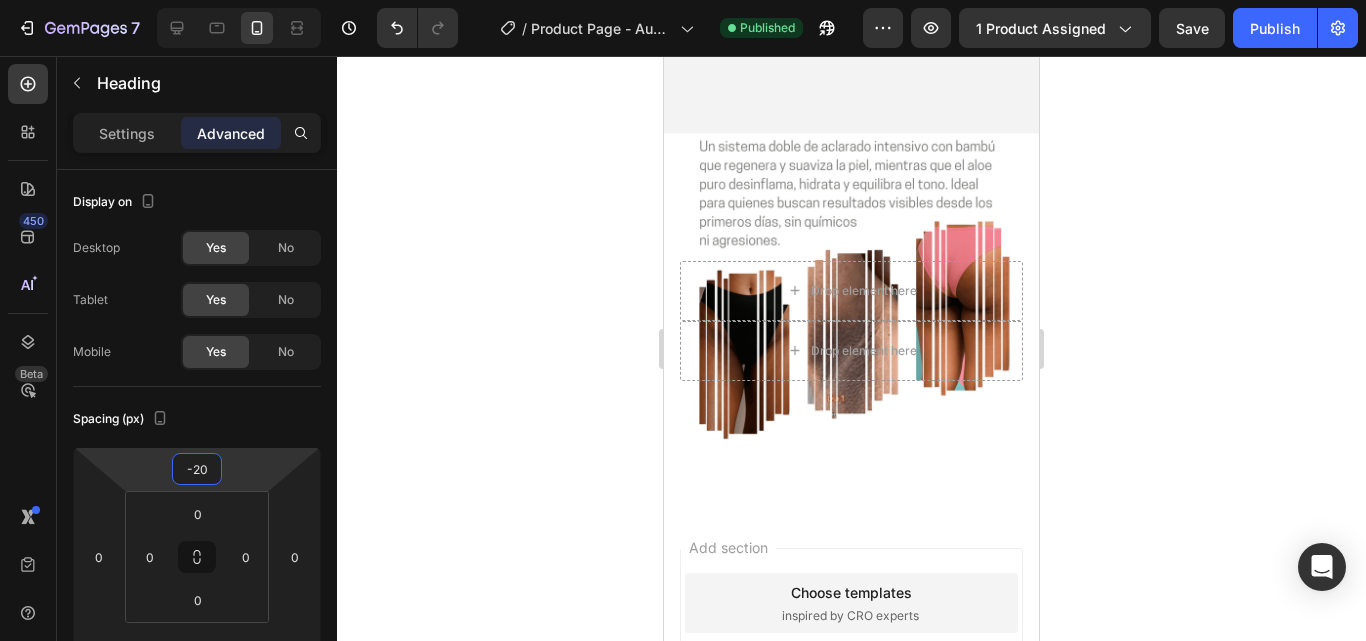click on "7  Version history  /  Product Page - Aug 3, 12:41:14 Published Preview 1 product assigned  Save   Publish  450 Beta Sections(18) Elements(84) Section Element Hero Section Product Detail Brands Trusted Badges Guarantee Product Breakdown How to use Testimonials Compare Bundle FAQs Social Proof Brand Story Product List Collection Blog List Contact Sticky Add to Cart Custom Footer Browse Library 450 Layout
Row
Row
Row
Row Text
Heading
Text Block Button
Button
Button Media
Image
Image" at bounding box center [683, 0] 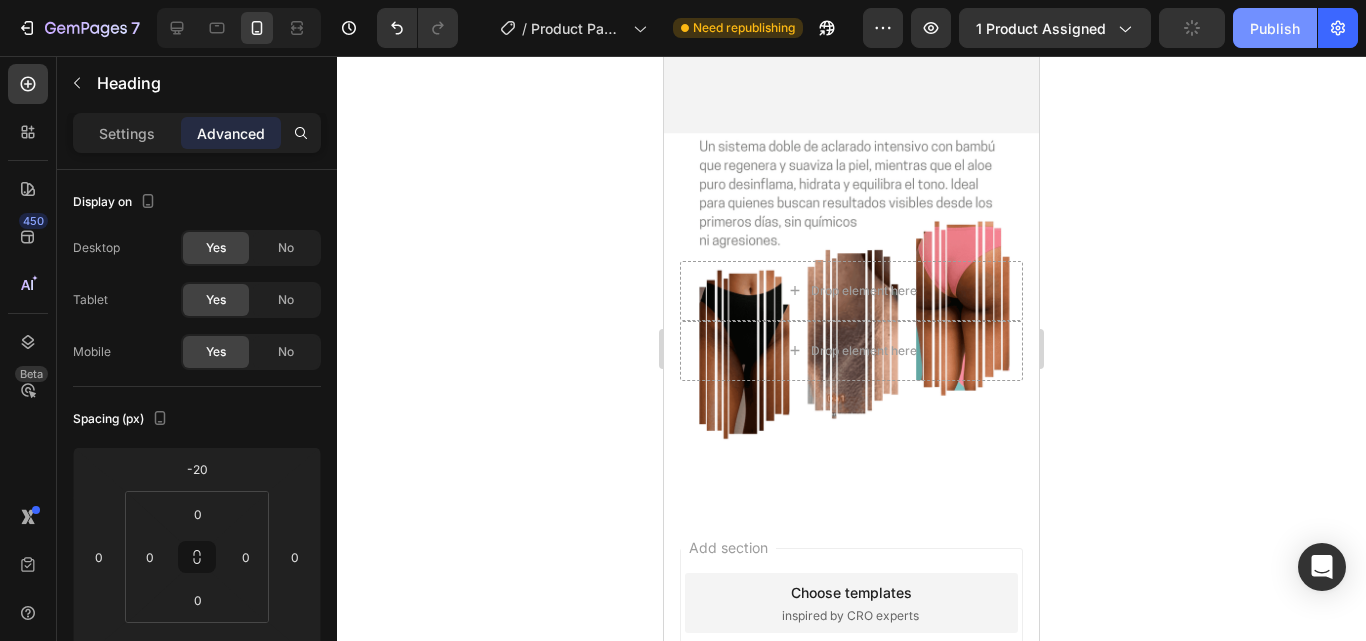 click on "Publish" at bounding box center [1275, 28] 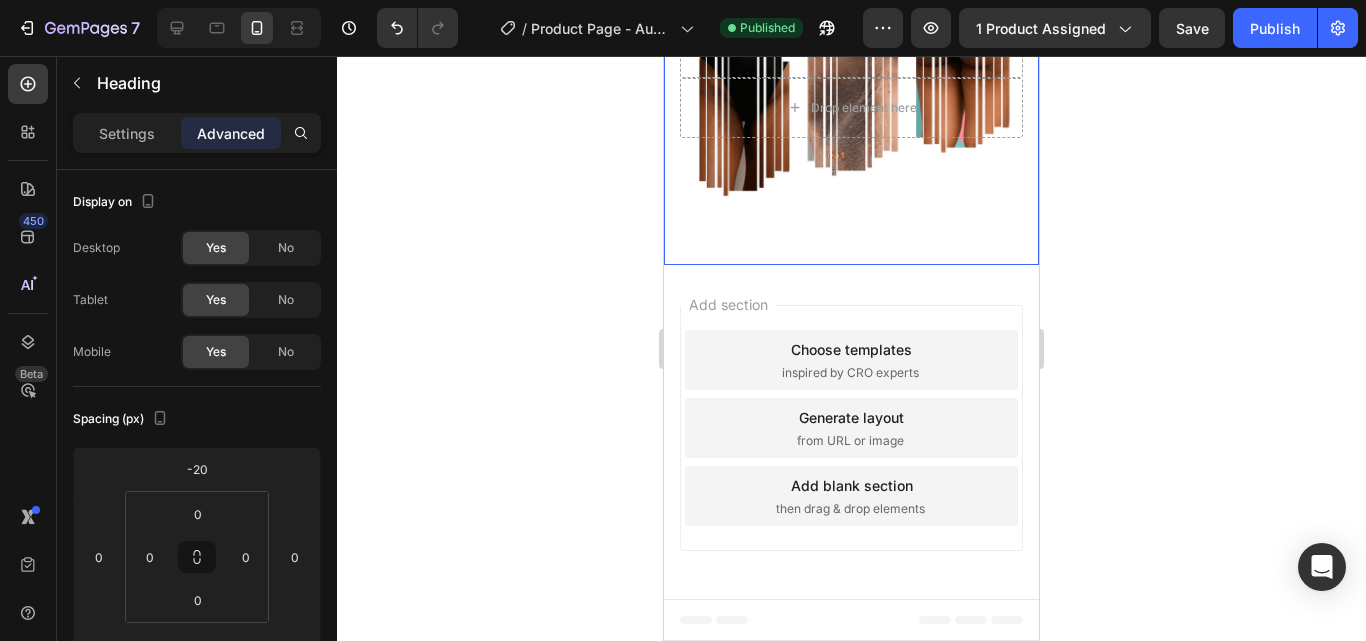 scroll, scrollTop: 1986, scrollLeft: 0, axis: vertical 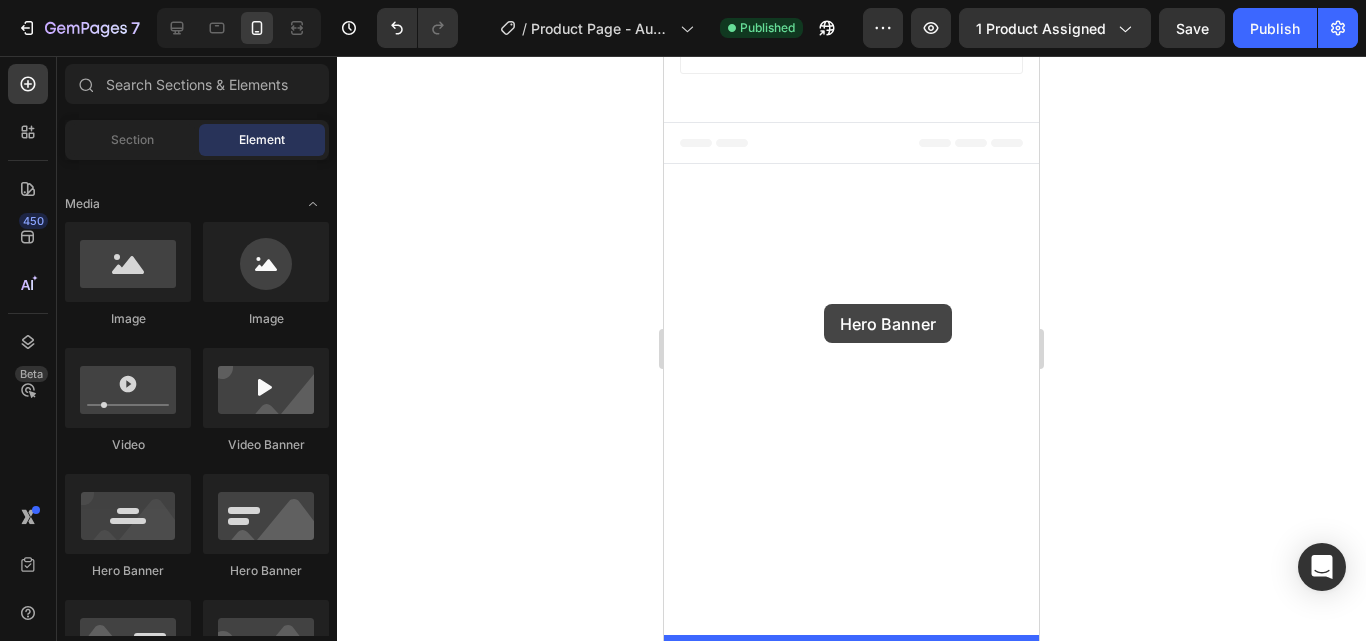 drag, startPoint x: 921, startPoint y: 570, endPoint x: 824, endPoint y: 304, distance: 283.13425 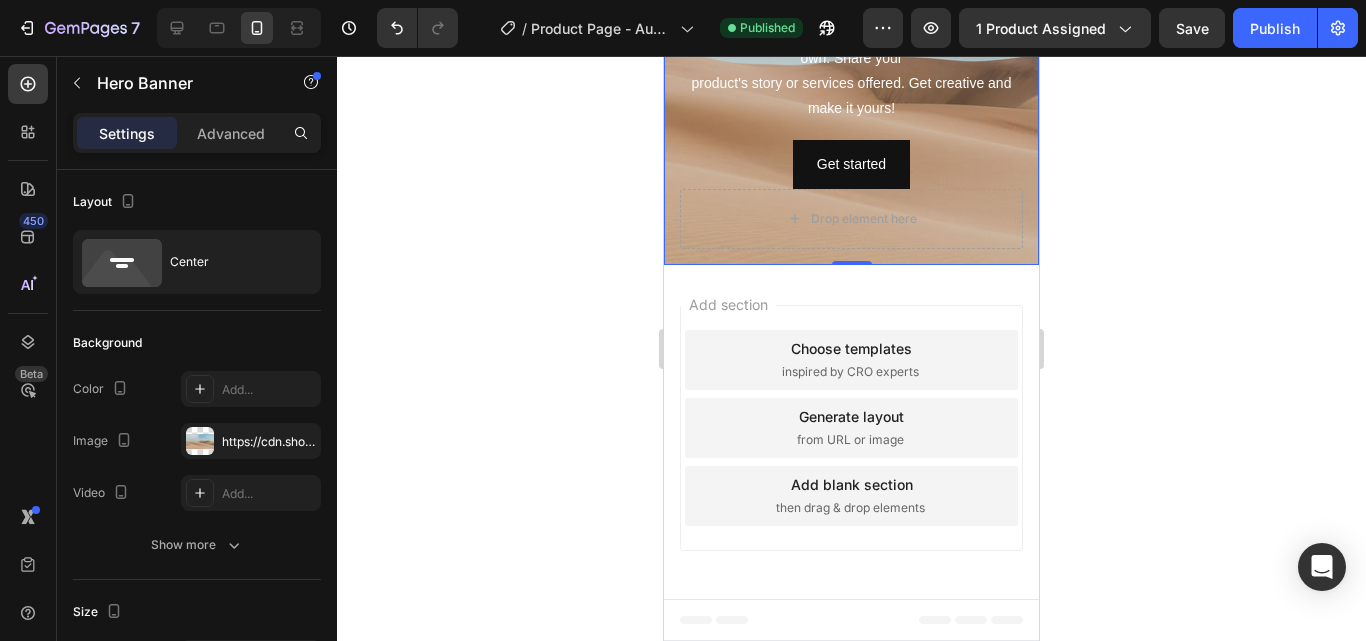 scroll, scrollTop: 1851, scrollLeft: 0, axis: vertical 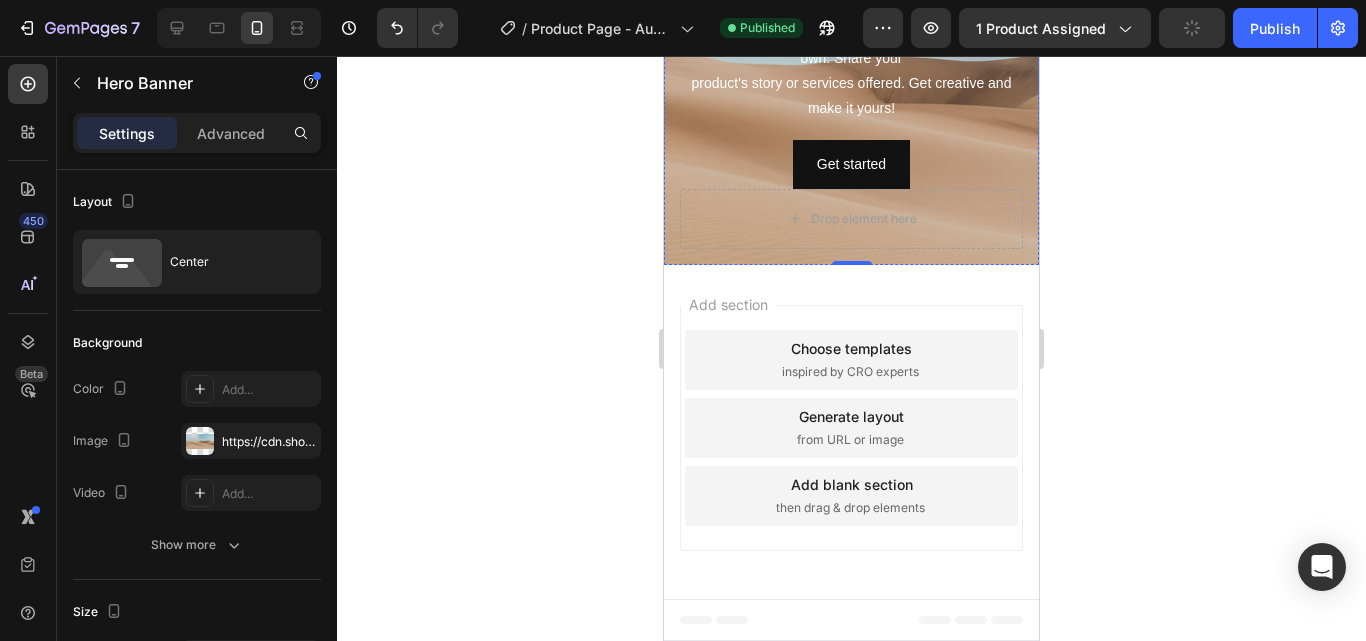 click on "Click here to edit heading" at bounding box center [851, -53] 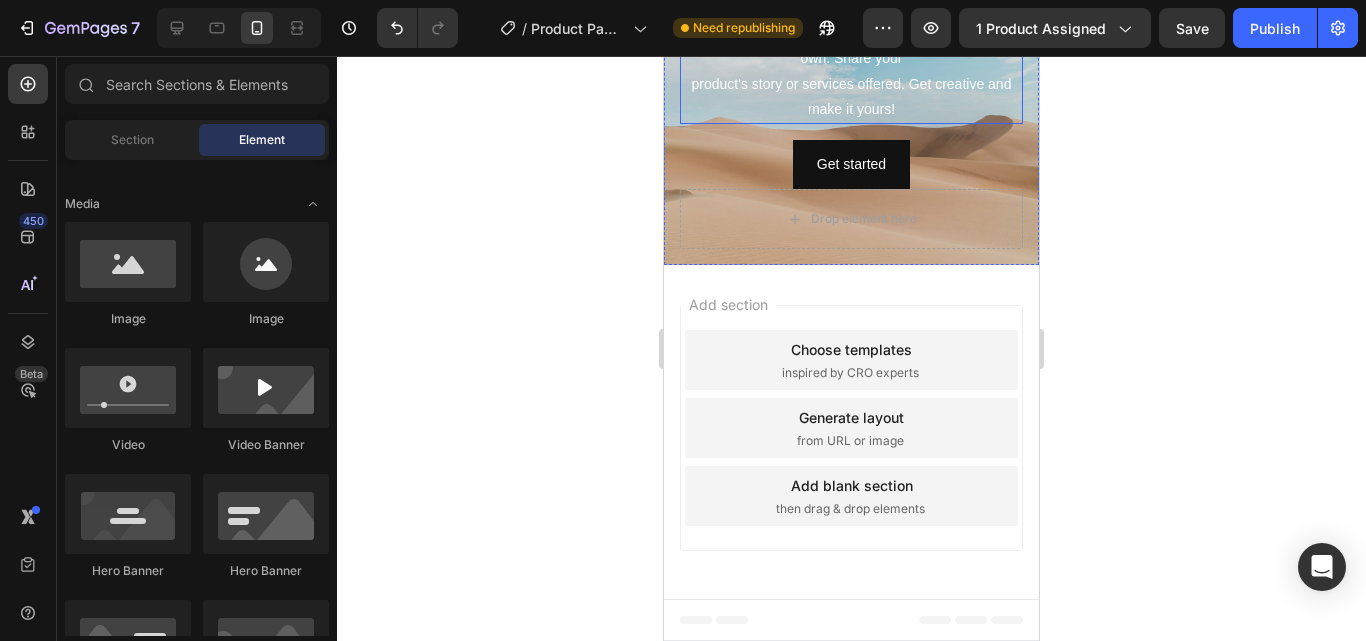 click on "This is your text block. Click to edit and make it your own. Share your                       product's story or services offered. Get creative and make it yours!" at bounding box center [851, 71] 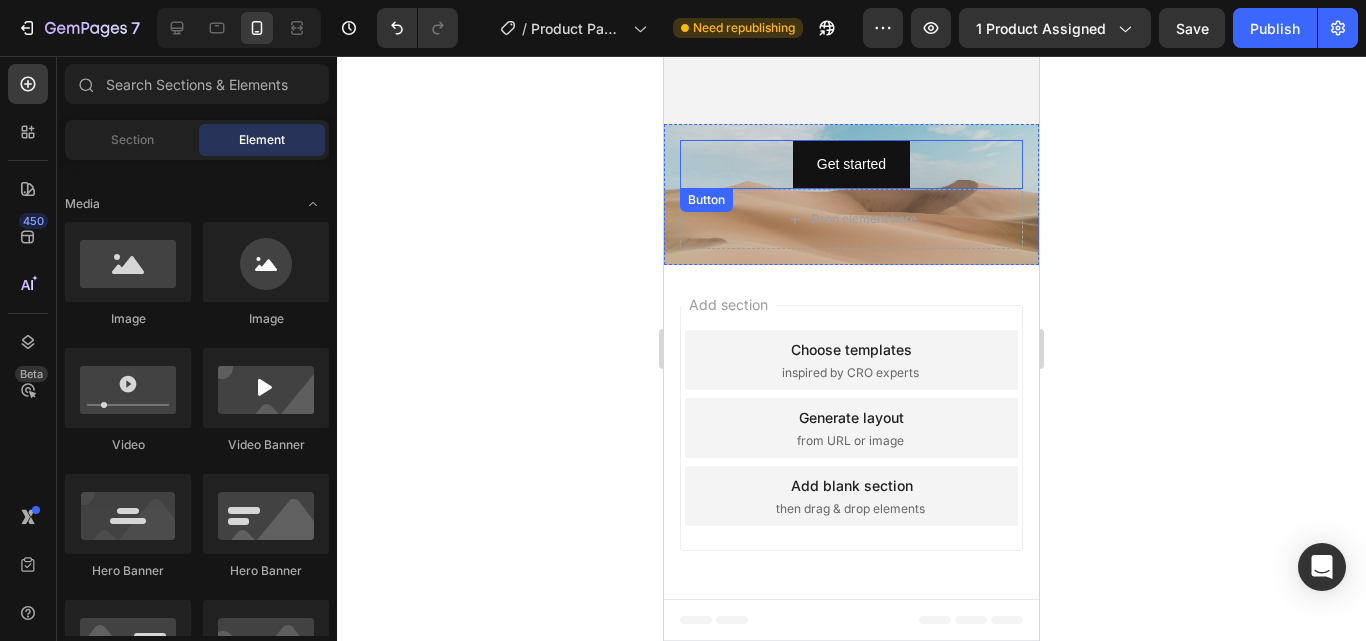 click on "Get started Button" at bounding box center [851, 164] 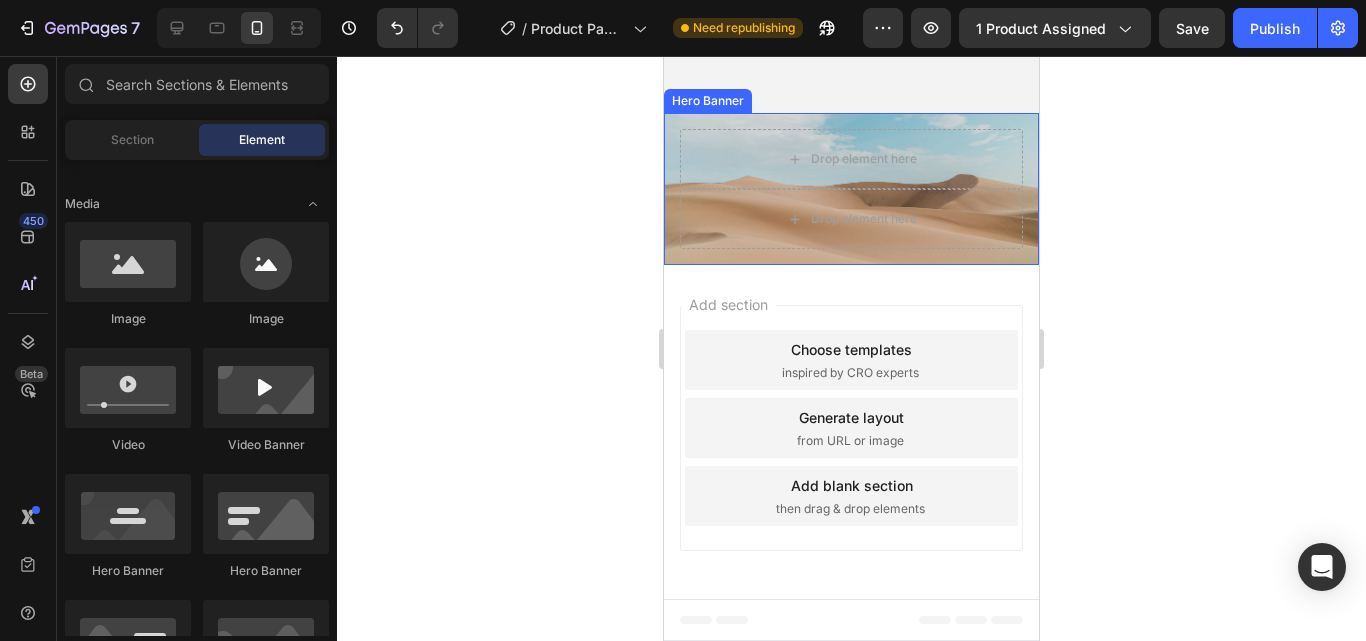 click on "Drop element here
Drop element here" at bounding box center [851, 189] 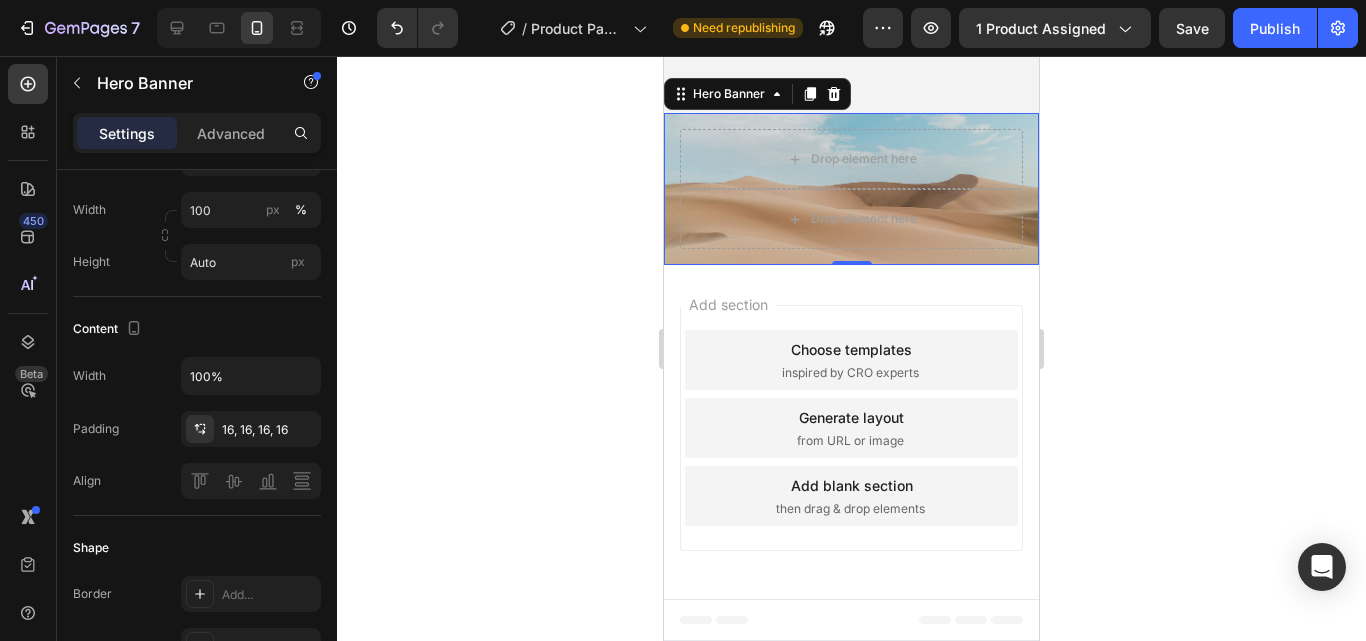 scroll, scrollTop: 0, scrollLeft: 0, axis: both 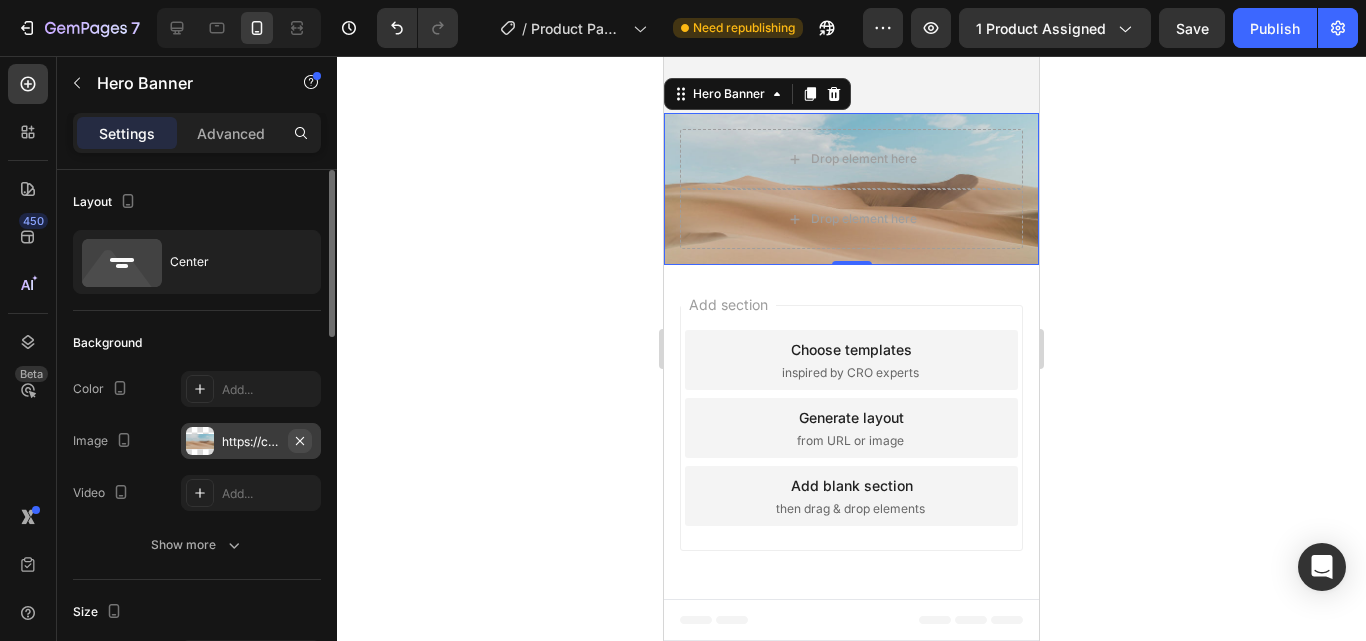 click 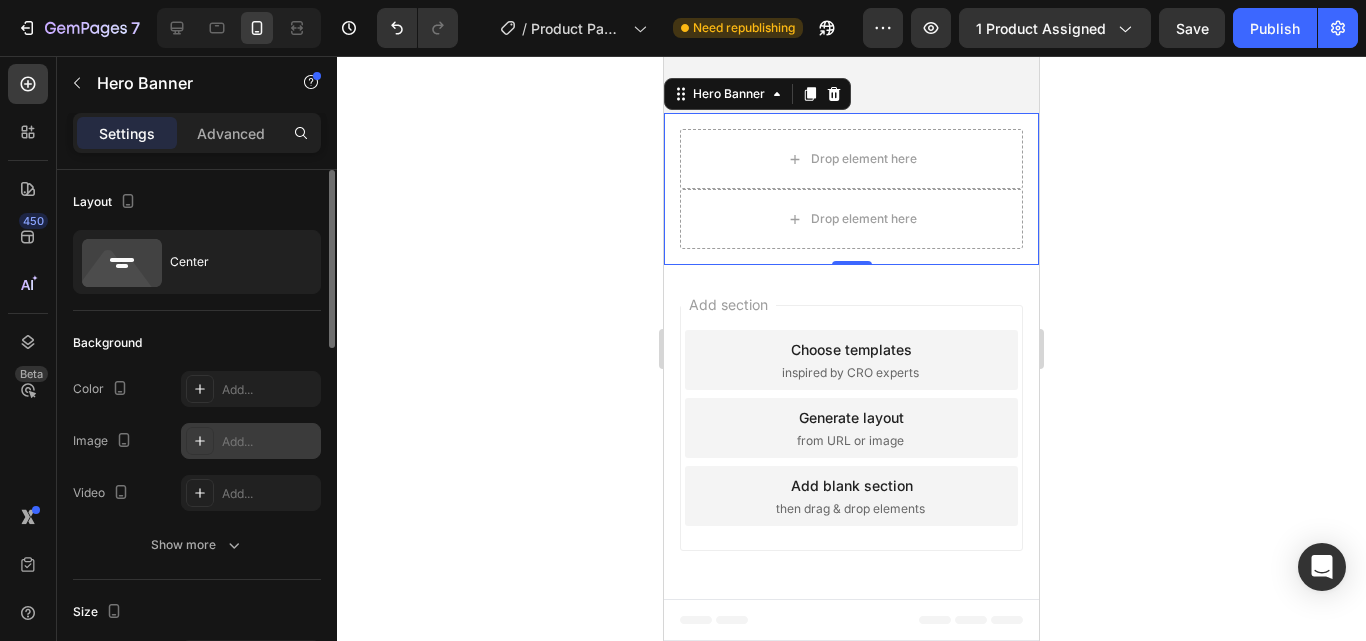 click on "Add..." at bounding box center [269, 442] 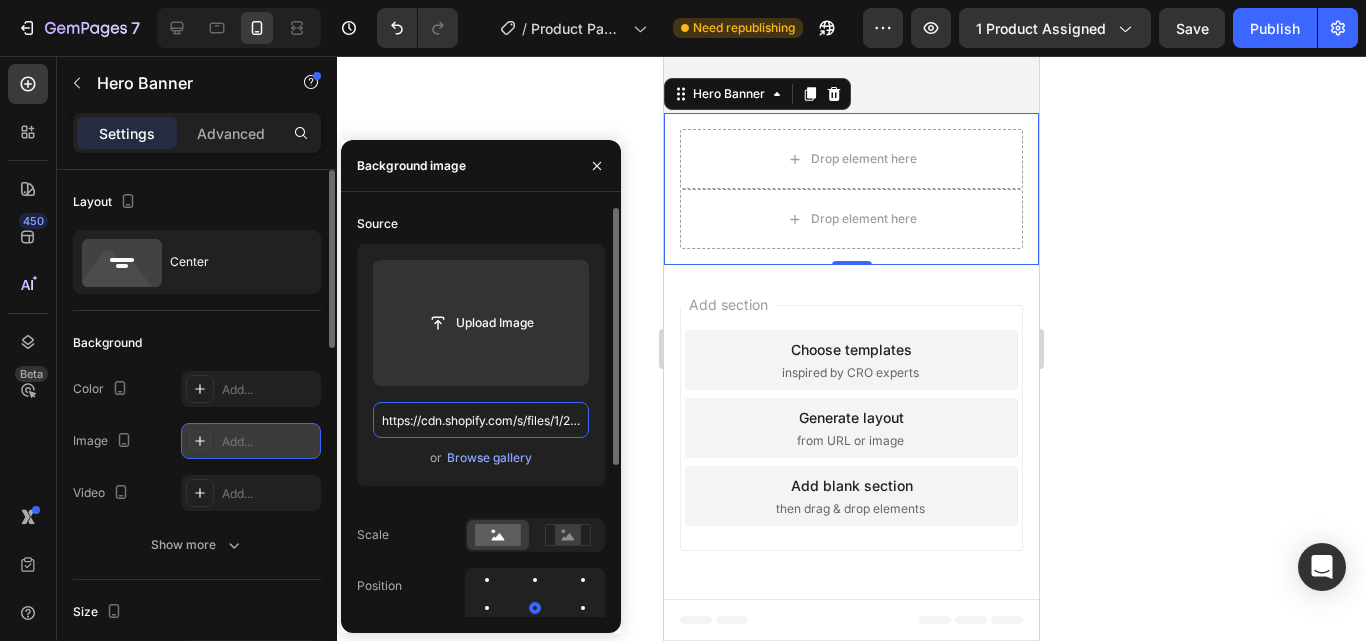 scroll, scrollTop: 0, scrollLeft: 0, axis: both 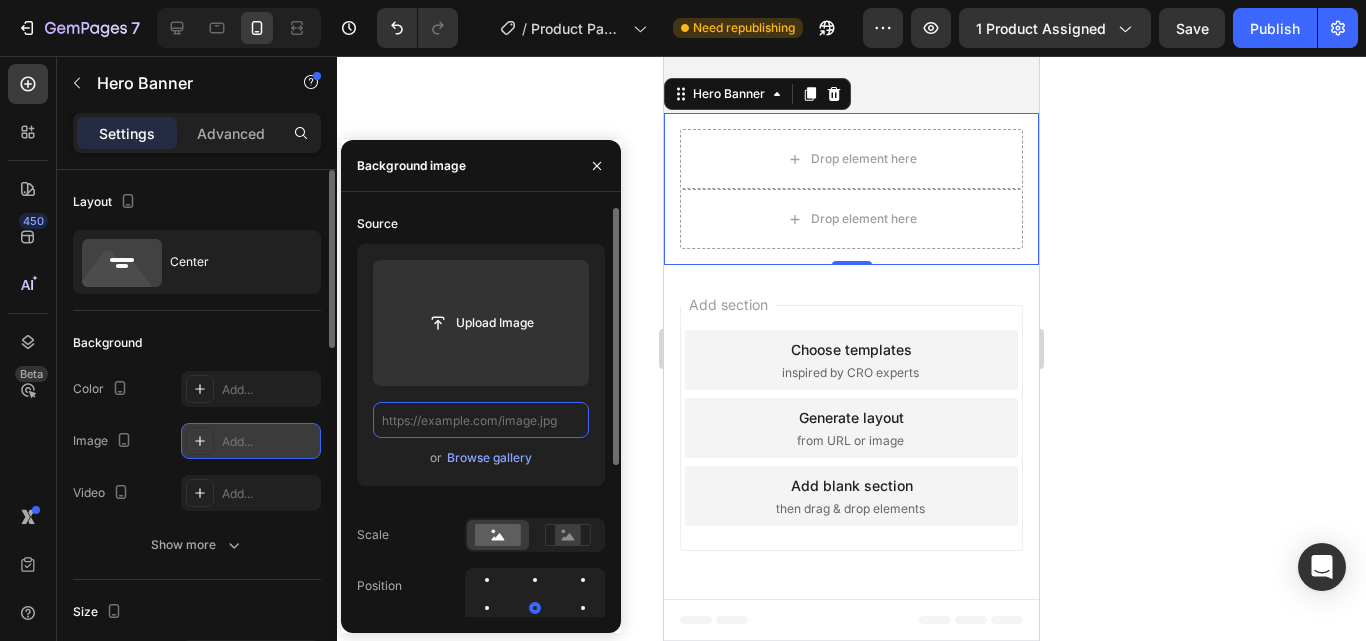 paste on "https://cdn.shopify.com/s/files/1/0930/6747/7272/files/AXILAS_79bedca4-c3bc-4a3c-b6bf-8f7802b0e272.png?v=1754244880" 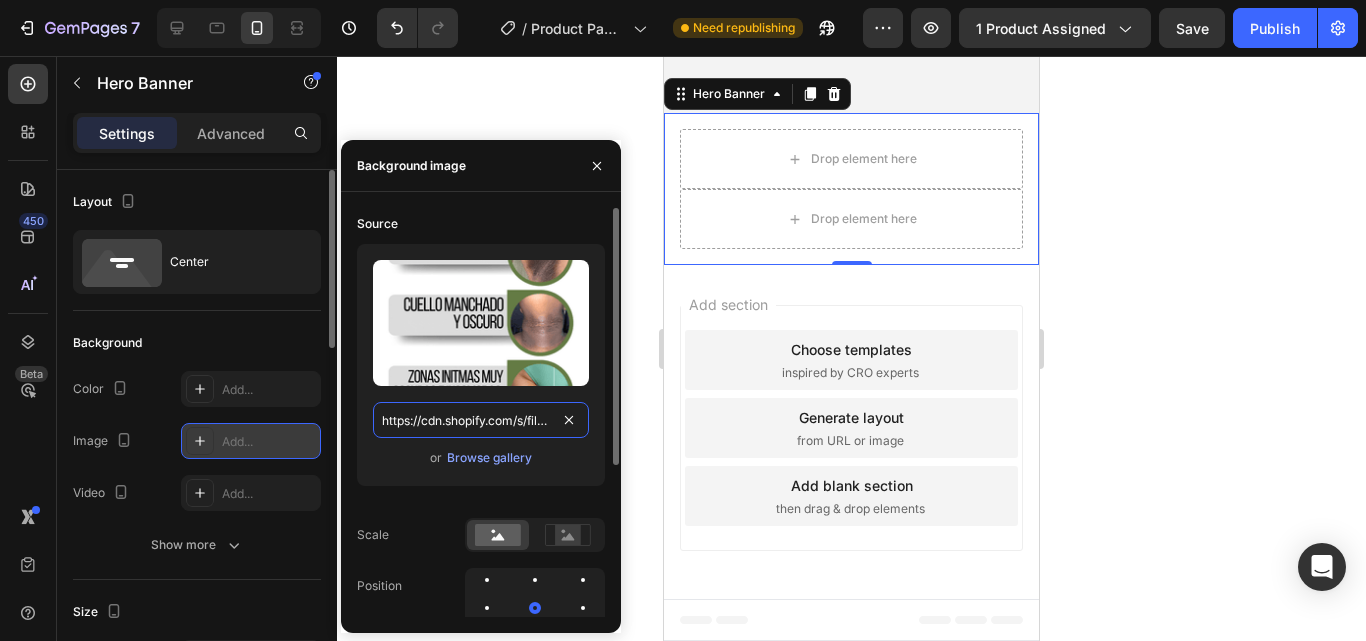 scroll, scrollTop: 0, scrollLeft: 559, axis: horizontal 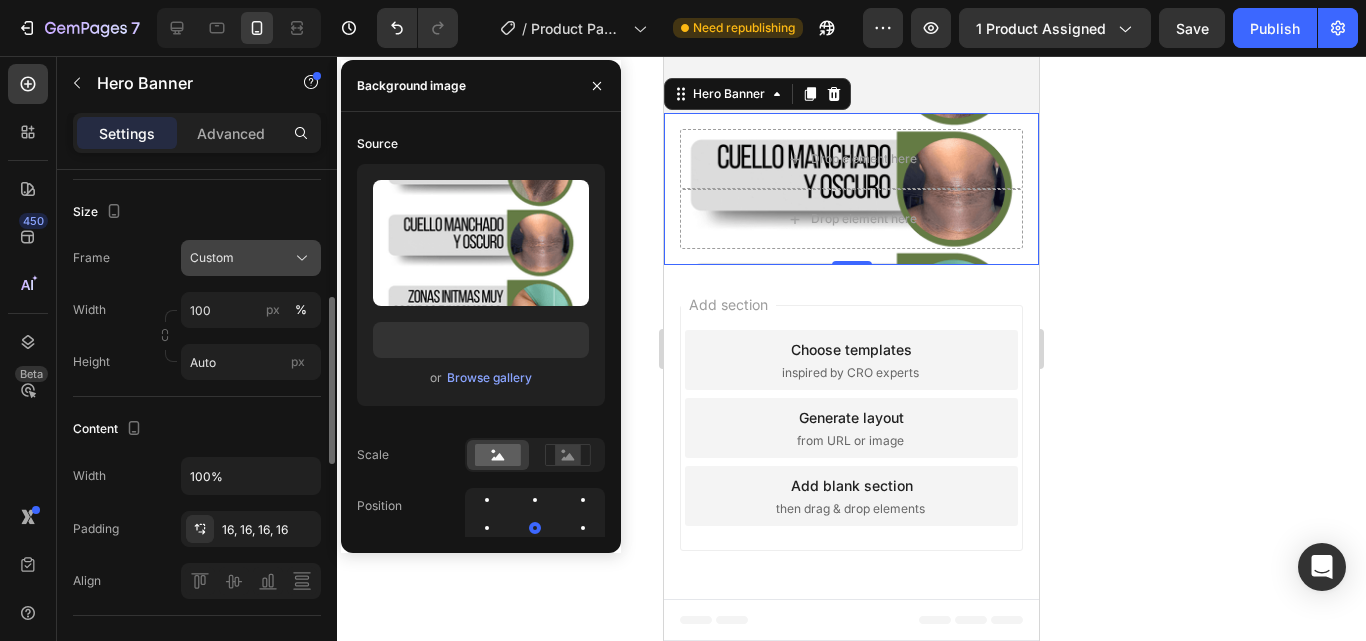 click on "Custom" 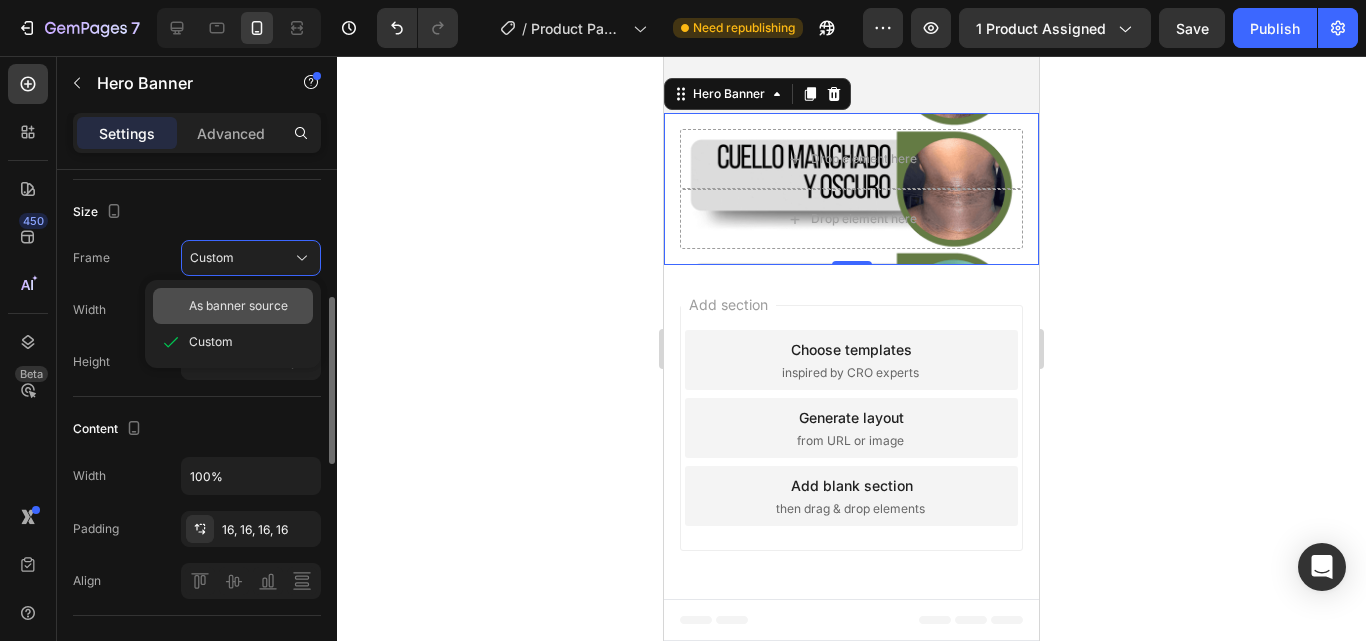 click on "As banner source" at bounding box center (238, 306) 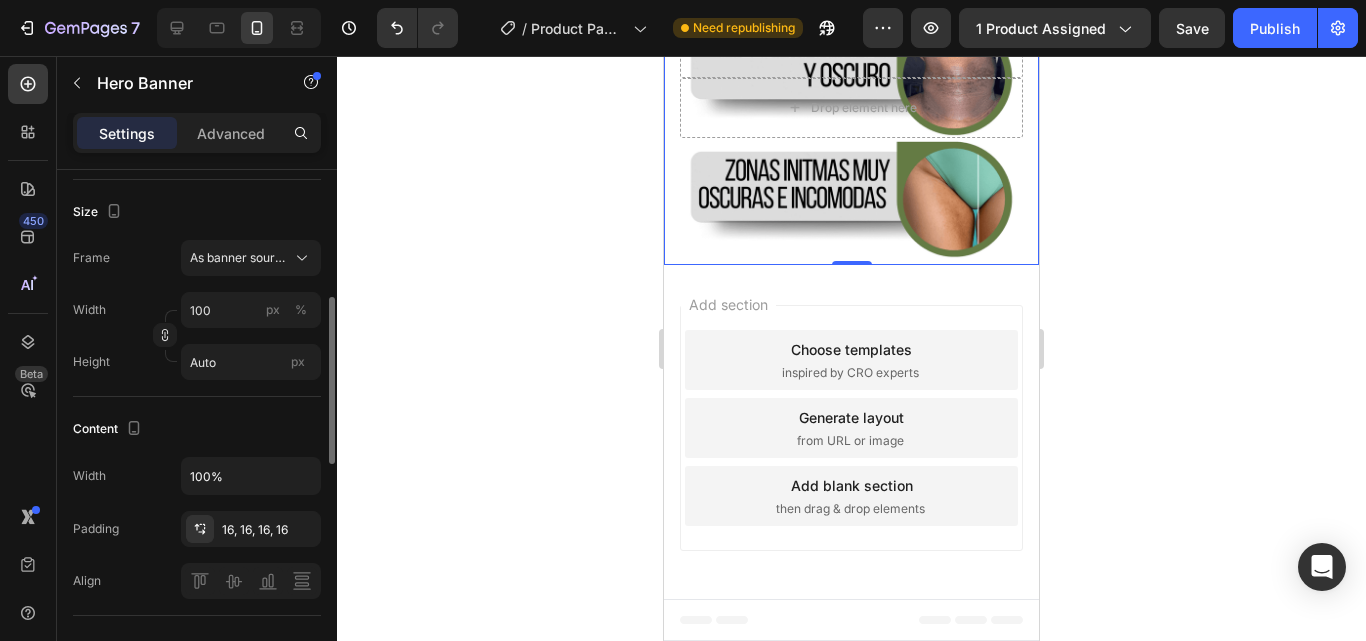 click 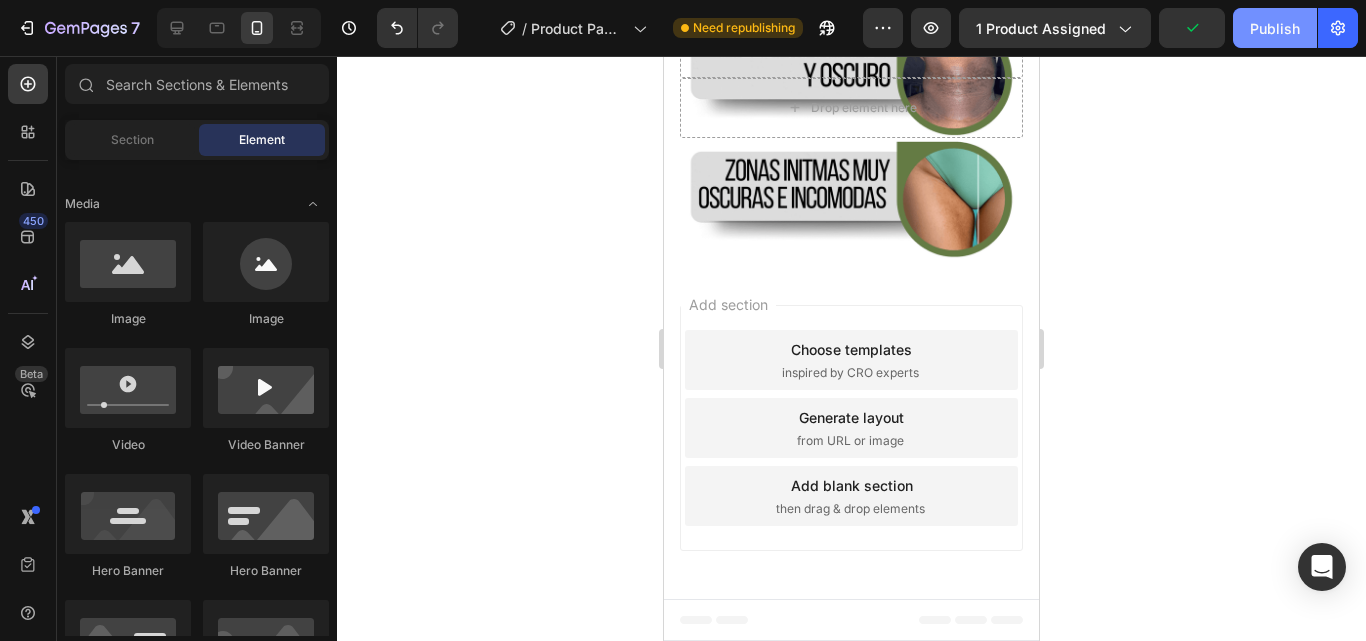 click on "Publish" 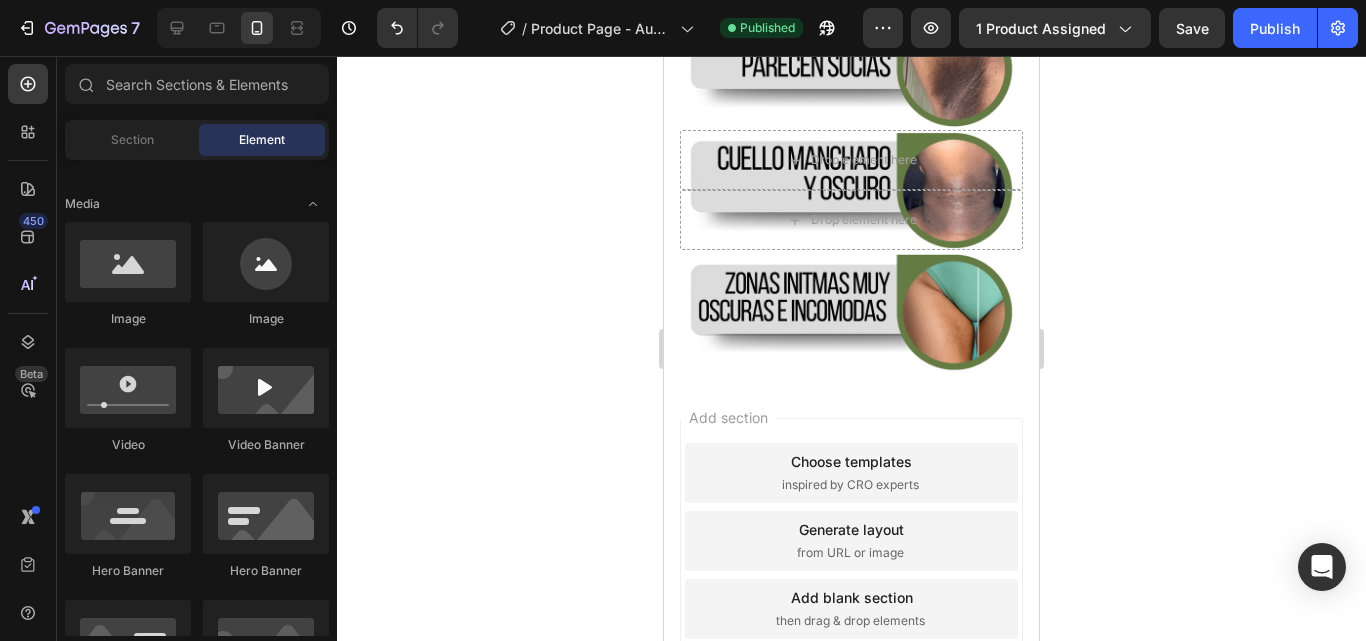 scroll, scrollTop: 2171, scrollLeft: 0, axis: vertical 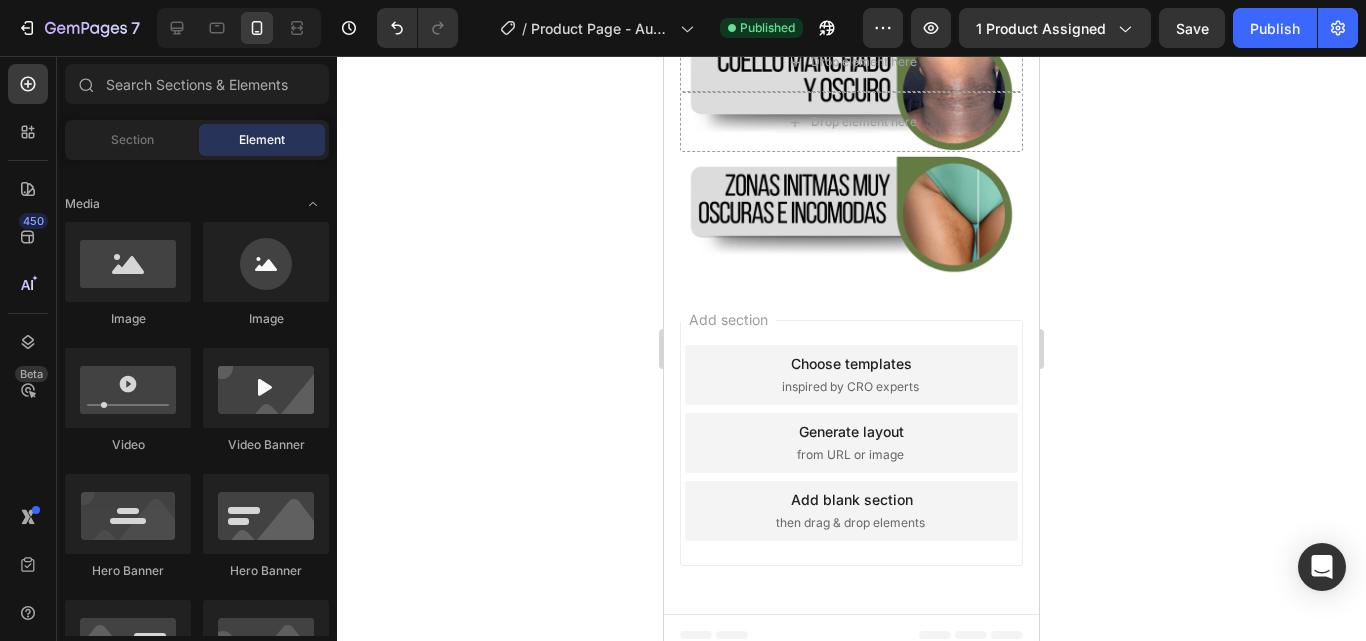click on "Add section Choose templates inspired by CRO experts Generate layout from URL or image Add blank section then drag & drop elements" at bounding box center [851, 447] 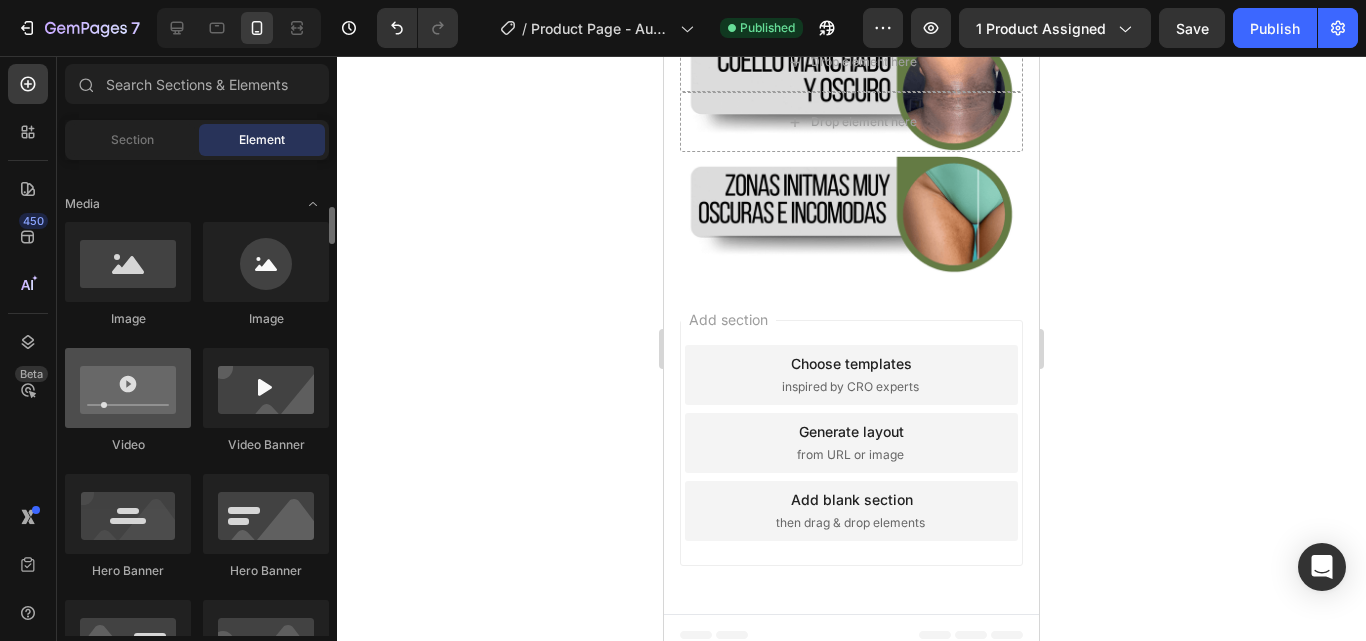 scroll, scrollTop: 400, scrollLeft: 0, axis: vertical 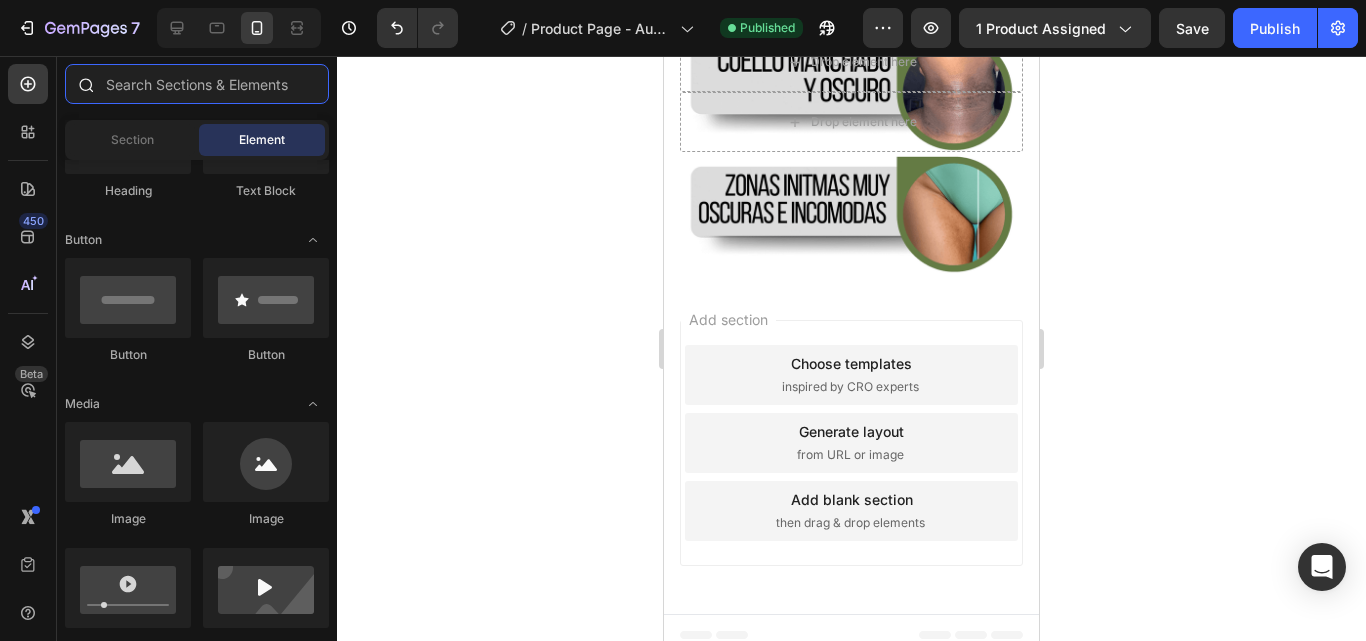 click at bounding box center (197, 84) 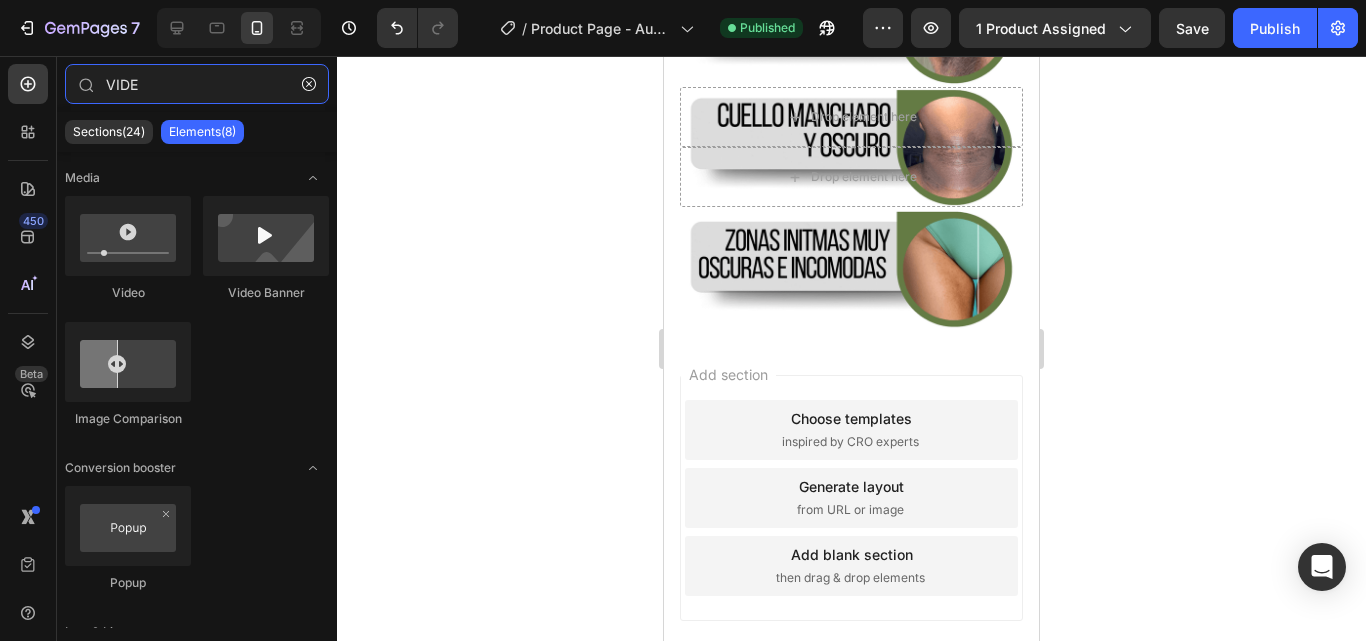 scroll, scrollTop: 2171, scrollLeft: 0, axis: vertical 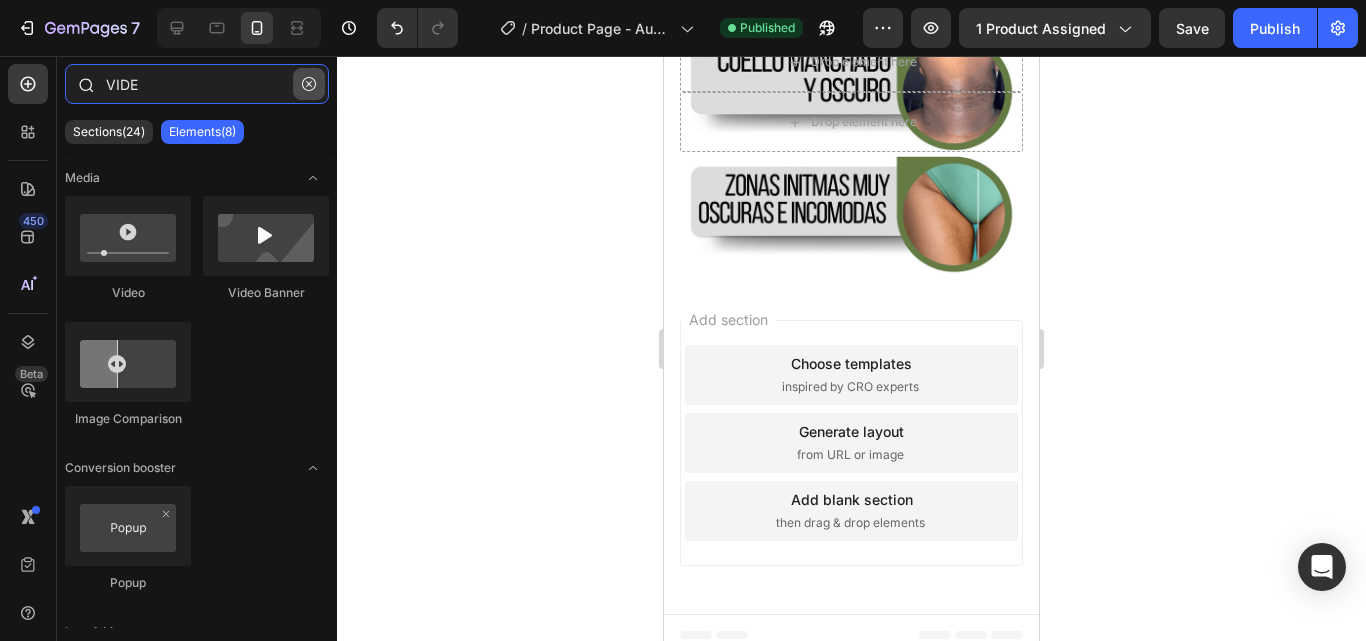 type on "VIDE" 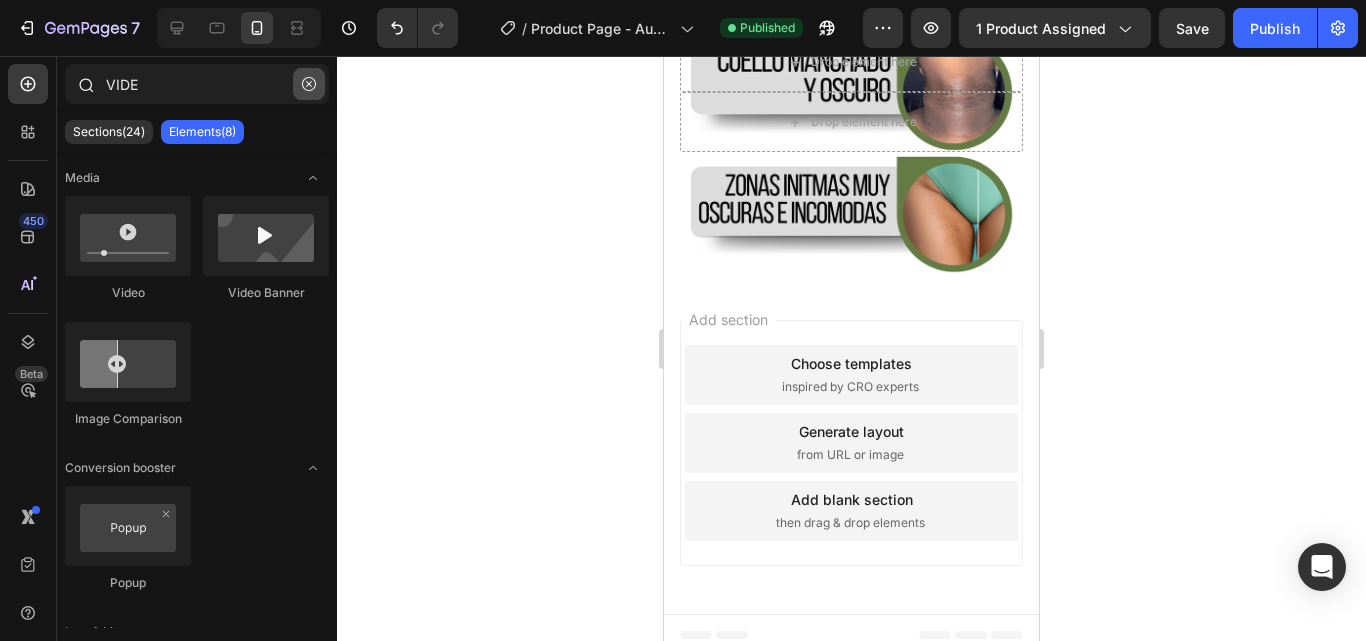 click at bounding box center (309, 84) 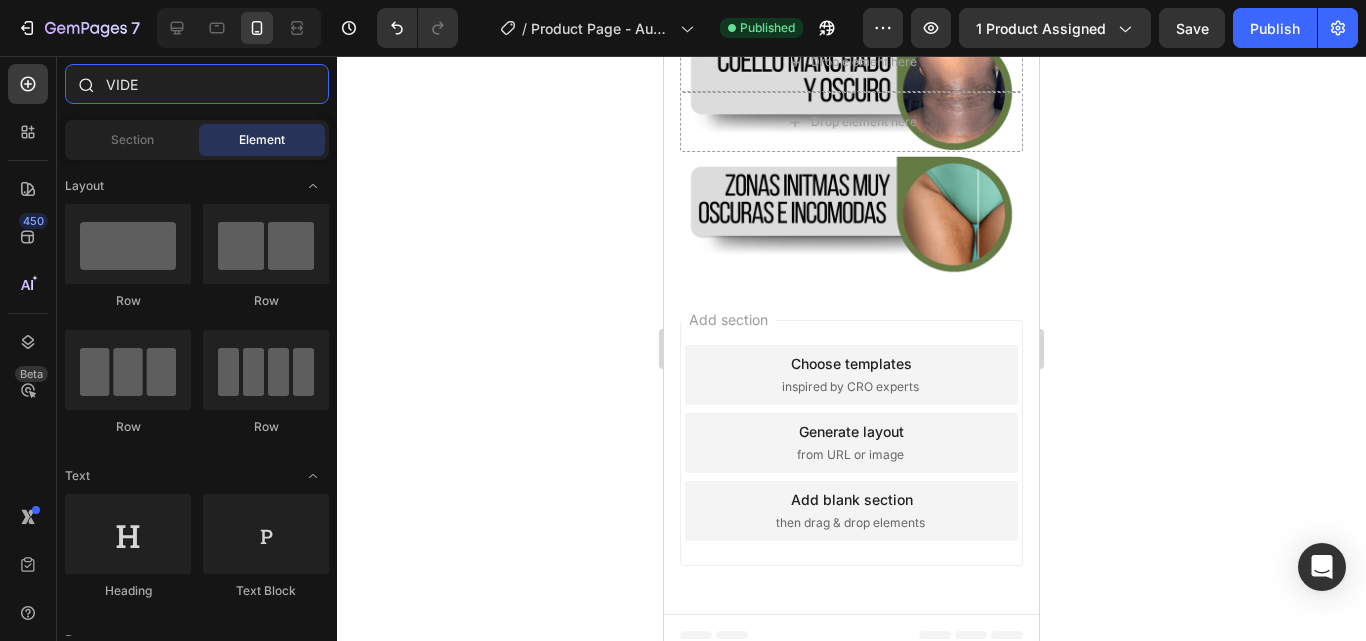 click on "VIDE" at bounding box center (197, 84) 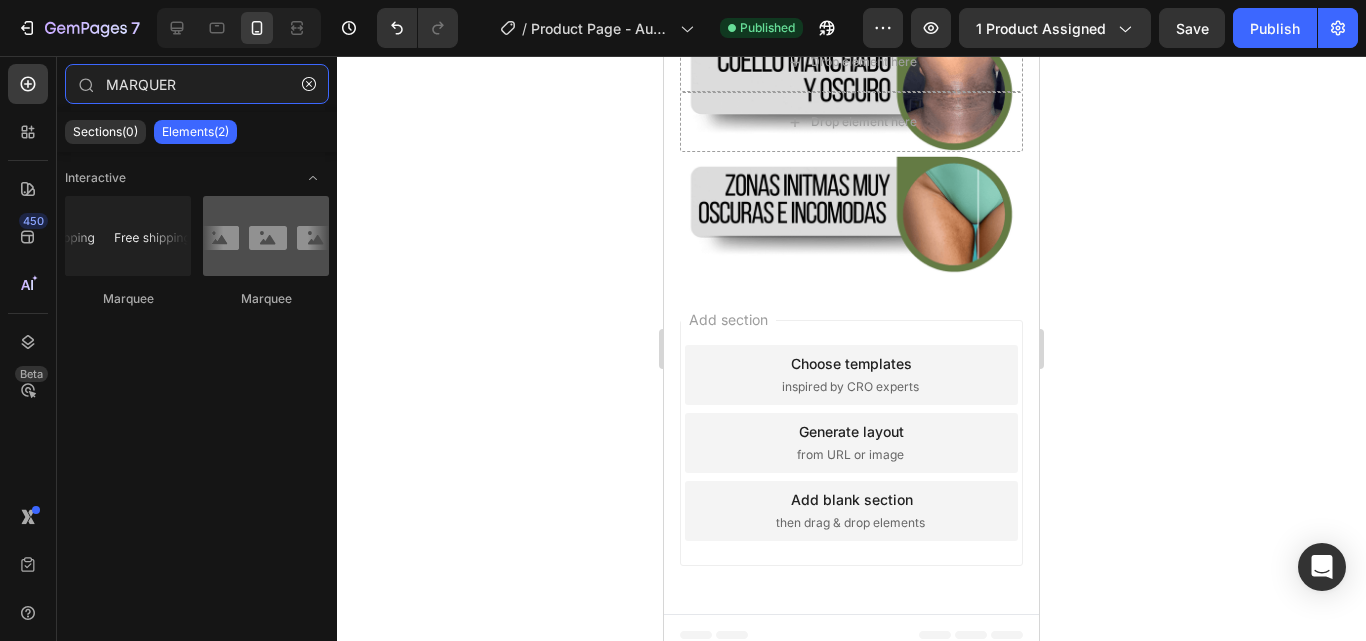type on "MARQUER" 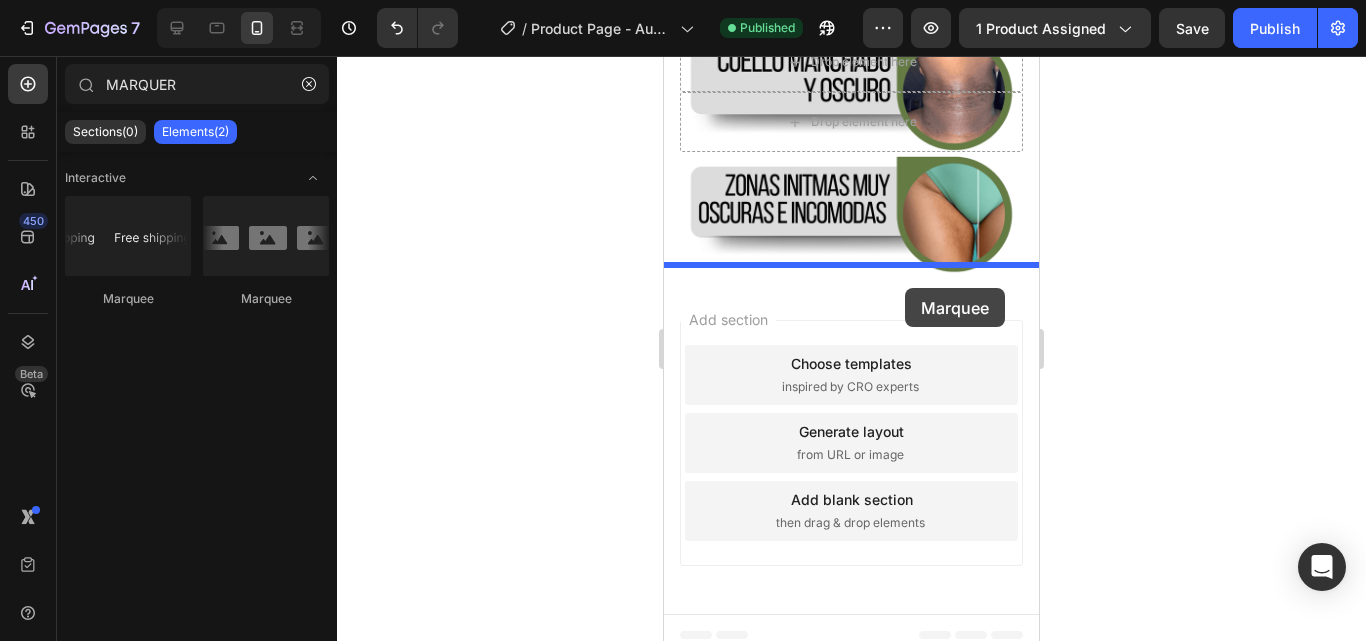 drag, startPoint x: 937, startPoint y: 271, endPoint x: 905, endPoint y: 288, distance: 36.23534 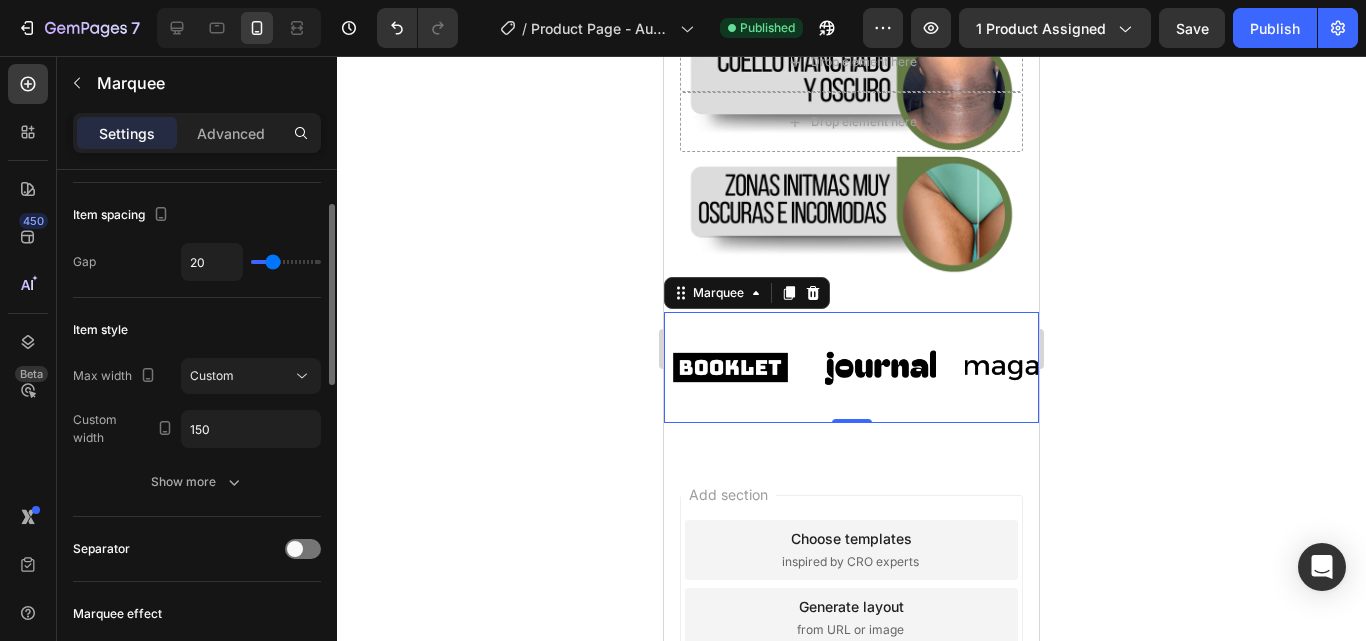scroll, scrollTop: 0, scrollLeft: 0, axis: both 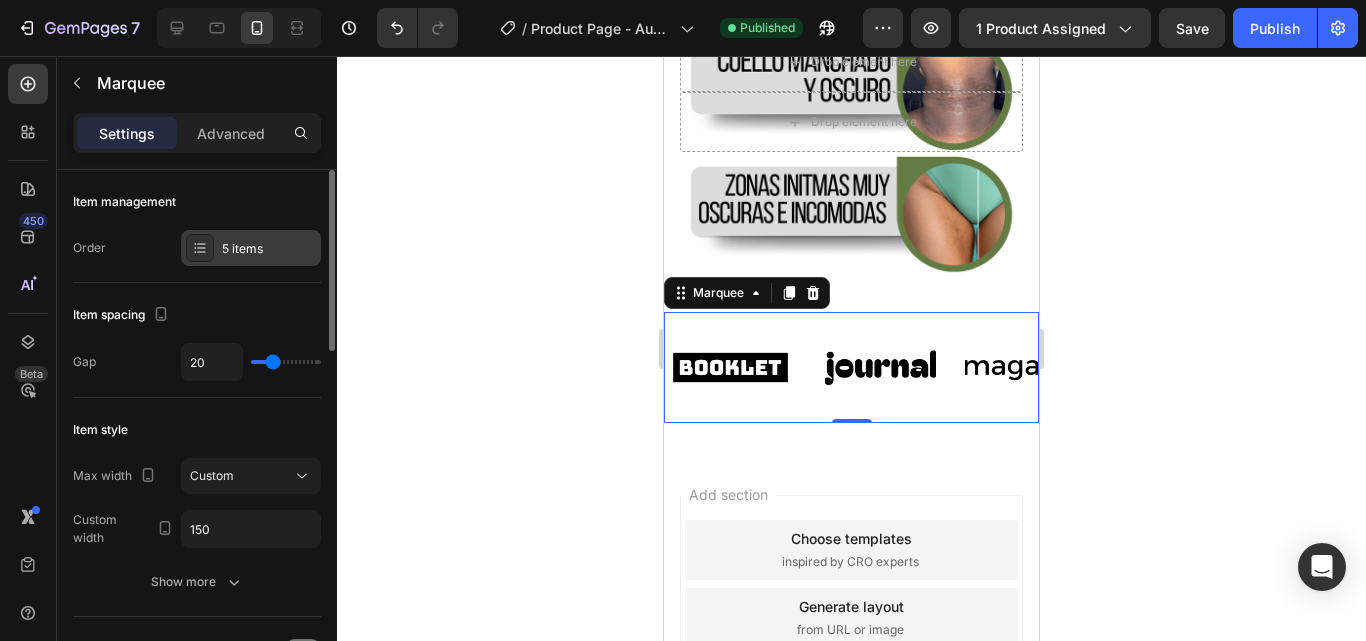 click on "5 items" at bounding box center [269, 249] 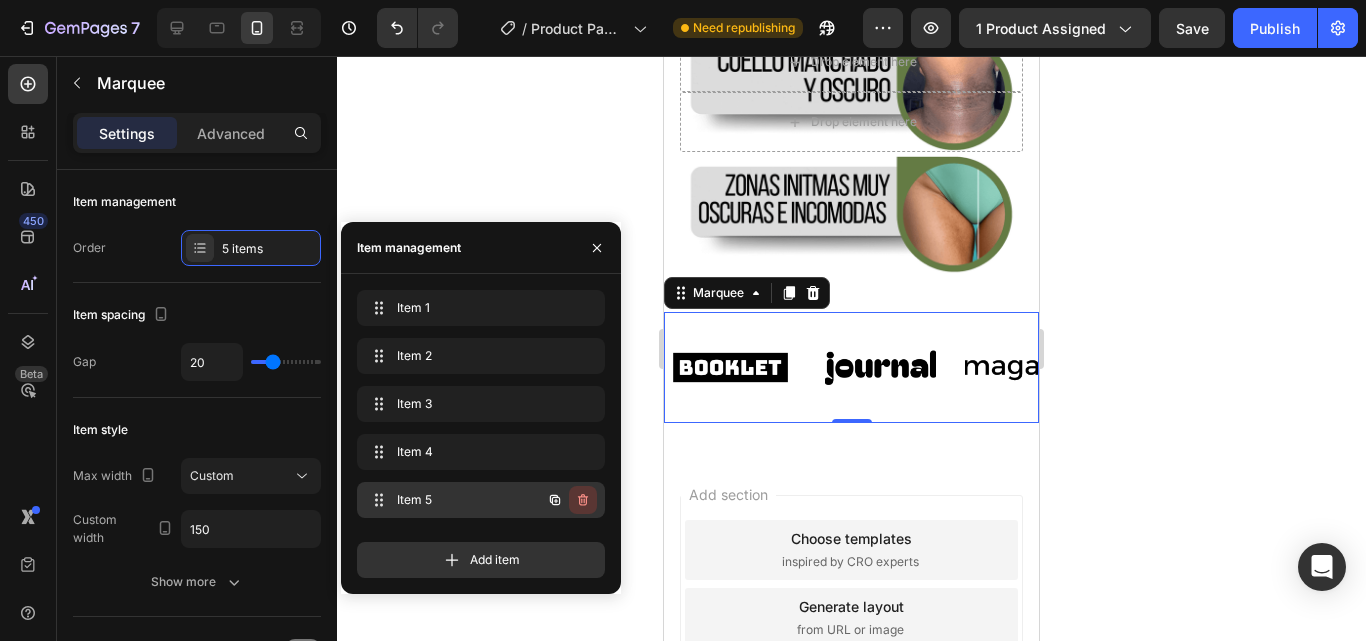click 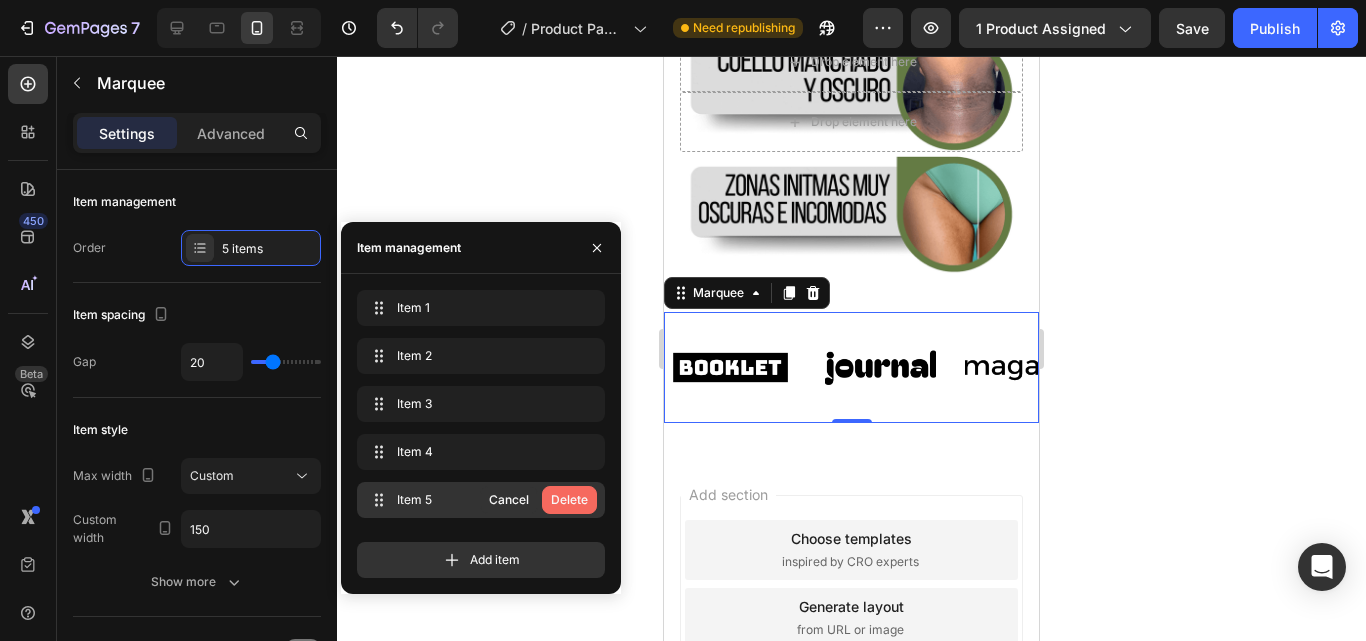 click on "Delete" at bounding box center [569, 500] 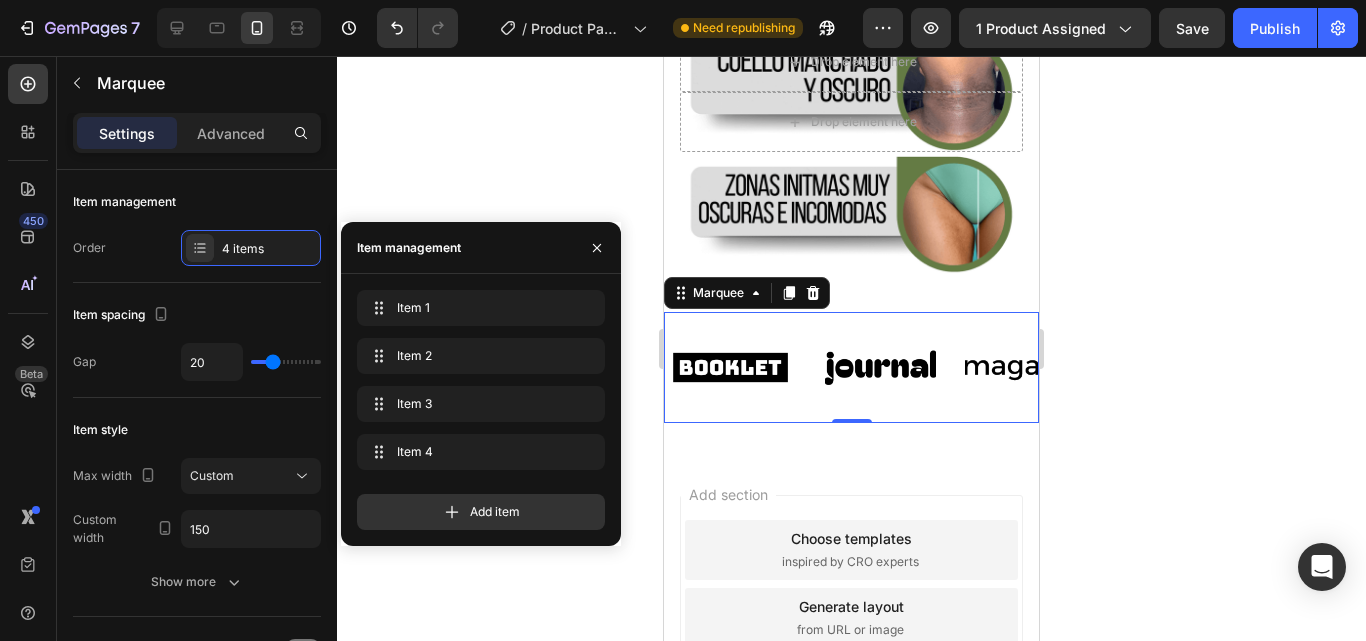 click 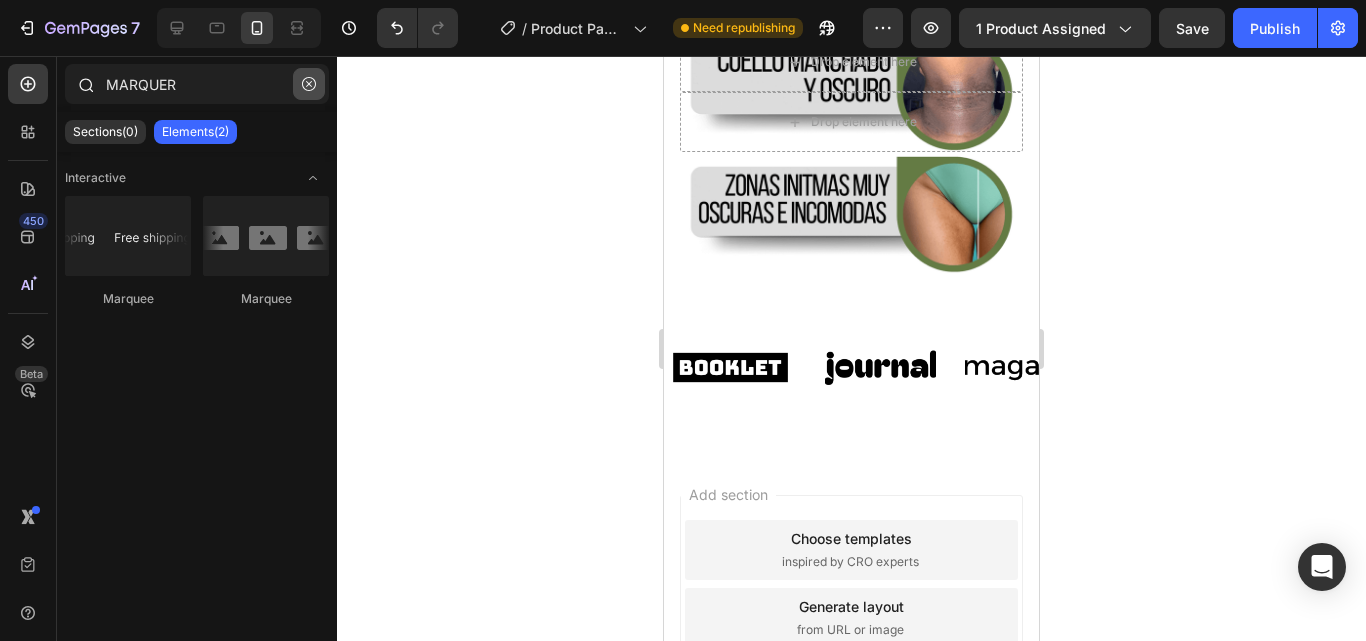 click 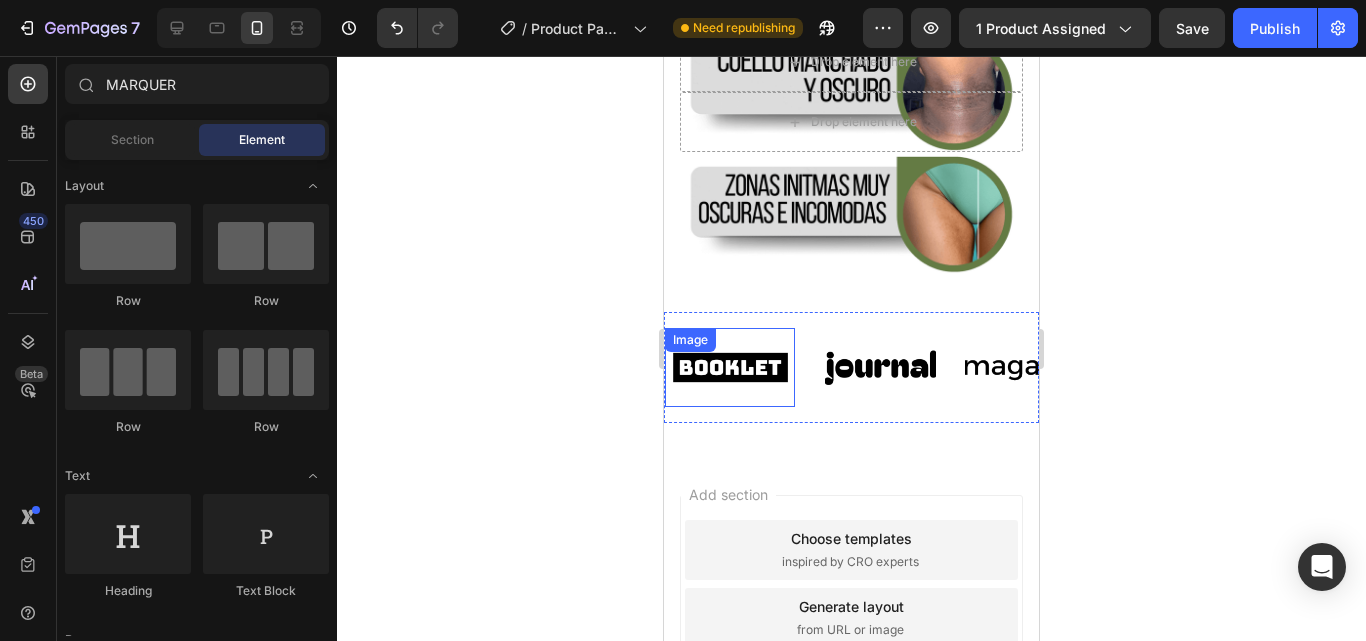 click at bounding box center [730, 367] 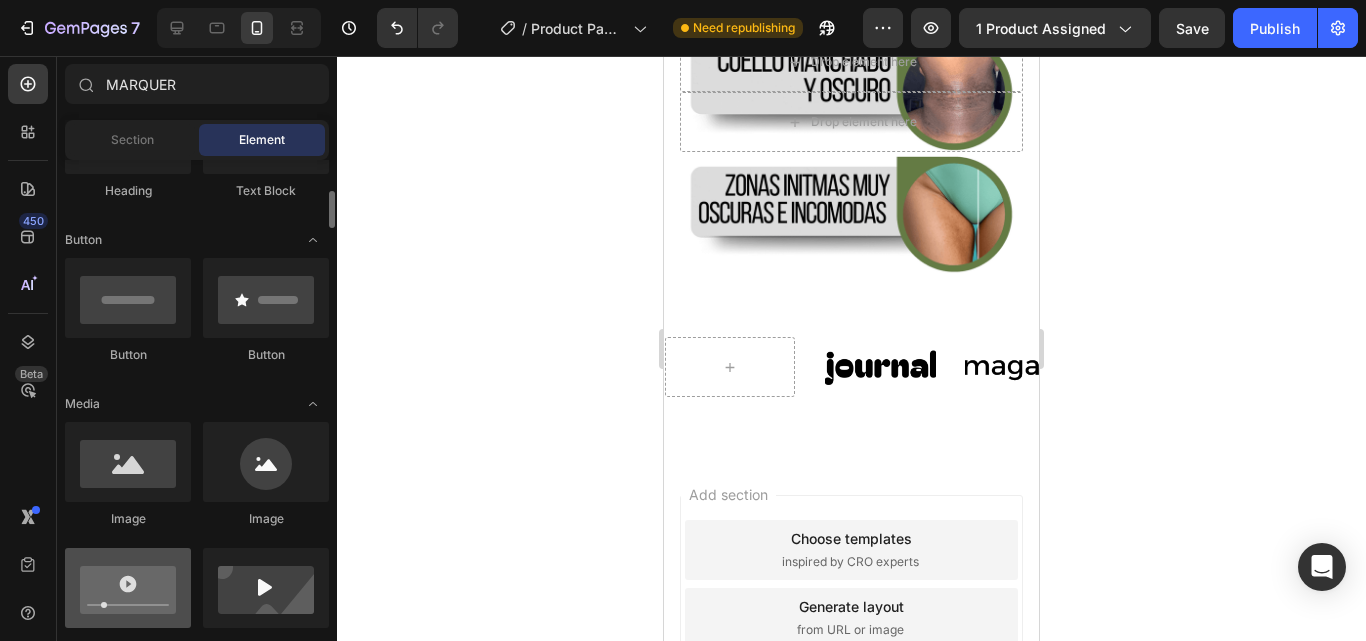 scroll, scrollTop: 600, scrollLeft: 0, axis: vertical 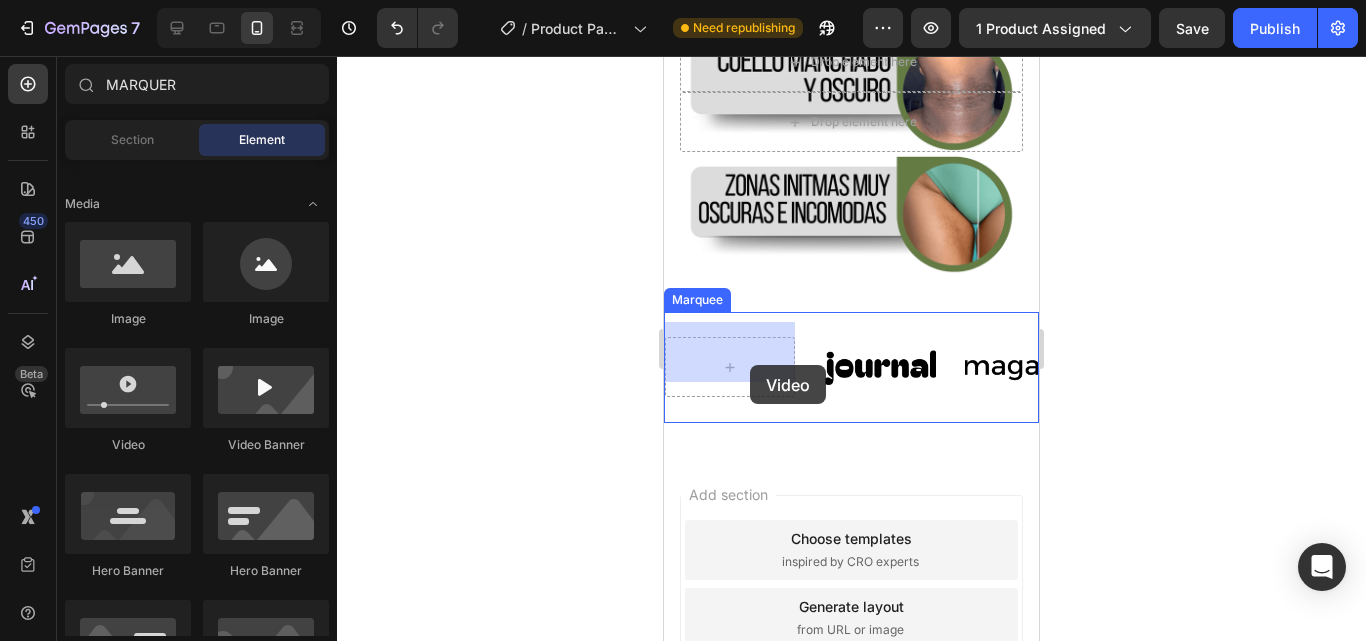 drag, startPoint x: 1039, startPoint y: 412, endPoint x: 742, endPoint y: 364, distance: 300.8538 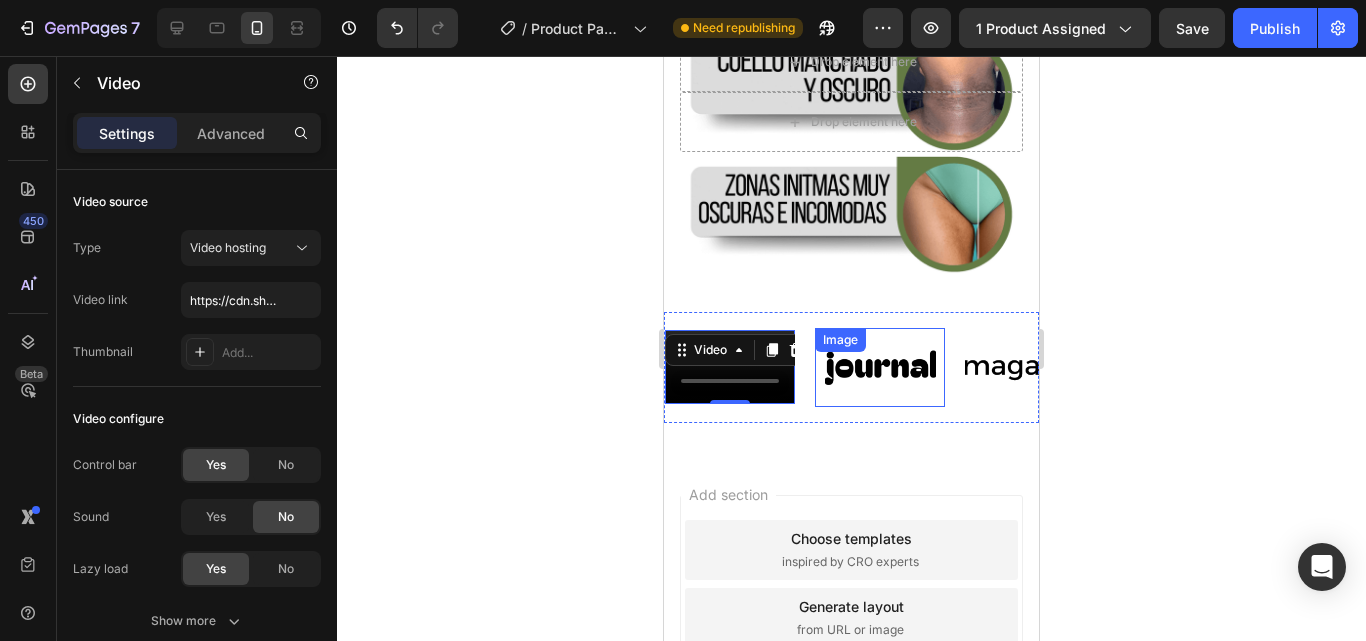 click at bounding box center [880, 367] 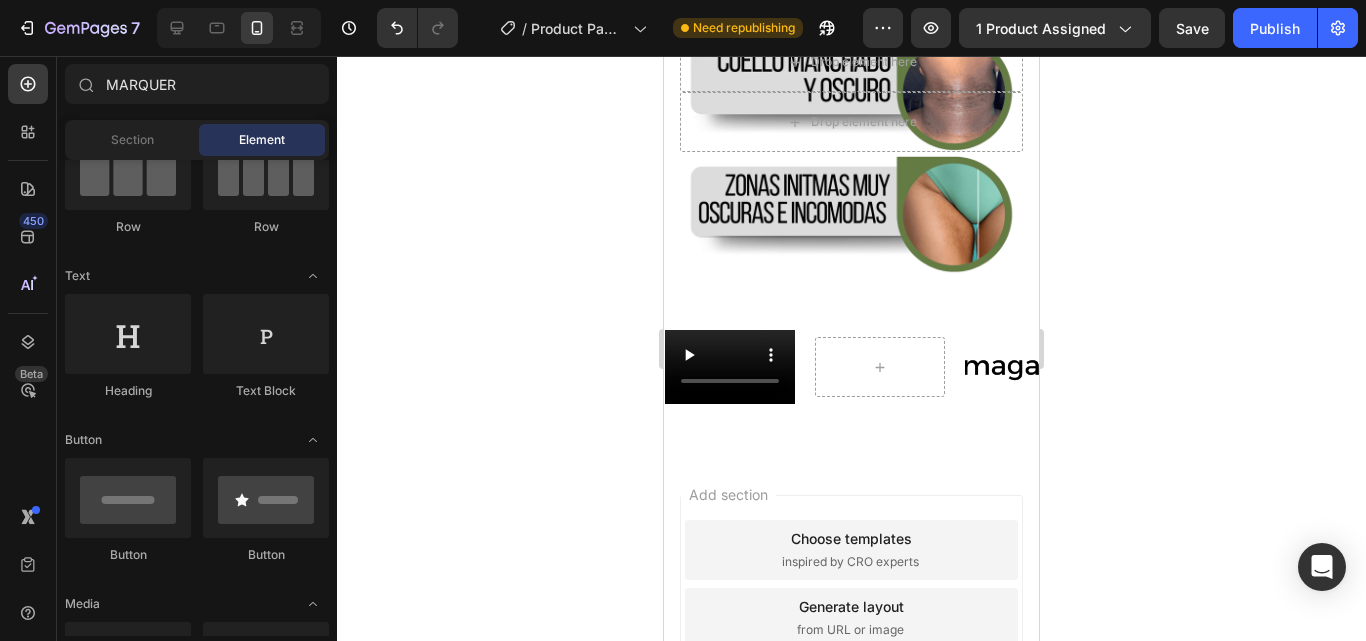scroll, scrollTop: 0, scrollLeft: 0, axis: both 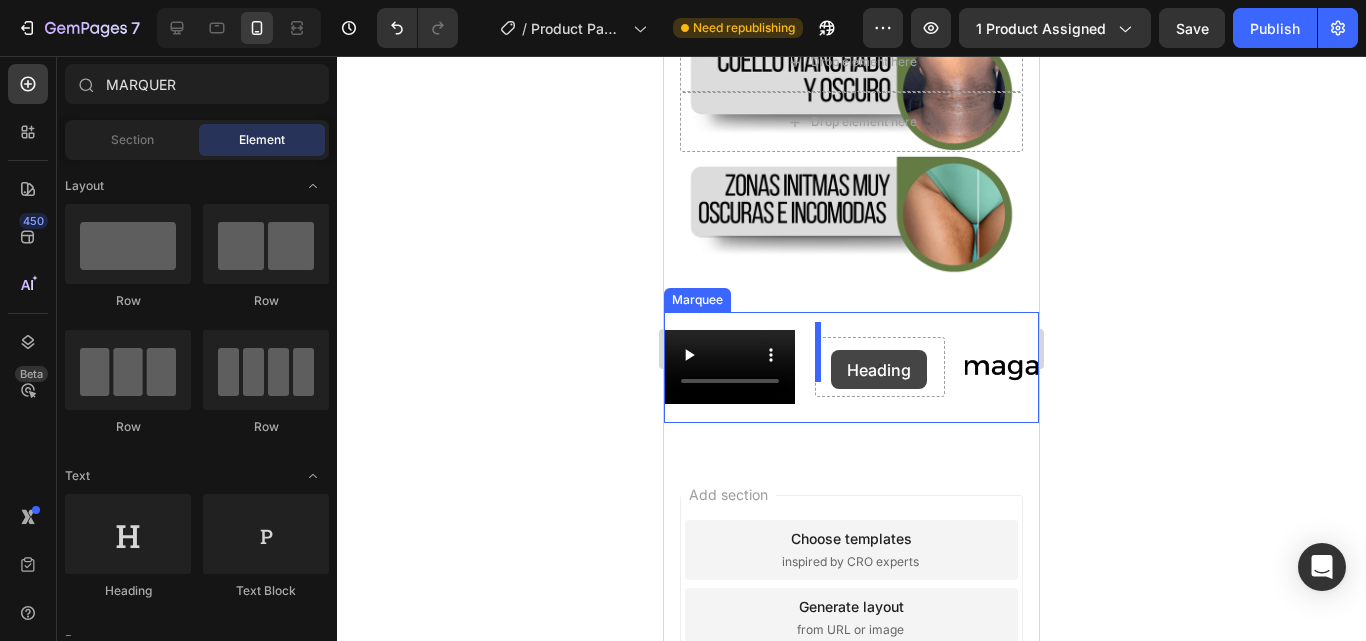 drag, startPoint x: 1148, startPoint y: 538, endPoint x: 831, endPoint y: 350, distance: 368.5553 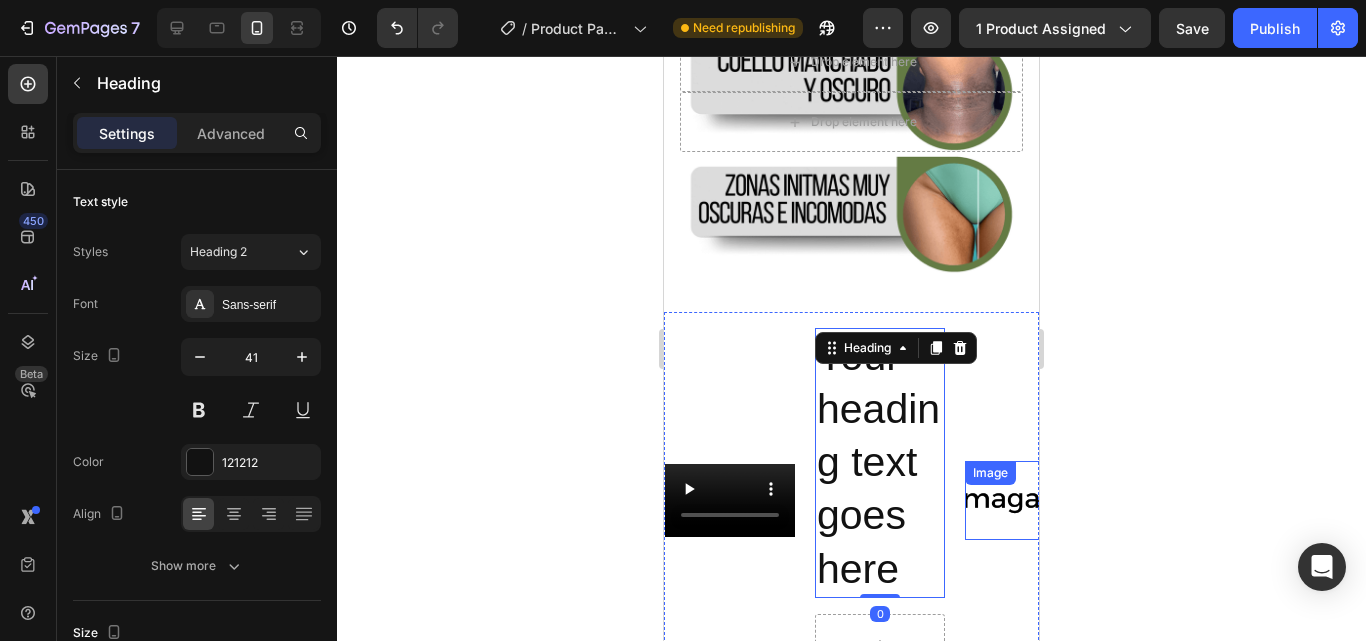 click at bounding box center [1030, 500] 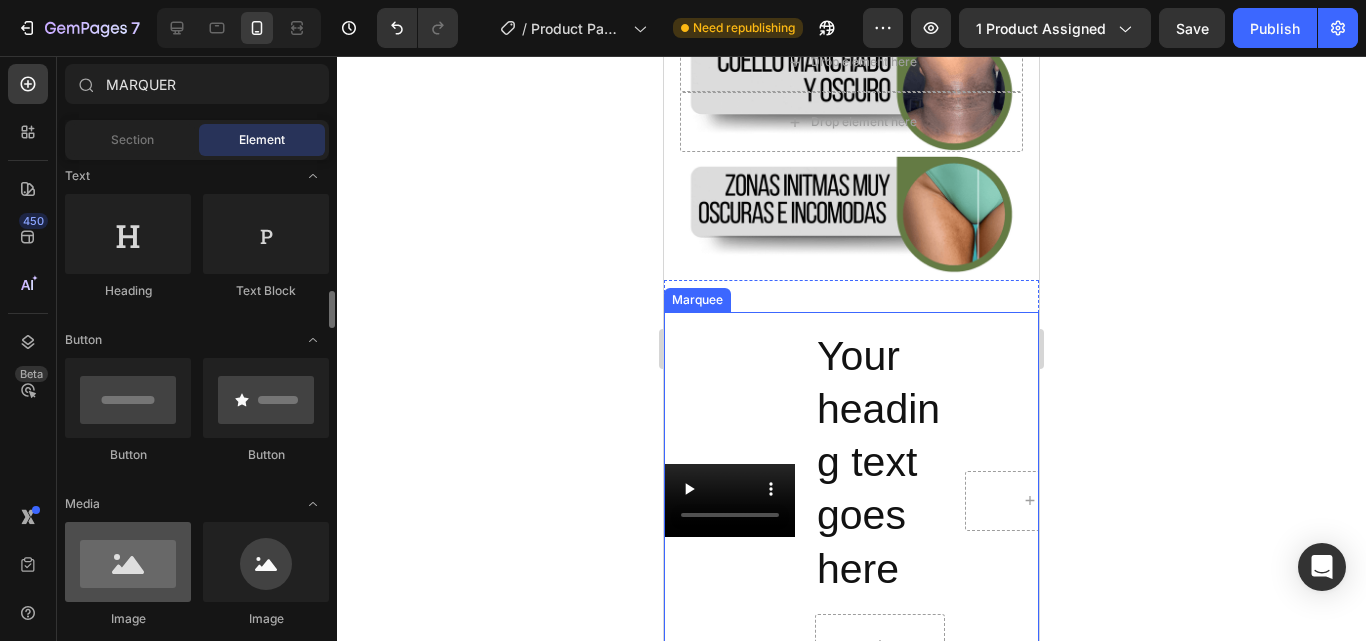 scroll, scrollTop: 400, scrollLeft: 0, axis: vertical 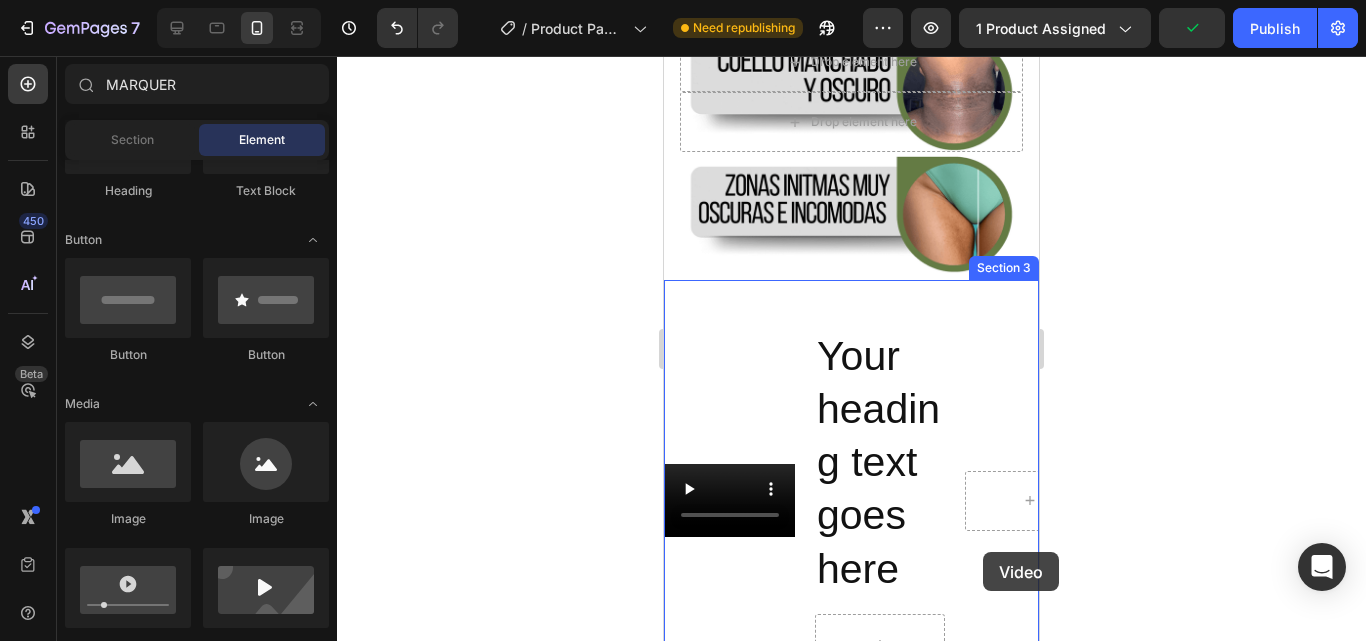 drag, startPoint x: 791, startPoint y: 641, endPoint x: 985, endPoint y: 484, distance: 249.56963 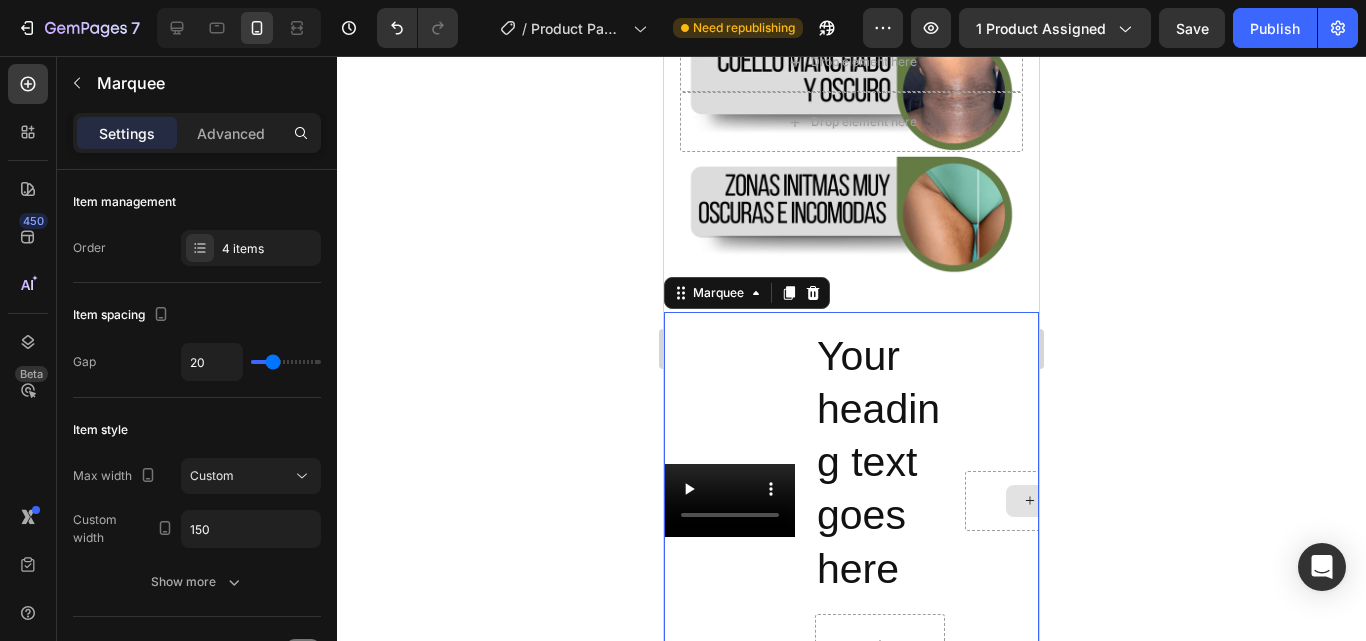 scroll, scrollTop: 2186, scrollLeft: 0, axis: vertical 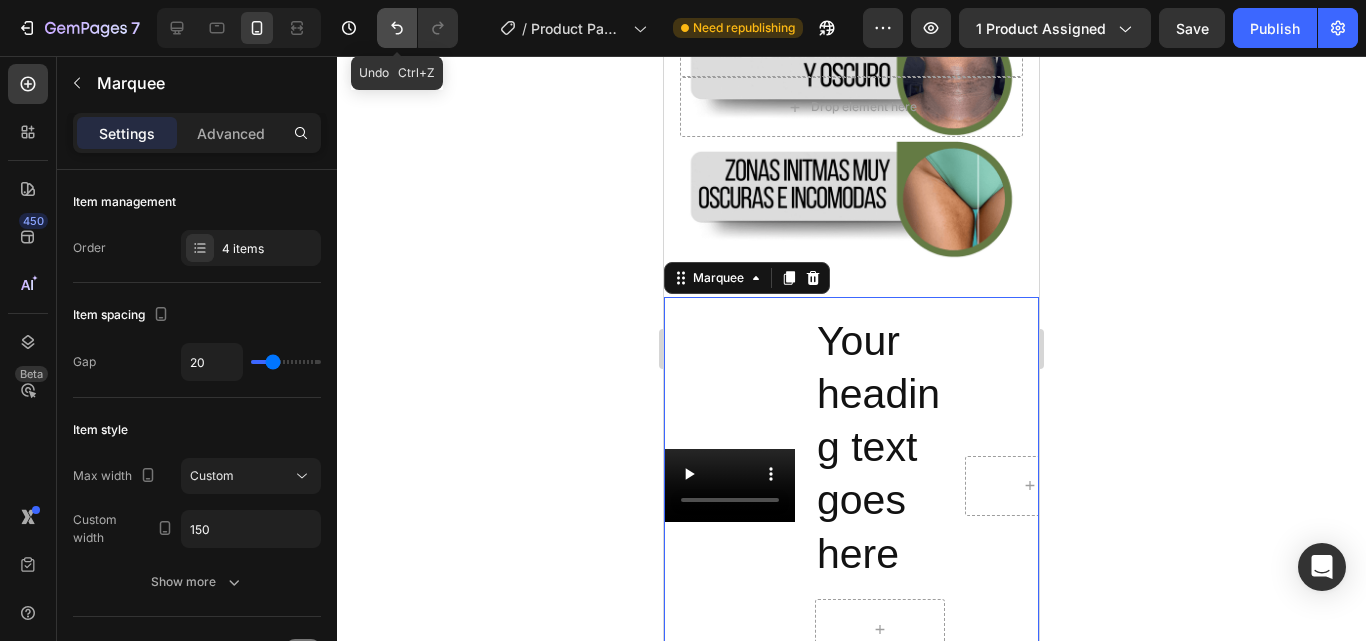 click 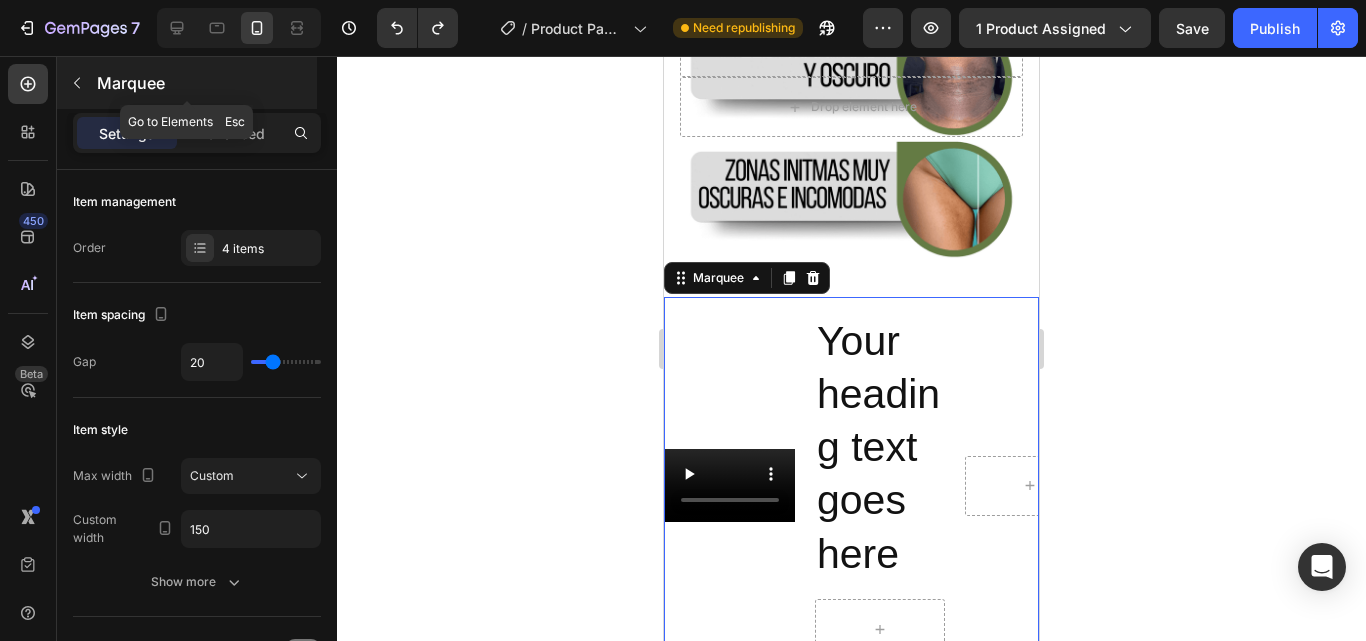 click at bounding box center [77, 83] 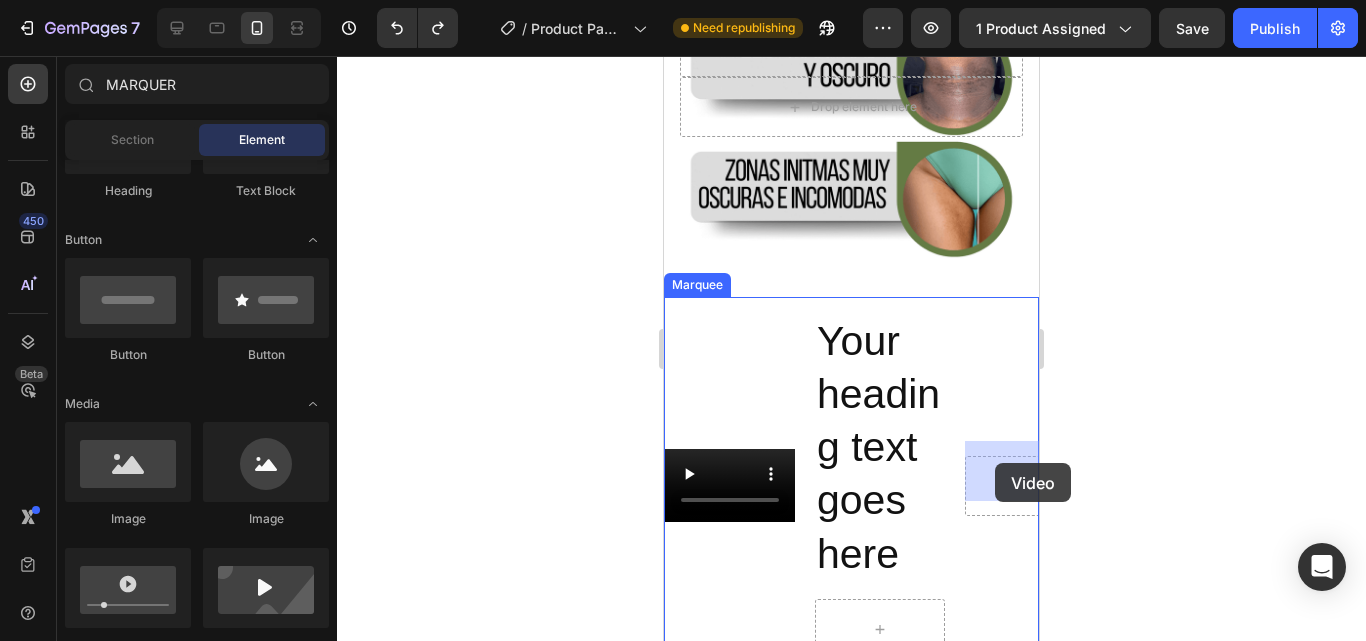 drag, startPoint x: 1292, startPoint y: 686, endPoint x: 995, endPoint y: 463, distance: 371.40005 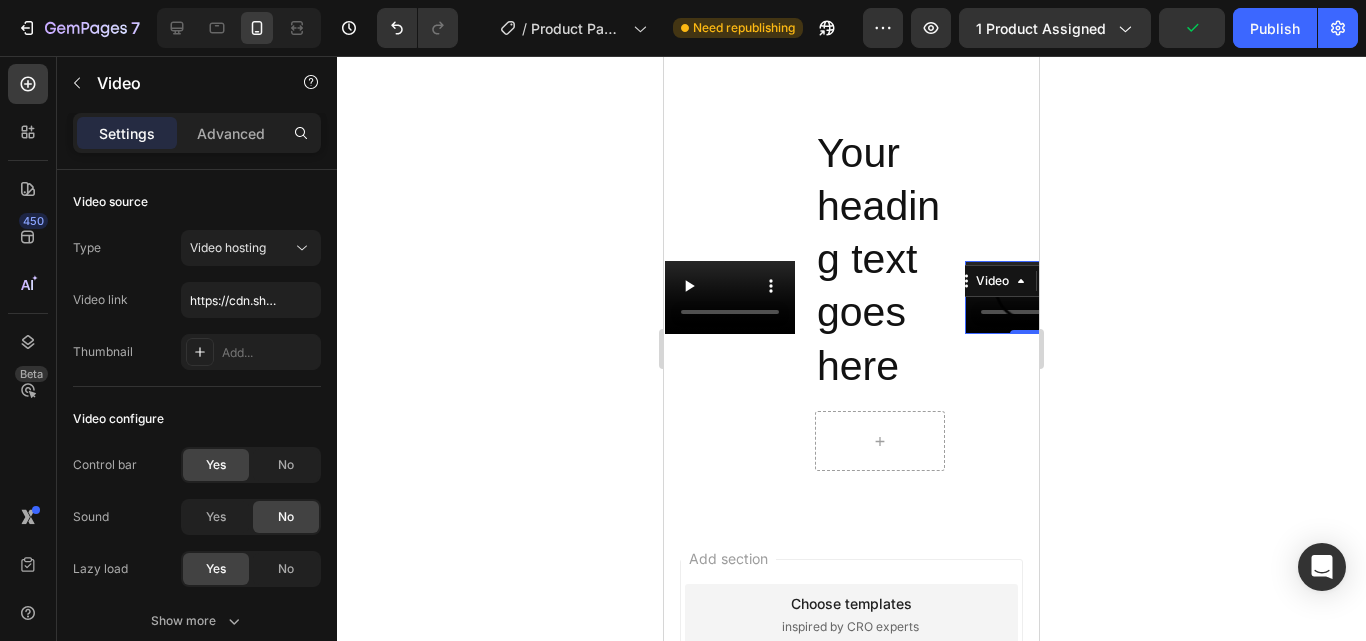 scroll, scrollTop: 2386, scrollLeft: 0, axis: vertical 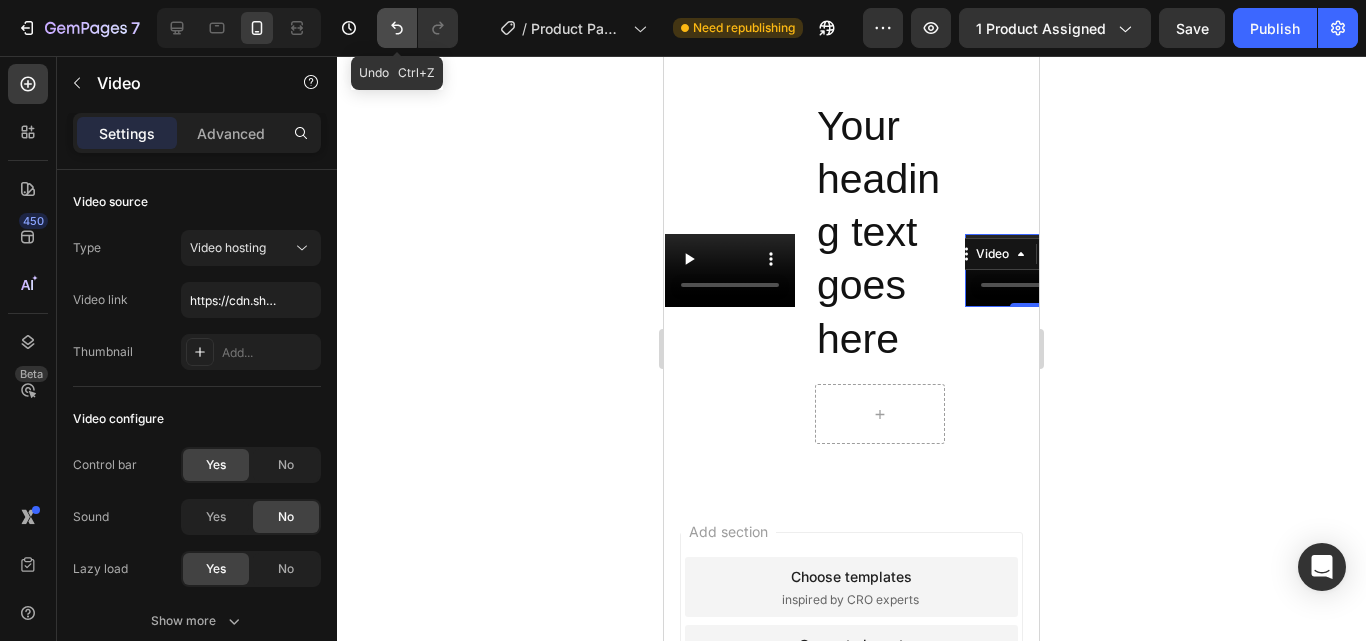 click 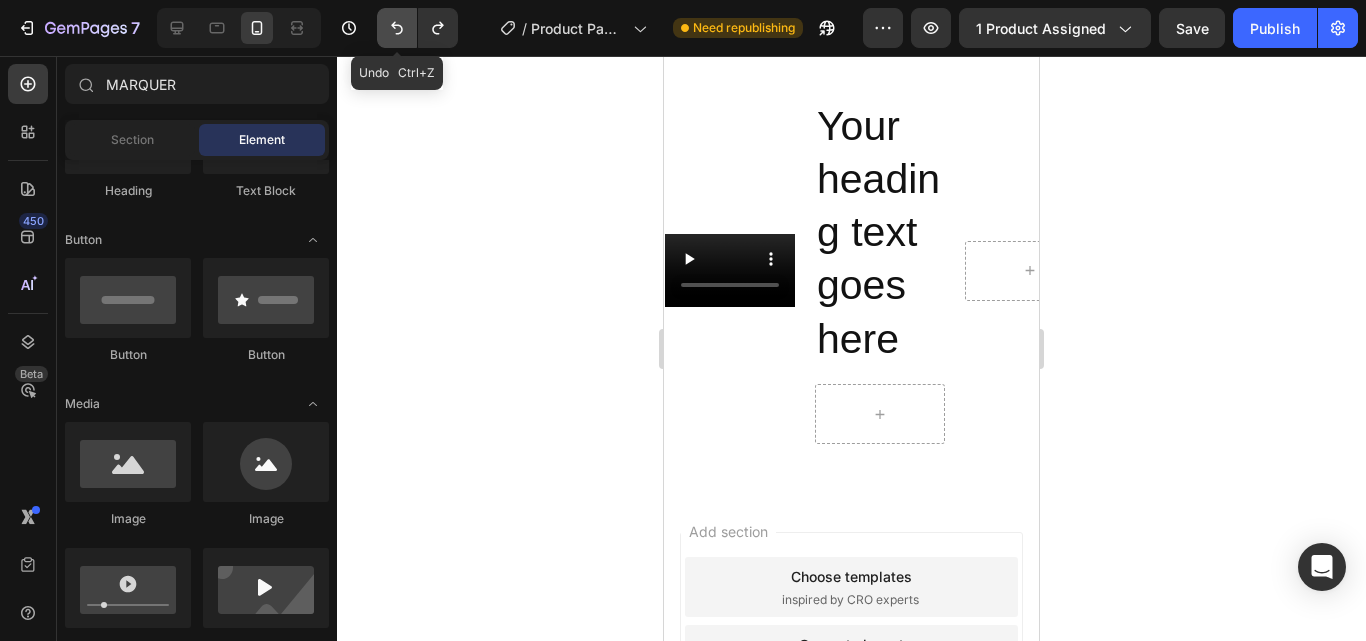 click 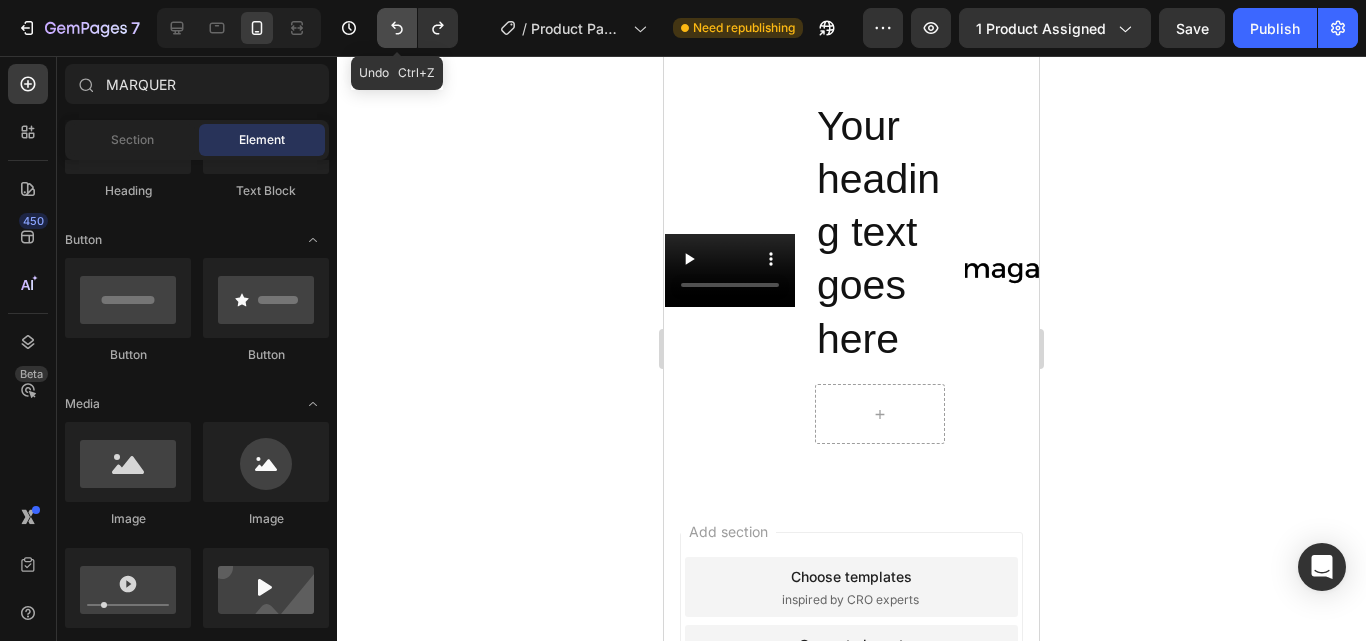click 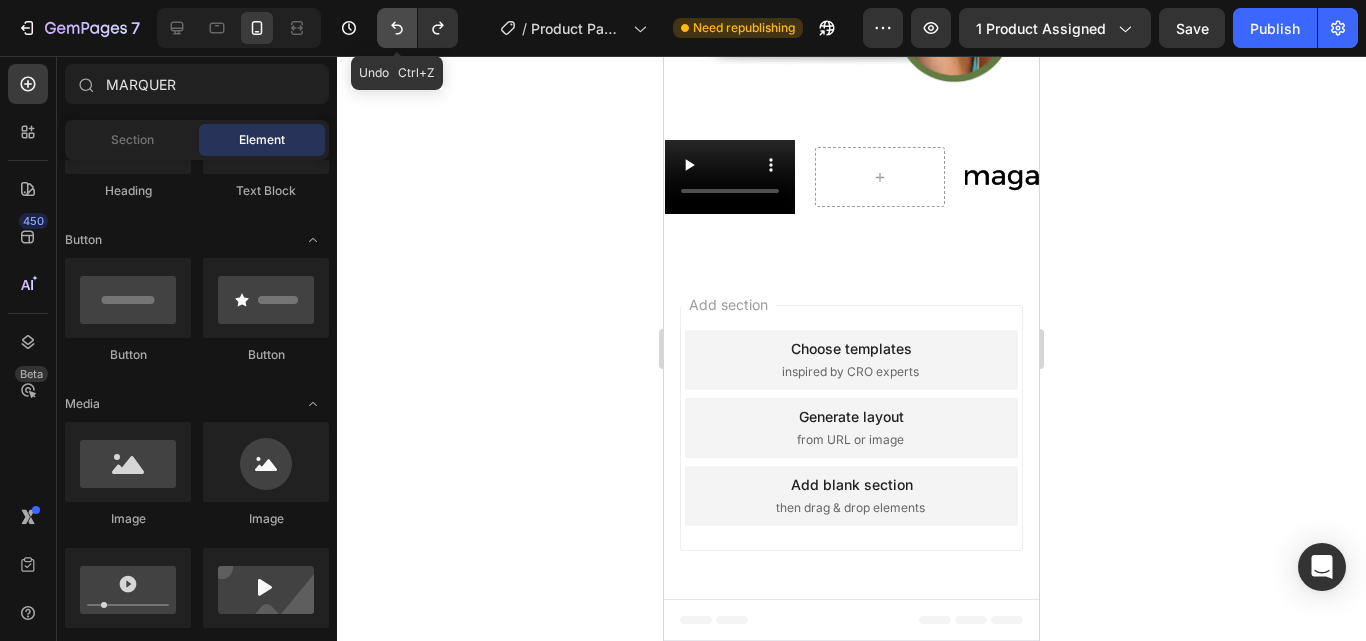 scroll, scrollTop: 2346, scrollLeft: 0, axis: vertical 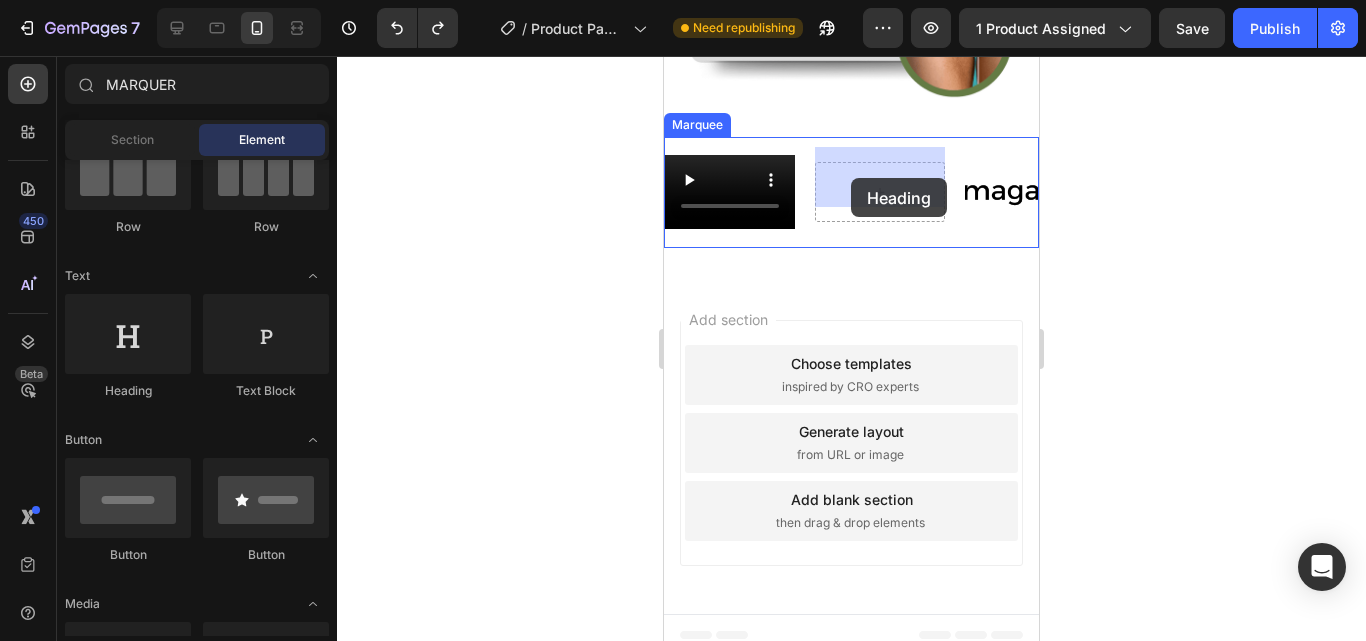 drag, startPoint x: 780, startPoint y: 419, endPoint x: 851, endPoint y: 178, distance: 251.24092 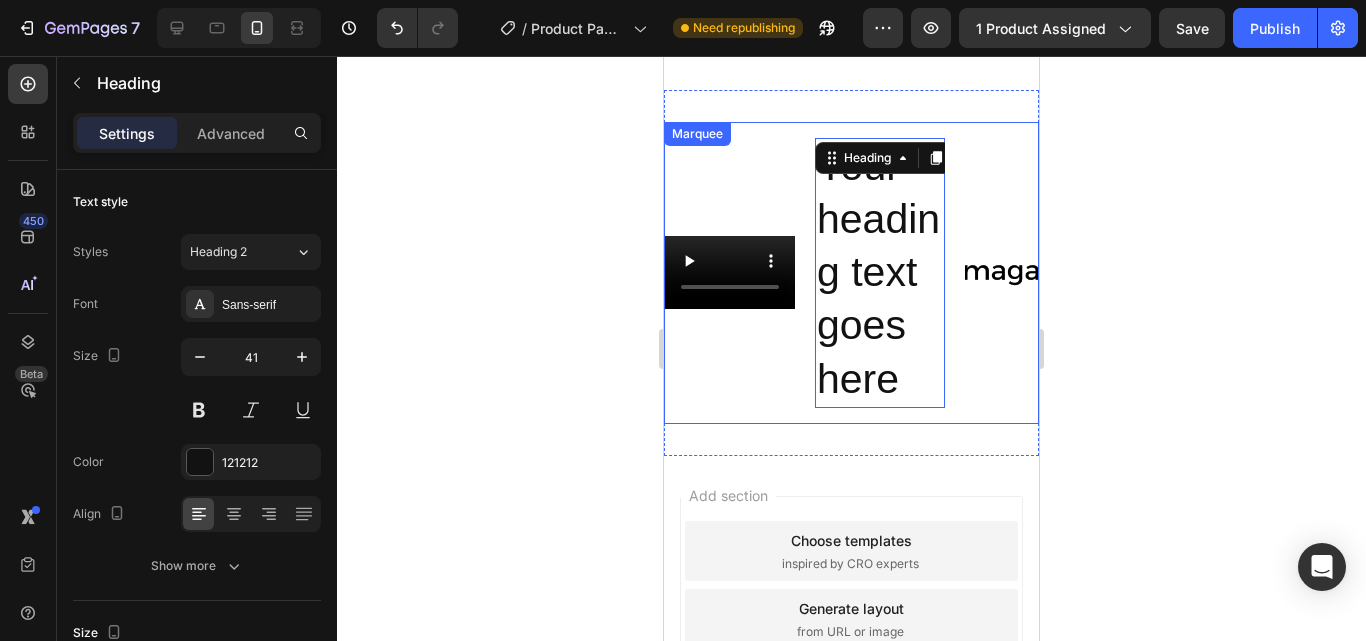 scroll, scrollTop: 2386, scrollLeft: 0, axis: vertical 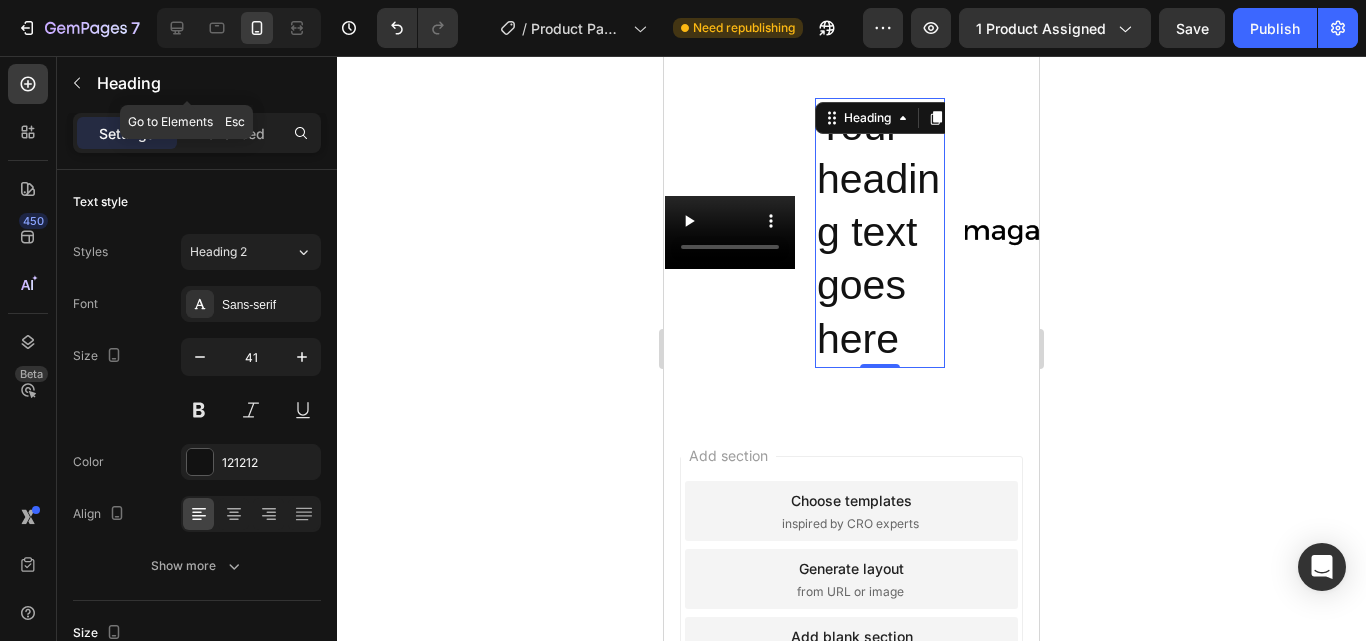 click 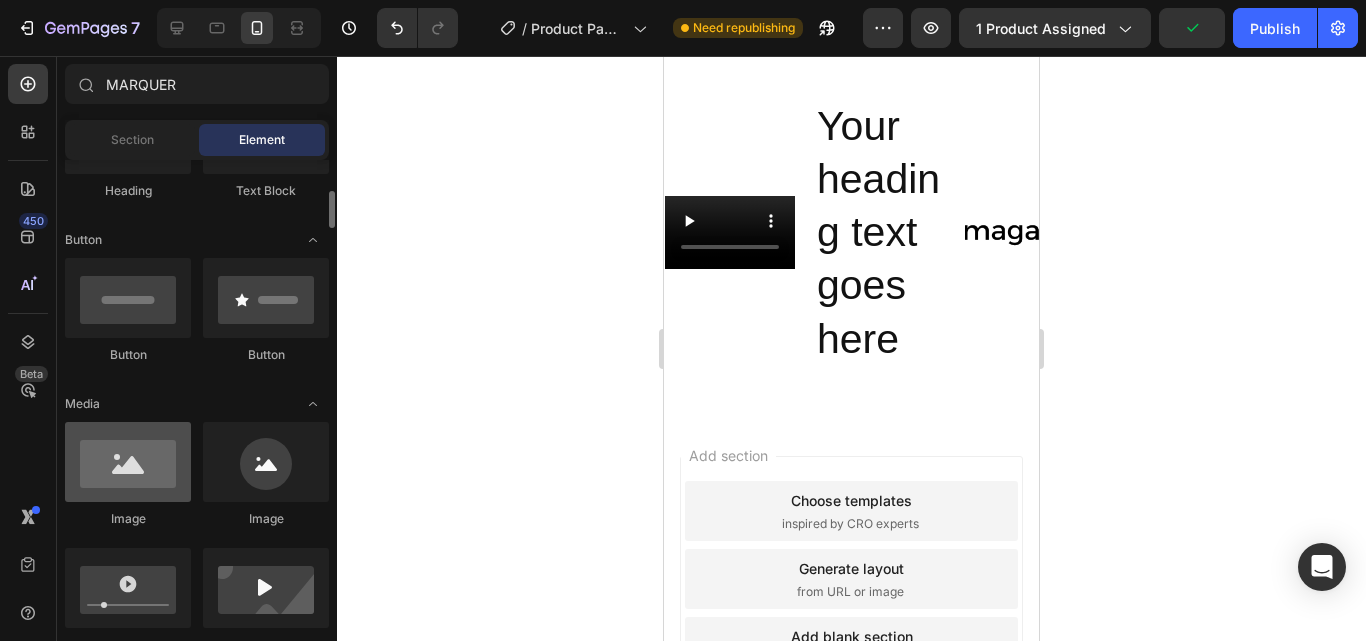 scroll, scrollTop: 500, scrollLeft: 0, axis: vertical 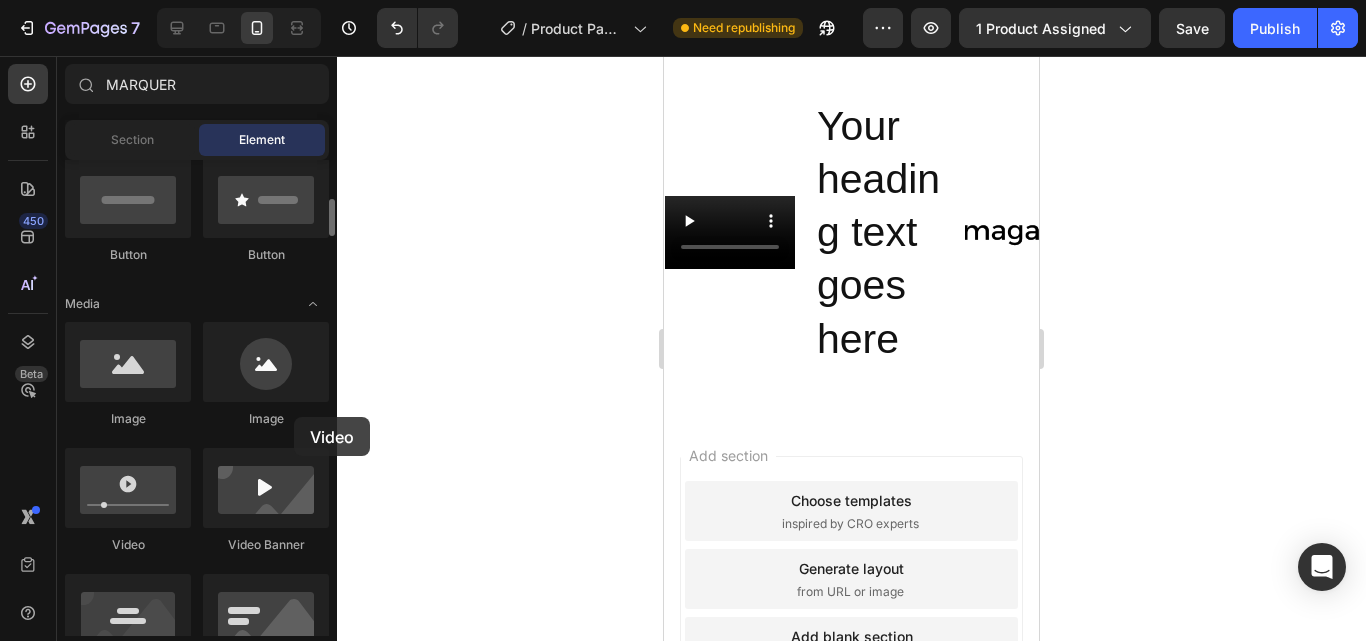 drag, startPoint x: 125, startPoint y: 497, endPoint x: 293, endPoint y: 425, distance: 182.77855 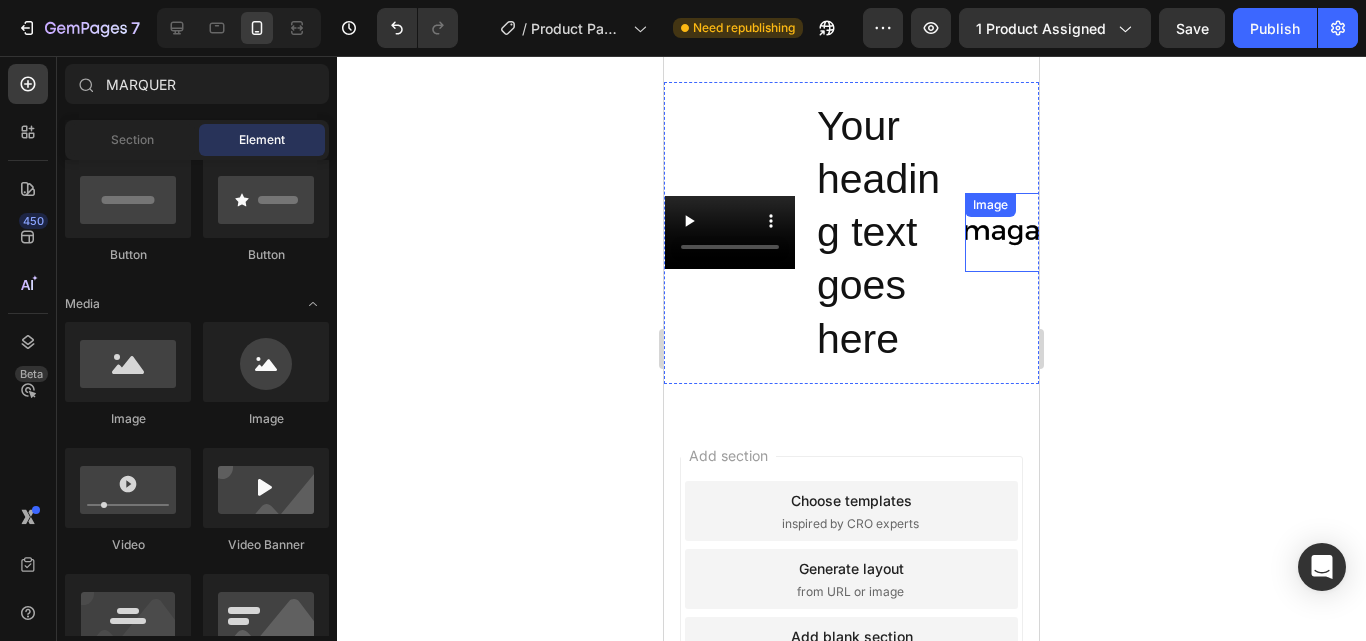click on "Image" at bounding box center [1030, 232] 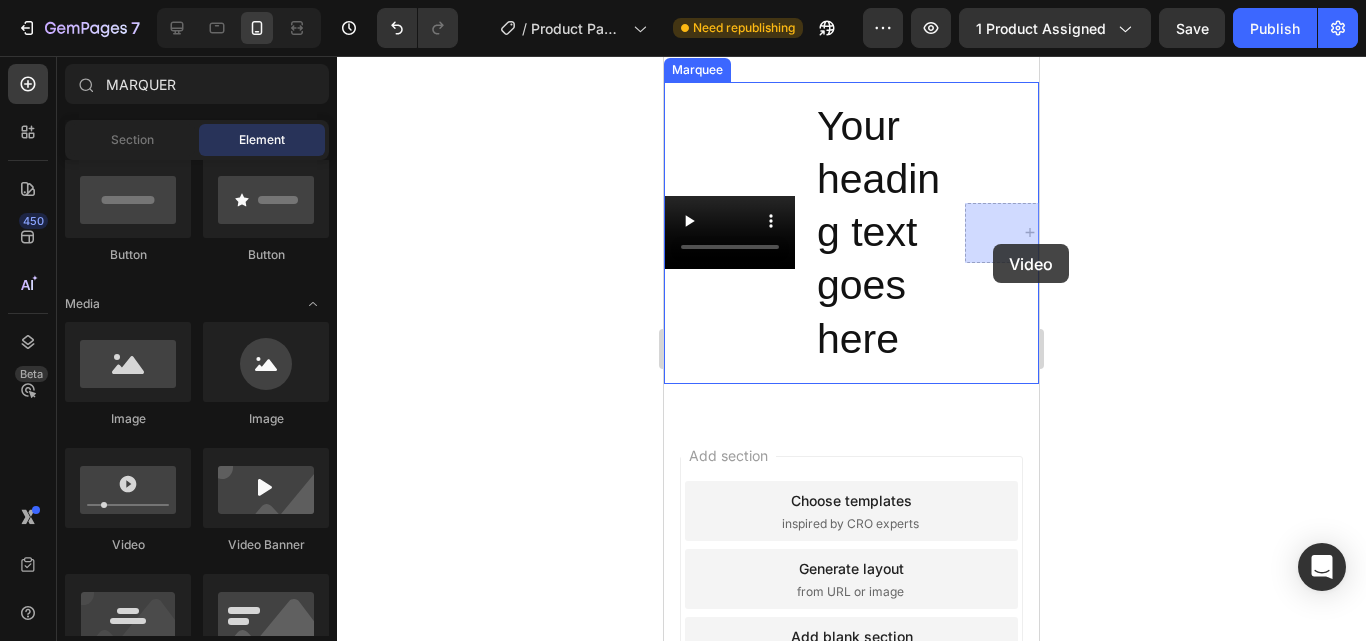 drag, startPoint x: 1303, startPoint y: 389, endPoint x: 993, endPoint y: 244, distance: 342.2353 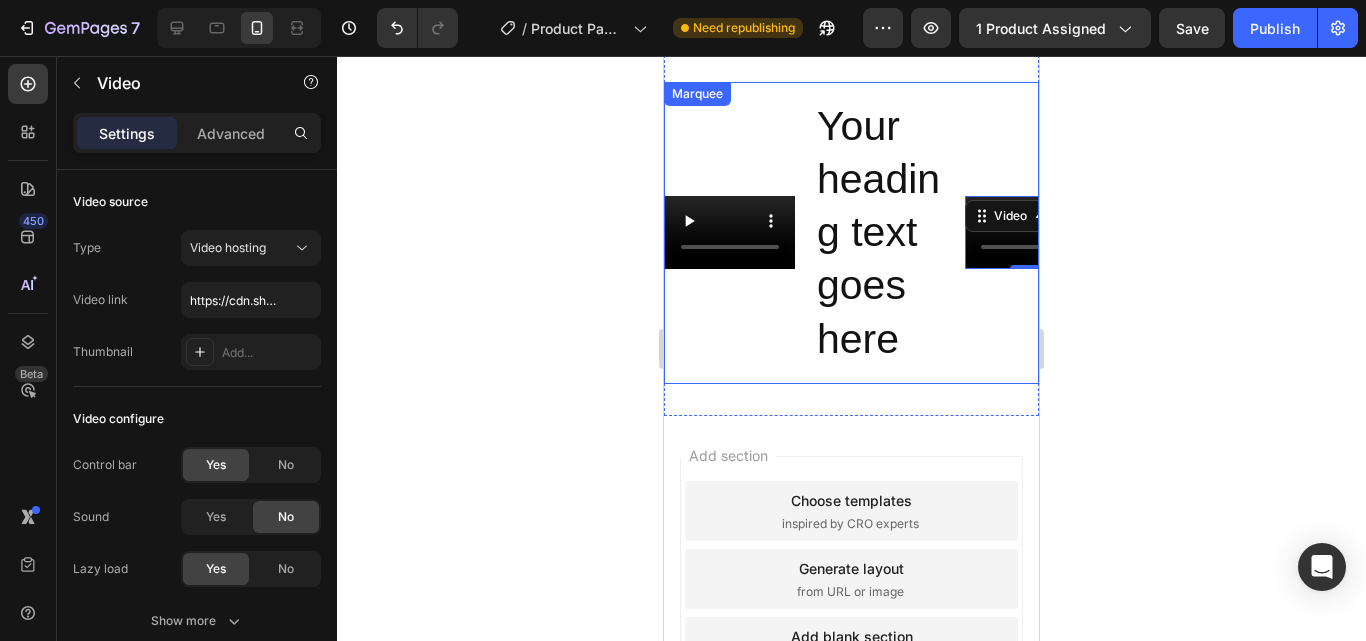 click on "Video Your heading text goes here Heading Video   0 Image" at bounding box center (965, 233) 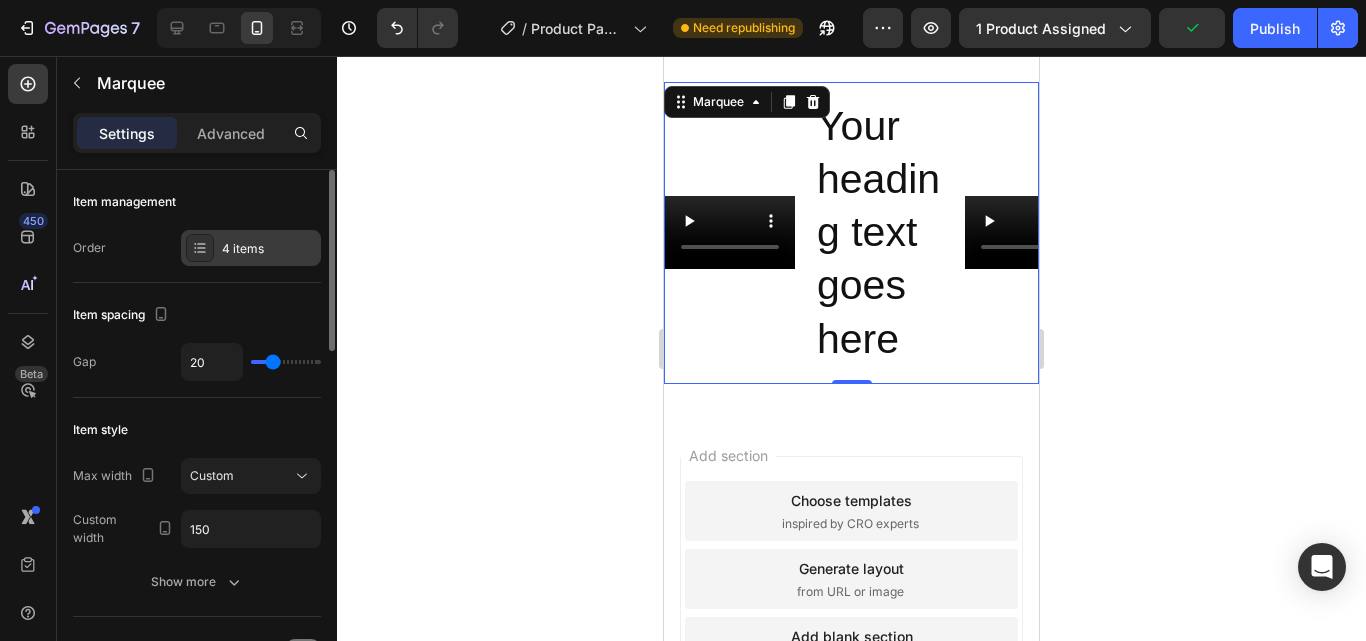 click on "4 items" at bounding box center (269, 249) 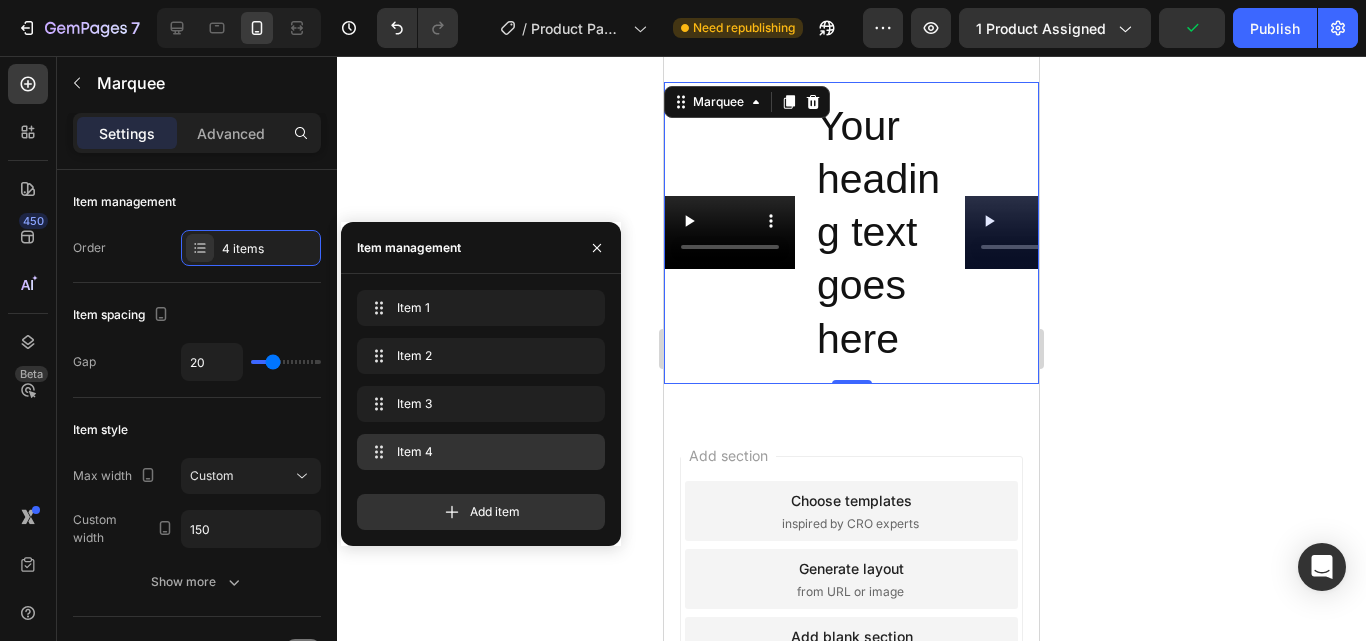 click on "Item 4 Item 4" at bounding box center [481, 452] 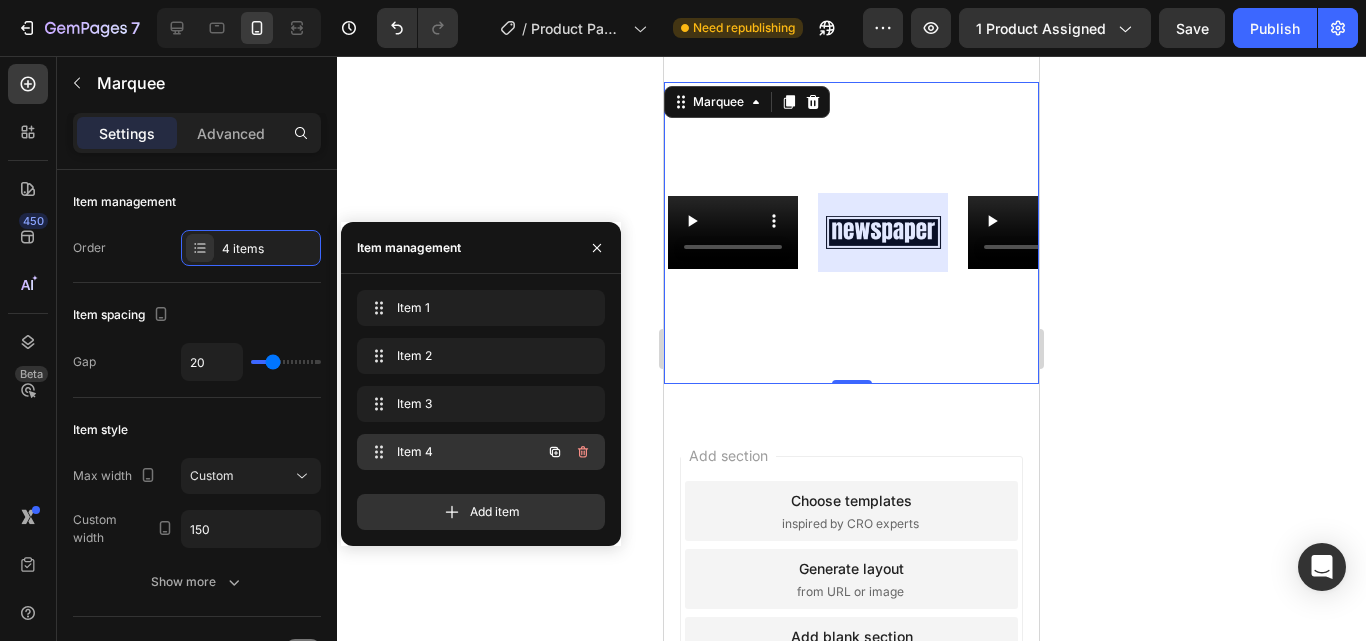 scroll, scrollTop: 0, scrollLeft: 336, axis: horizontal 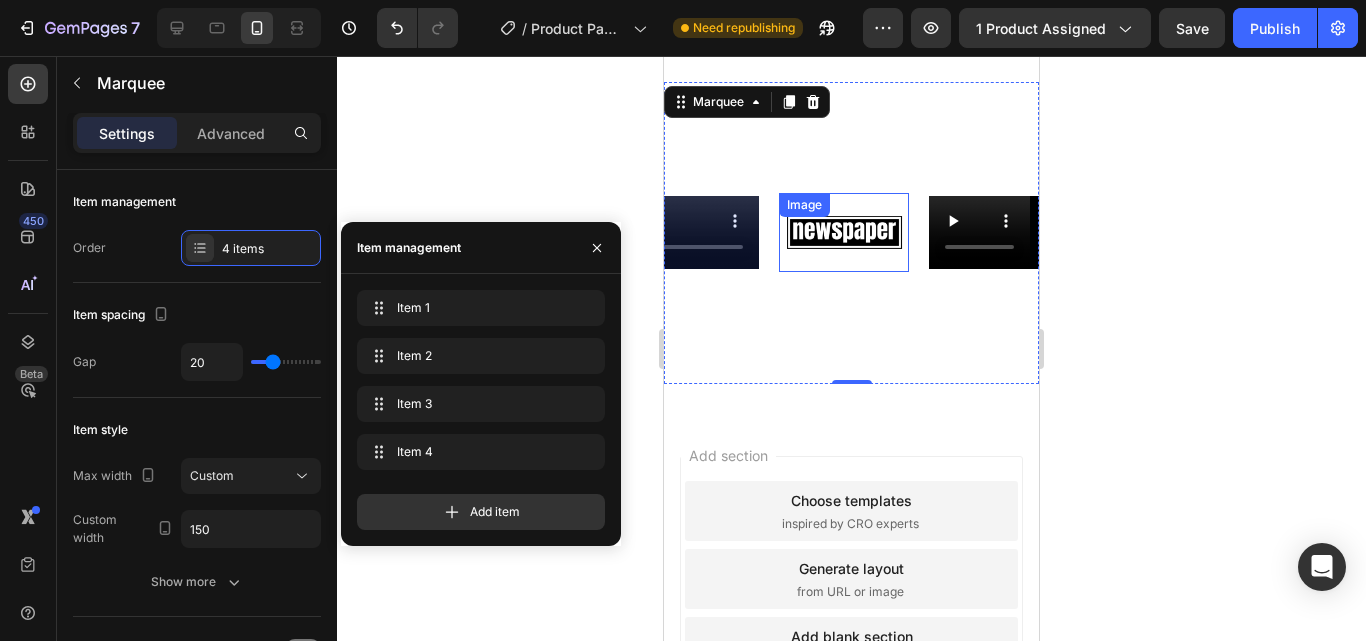 click on "Image" at bounding box center [844, 232] 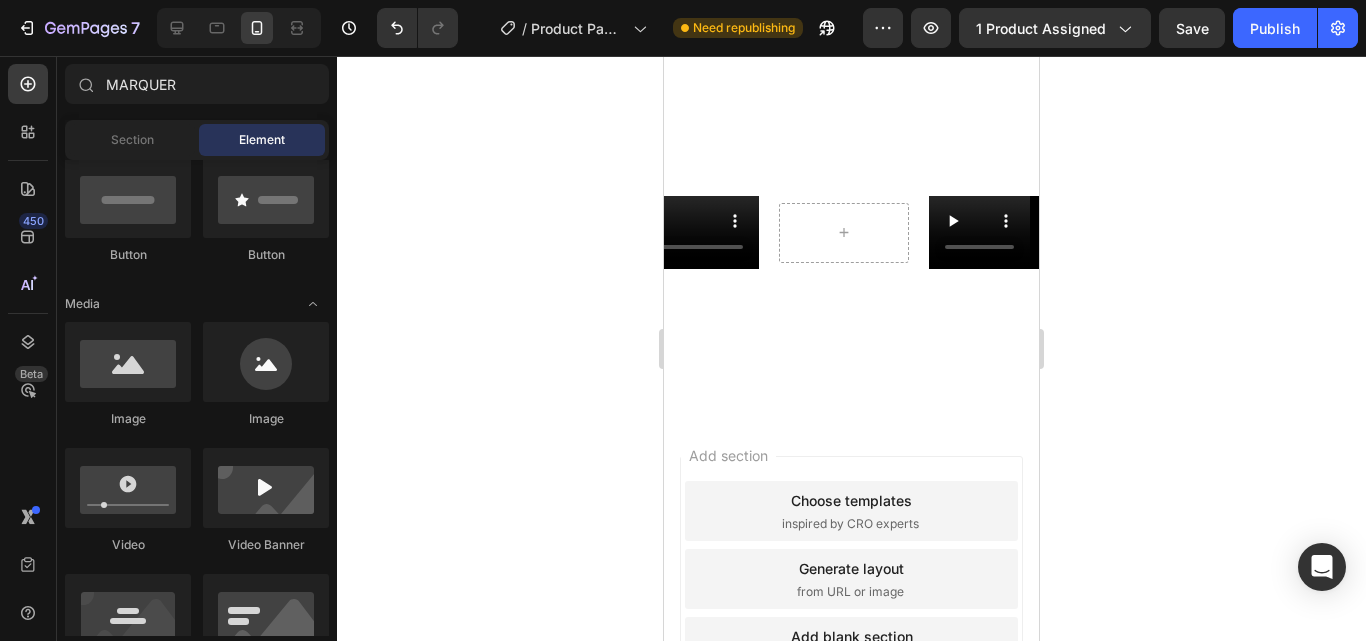 scroll, scrollTop: 100, scrollLeft: 0, axis: vertical 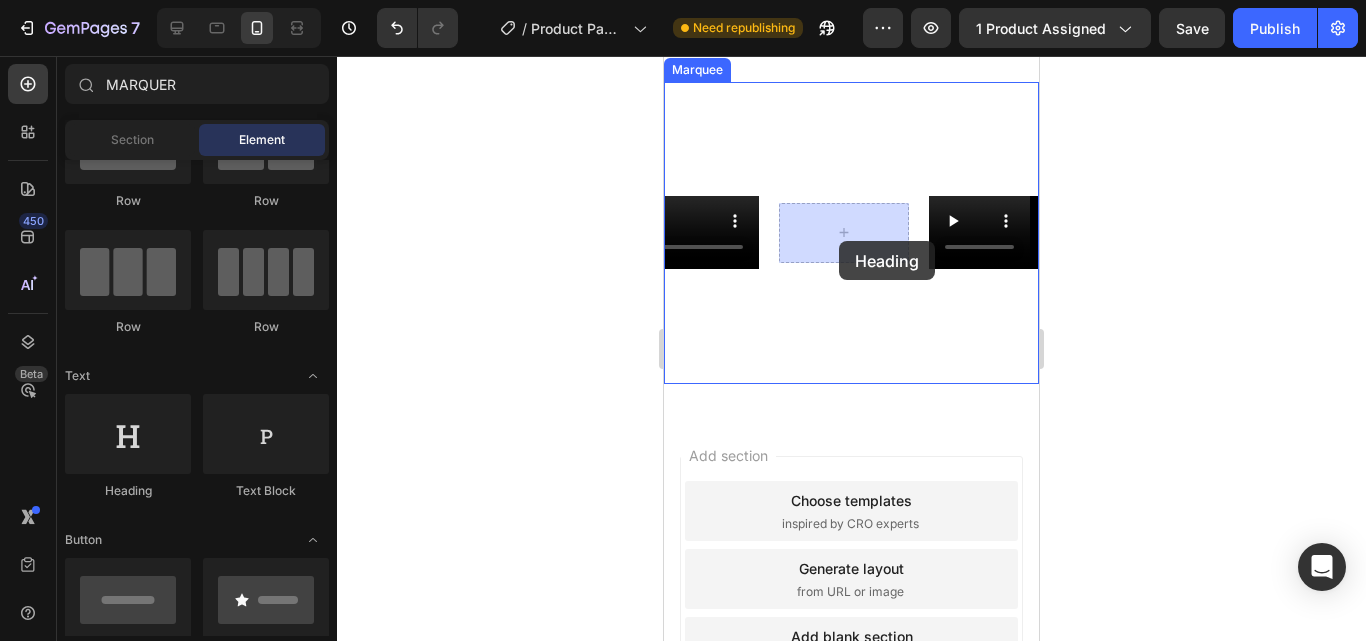 drag, startPoint x: 799, startPoint y: 488, endPoint x: 839, endPoint y: 241, distance: 250.21791 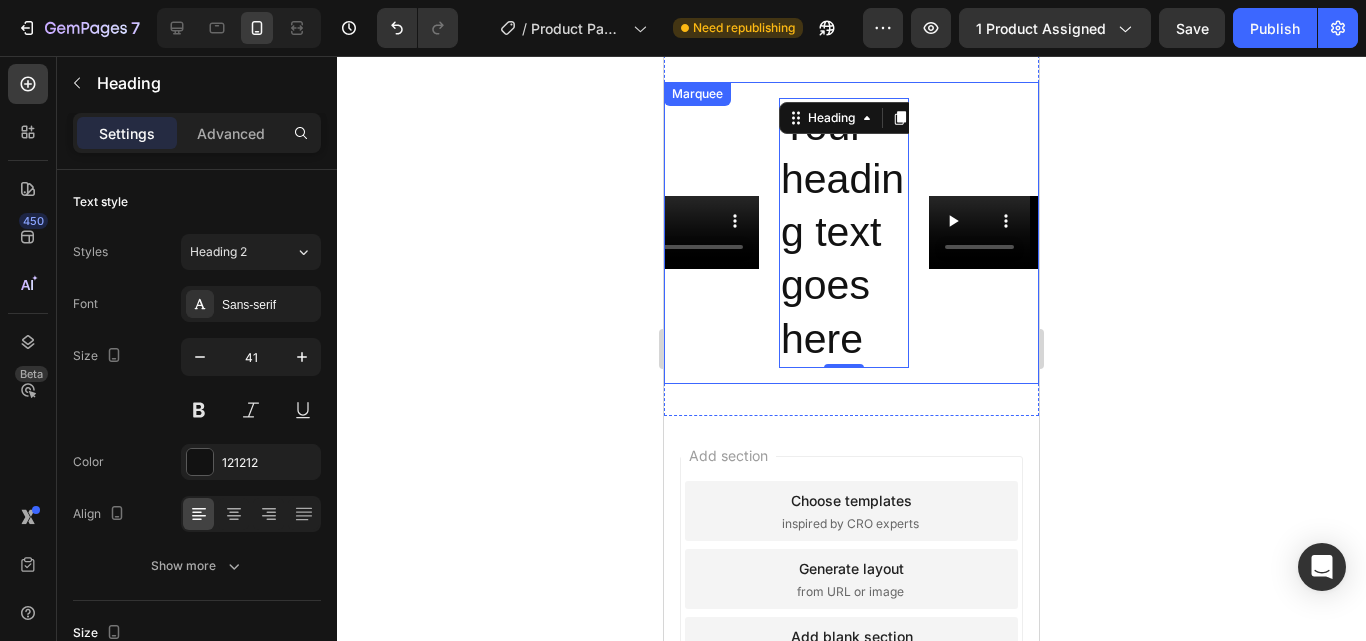 click on "Video Your heading text goes here Heading Video Your heading text goes here Heading   0" at bounding box center (629, 233) 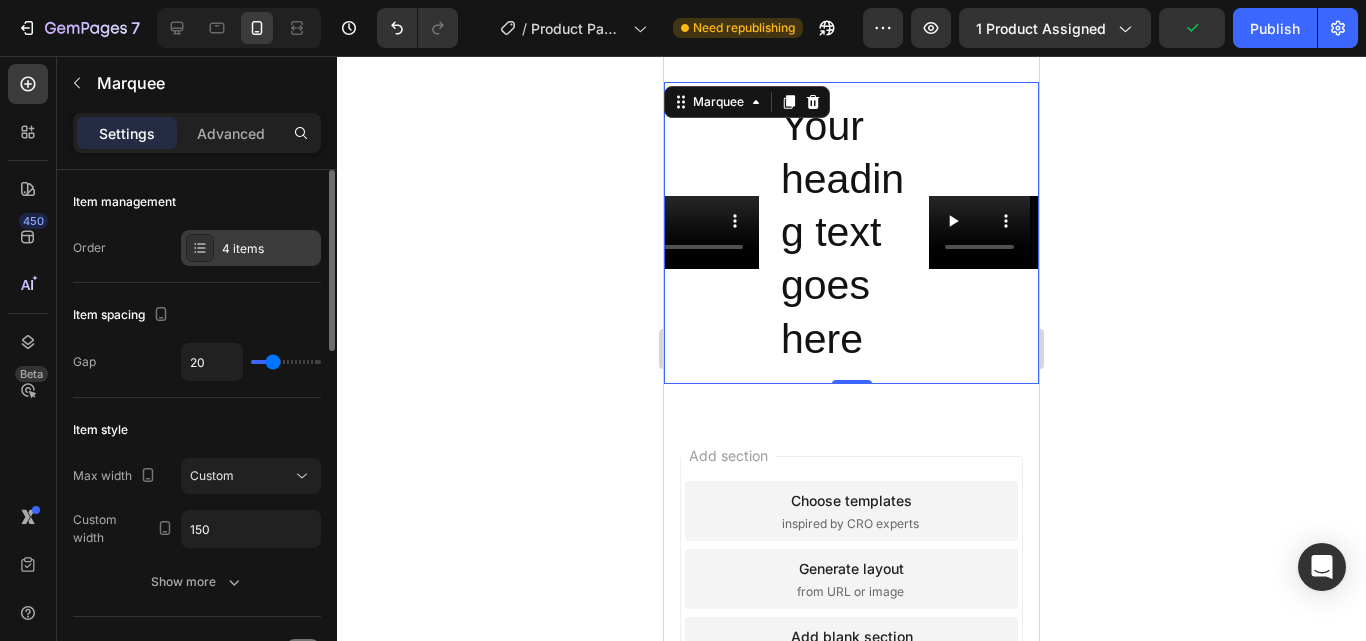 click 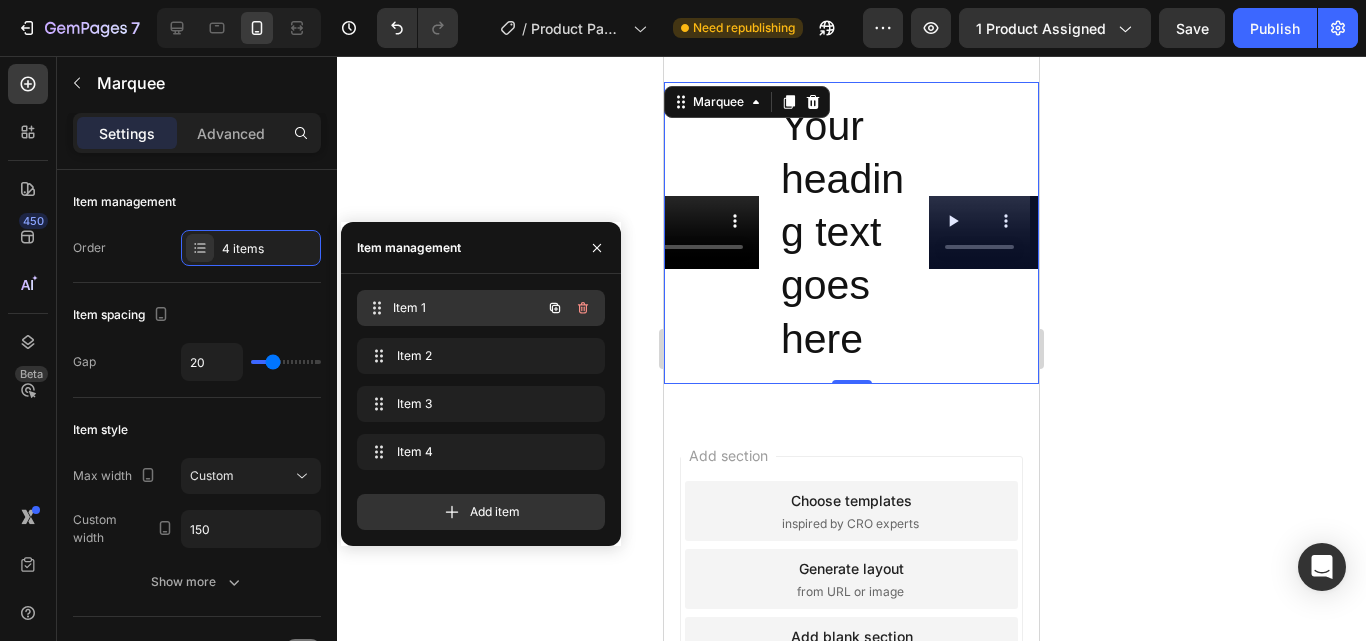 click on "Item 1" at bounding box center [467, 308] 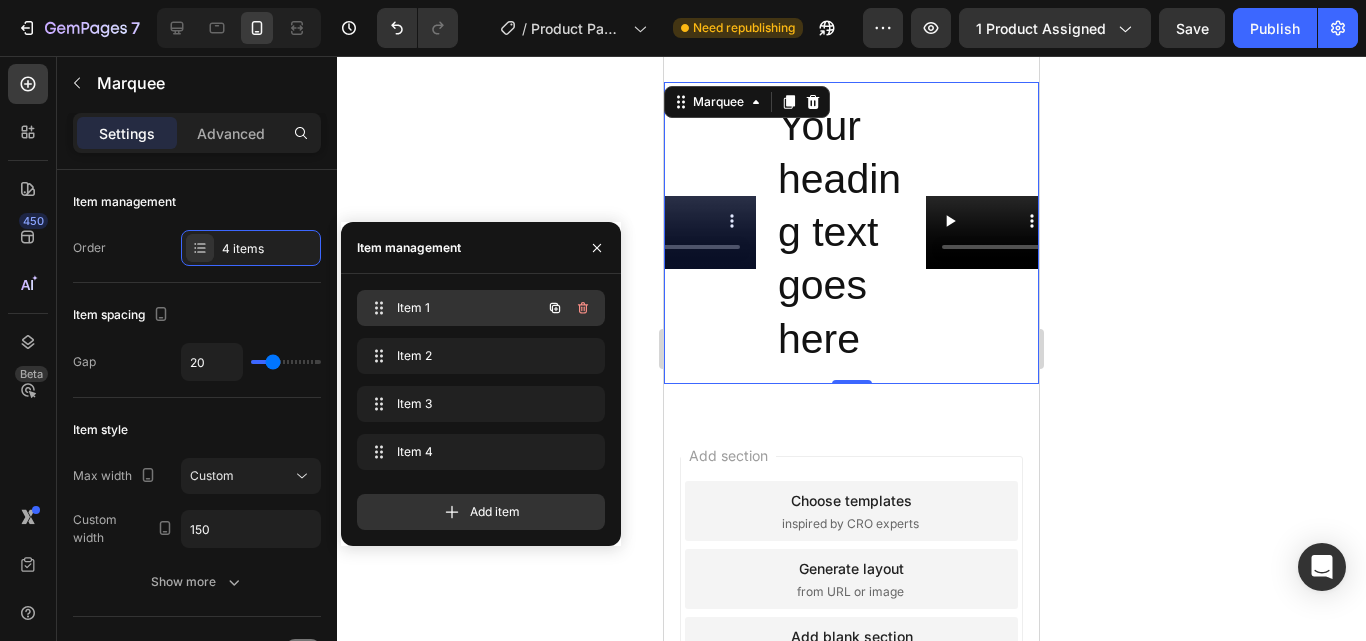 scroll, scrollTop: 0, scrollLeft: 0, axis: both 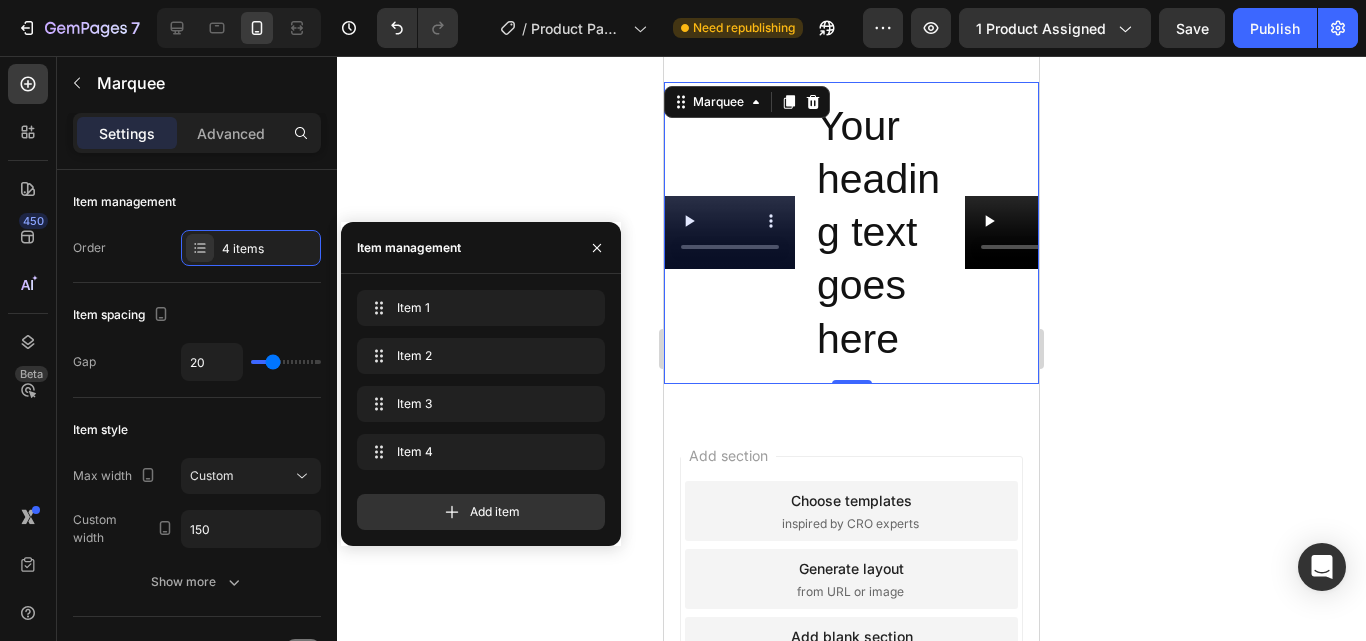 click 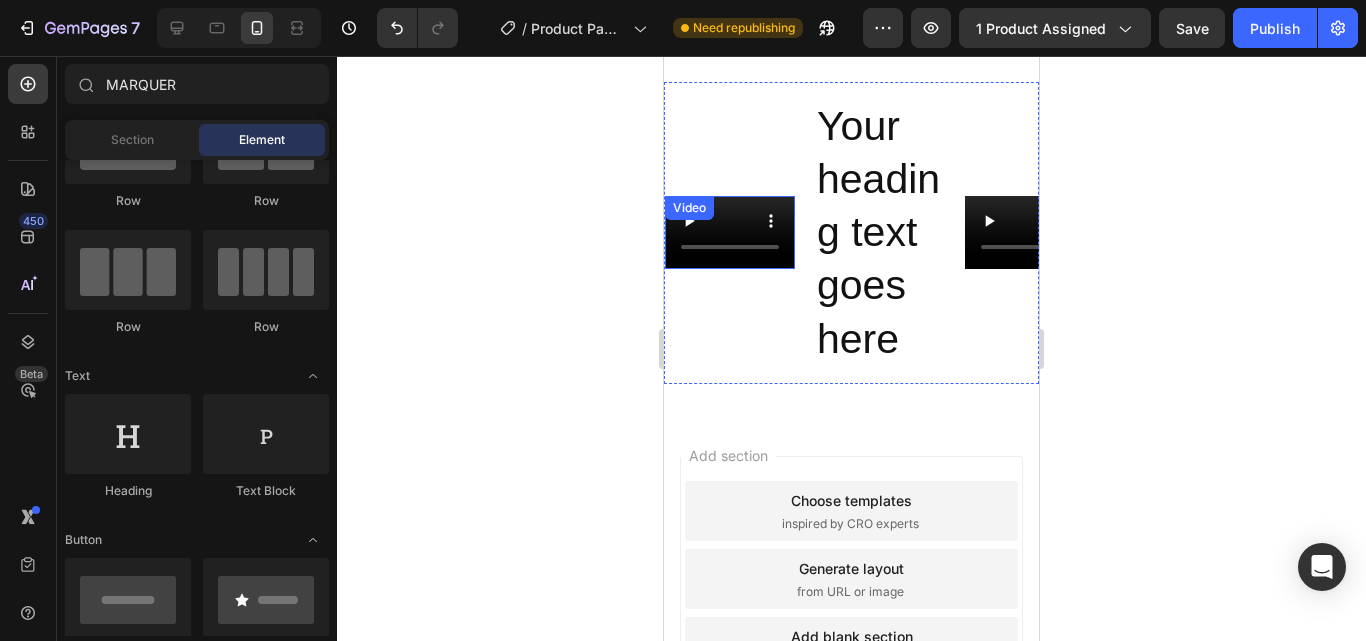type 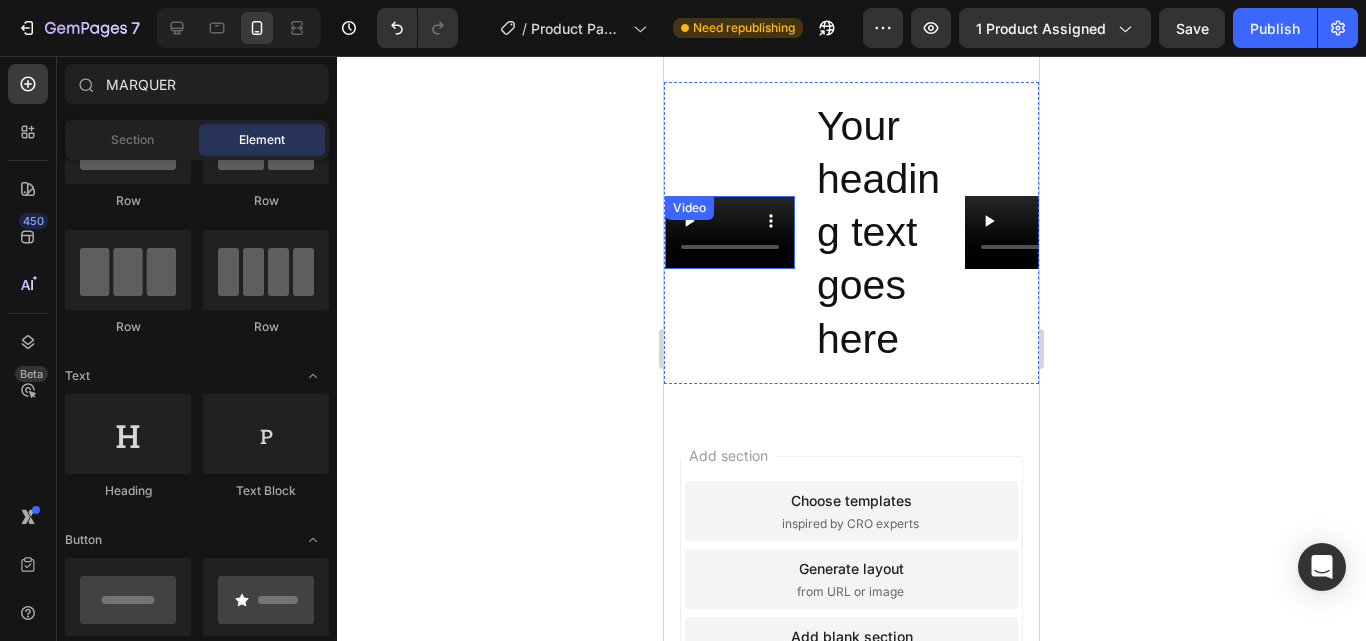 click on "Video" at bounding box center [689, 208] 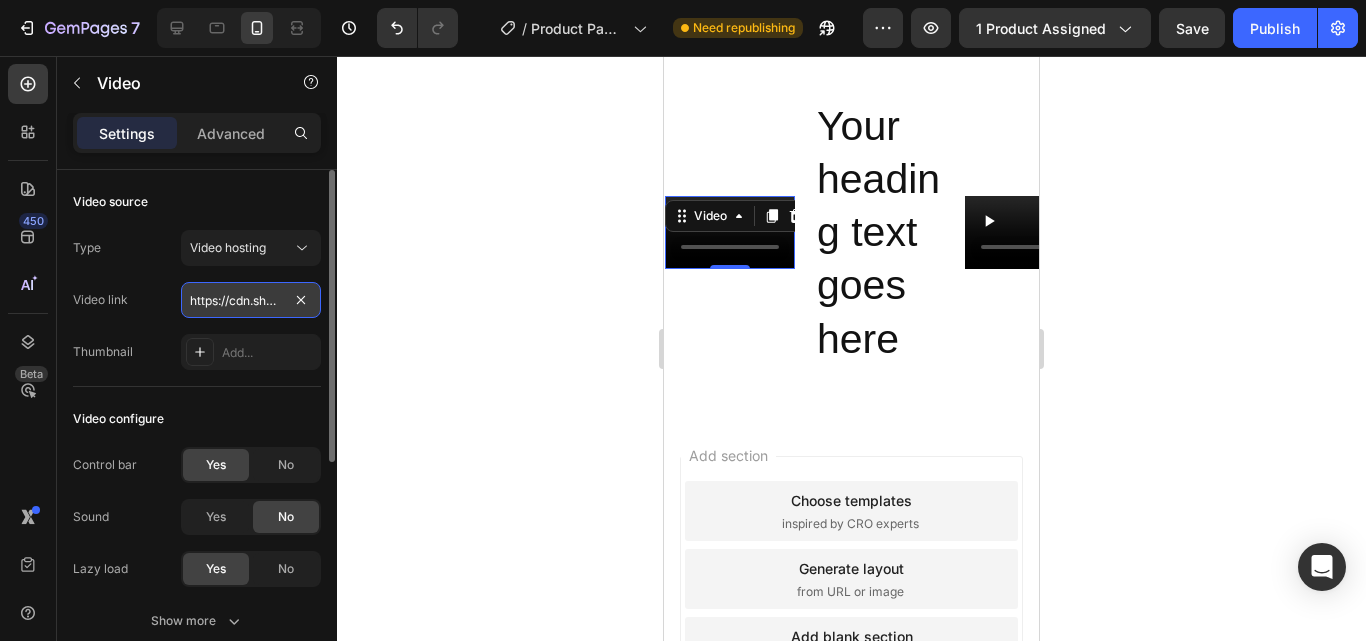 scroll, scrollTop: 0, scrollLeft: 0, axis: both 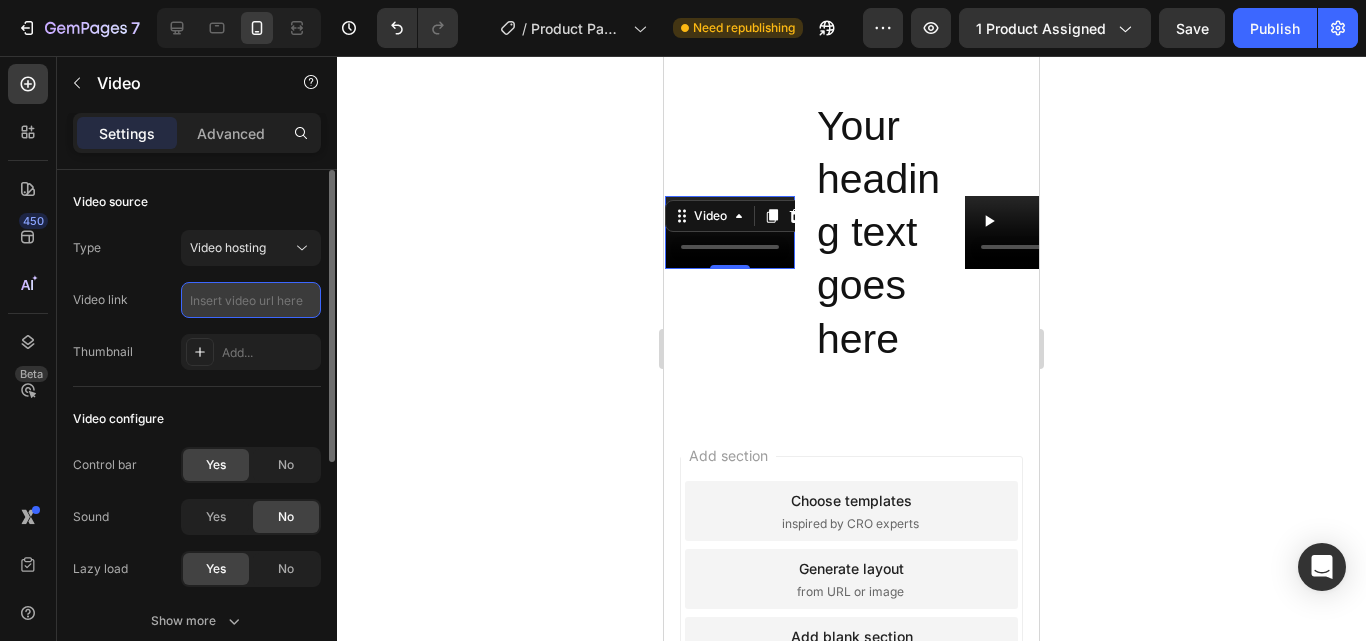 paste on "https://cdn.shopify.com/videos/c/o/v/8de651126687485c92ec5e7efd1c1b5c.mp4" 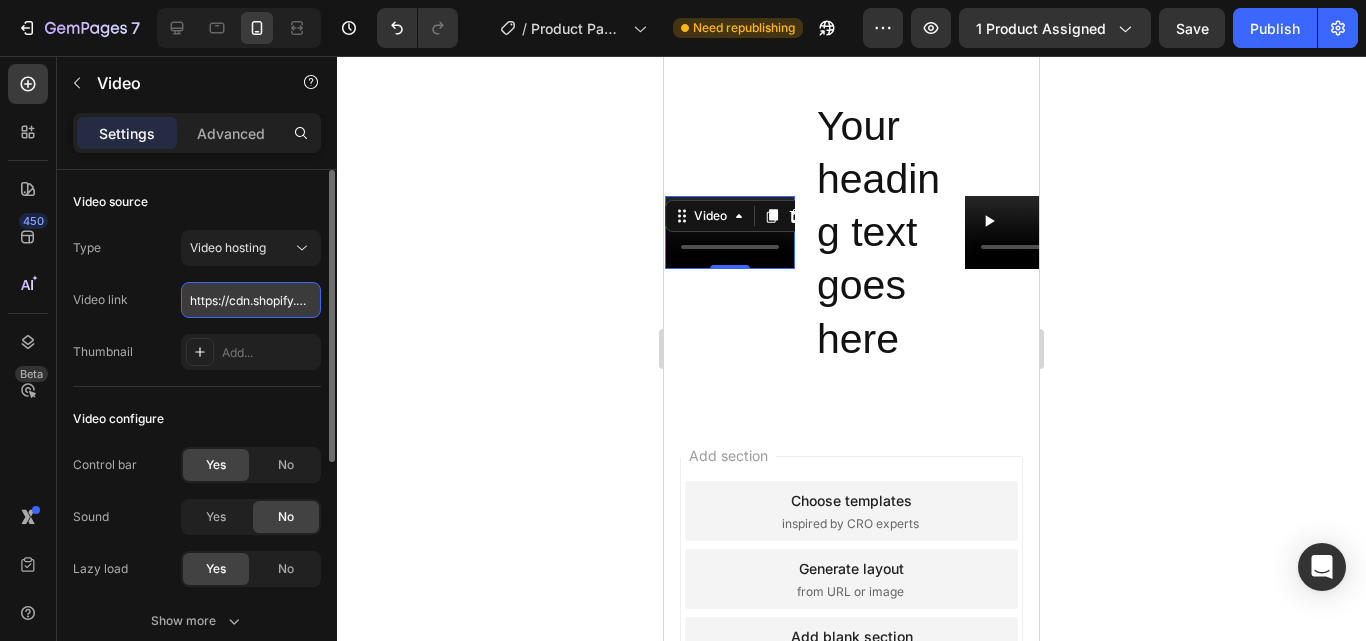 scroll, scrollTop: 0, scrollLeft: 369, axis: horizontal 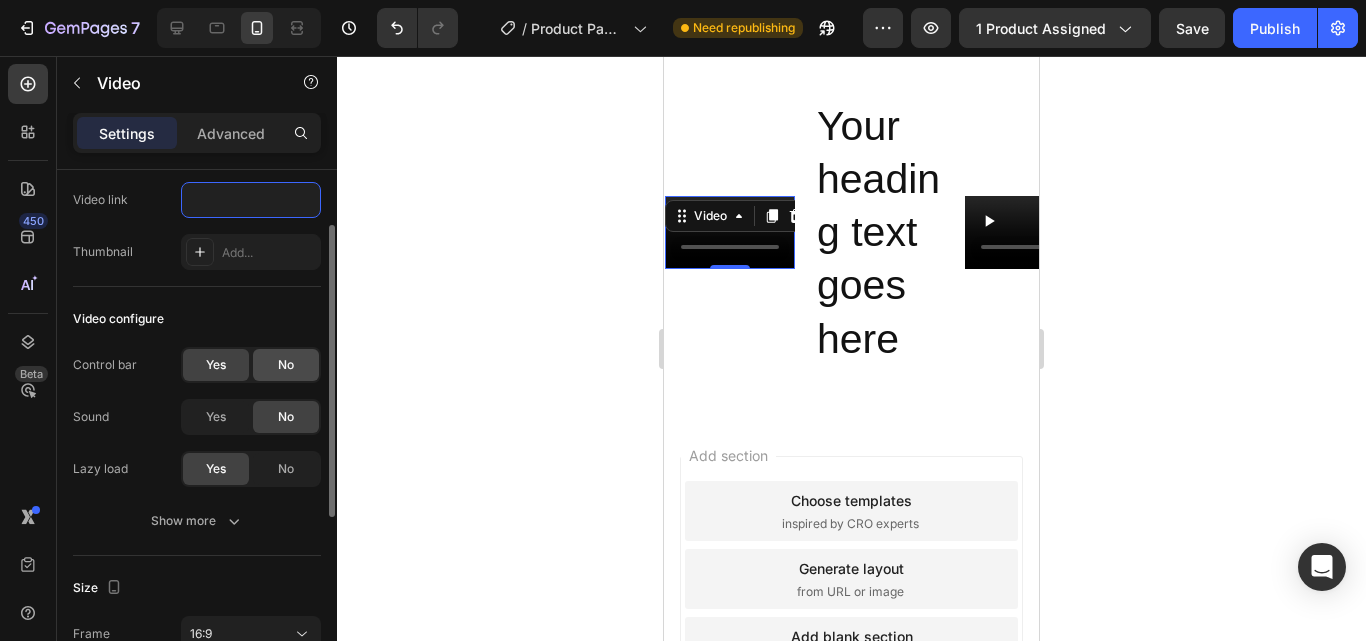 type on "https://cdn.shopify.com/videos/c/o/v/8de651126687485c92ec5e7efd1c1b5c.mp4" 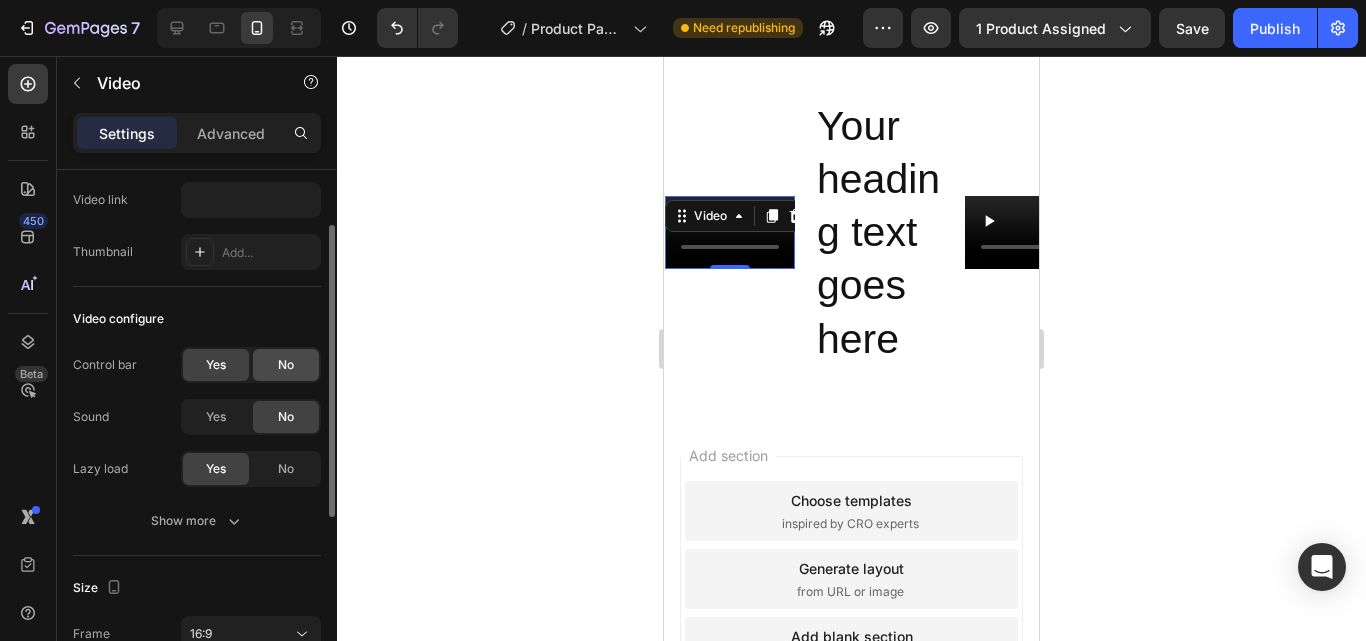 click on "No" 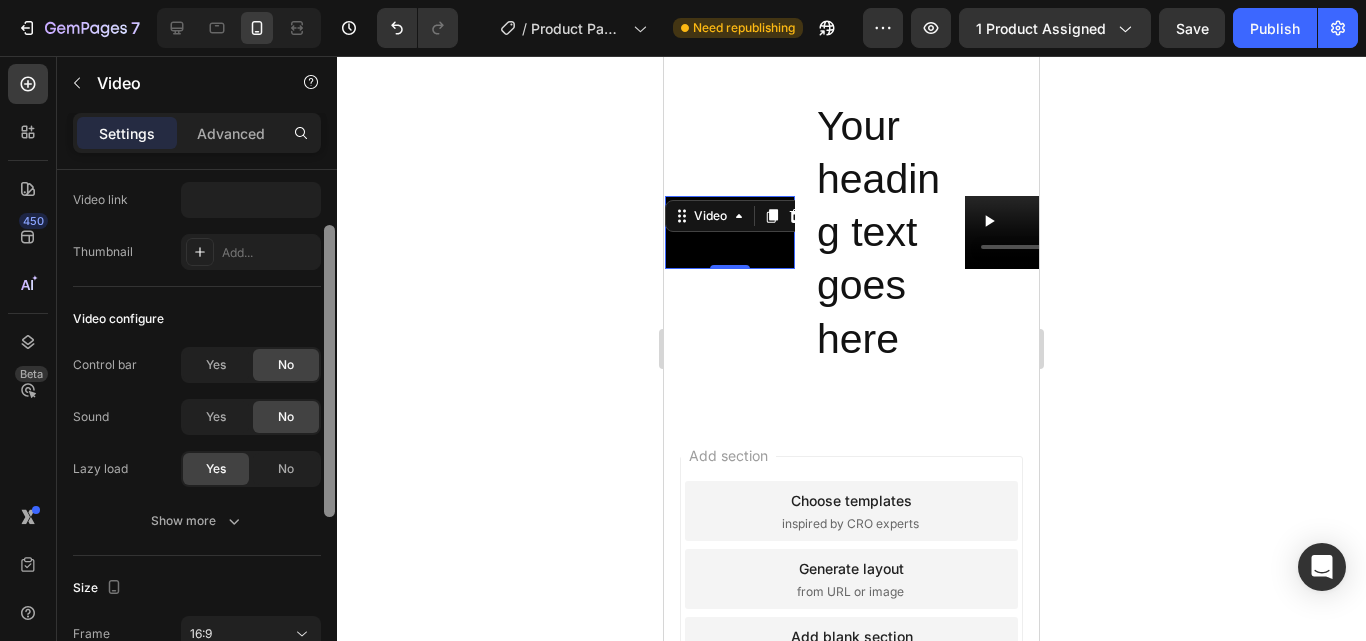scroll, scrollTop: 0, scrollLeft: 0, axis: both 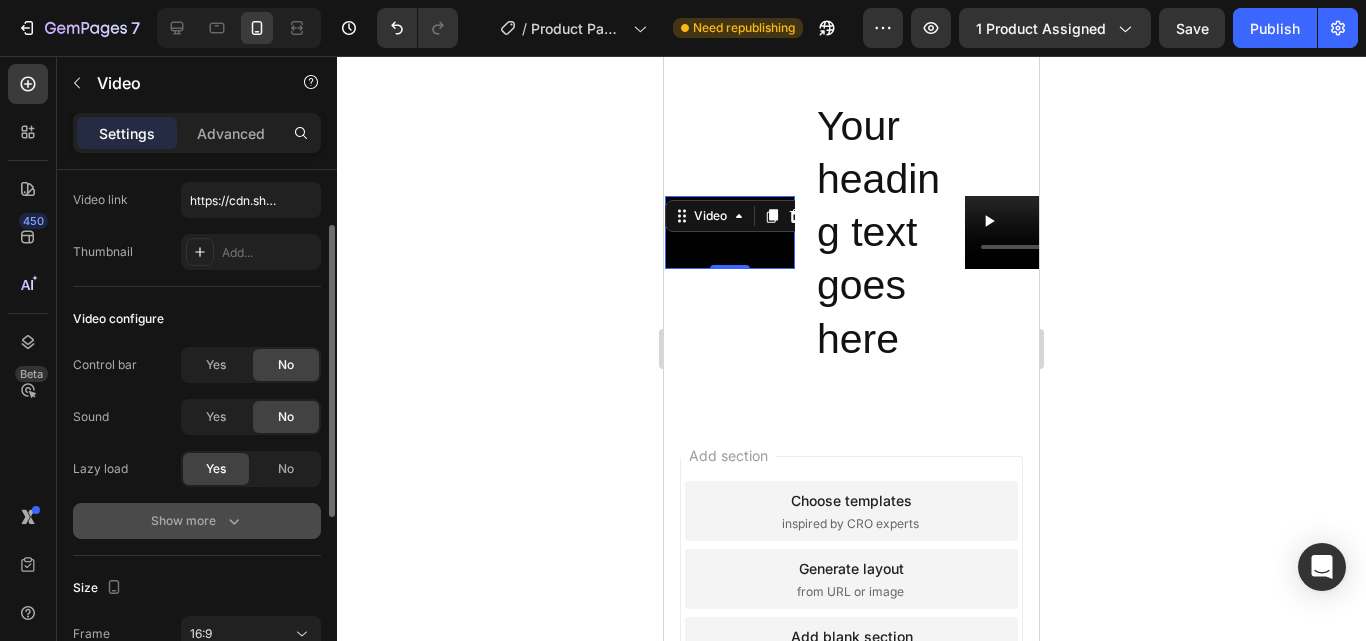 click on "Show more" at bounding box center (197, 521) 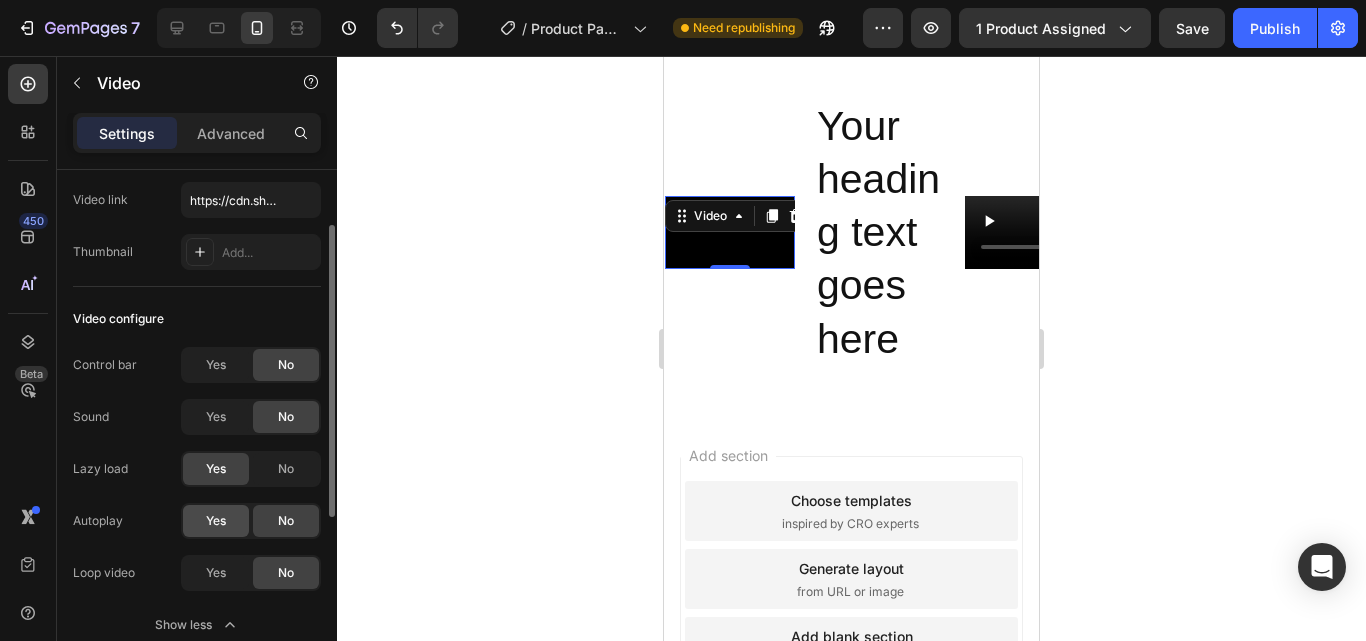 click on "Yes" 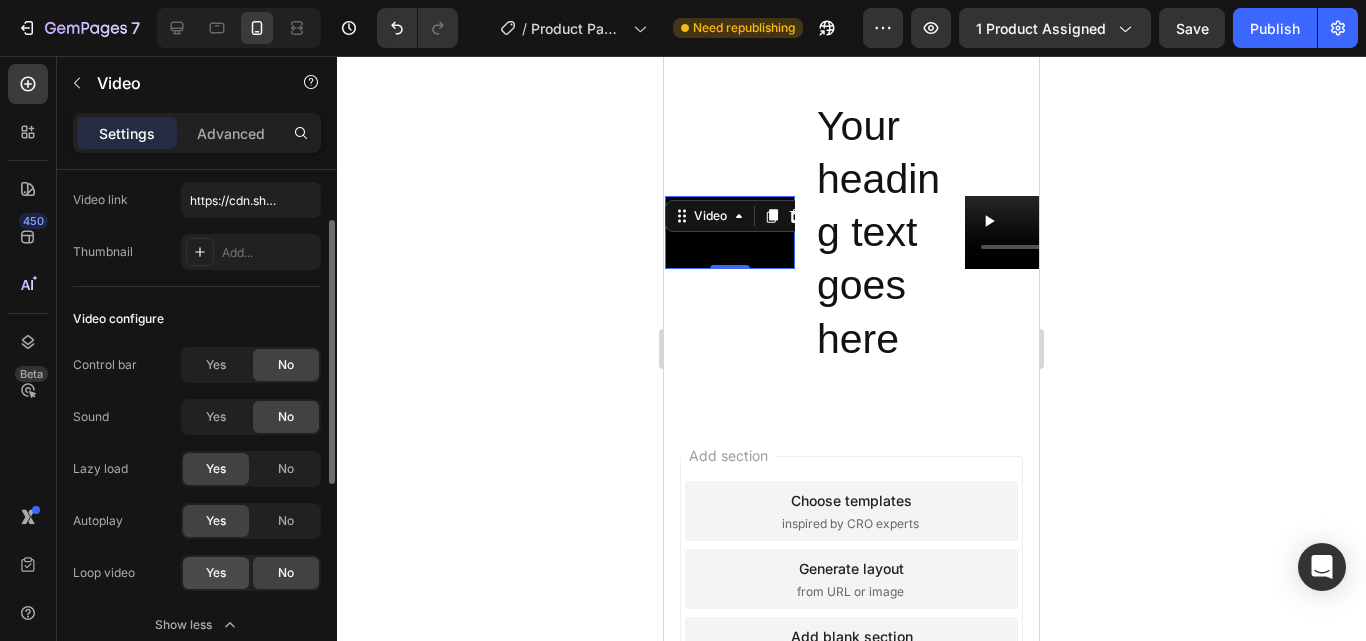 click on "Yes" 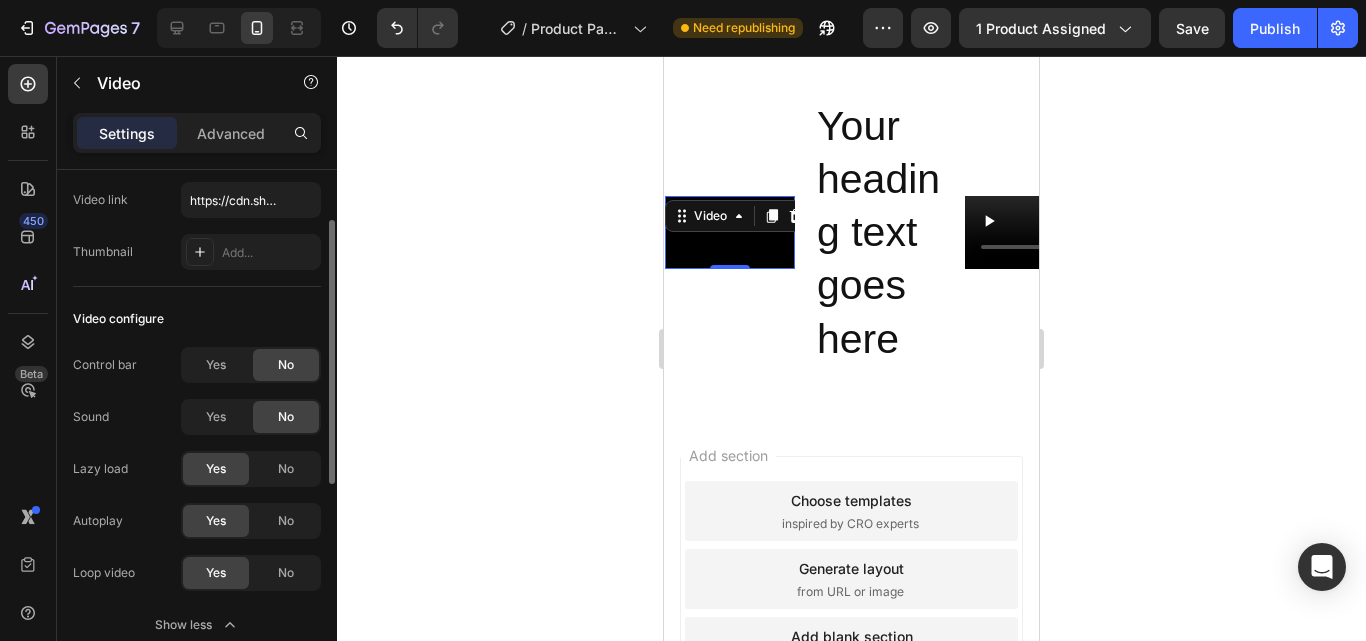 scroll, scrollTop: 300, scrollLeft: 0, axis: vertical 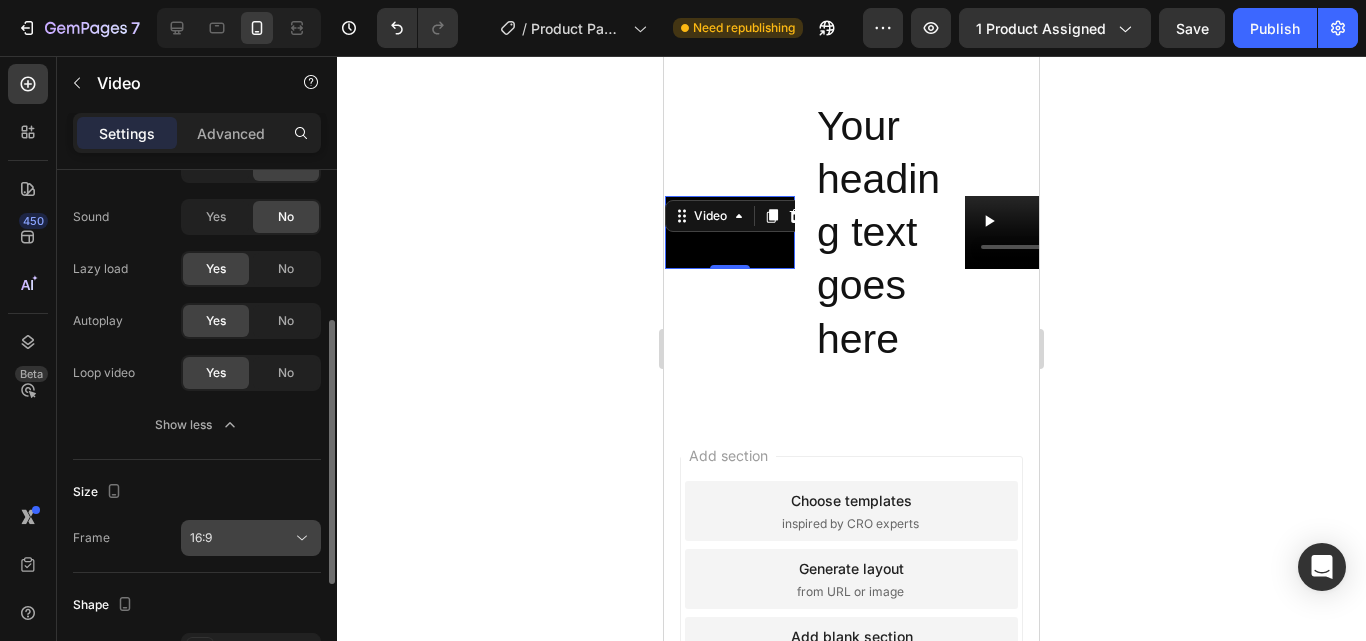 click on "16:9" at bounding box center (241, 538) 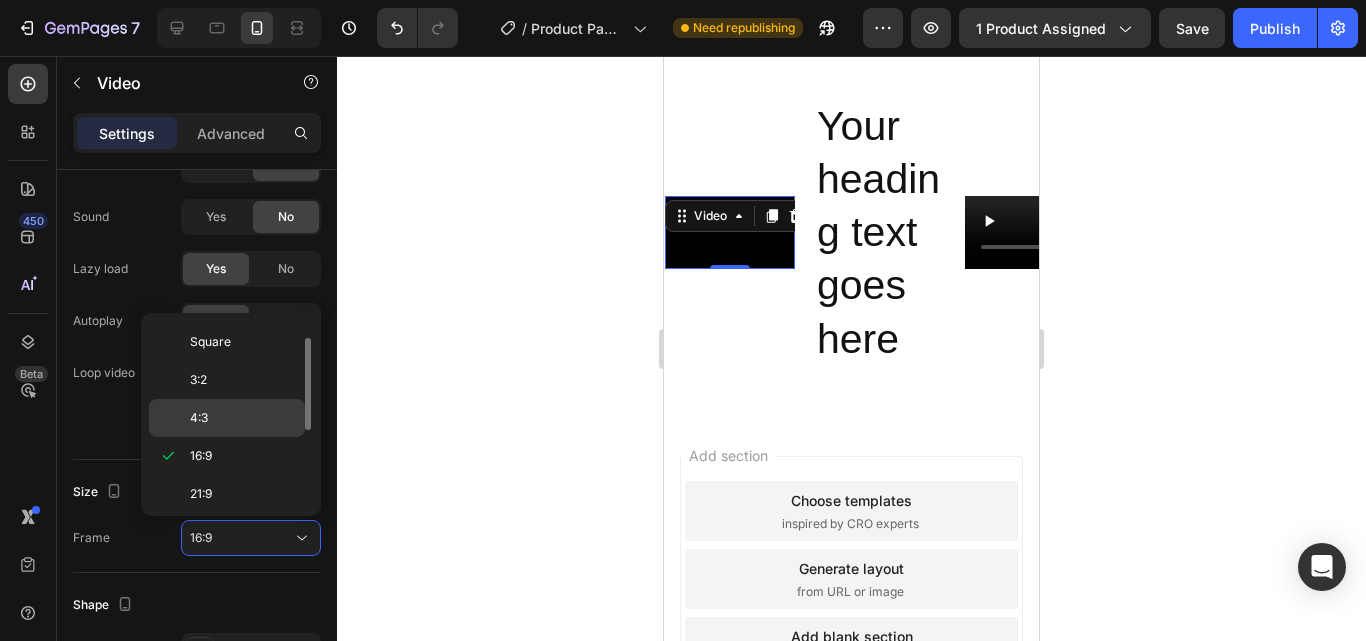 scroll, scrollTop: 0, scrollLeft: 0, axis: both 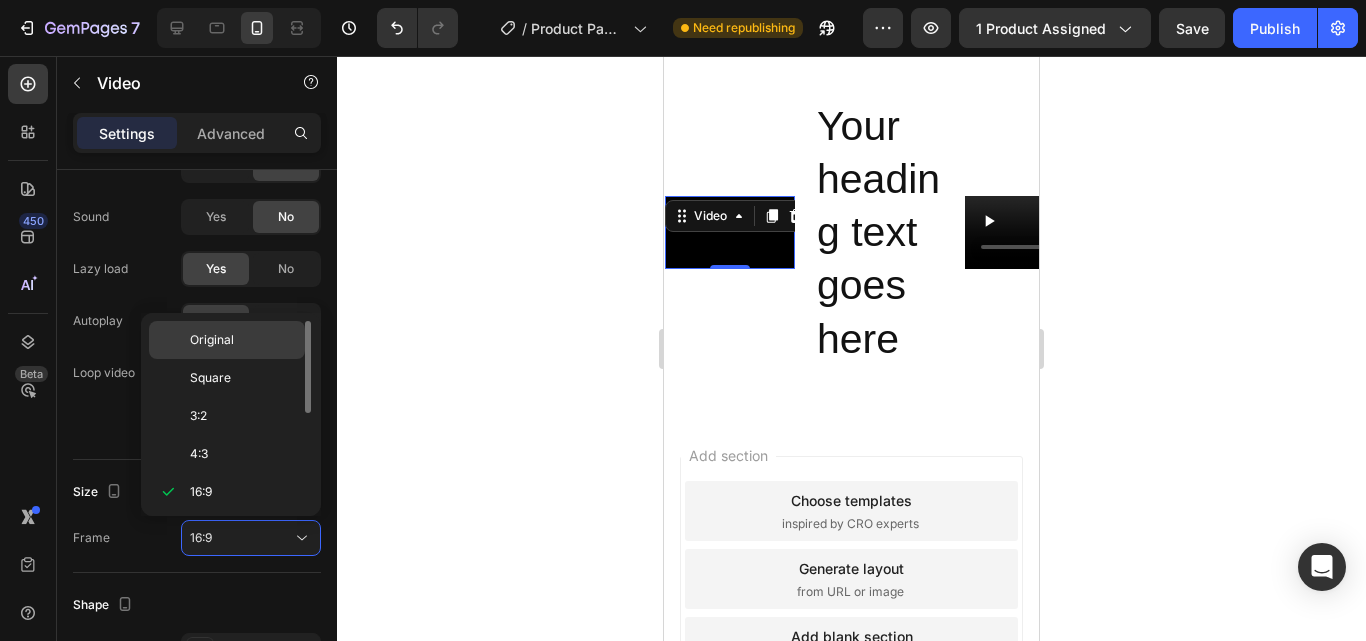 click on "Original" 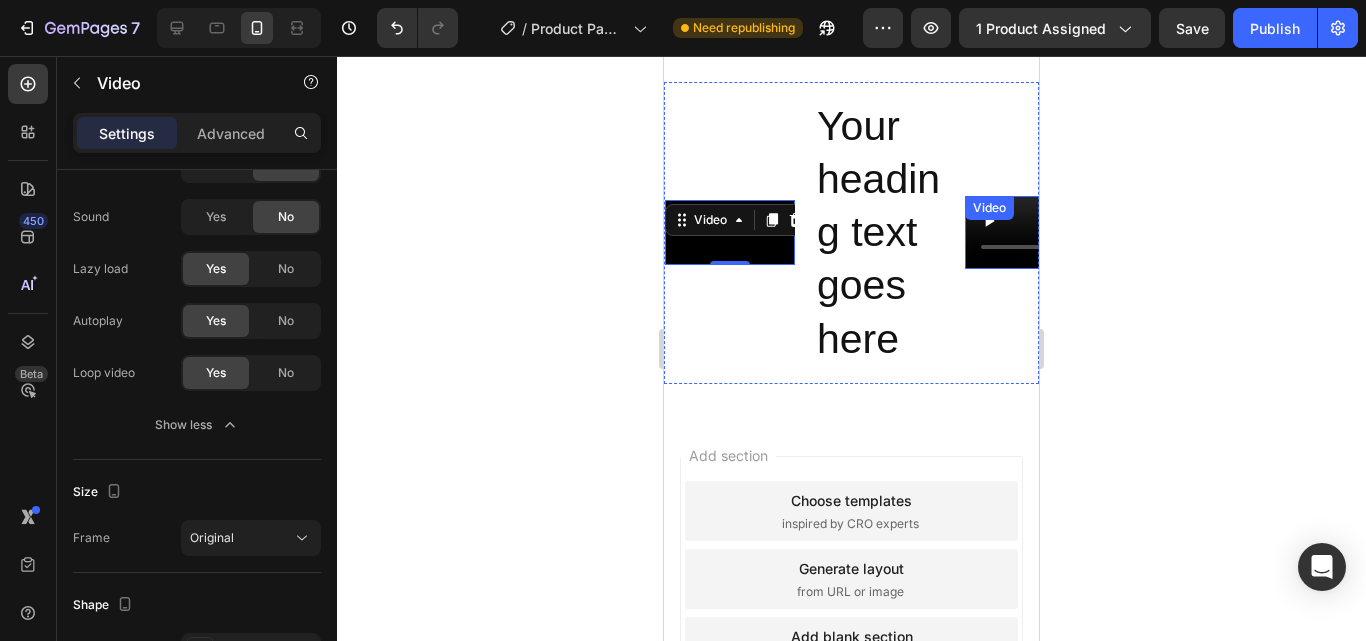 click on "Video" at bounding box center (989, 208) 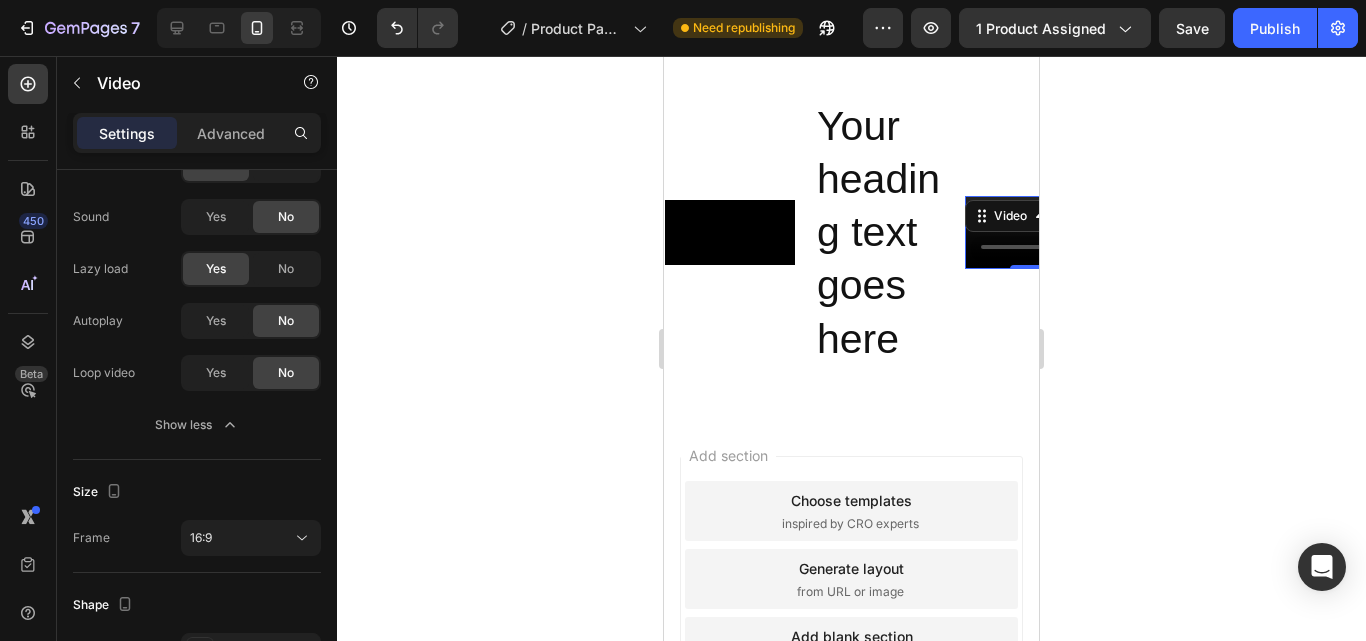 scroll, scrollTop: 0, scrollLeft: 0, axis: both 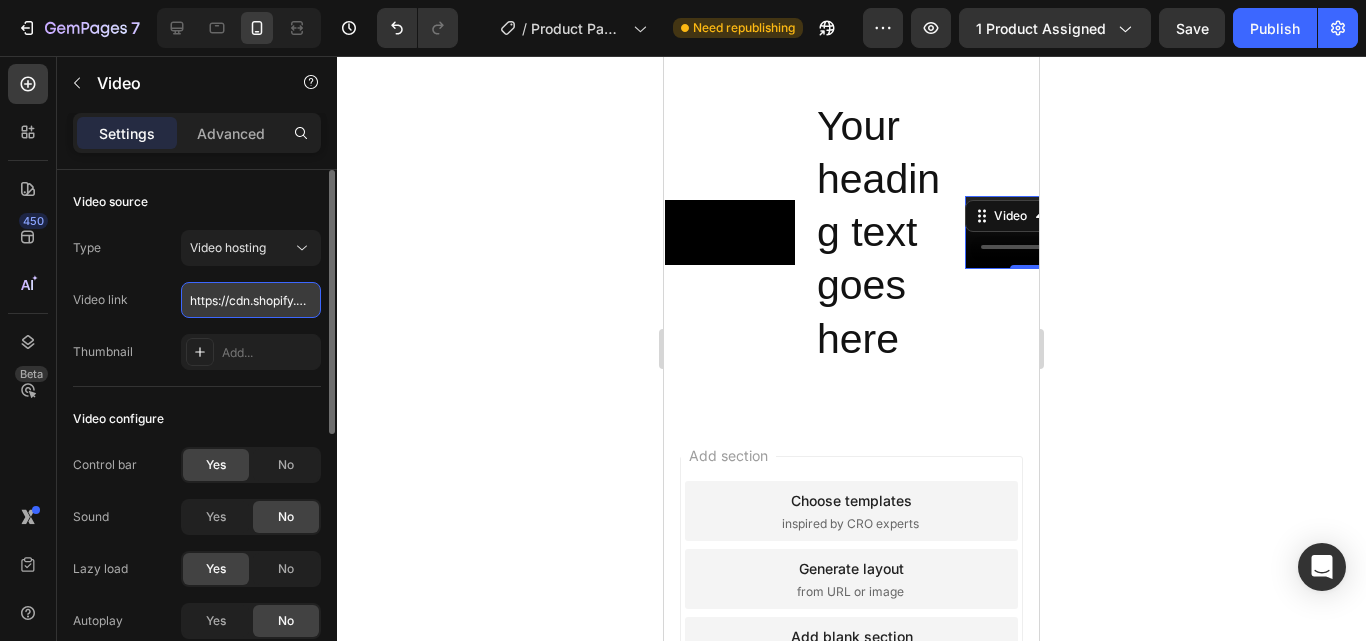 click on "https://cdn.shopify.com/videos/c/o/v/2cd3deb506b54b009063f7270ab5cf2e.mp4" at bounding box center [251, 300] 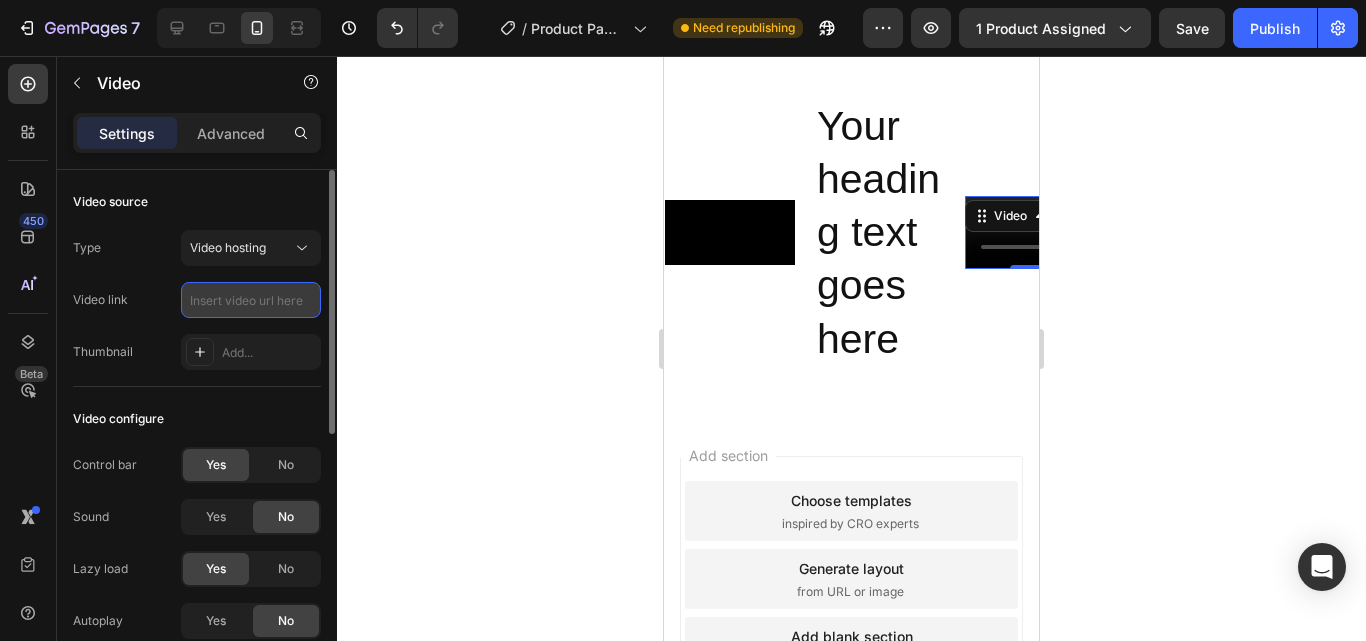 paste on "https://cdn.shopify.com/videos/c/o/v/8de651126687485c92ec5e7efd1c1b5c.mp4" 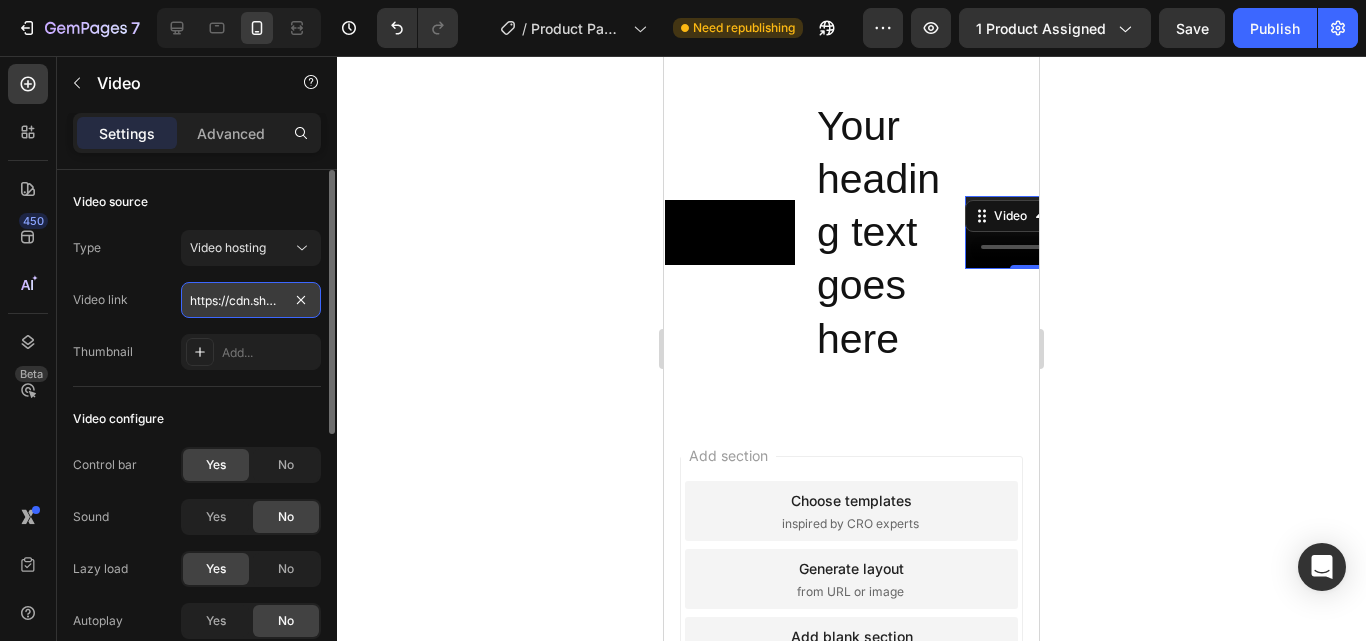 scroll, scrollTop: 0, scrollLeft: 369, axis: horizontal 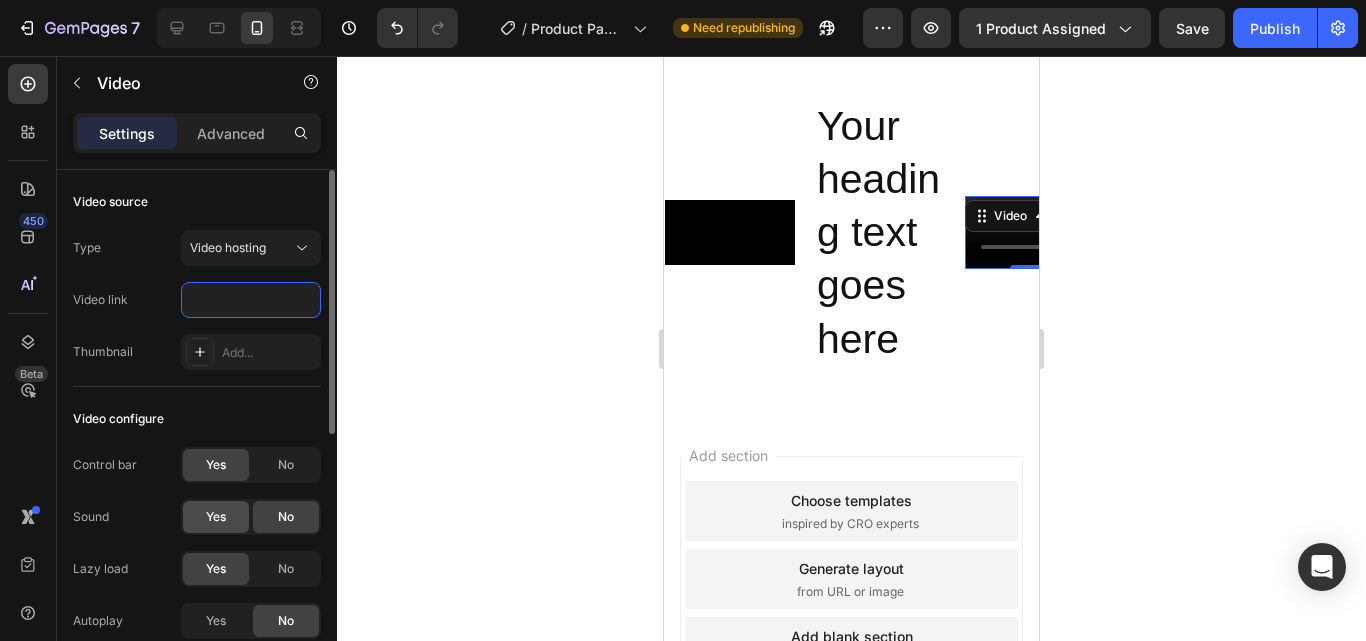 type on "https://cdn.shopify.com/videos/c/o/v/8de651126687485c92ec5e7efd1c1b5c.mp4" 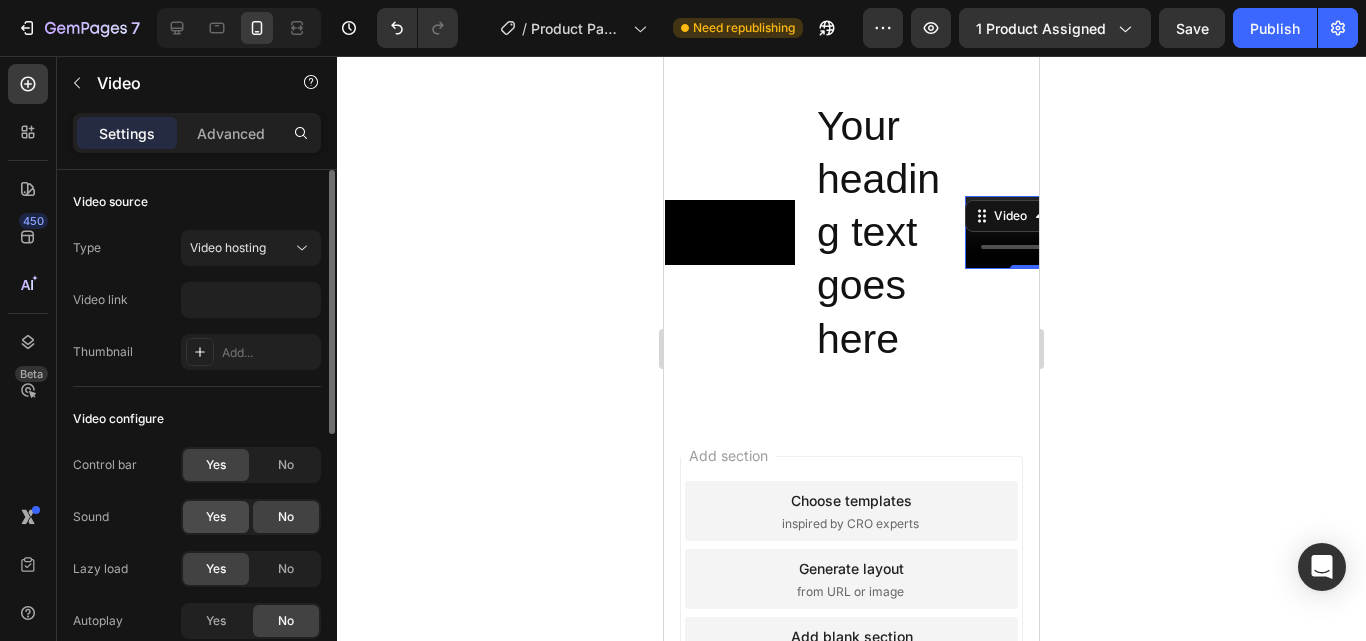 click on "Yes" 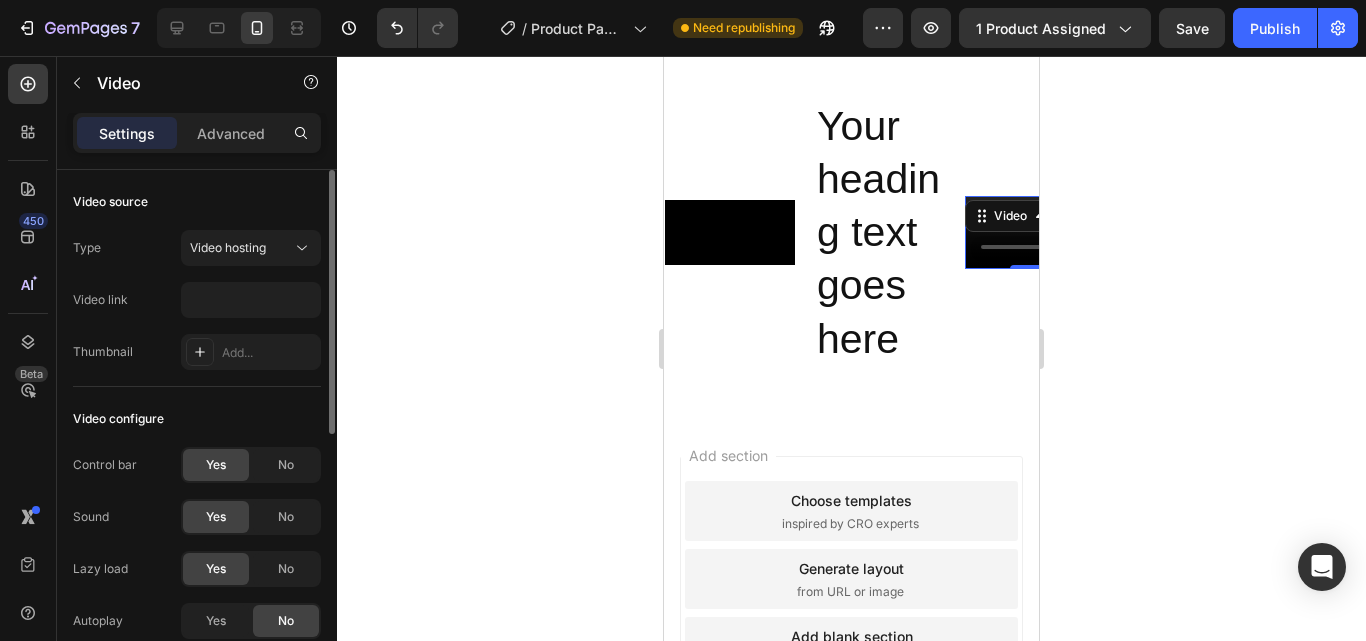 scroll, scrollTop: 0, scrollLeft: 0, axis: both 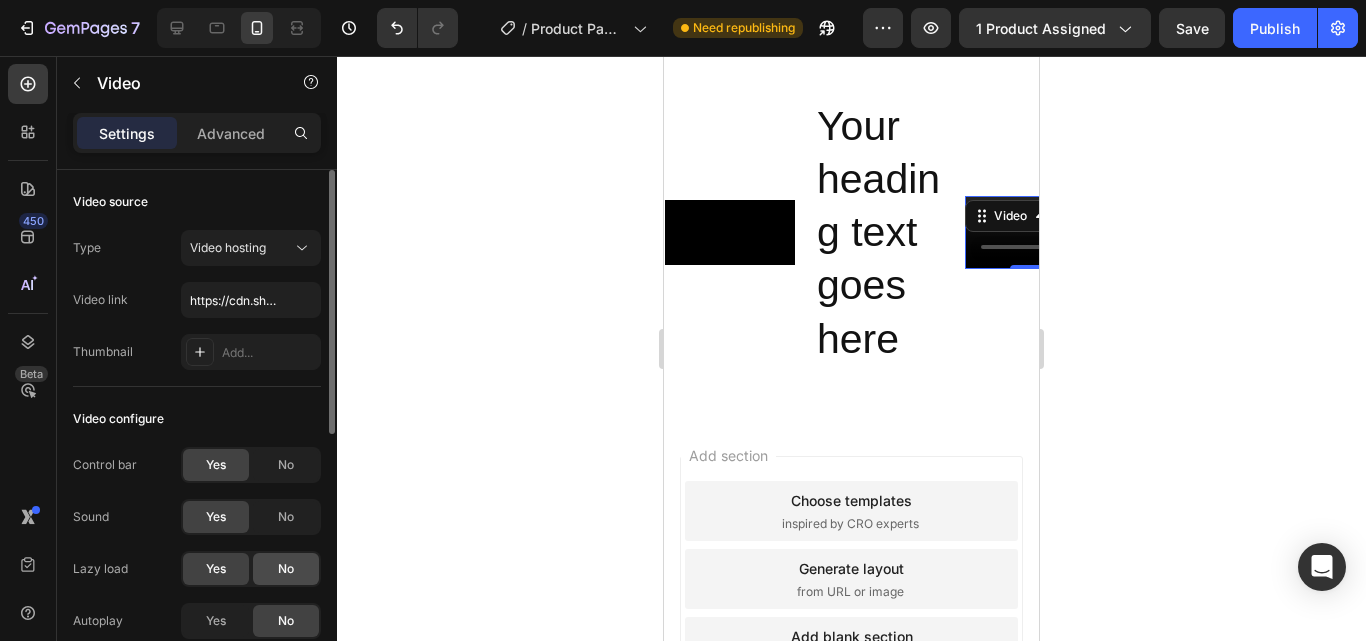 click on "No" 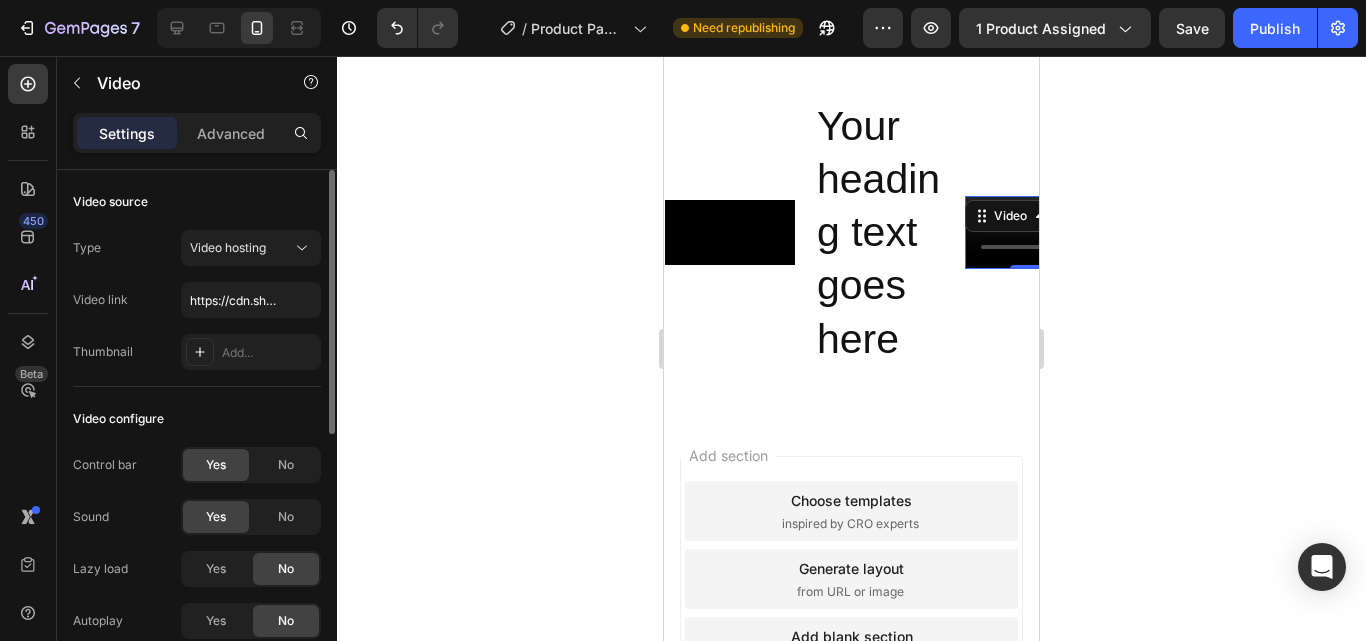 scroll, scrollTop: 100, scrollLeft: 0, axis: vertical 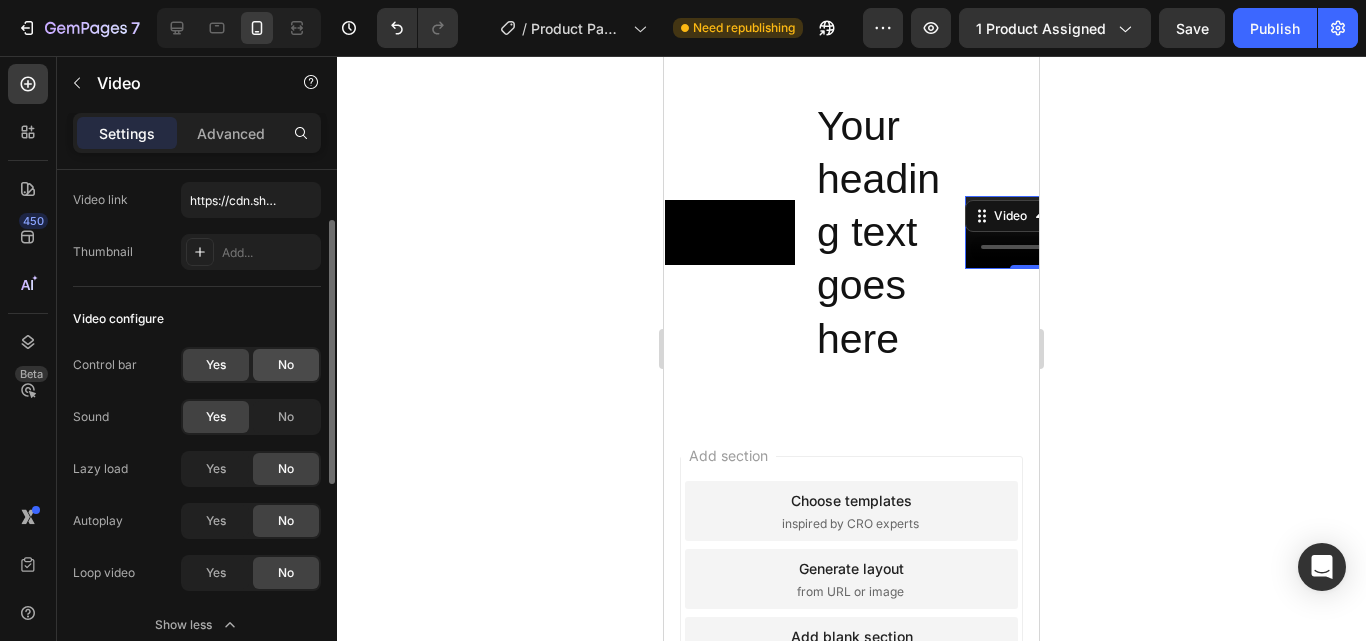 click on "No" 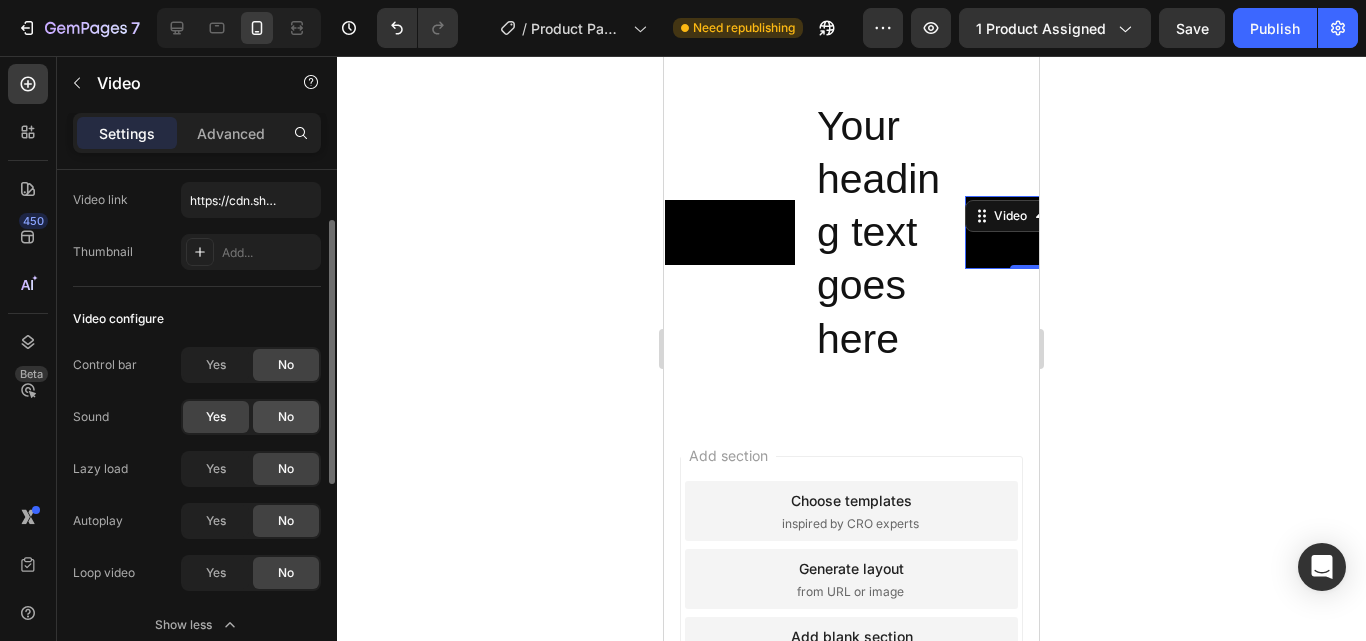 click on "No" 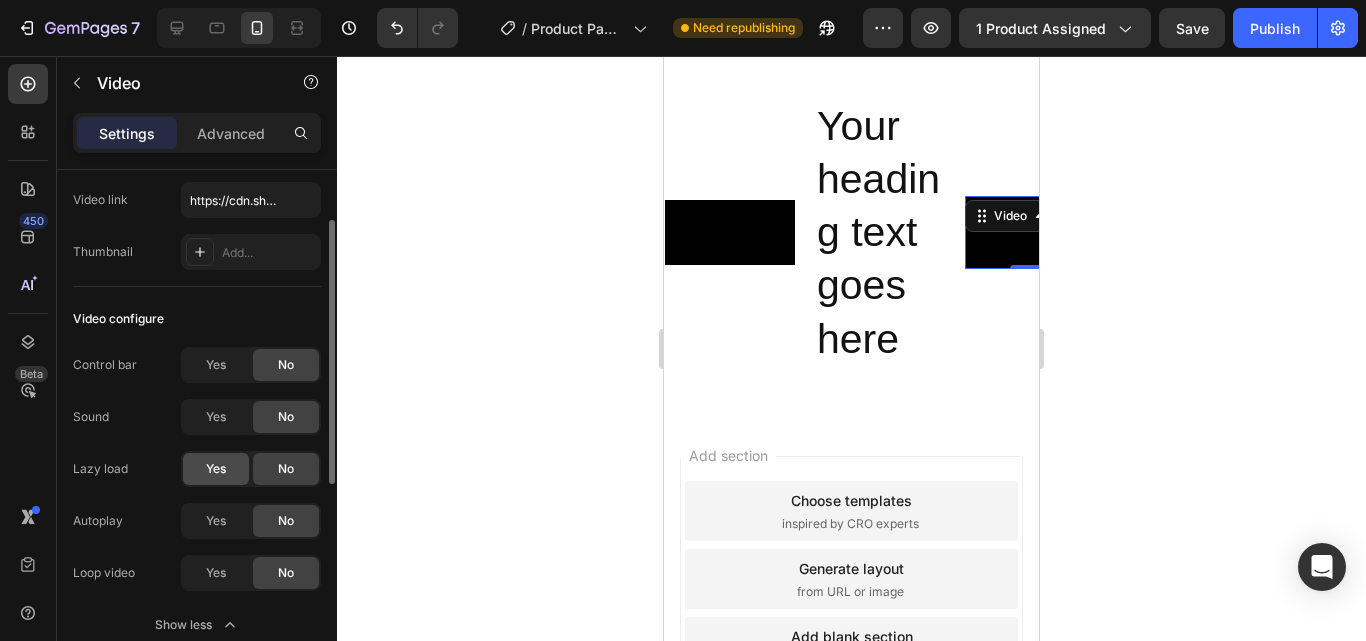 click on "Yes" 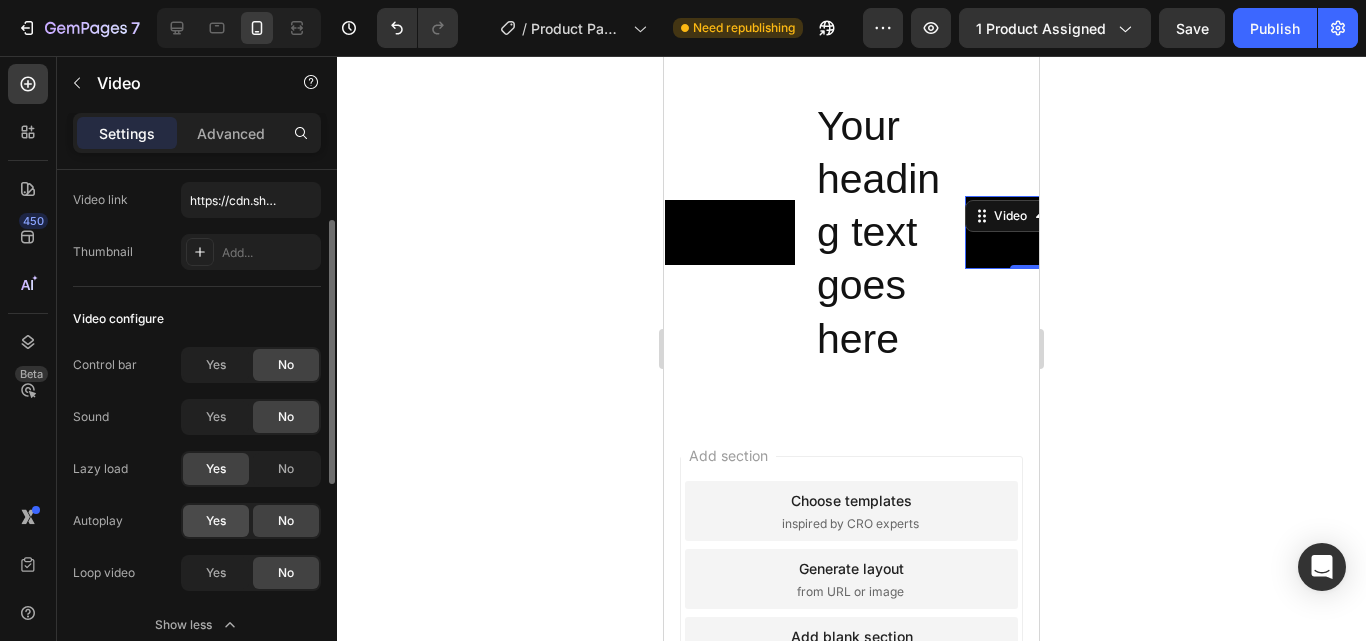 click on "Yes" 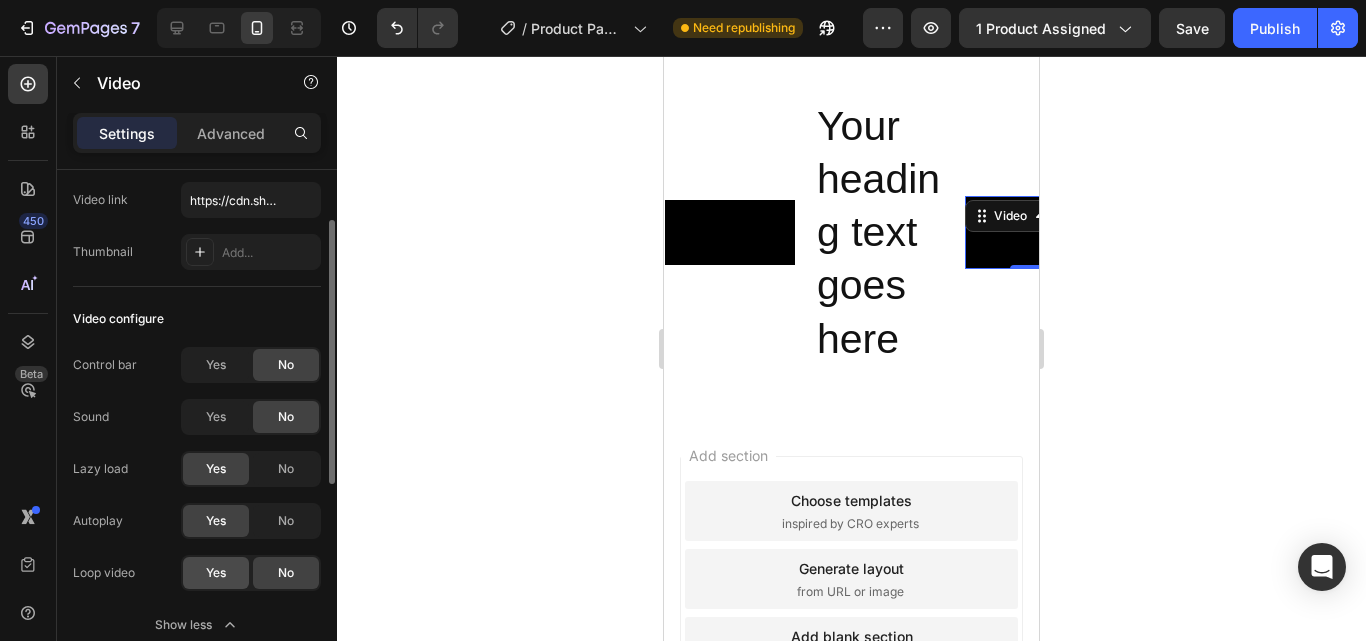 click on "Yes" 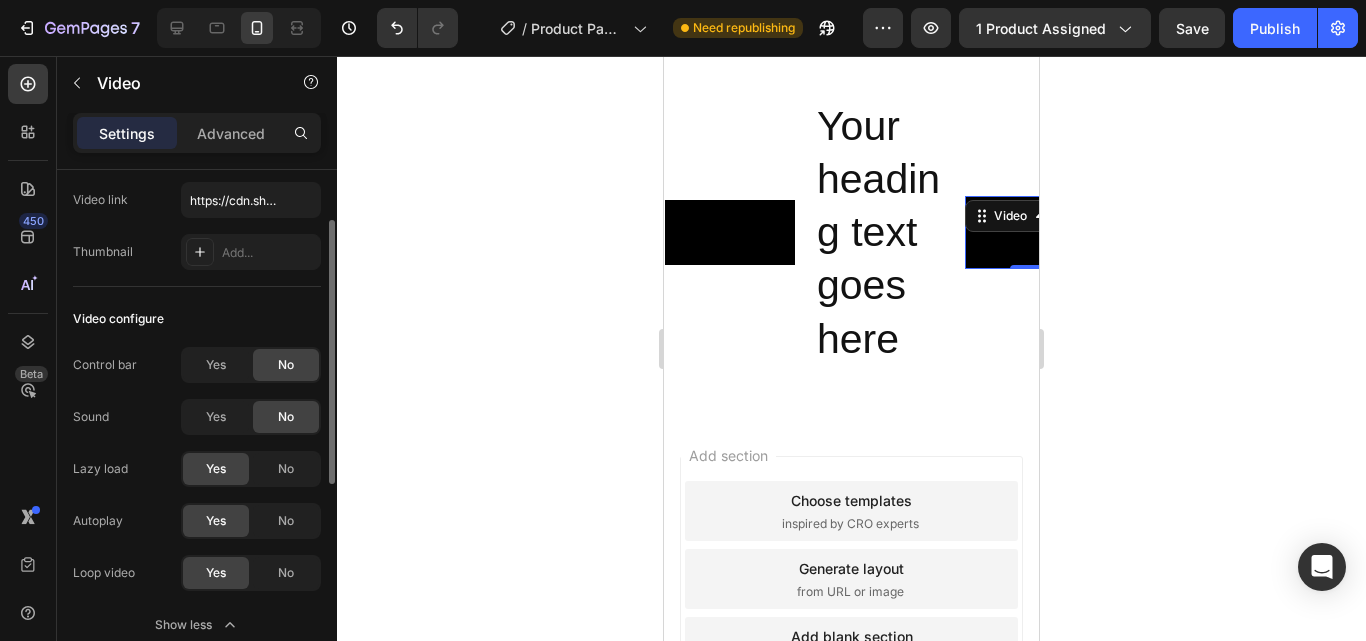 scroll, scrollTop: 300, scrollLeft: 0, axis: vertical 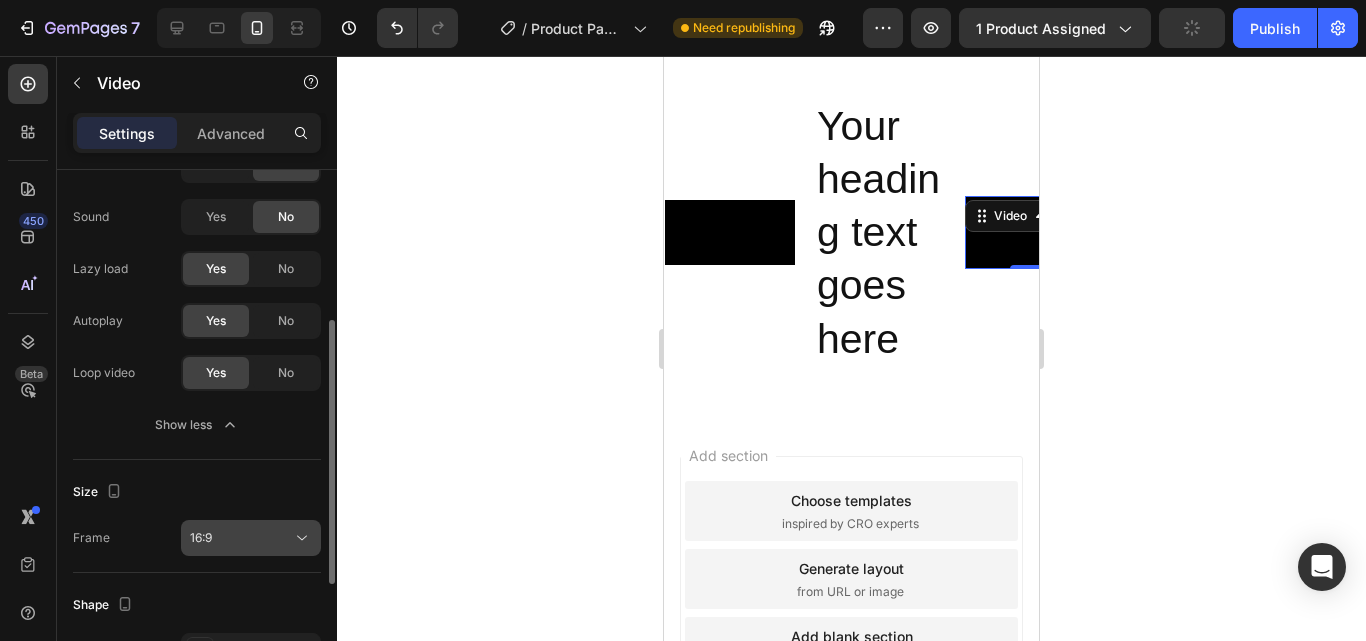 click on "16:9" at bounding box center (241, 538) 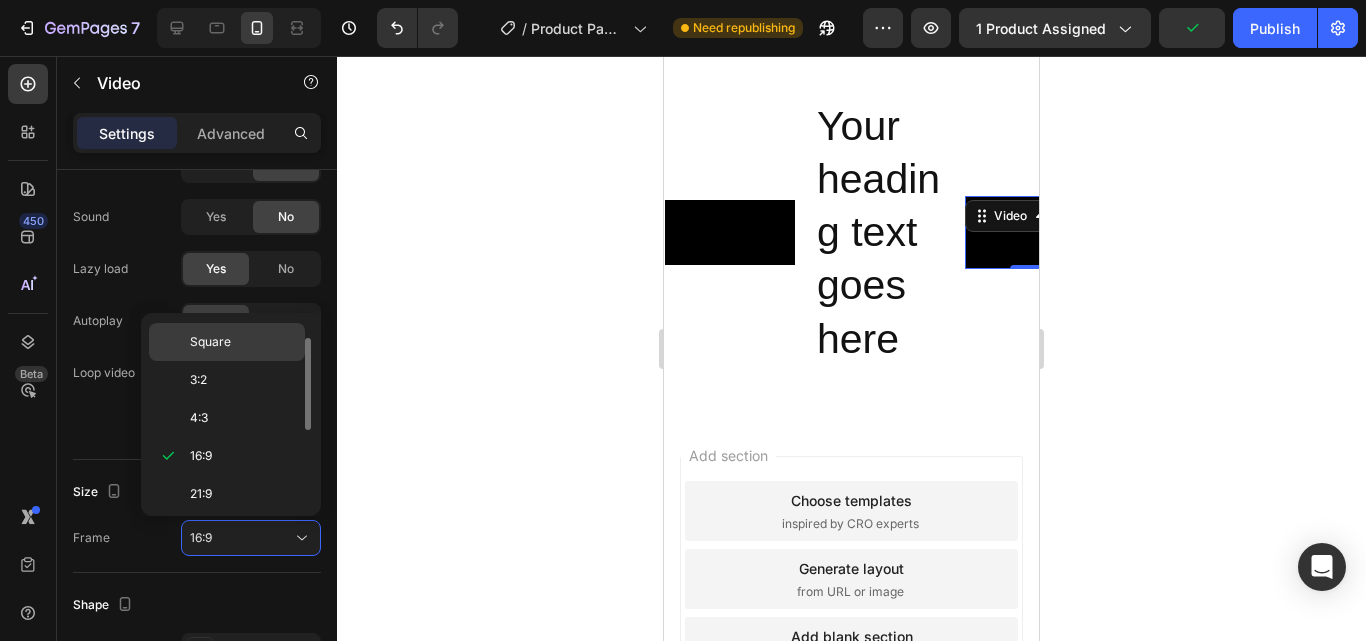 scroll, scrollTop: 0, scrollLeft: 0, axis: both 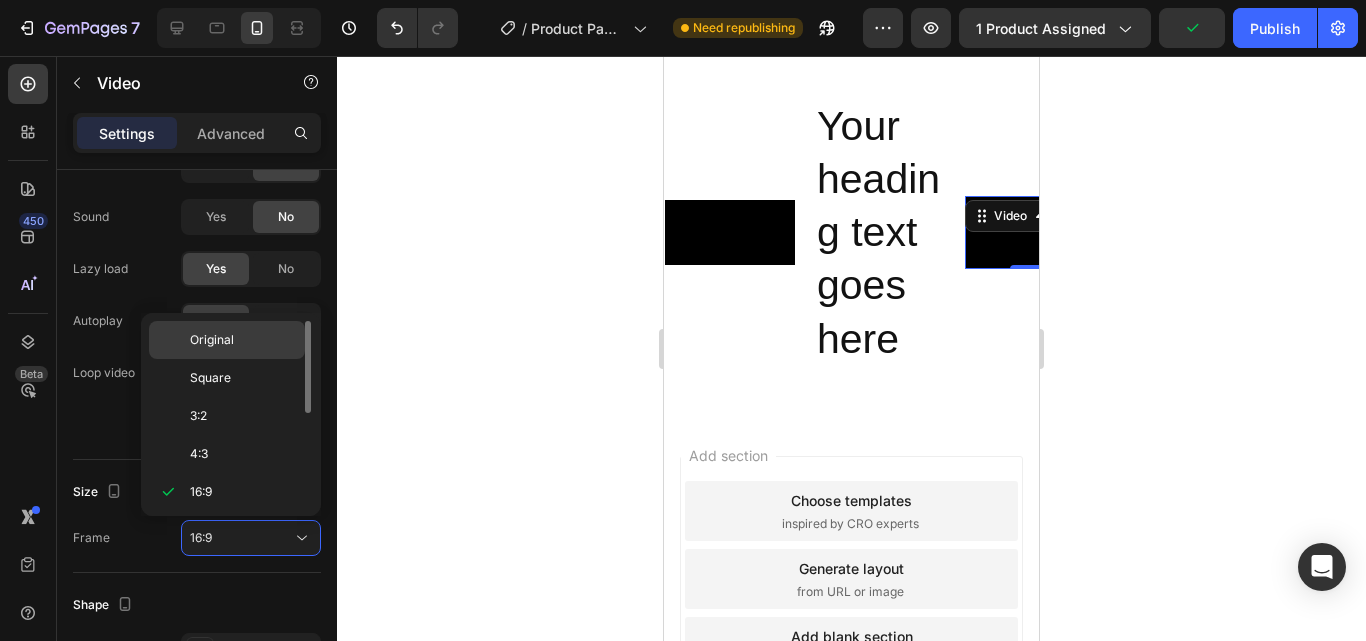 click on "Original" at bounding box center [243, 340] 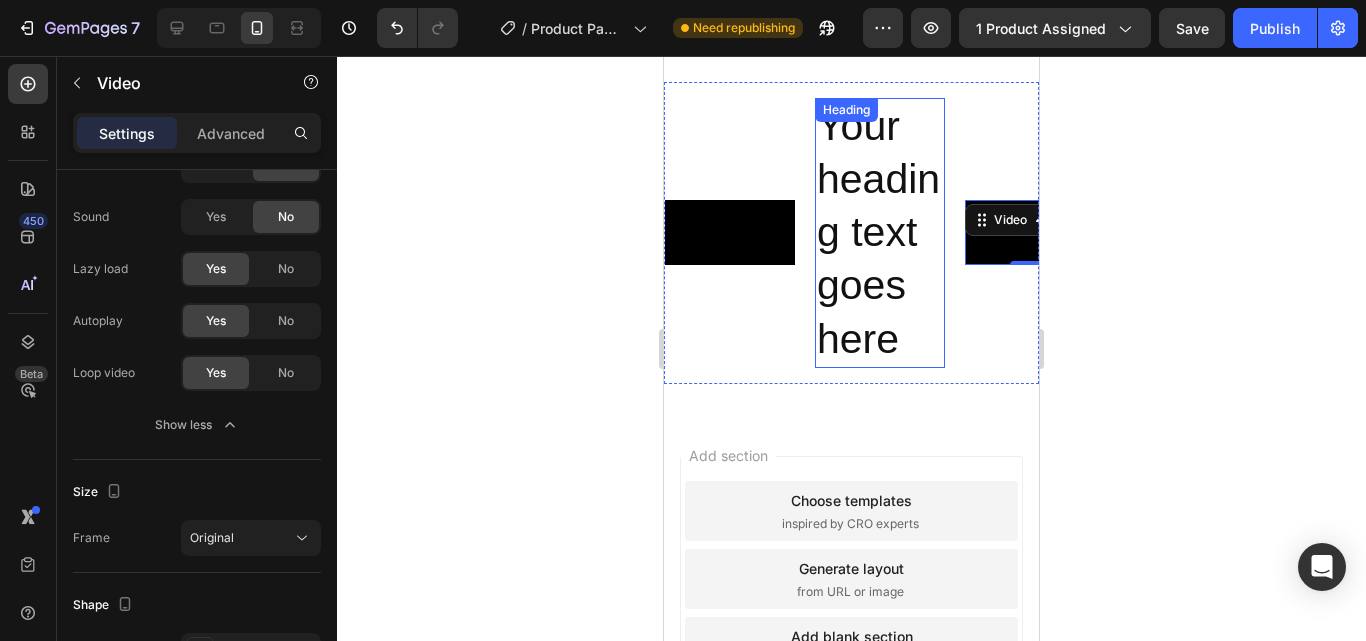 click on "Your heading text goes here" at bounding box center [880, 233] 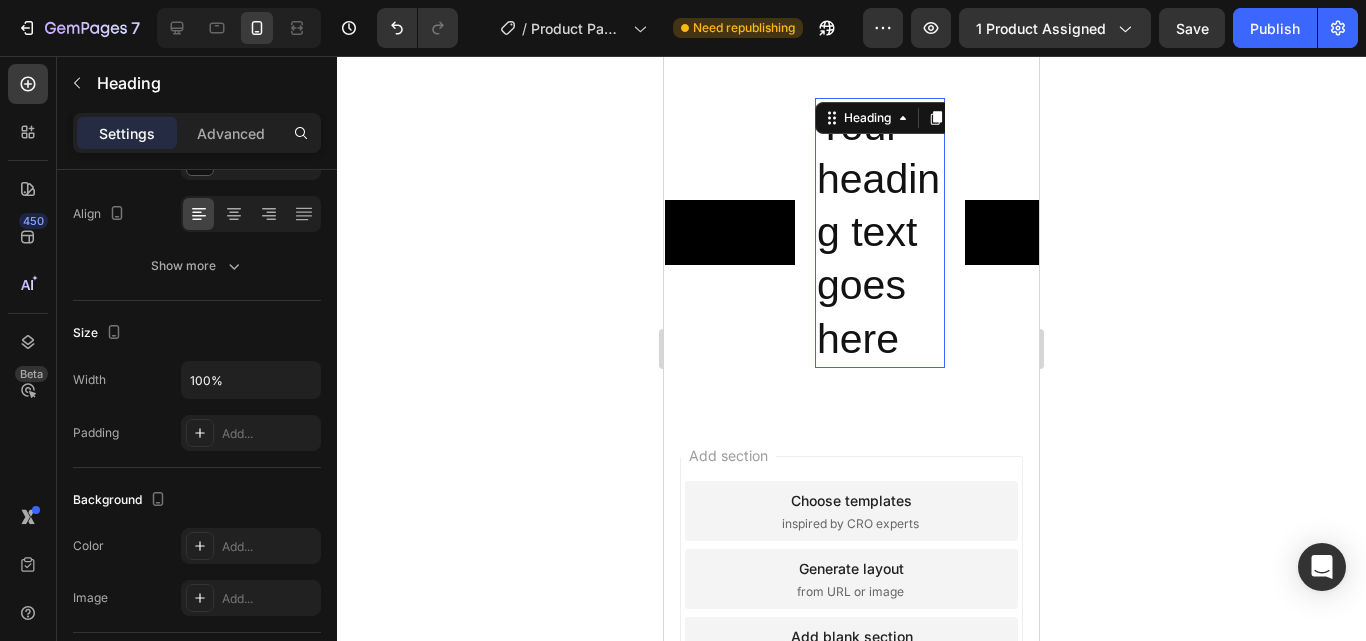click on "Your heading text goes here" at bounding box center (880, 233) 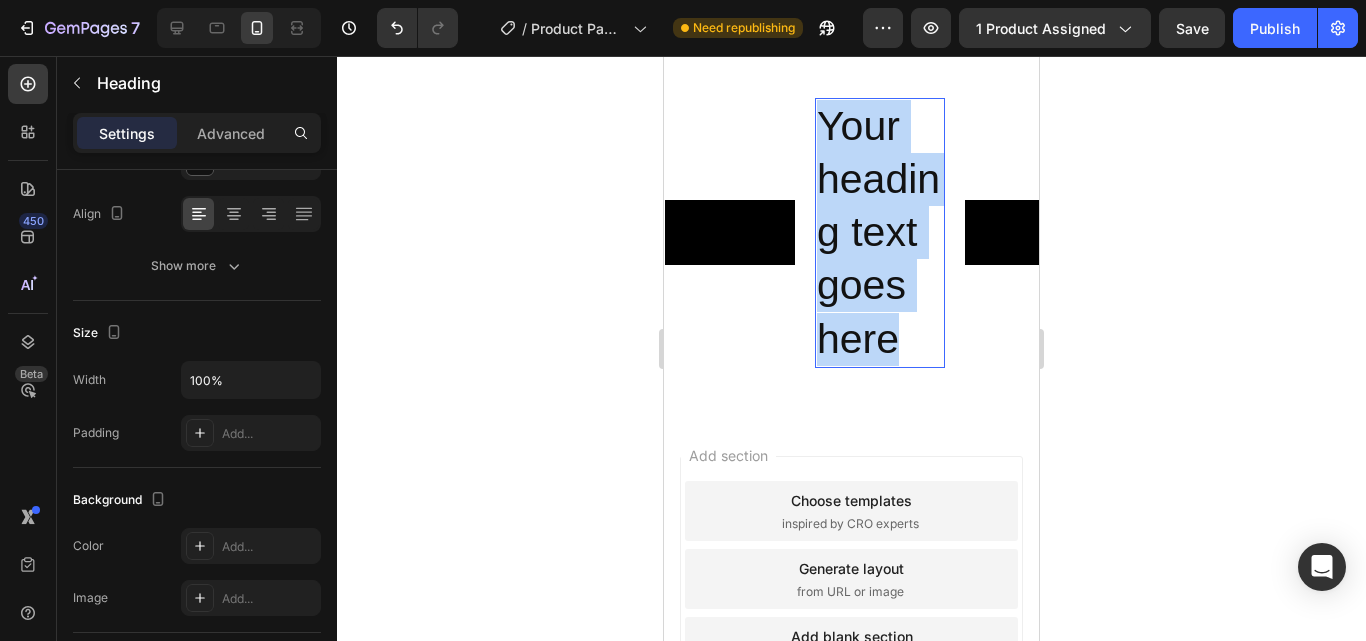 scroll, scrollTop: 0, scrollLeft: 0, axis: both 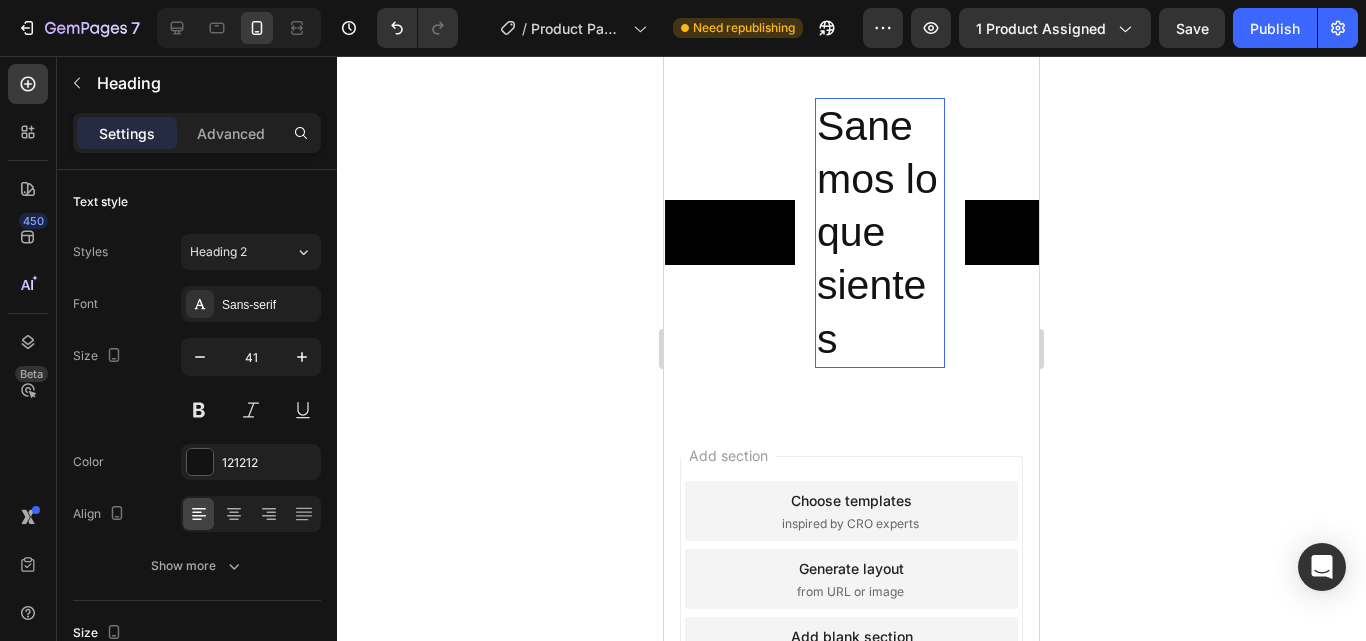 click on "Sanemos lo que sientes" at bounding box center [880, 233] 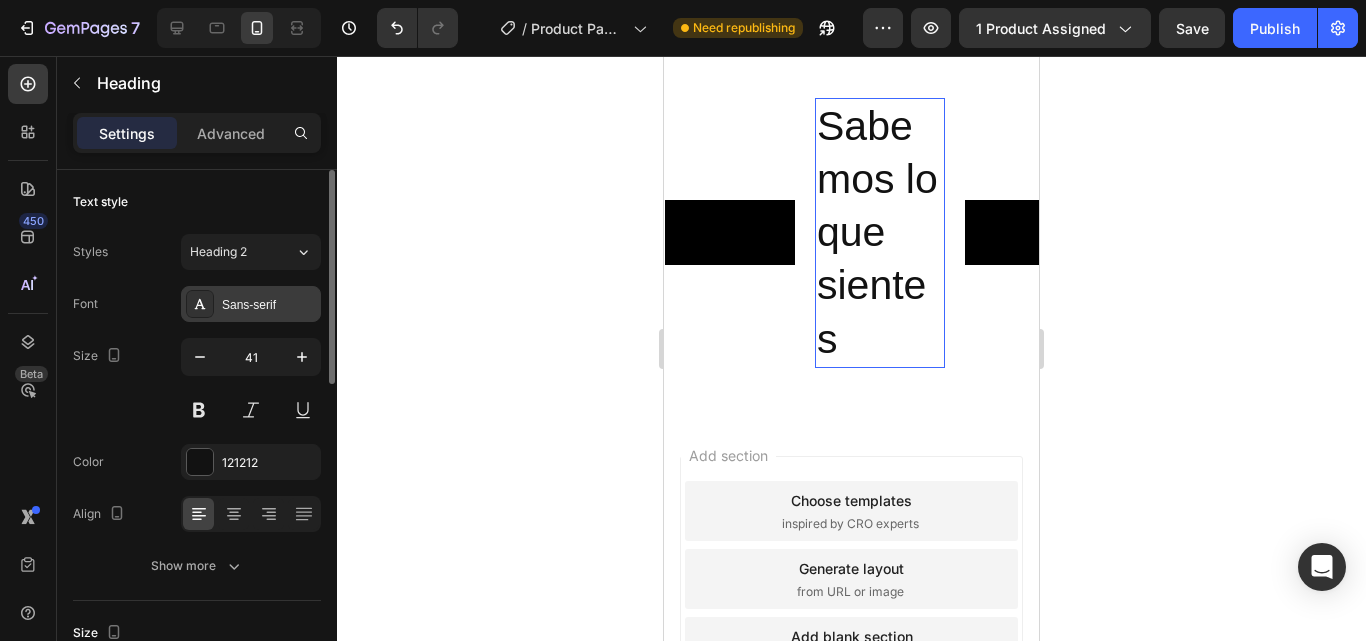 click on "Sans-serif" at bounding box center (269, 305) 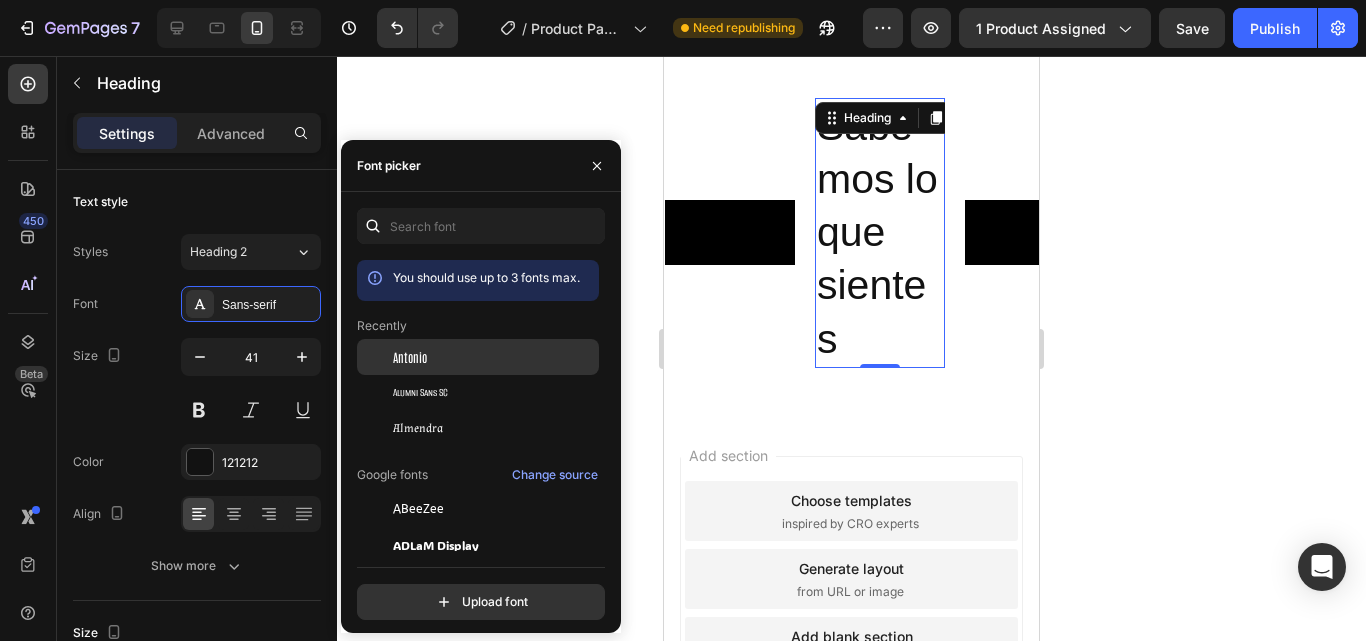 click on "Antonio" at bounding box center (494, 357) 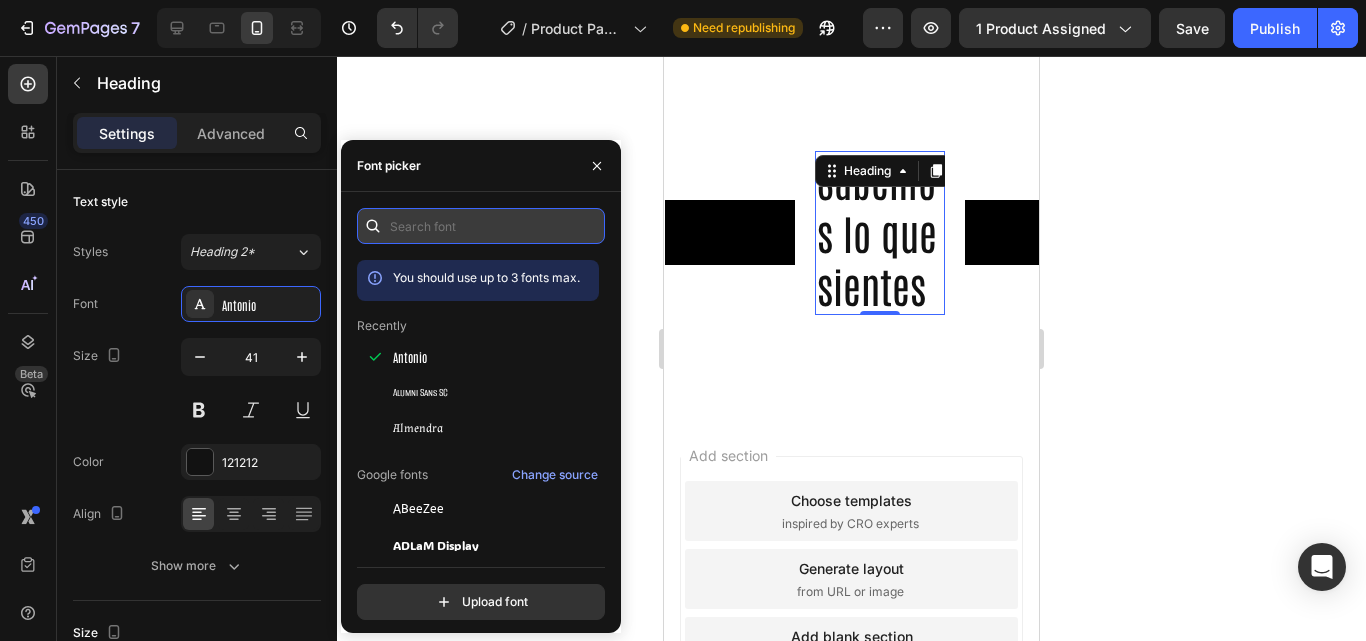 click at bounding box center (481, 226) 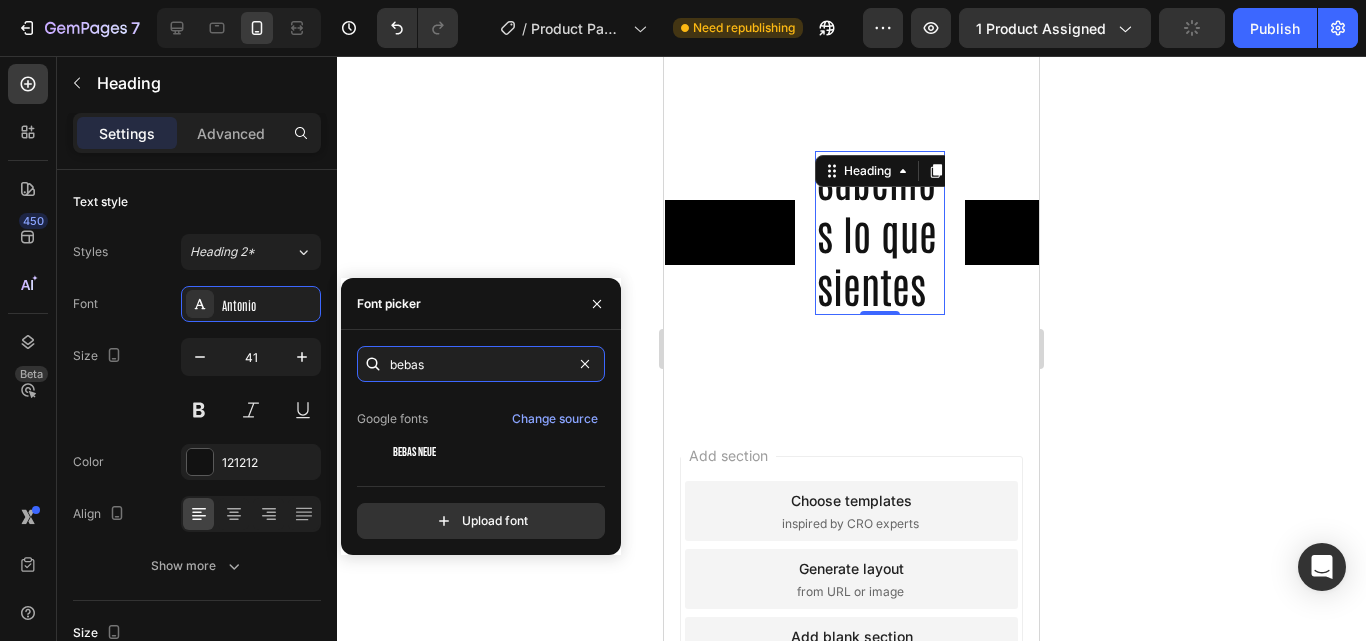 scroll, scrollTop: 49, scrollLeft: 0, axis: vertical 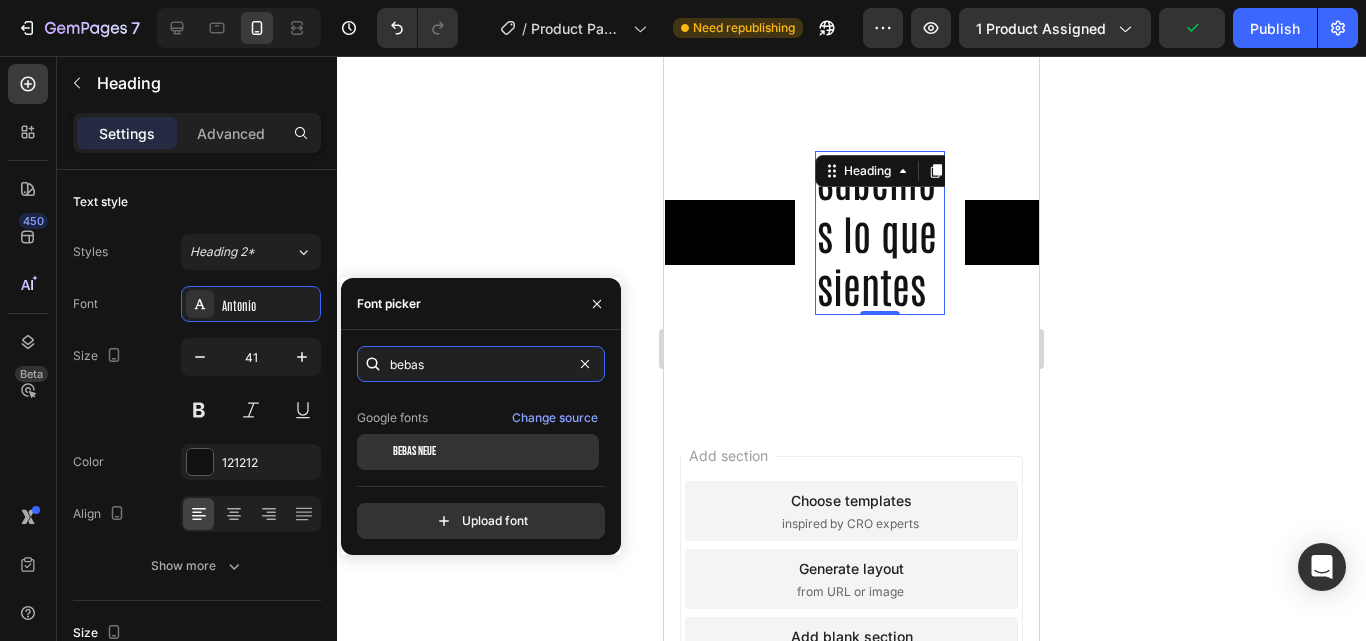 type on "bebas" 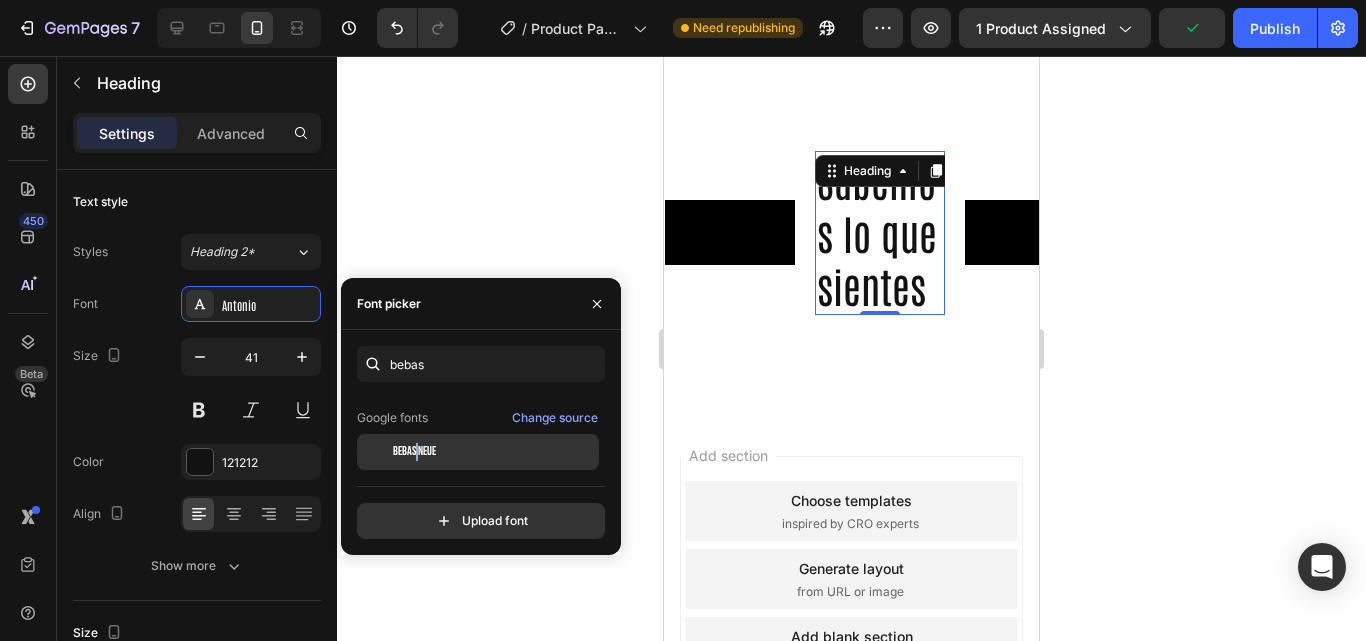 click on "Bebas Neue" at bounding box center [414, 452] 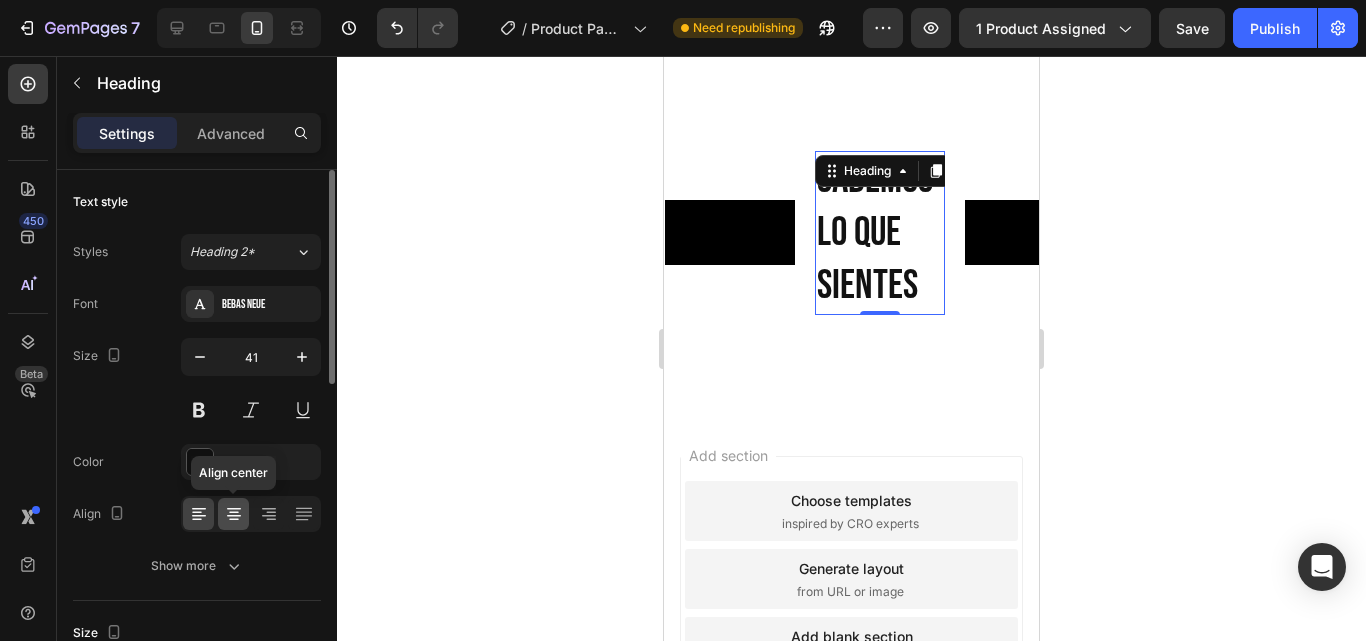 click 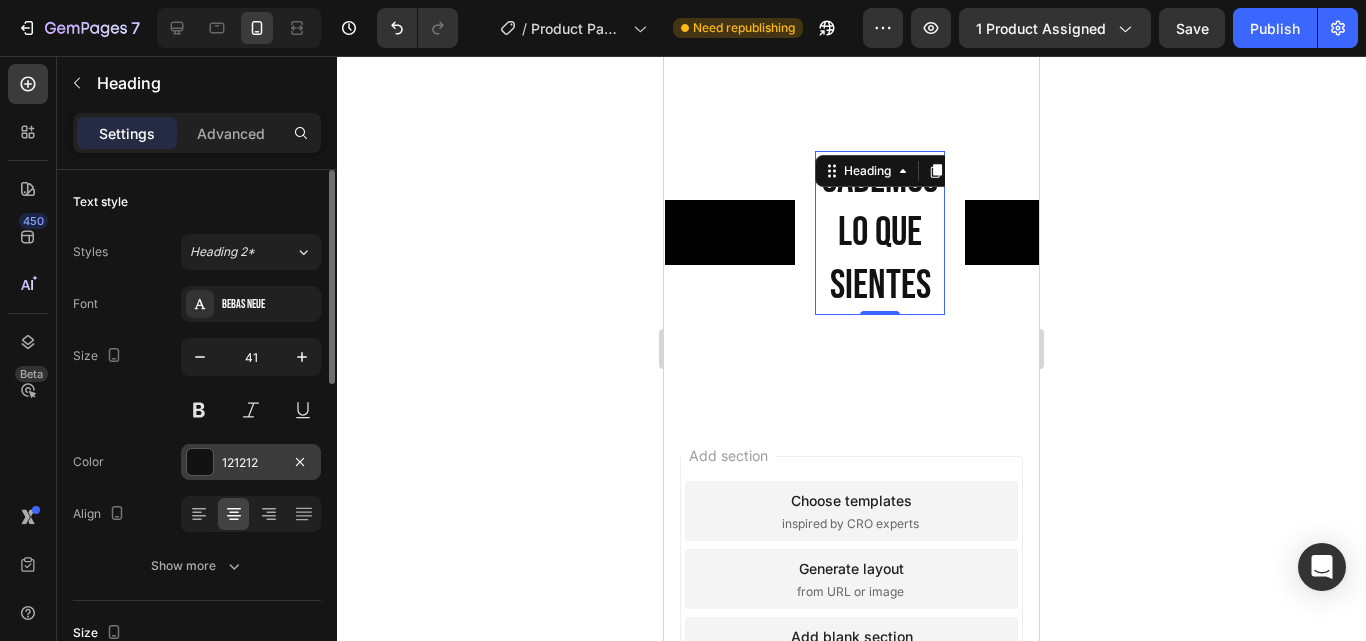 click at bounding box center (200, 462) 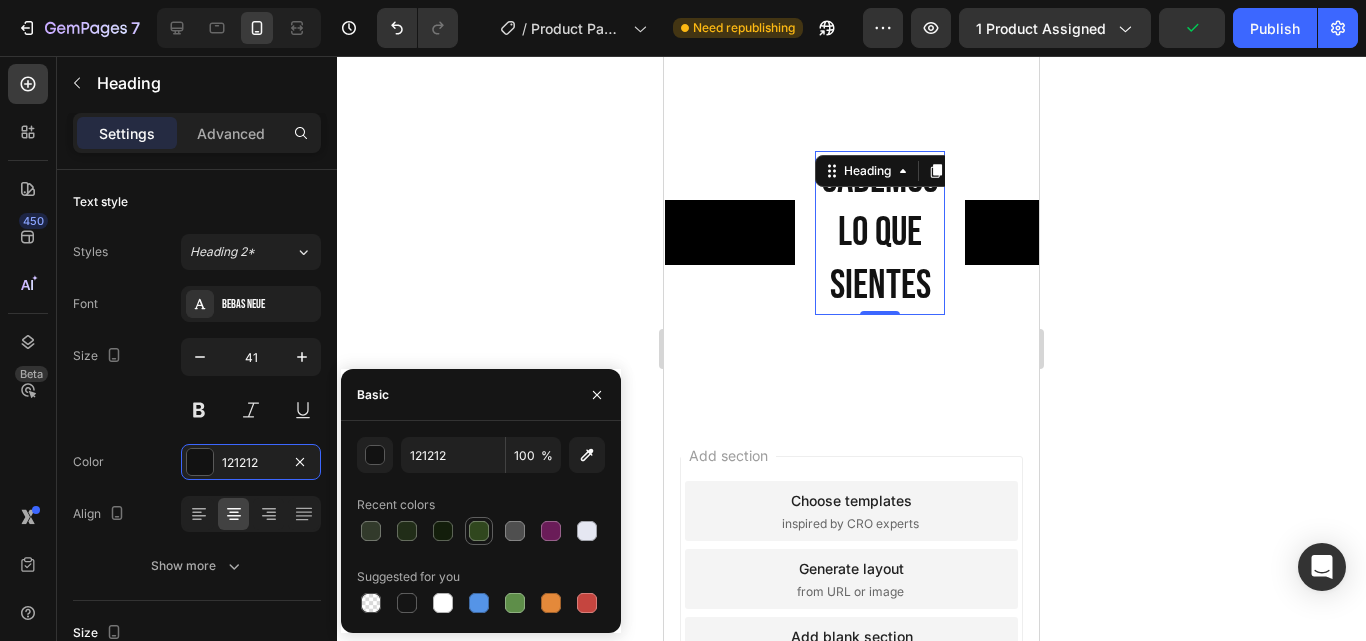 click at bounding box center [479, 531] 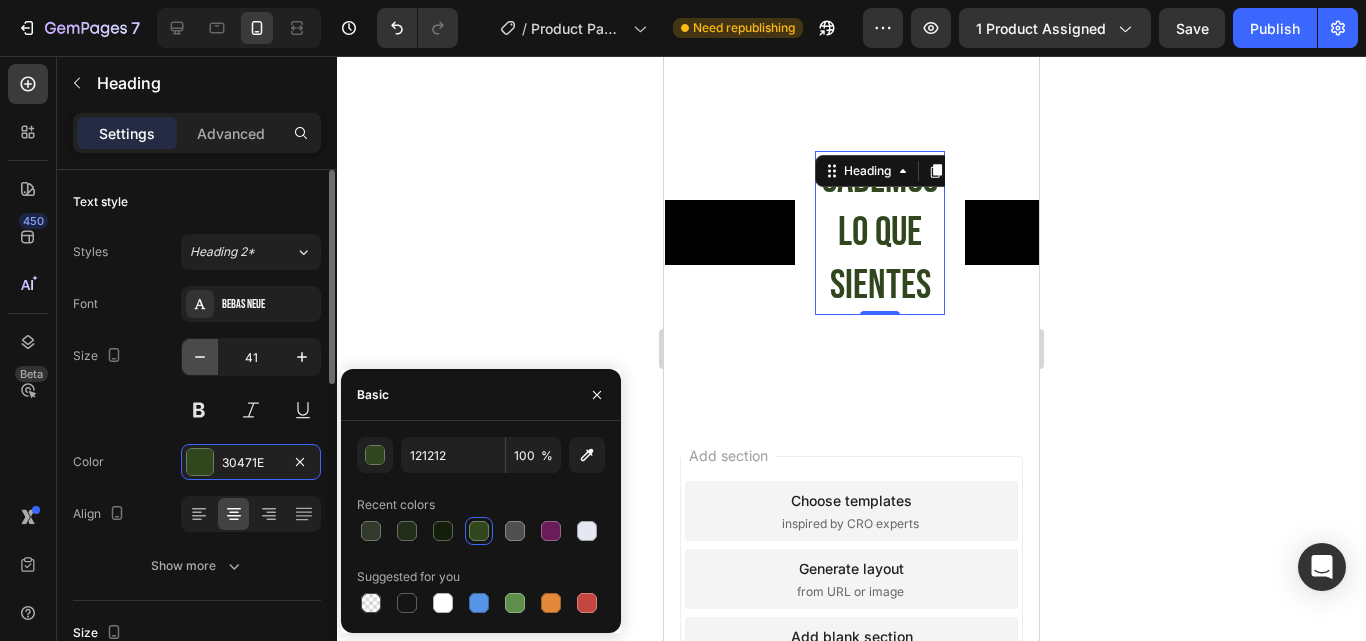 click 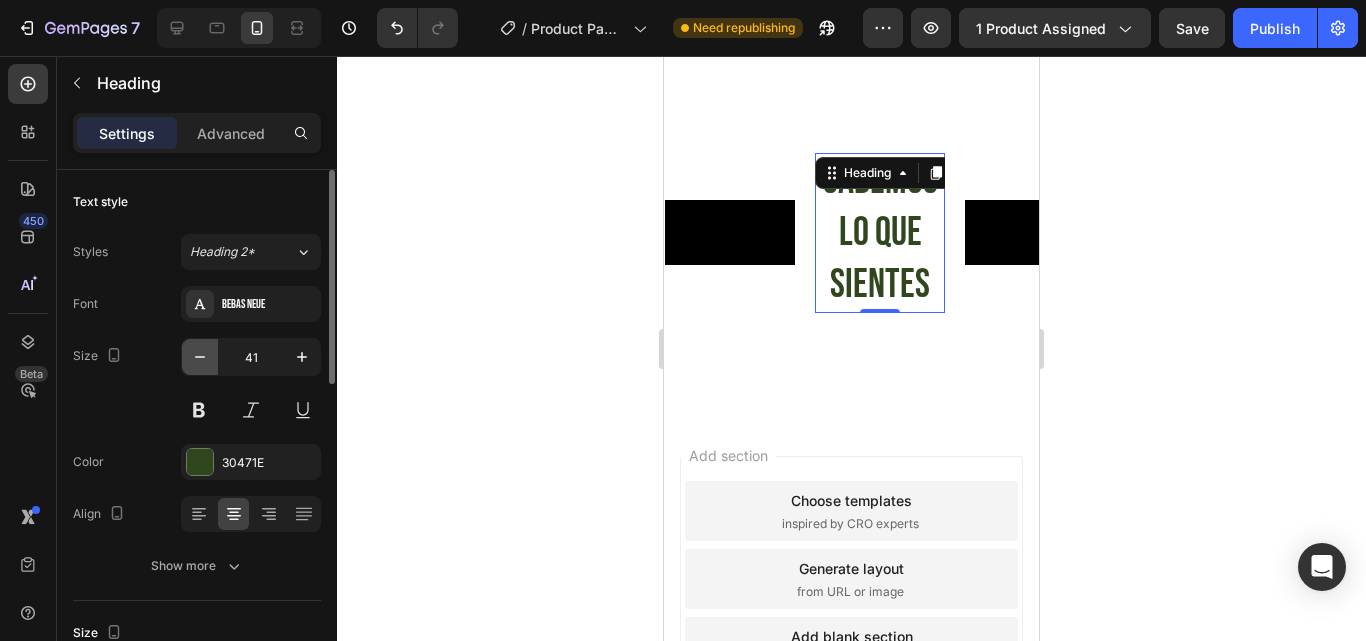 click 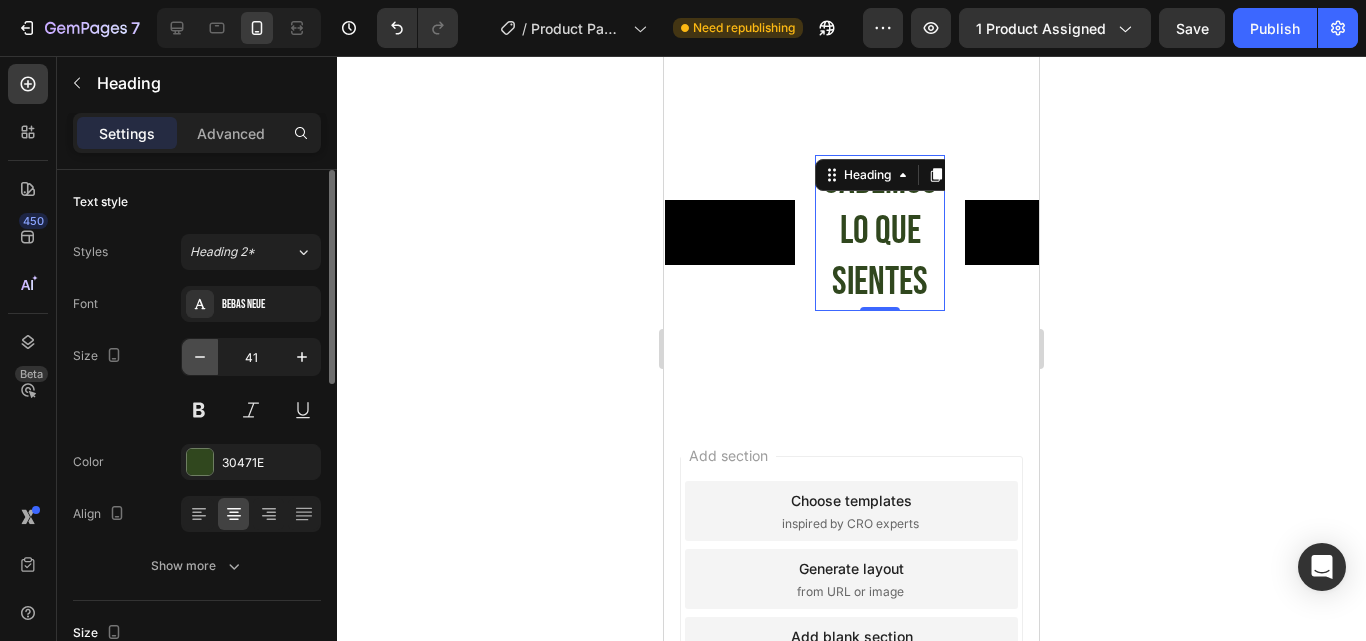 click 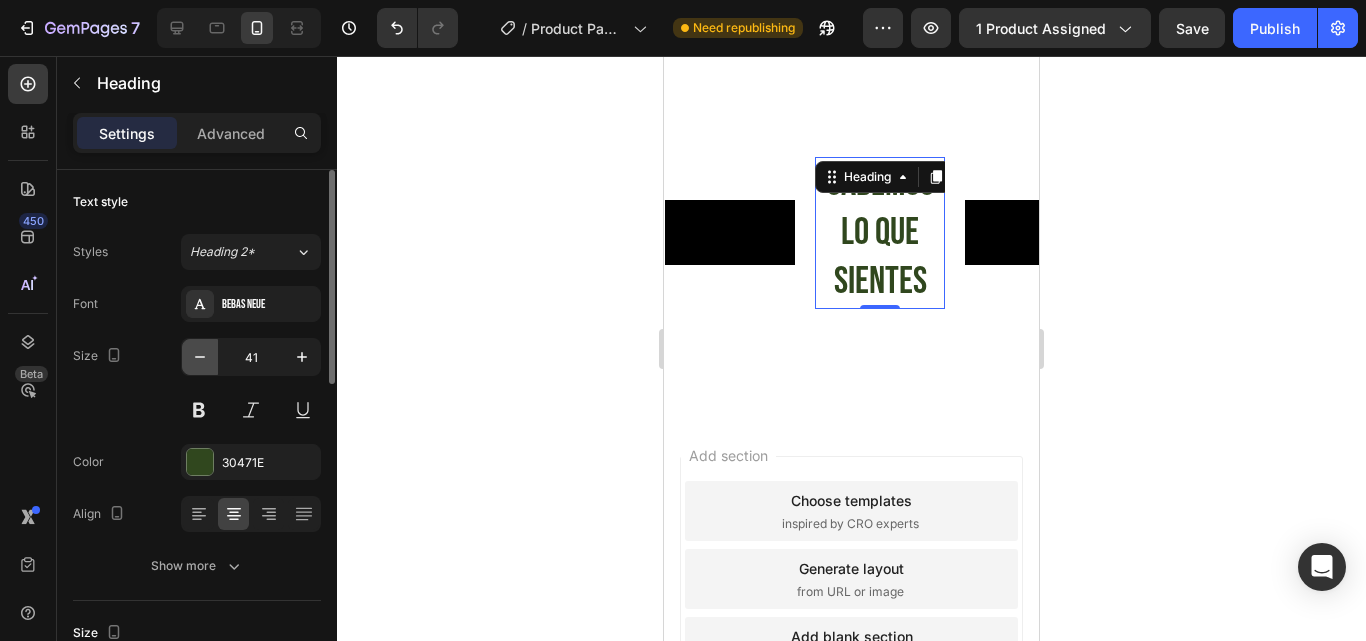click 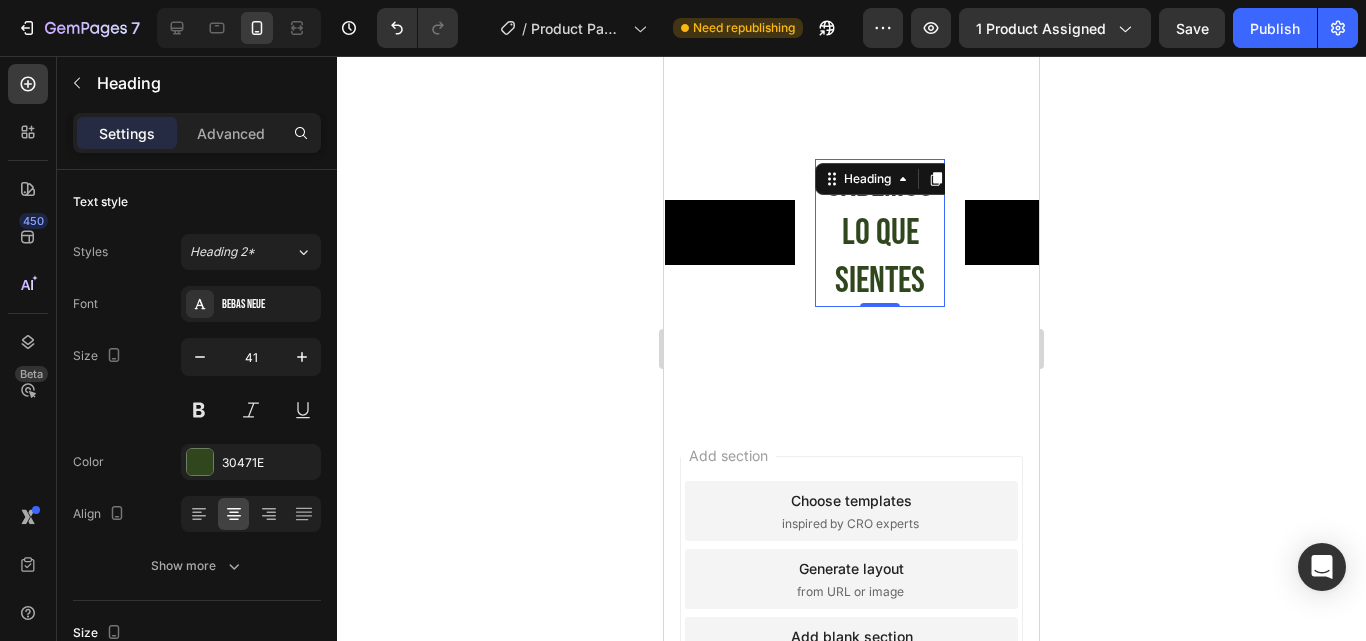 click 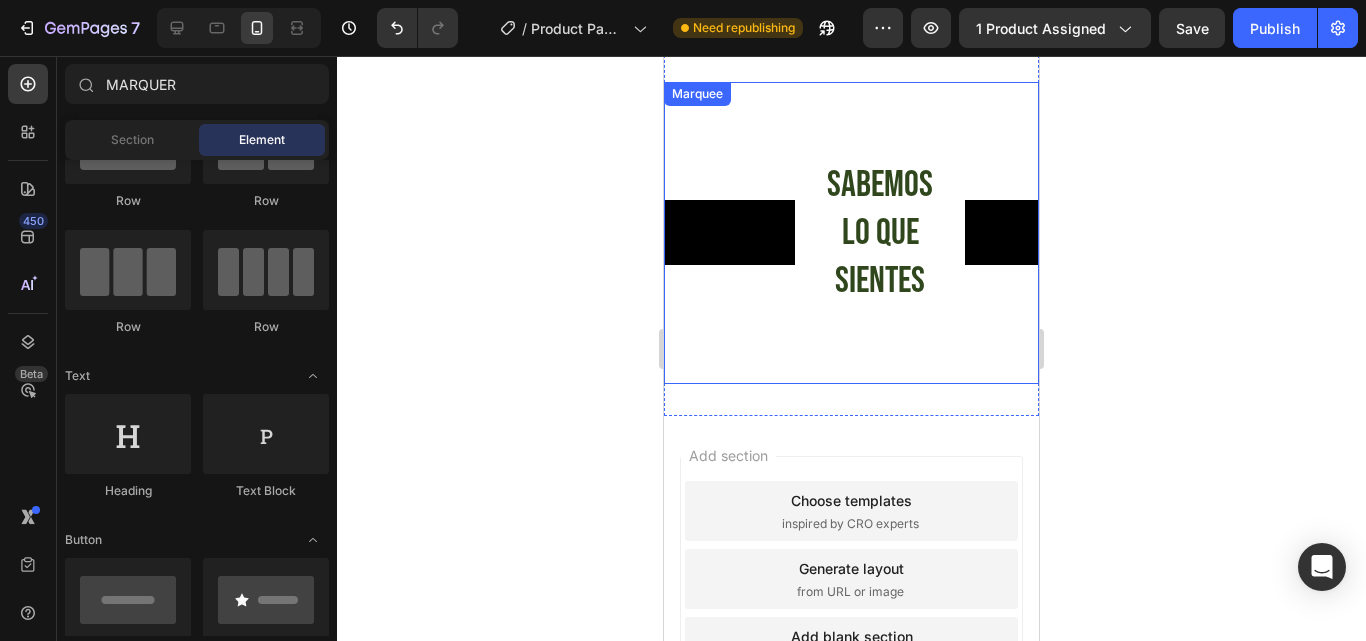 click on "Video Sabemos lo que sientes Heading Video Your heading text goes here Heading Video Sabemos lo que sientes Heading Video Your heading text goes here Heading Marquee" at bounding box center [851, 233] 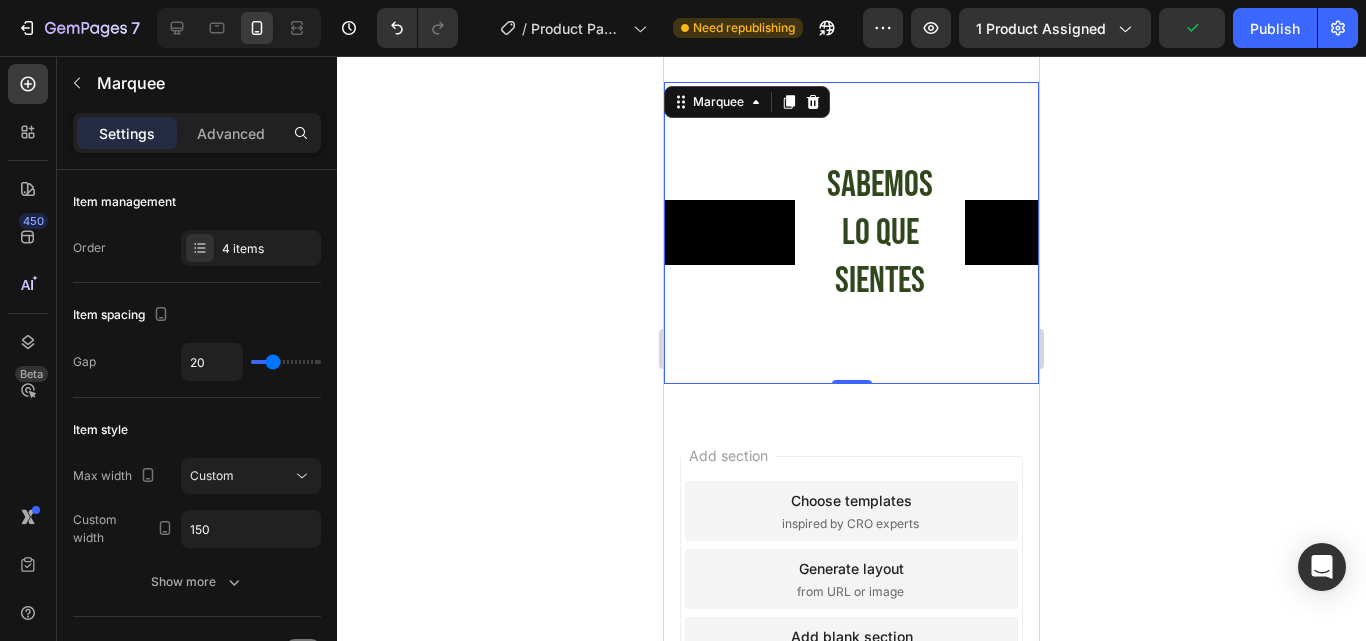 click on "Video Sabemos lo que sientes Heading Video Your heading text goes here Heading" at bounding box center (965, 233) 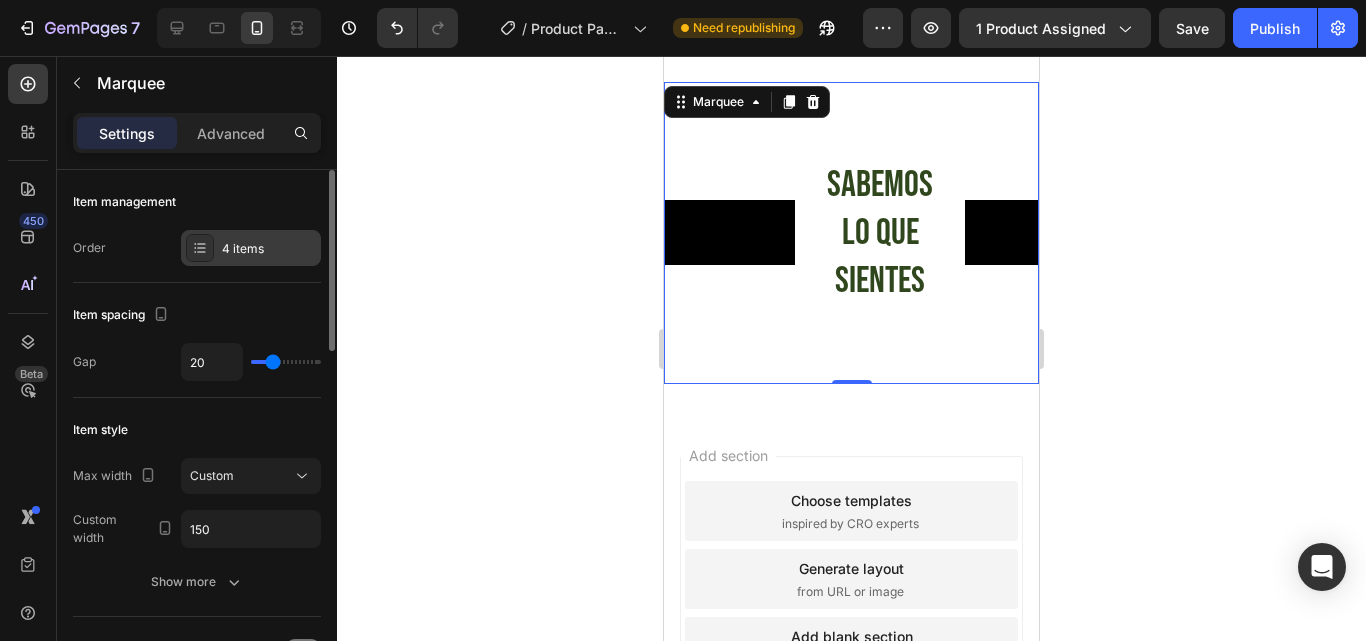 click on "4 items" at bounding box center (269, 249) 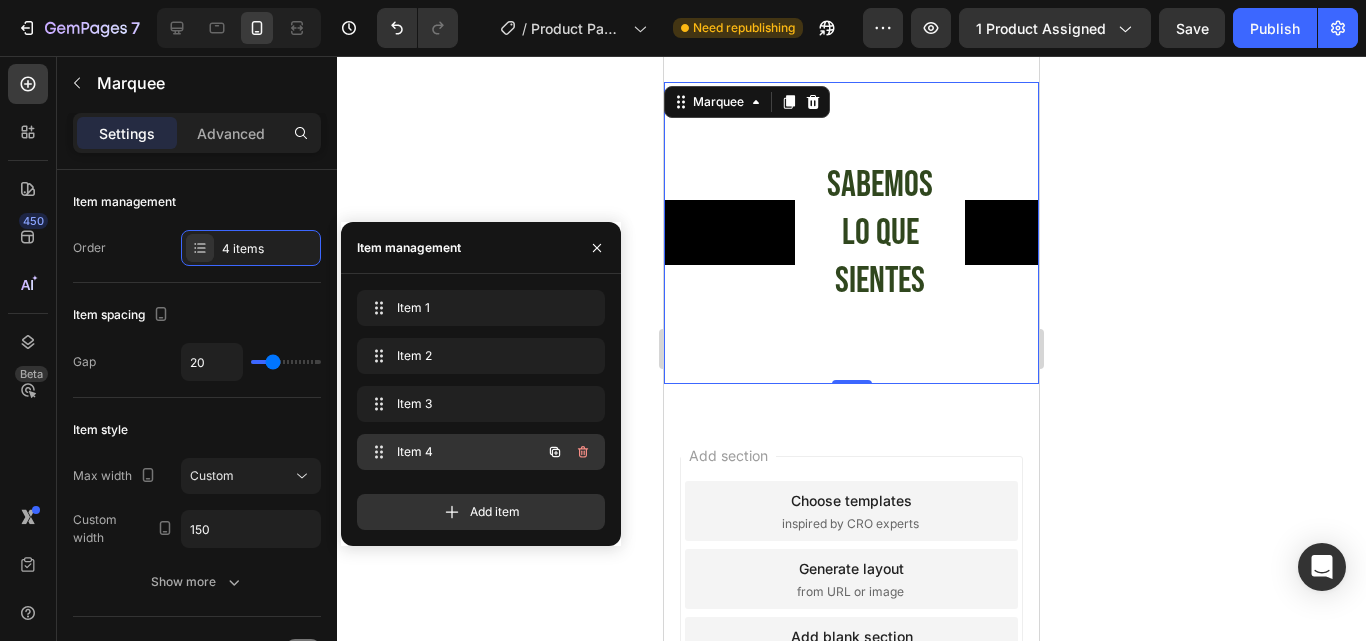 click on "Item 4" at bounding box center [453, 452] 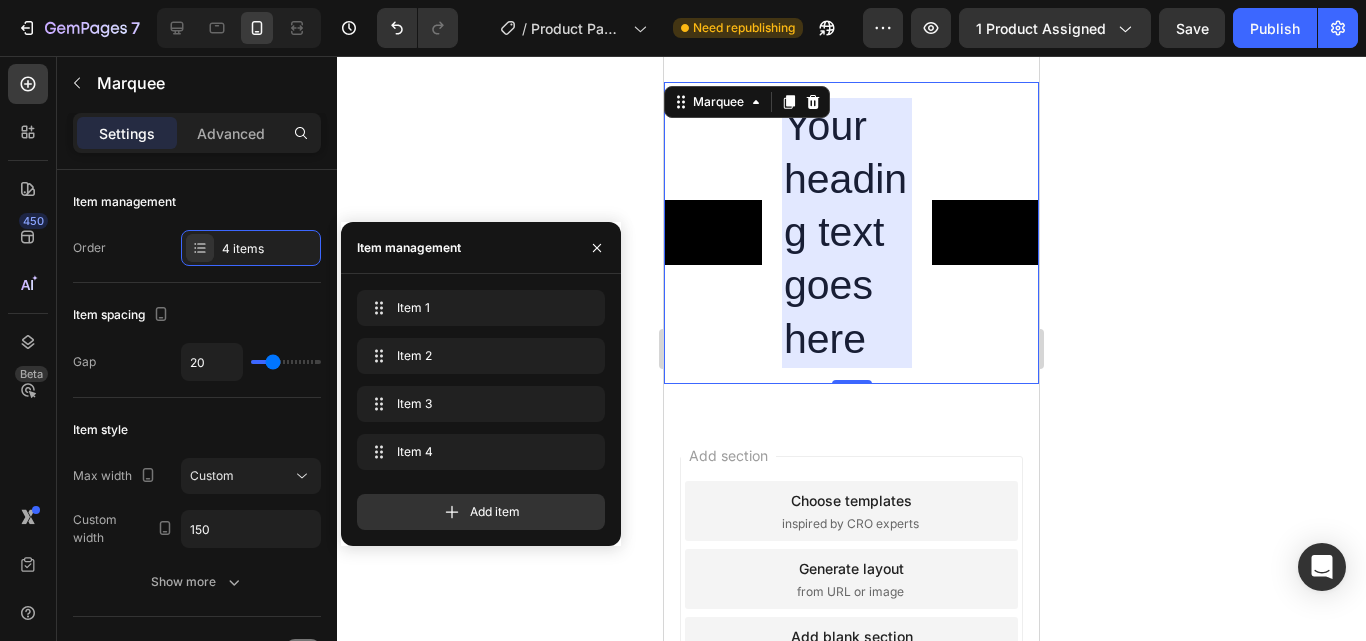 scroll, scrollTop: 0, scrollLeft: 336, axis: horizontal 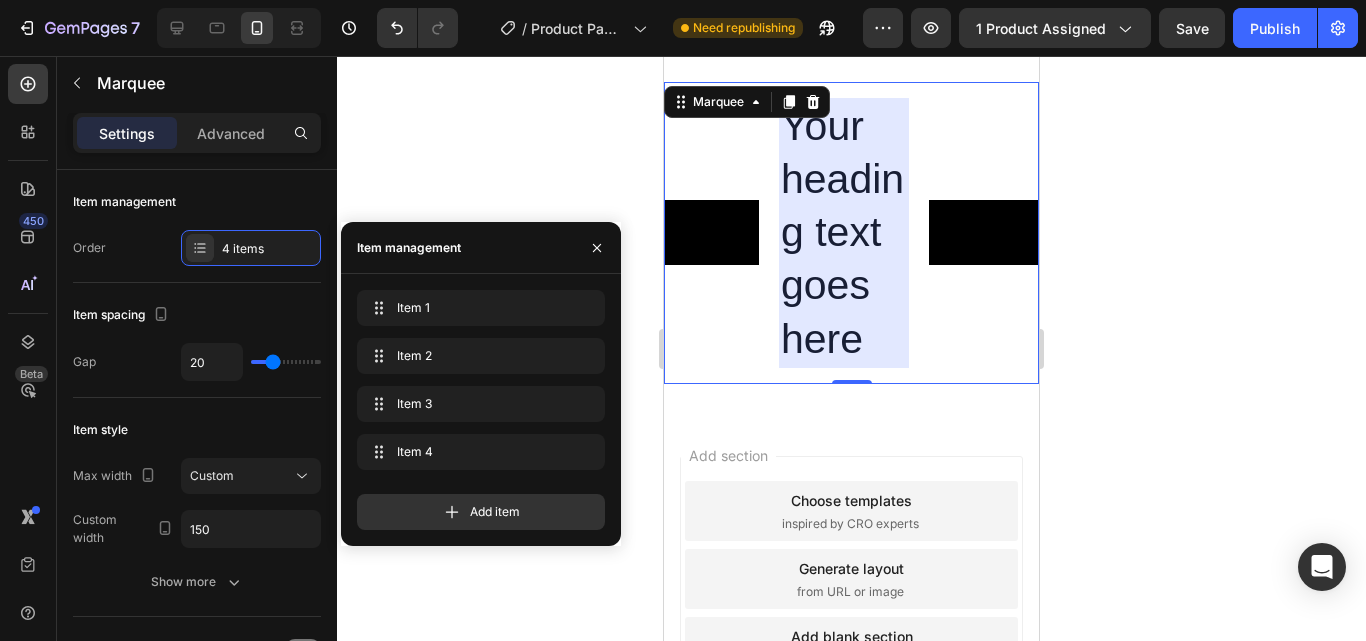 click at bounding box center (844, 233) 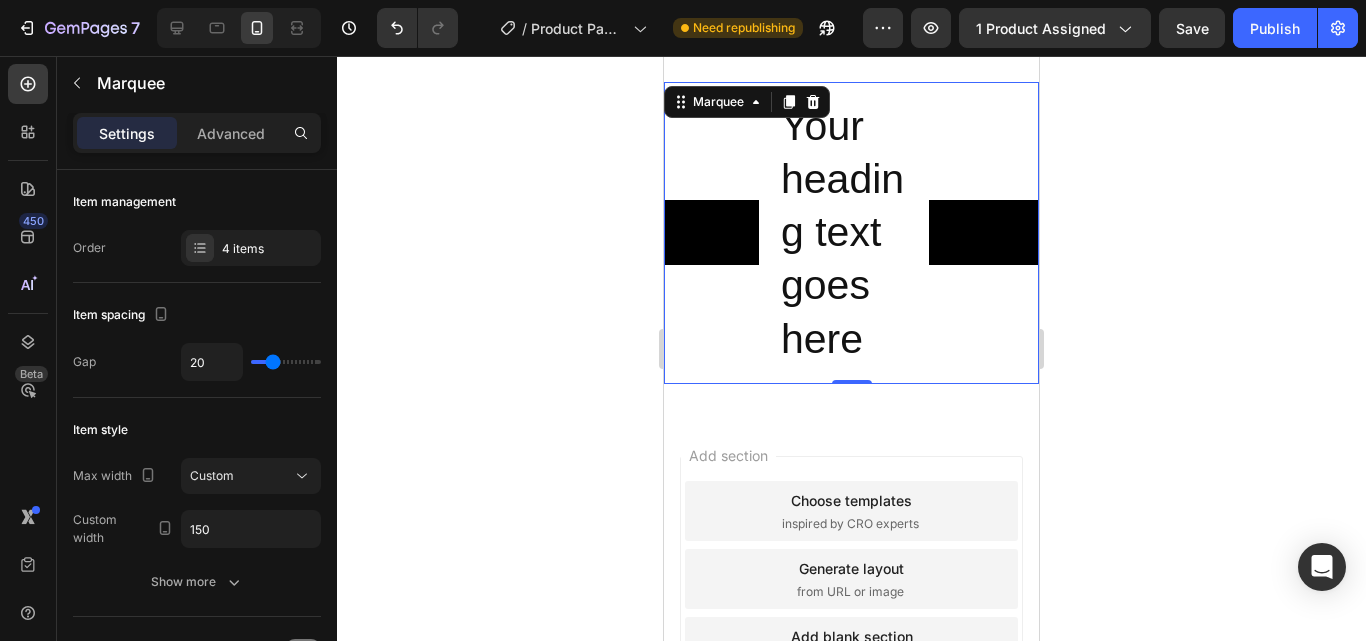 click on "Your heading text goes here" at bounding box center (844, 233) 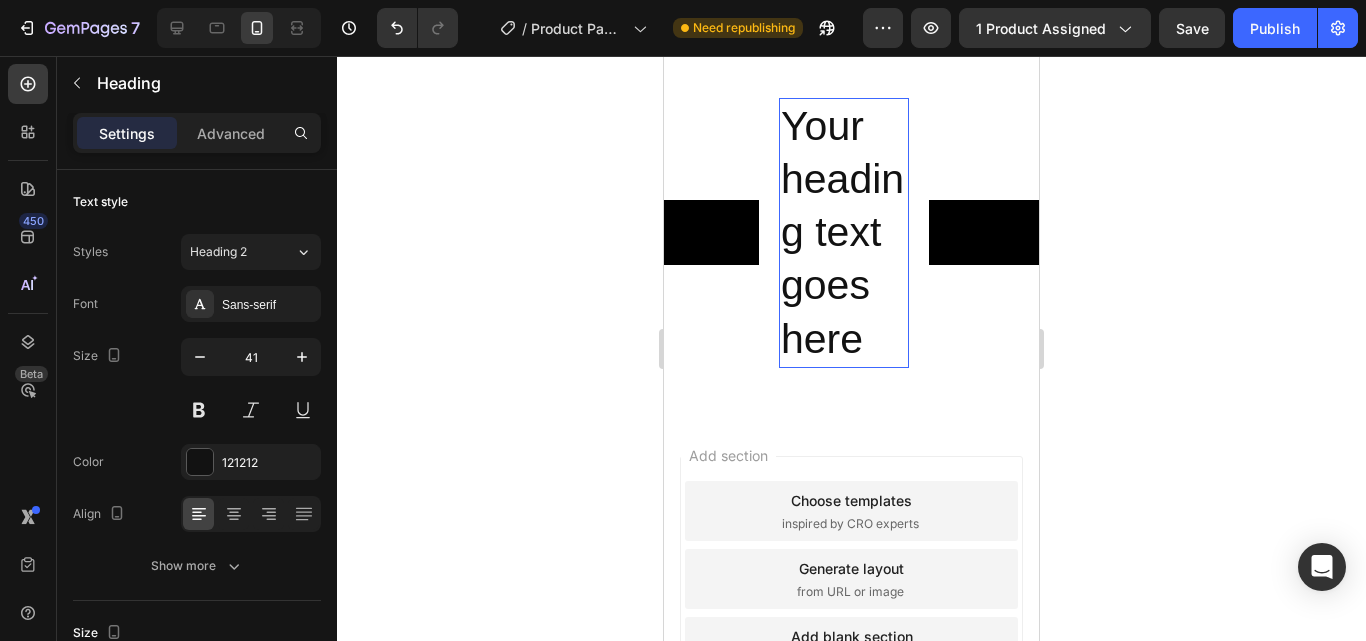 click on "Your heading text goes here" at bounding box center [844, 233] 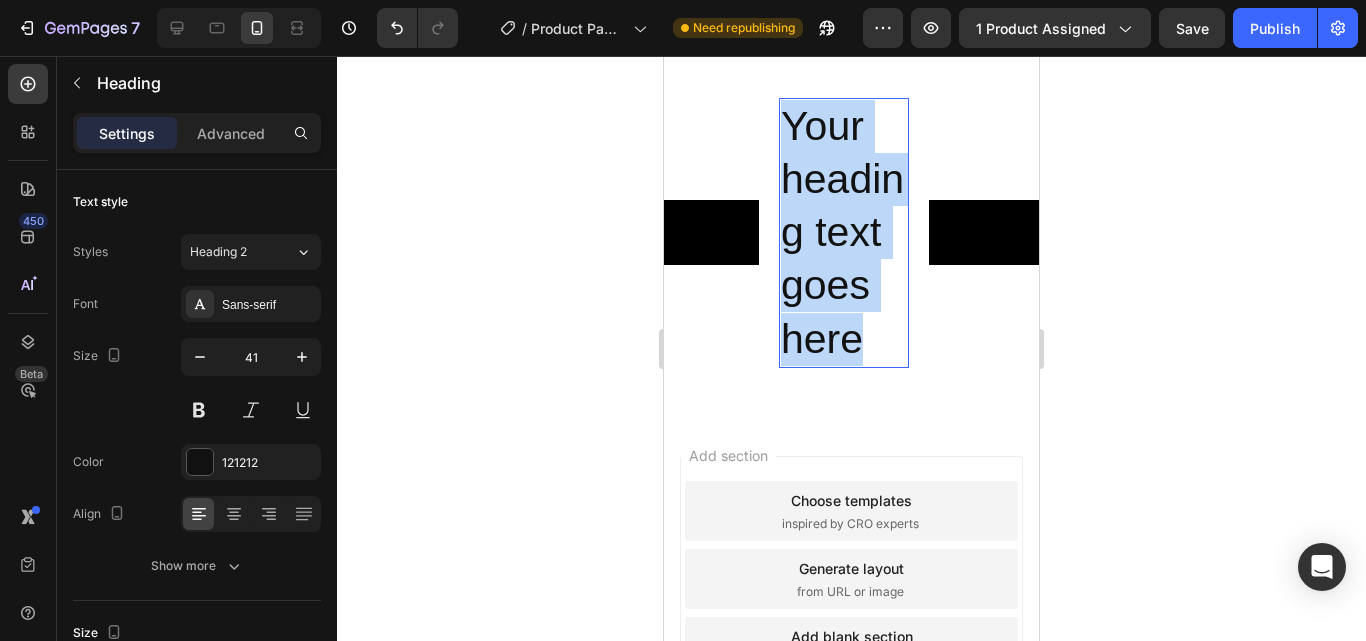 click on "Your heading text goes here" at bounding box center [844, 233] 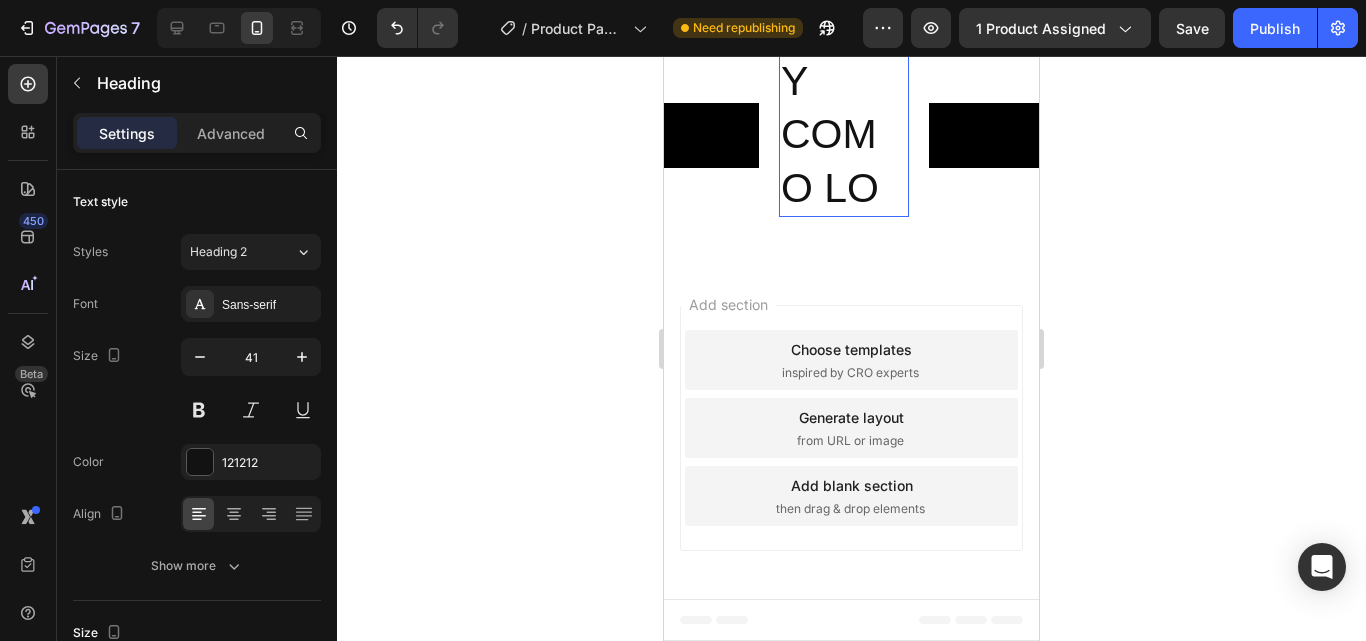 scroll, scrollTop: 1498, scrollLeft: 0, axis: vertical 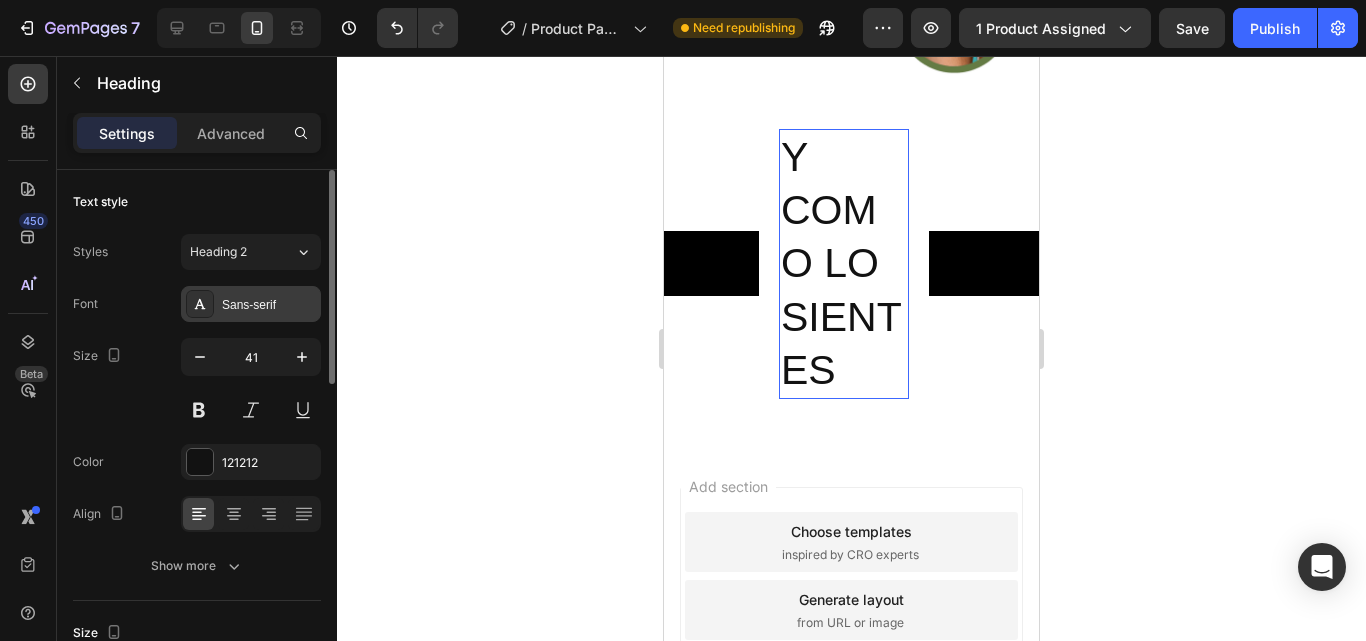 click on "Sans-serif" at bounding box center [269, 305] 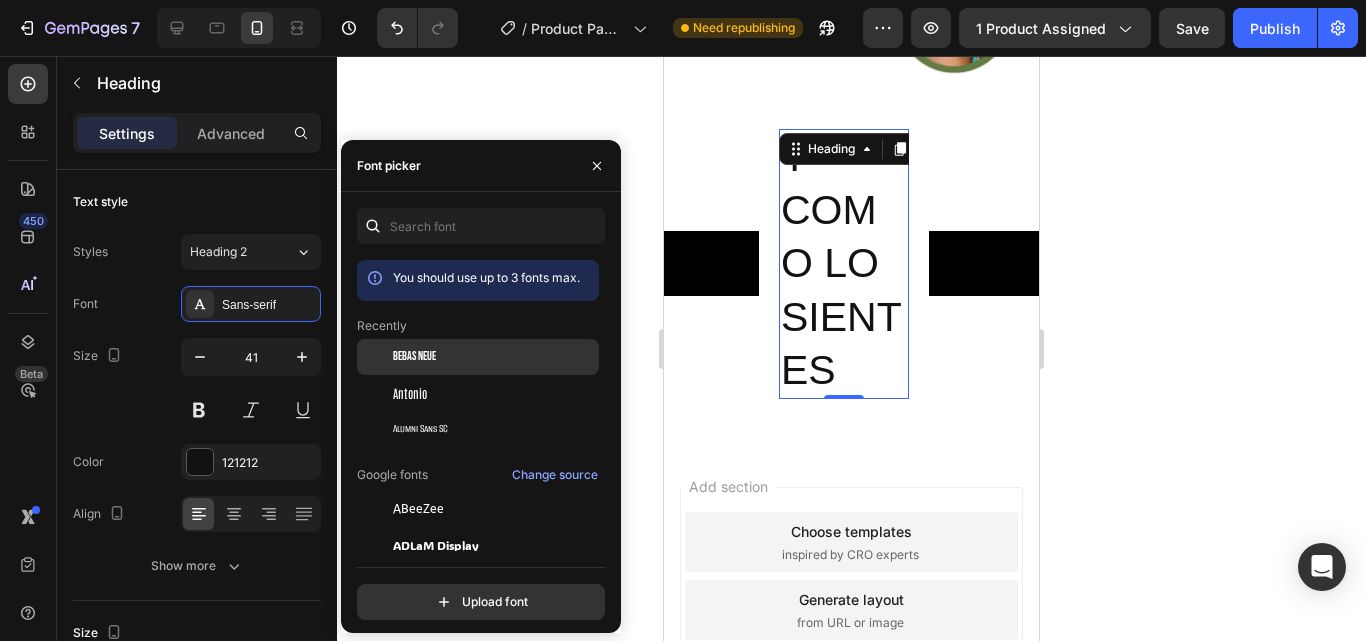 click on "Bebas Neue" at bounding box center (494, 357) 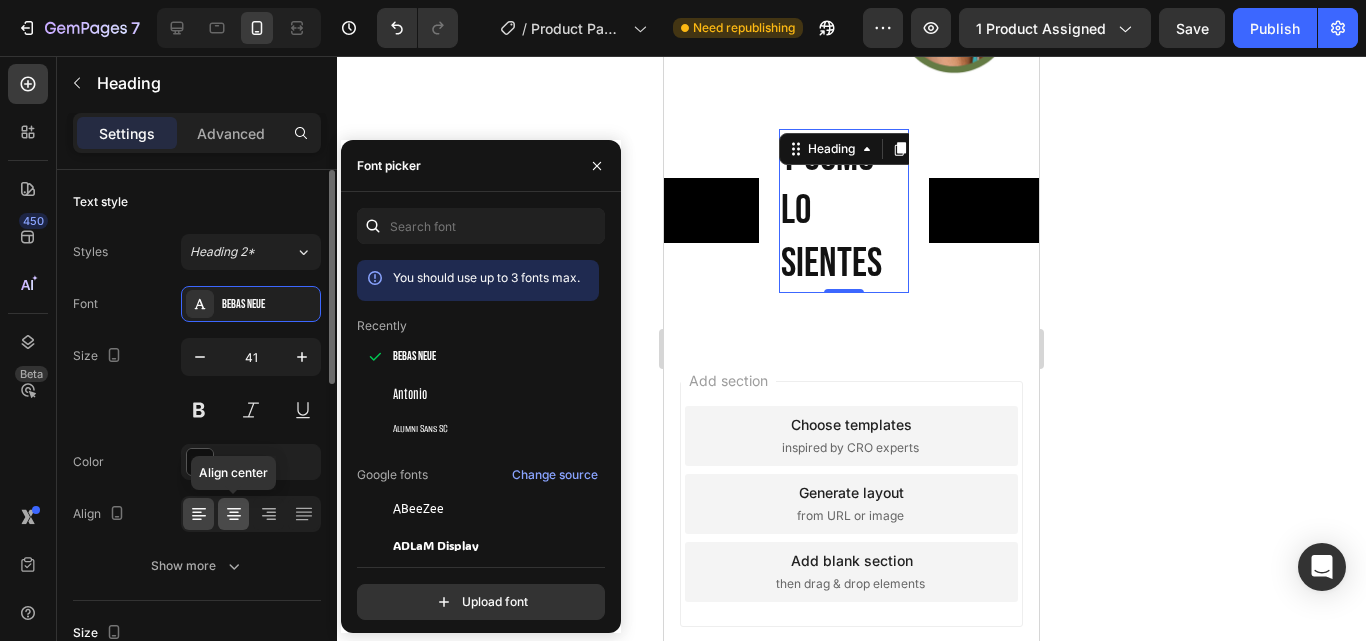 click 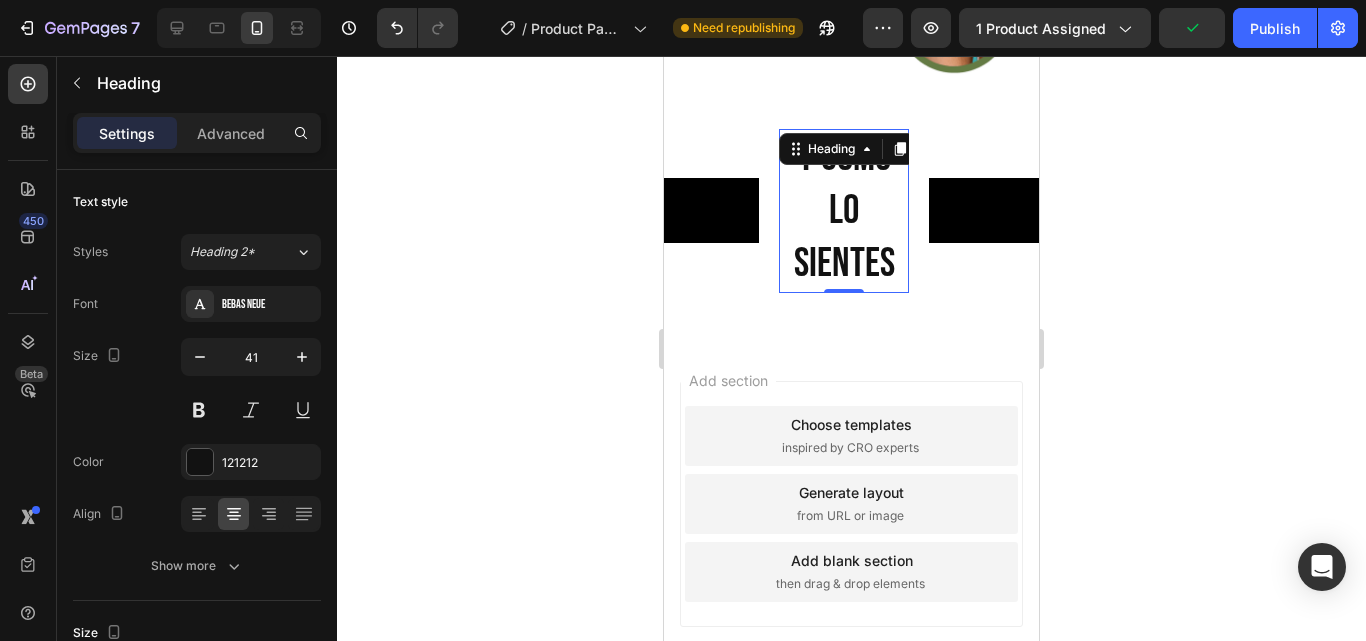 drag, startPoint x: 57, startPoint y: 228, endPoint x: 514, endPoint y: 353, distance: 473.78687 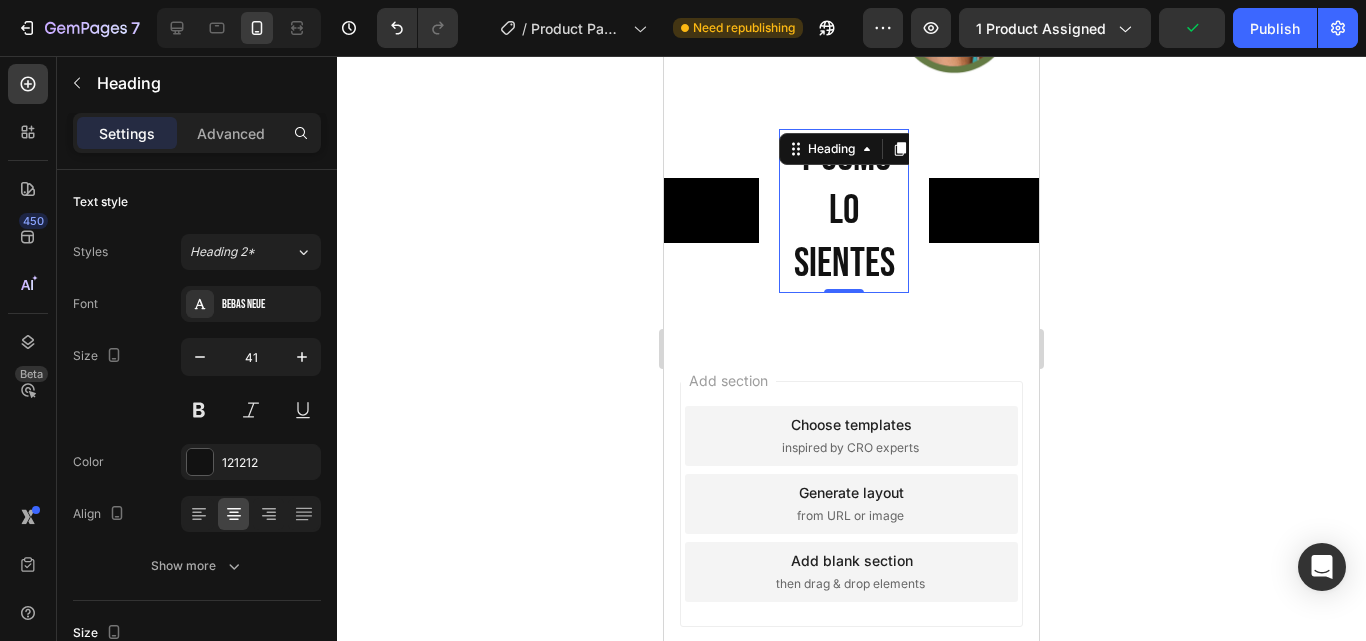 click 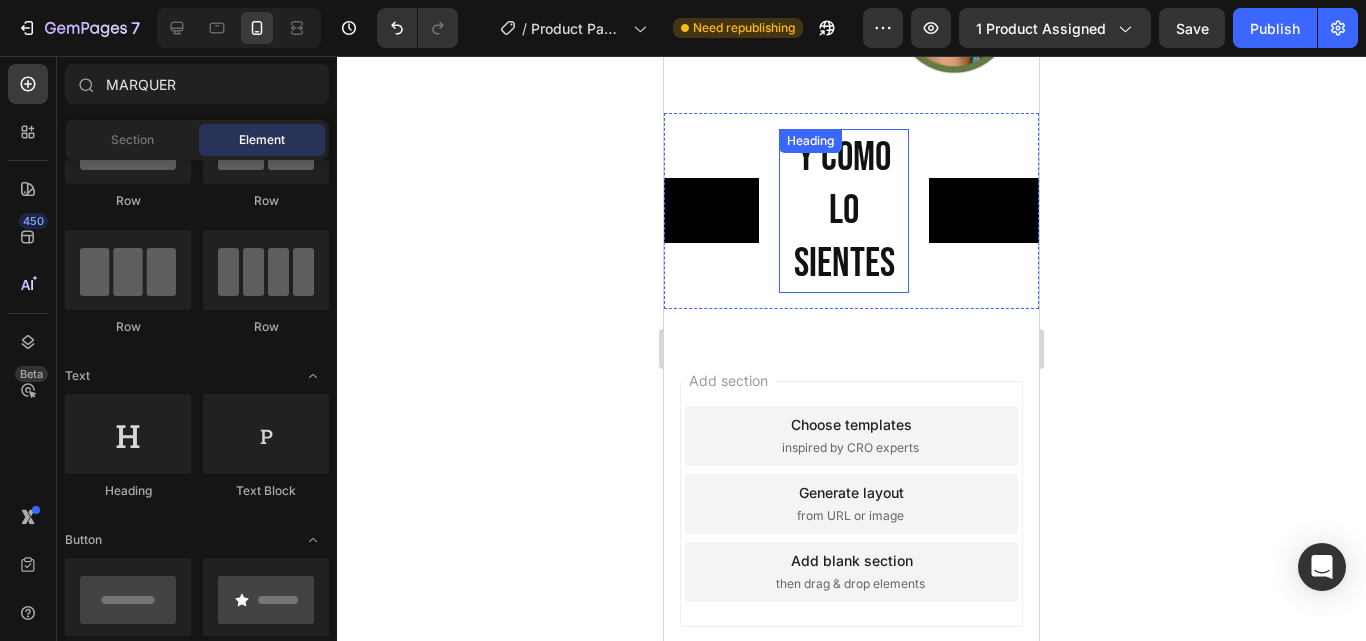 click on "Y COMO LO SIENTES" at bounding box center [844, 211] 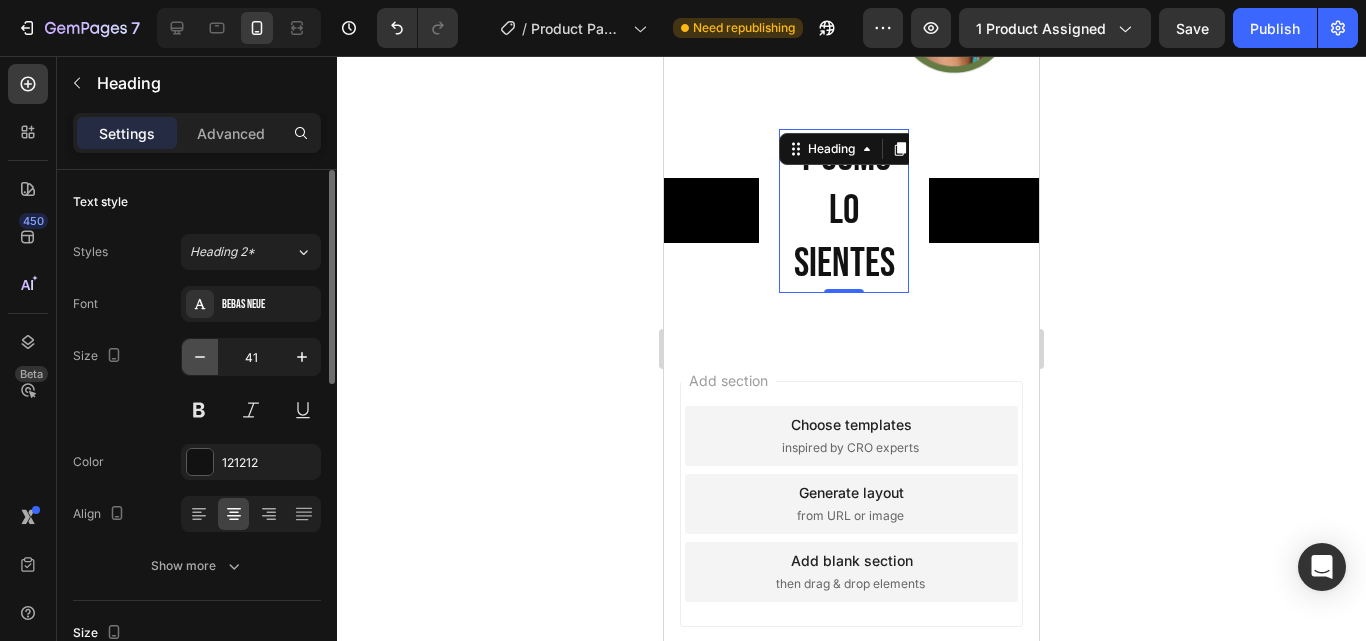 click 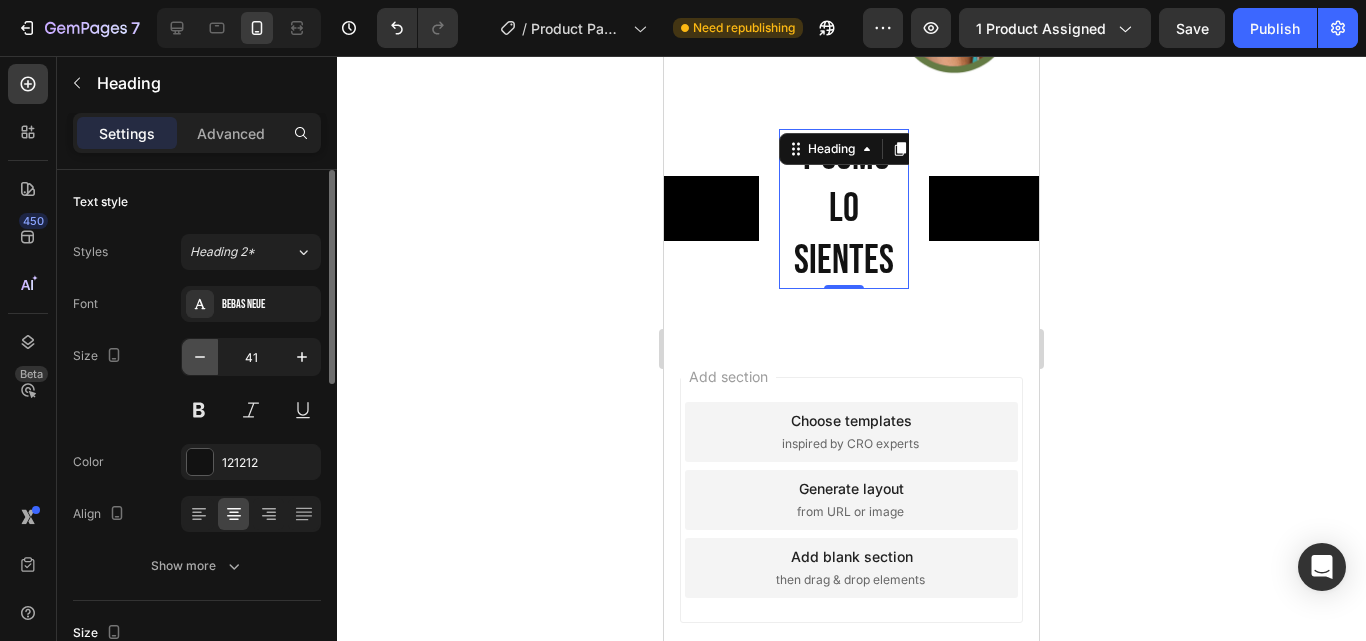 click 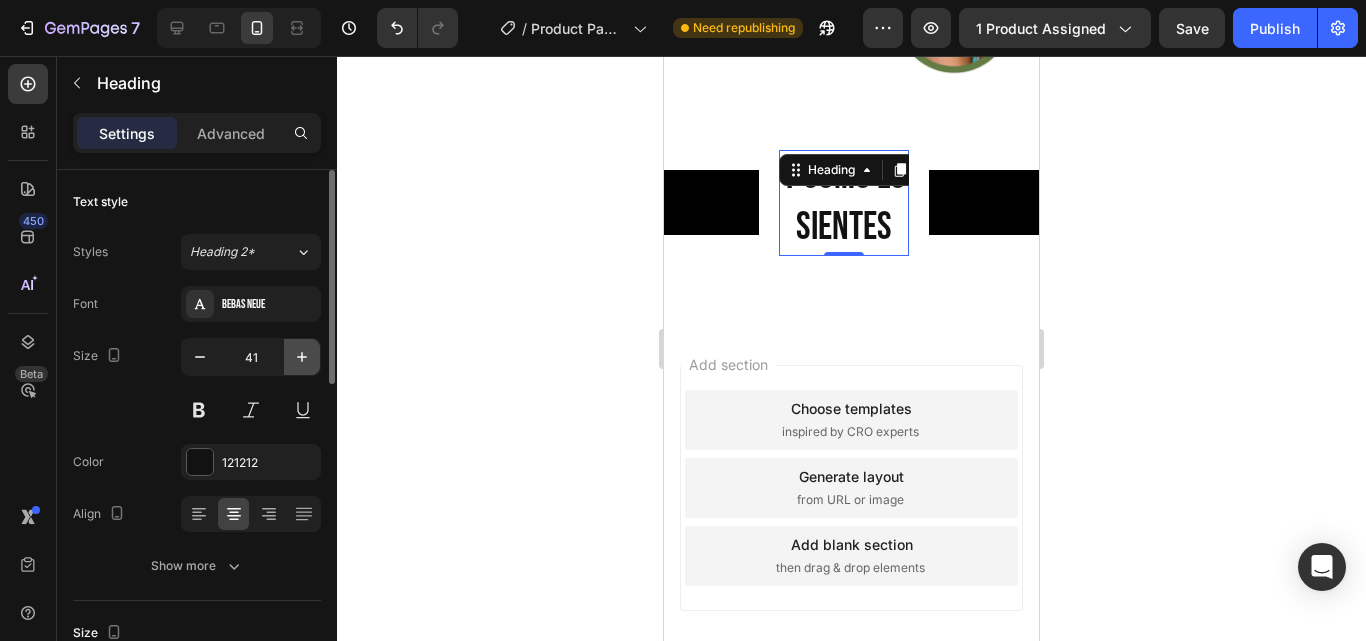 click at bounding box center (302, 357) 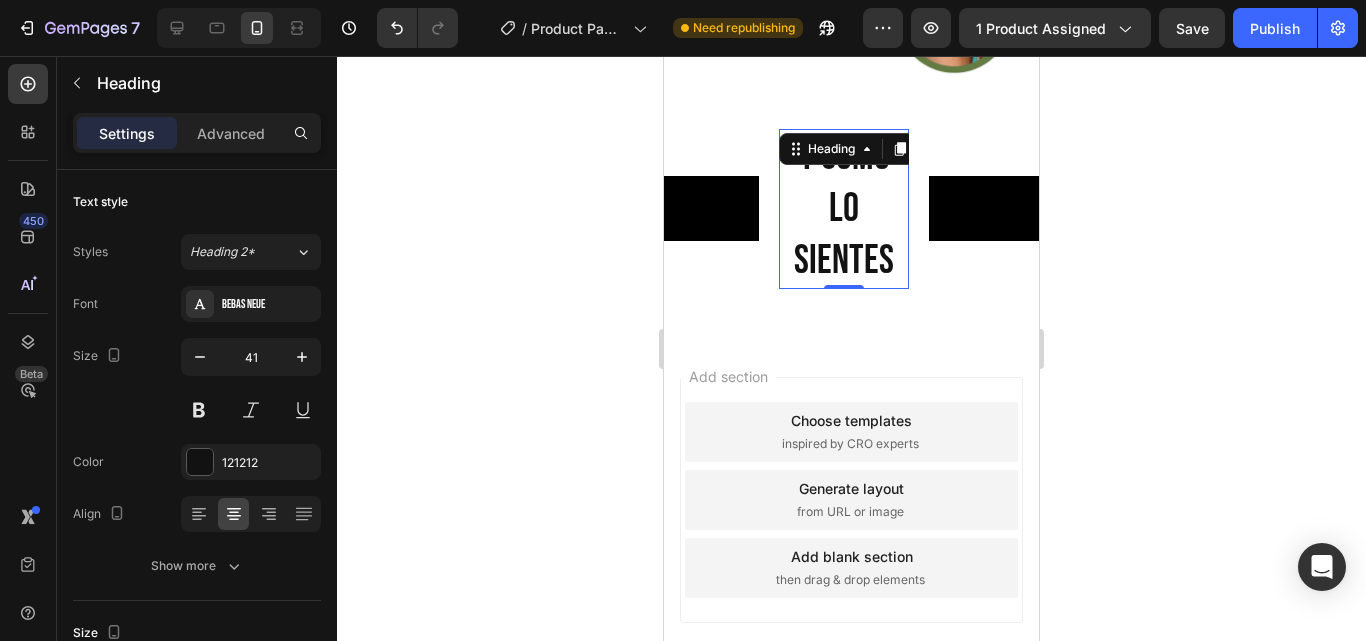 click 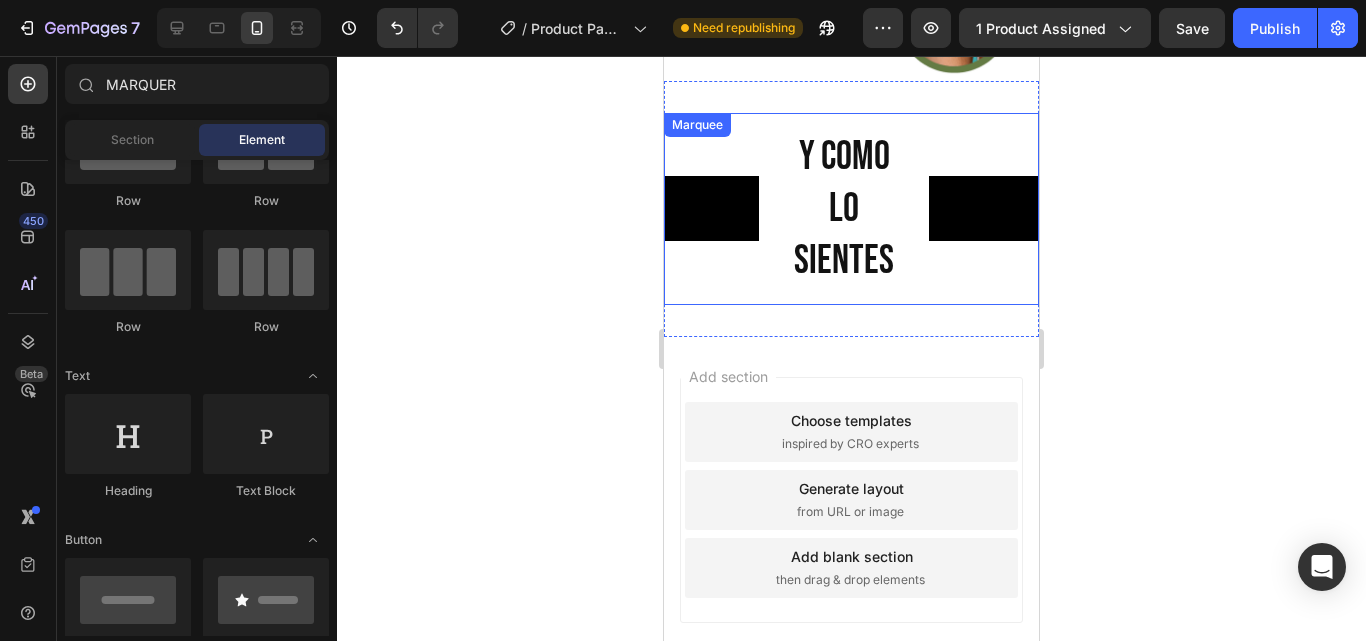 scroll, scrollTop: 1298, scrollLeft: 0, axis: vertical 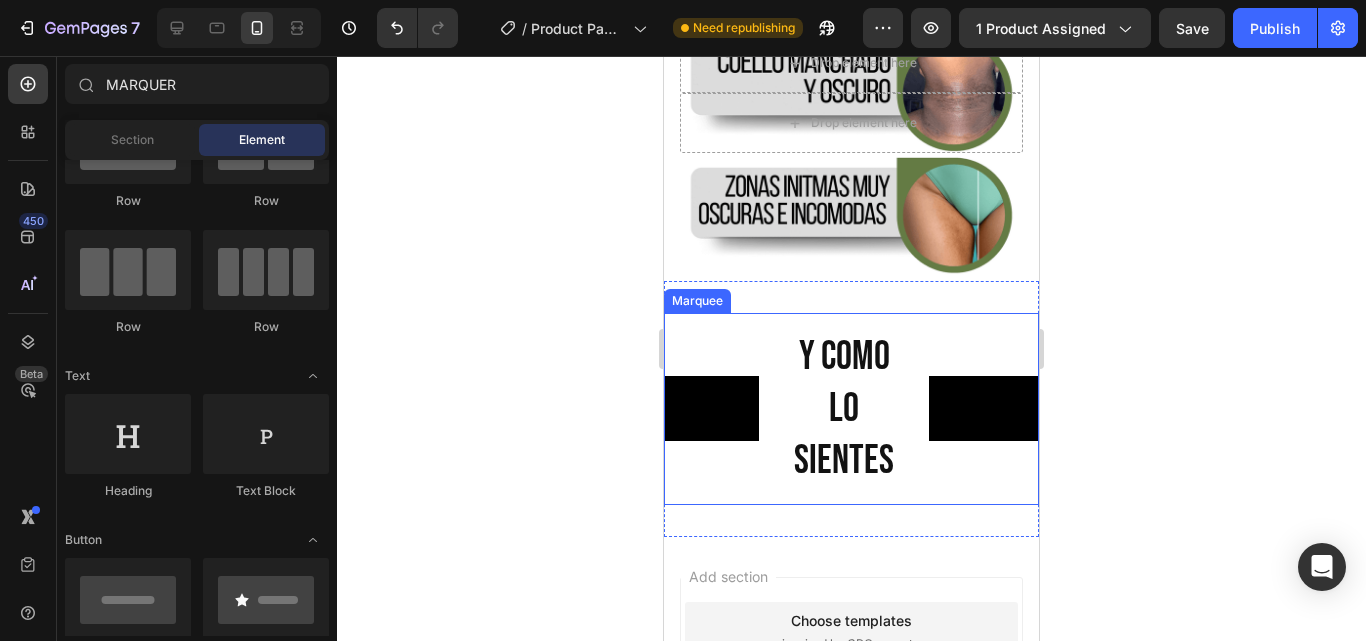 click on "Y COMO LO SIENTES Heading" at bounding box center [854, 409] 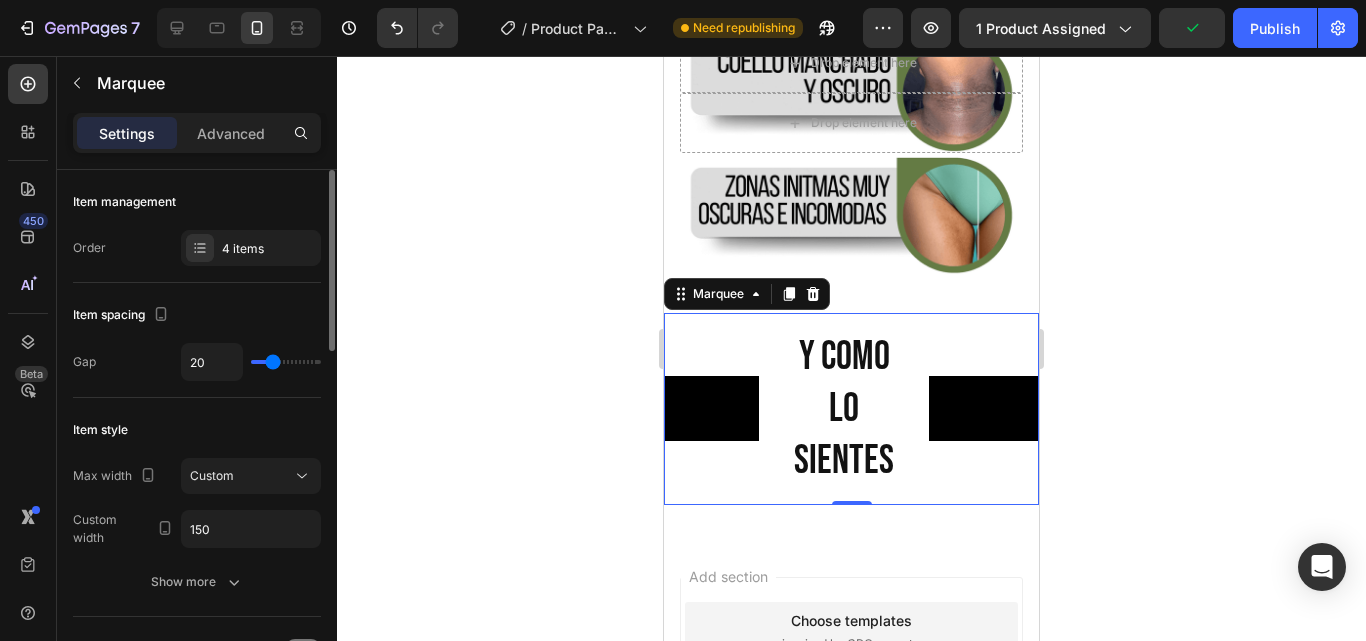 click on "20" at bounding box center [251, 362] 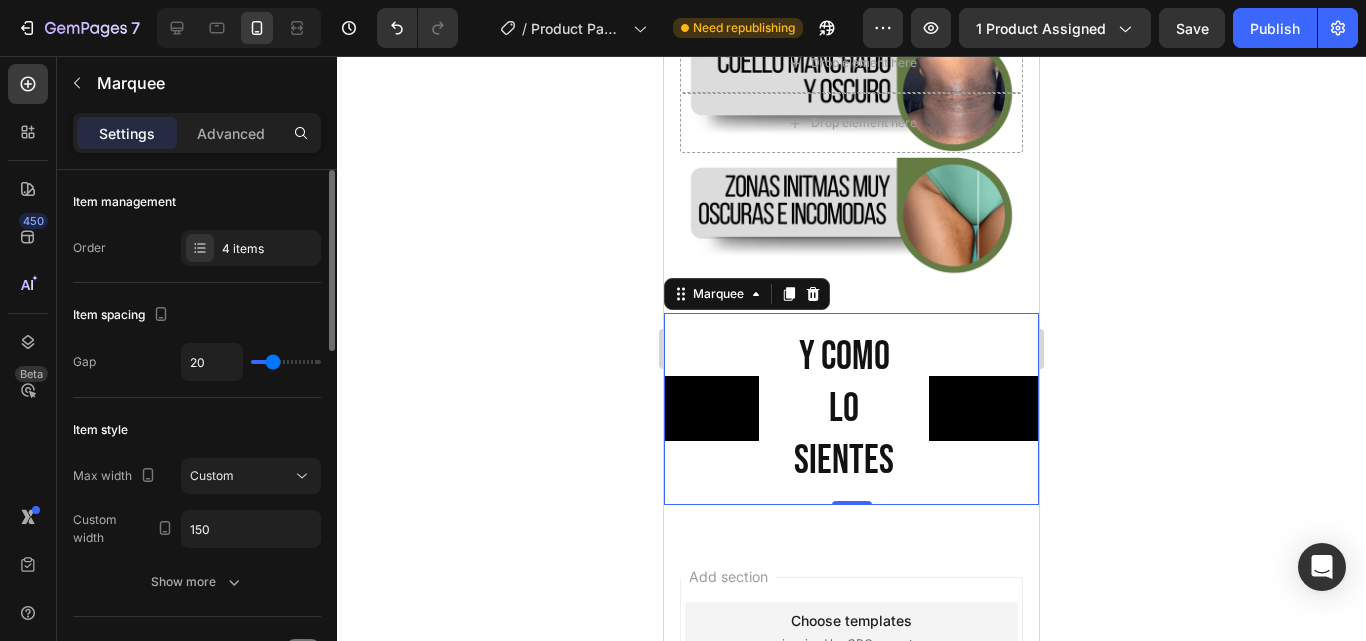 click on "20" at bounding box center (251, 362) 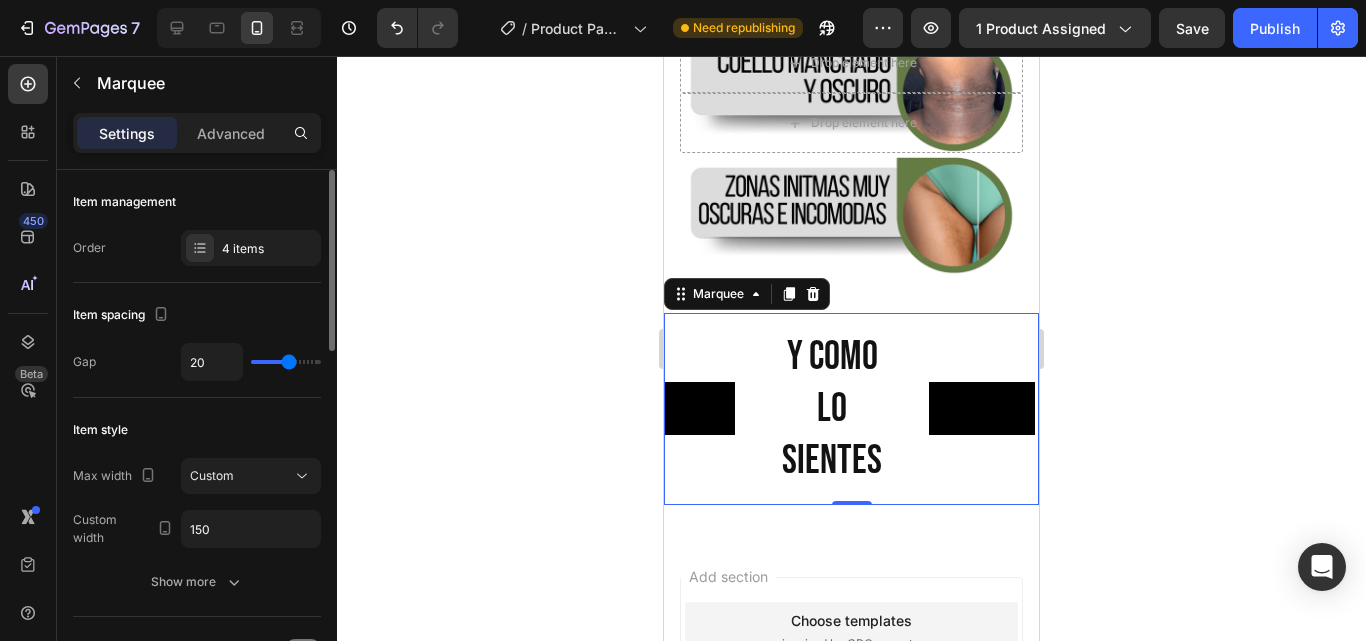 click at bounding box center (286, 362) 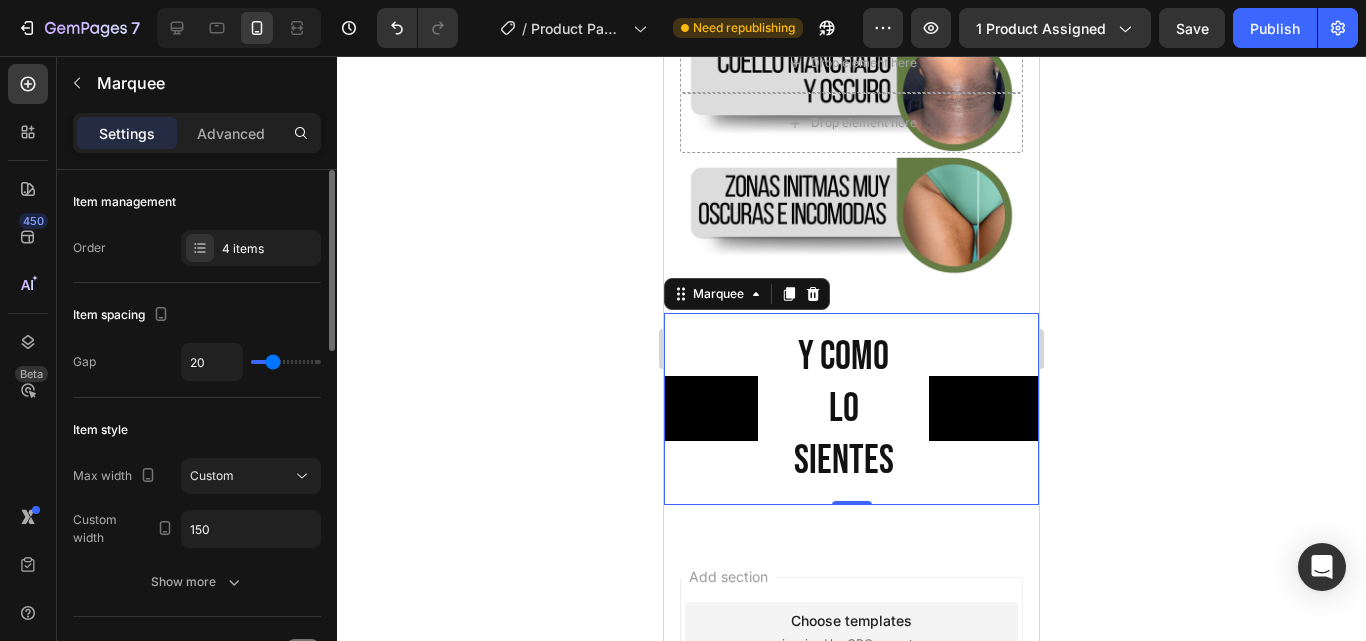 drag, startPoint x: 289, startPoint y: 363, endPoint x: 273, endPoint y: 363, distance: 16 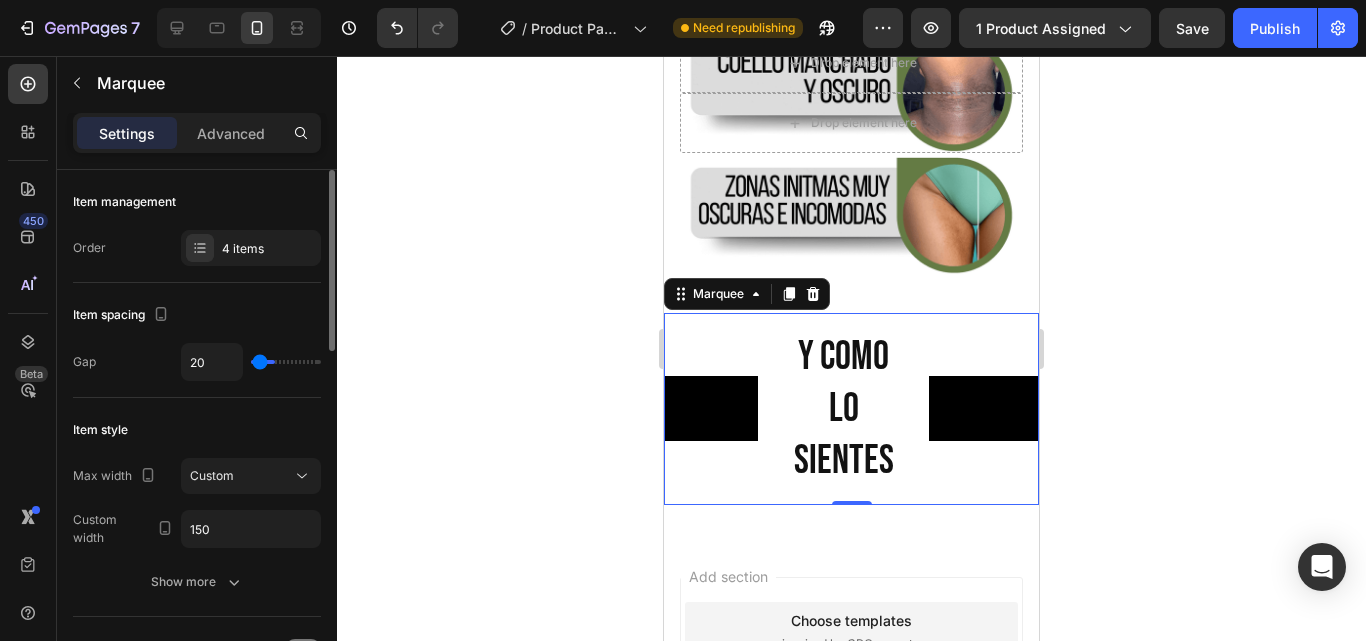 drag, startPoint x: 277, startPoint y: 360, endPoint x: 258, endPoint y: 359, distance: 19.026299 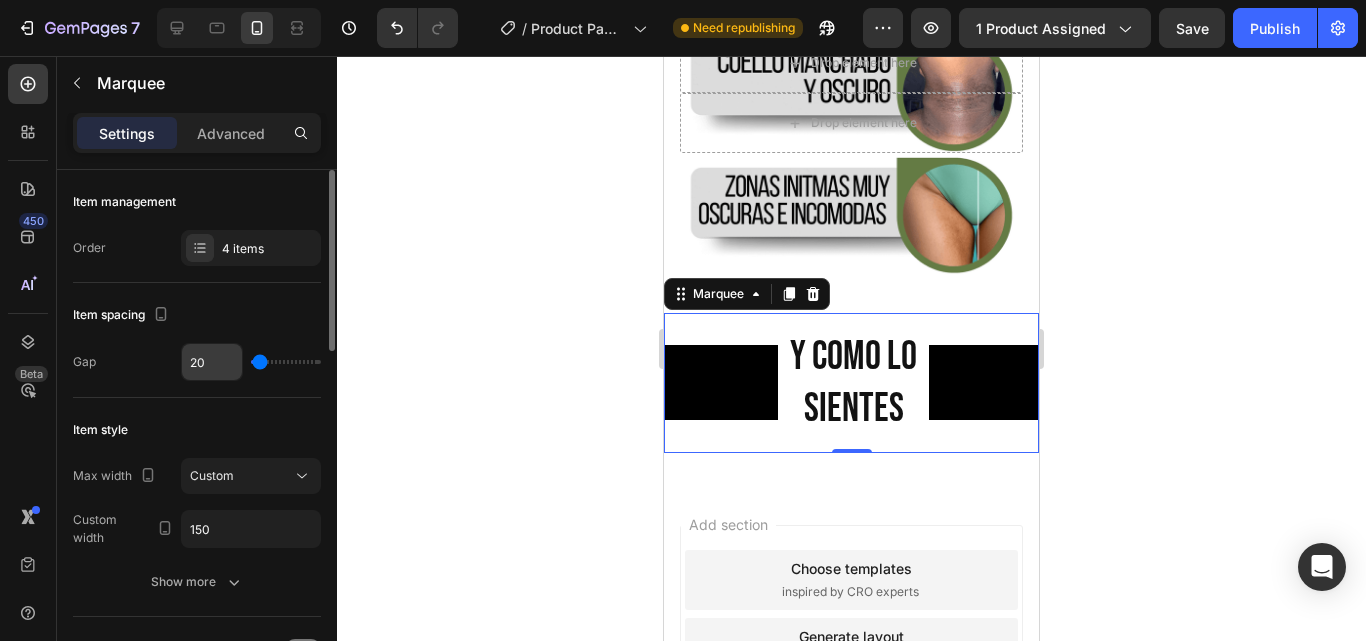 drag, startPoint x: 257, startPoint y: 359, endPoint x: 224, endPoint y: 366, distance: 33.734257 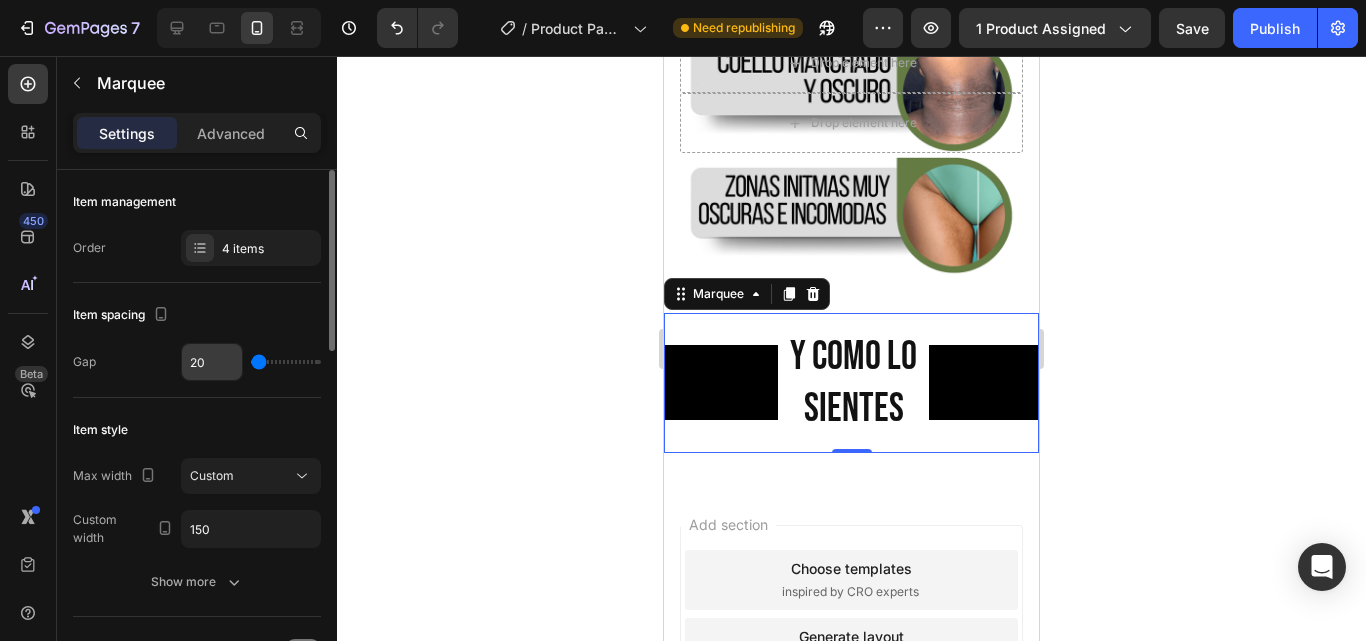 click at bounding box center [286, 362] 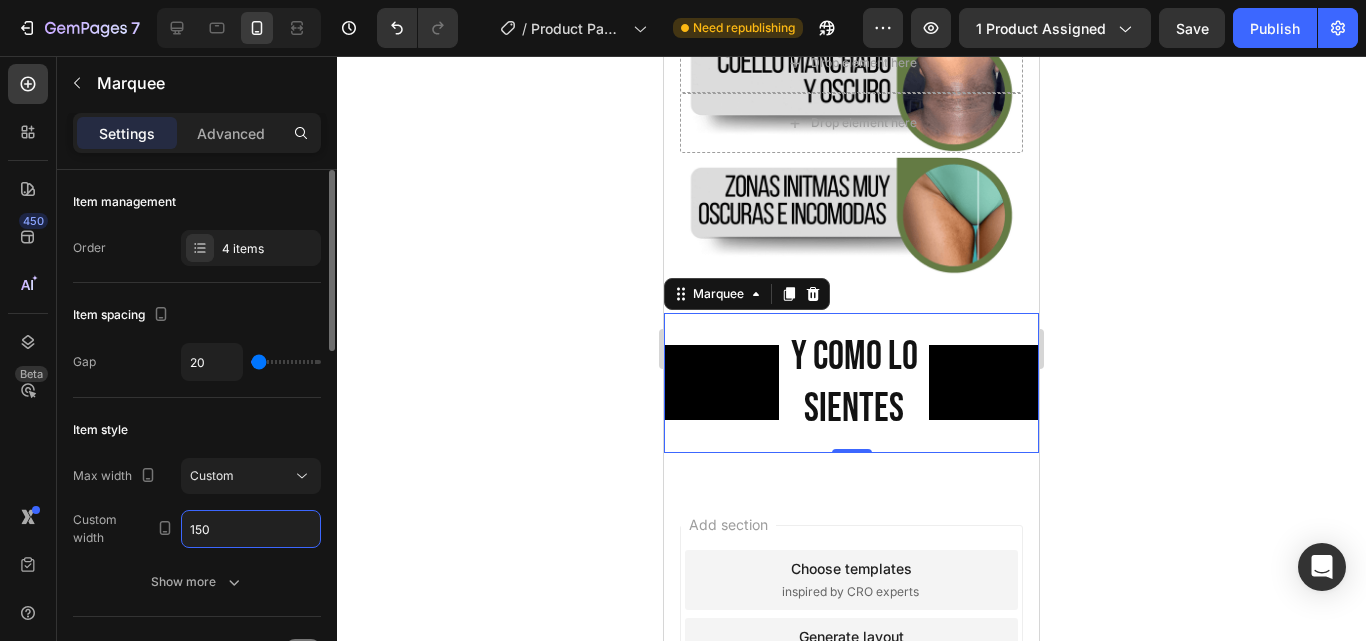 click on "150" at bounding box center [251, 529] 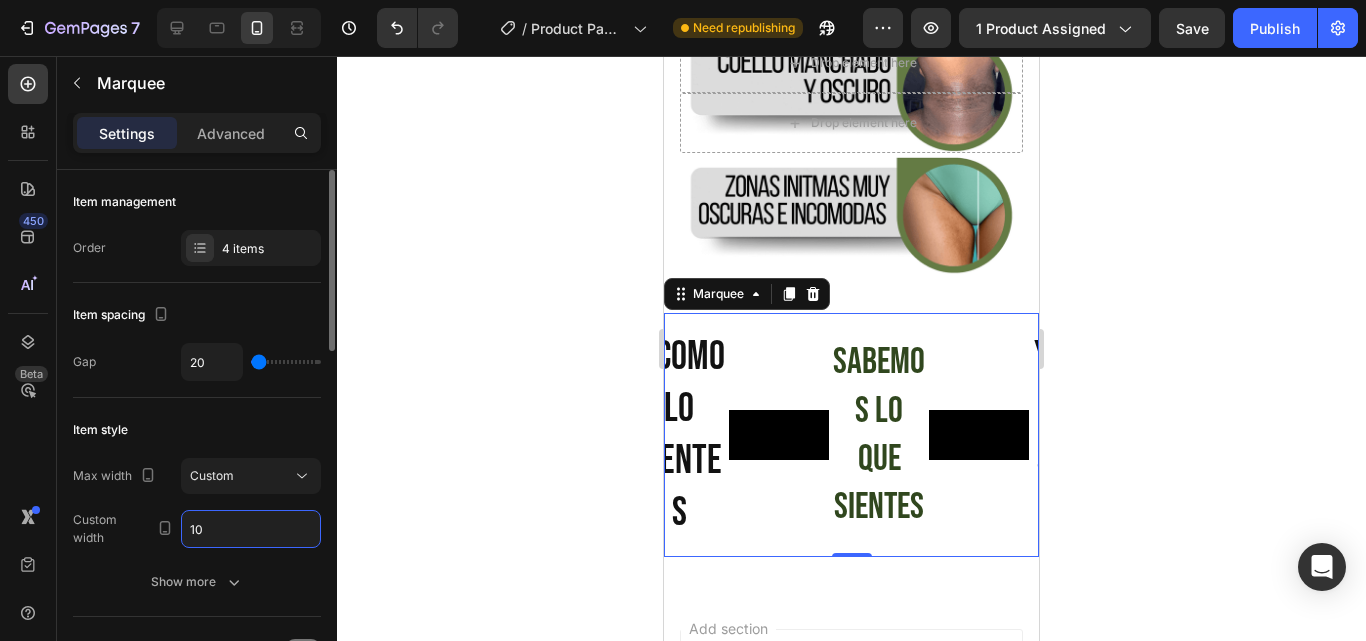 type on "1" 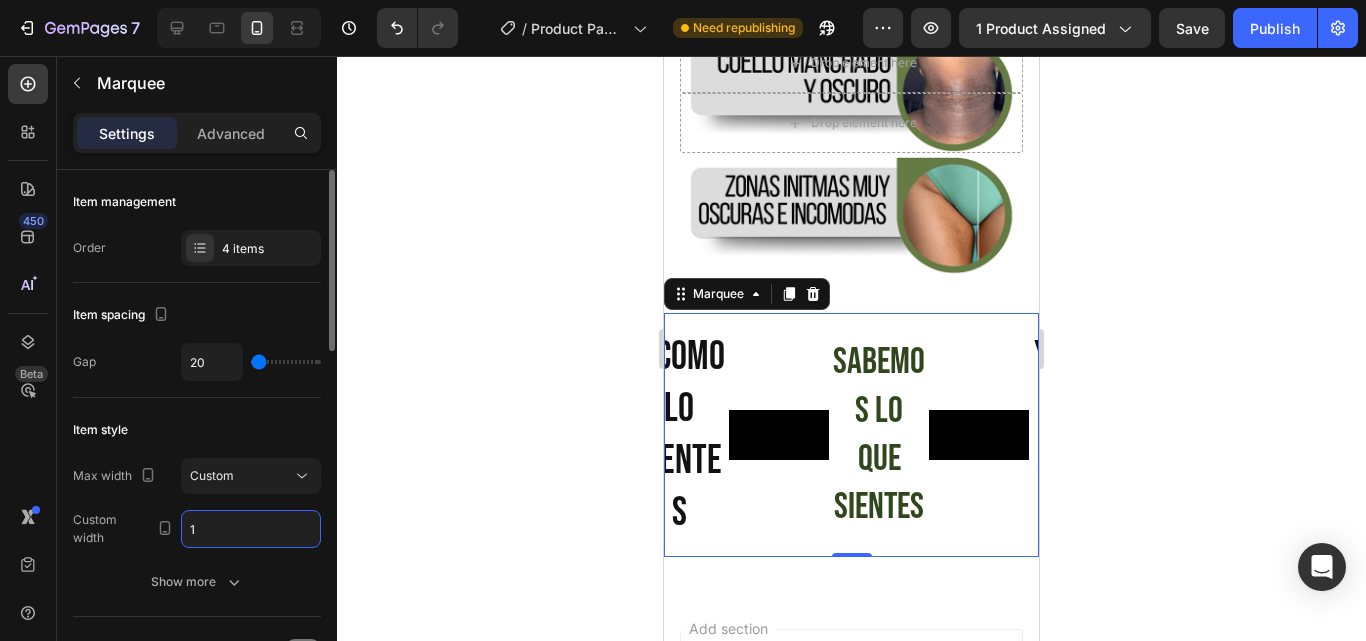 scroll, scrollTop: 0, scrollLeft: 0, axis: both 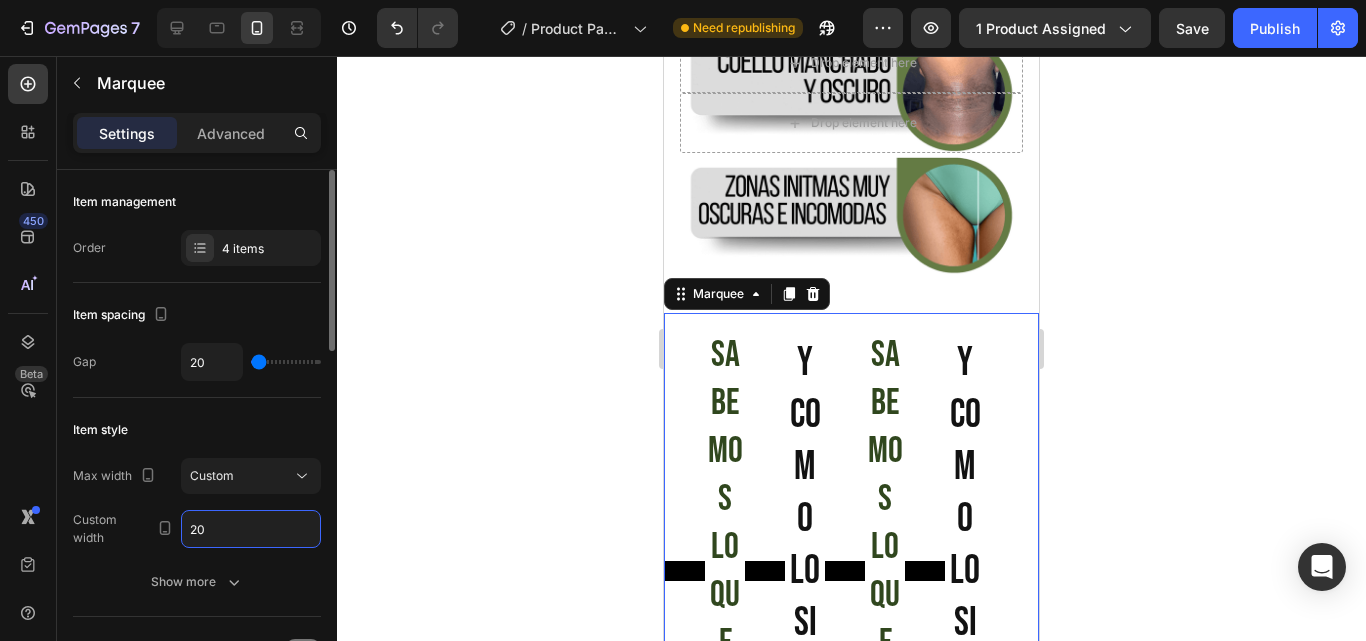 type on "2" 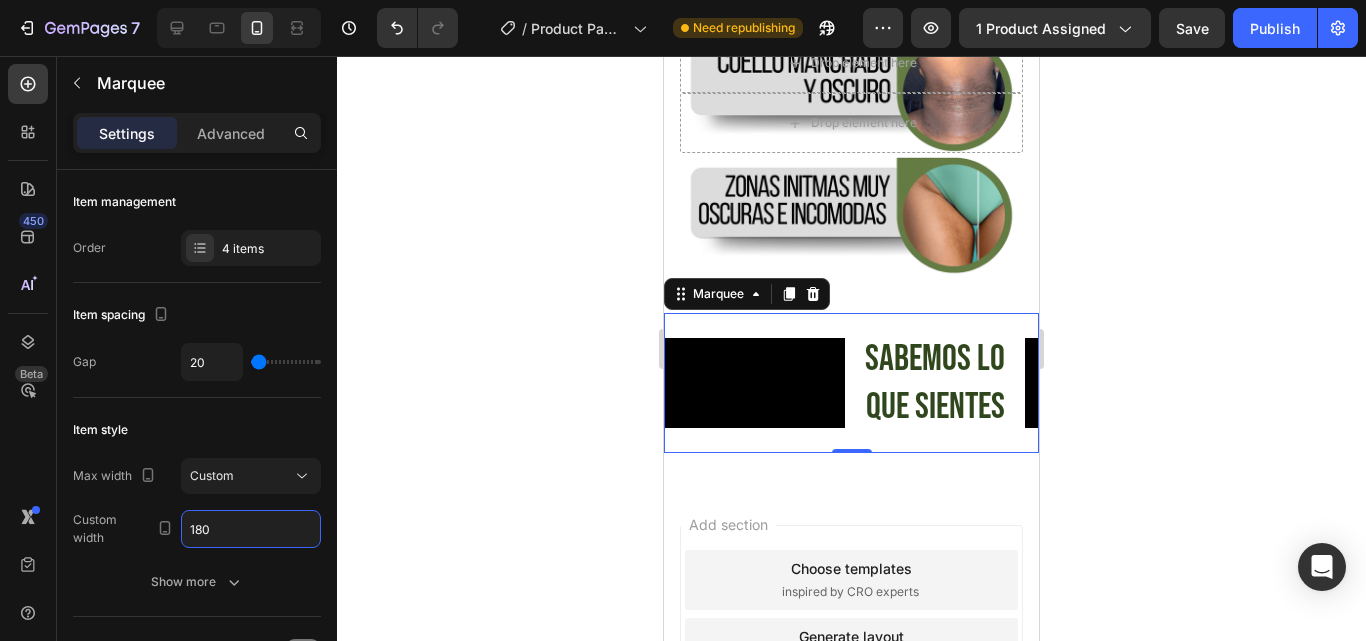 type on "180" 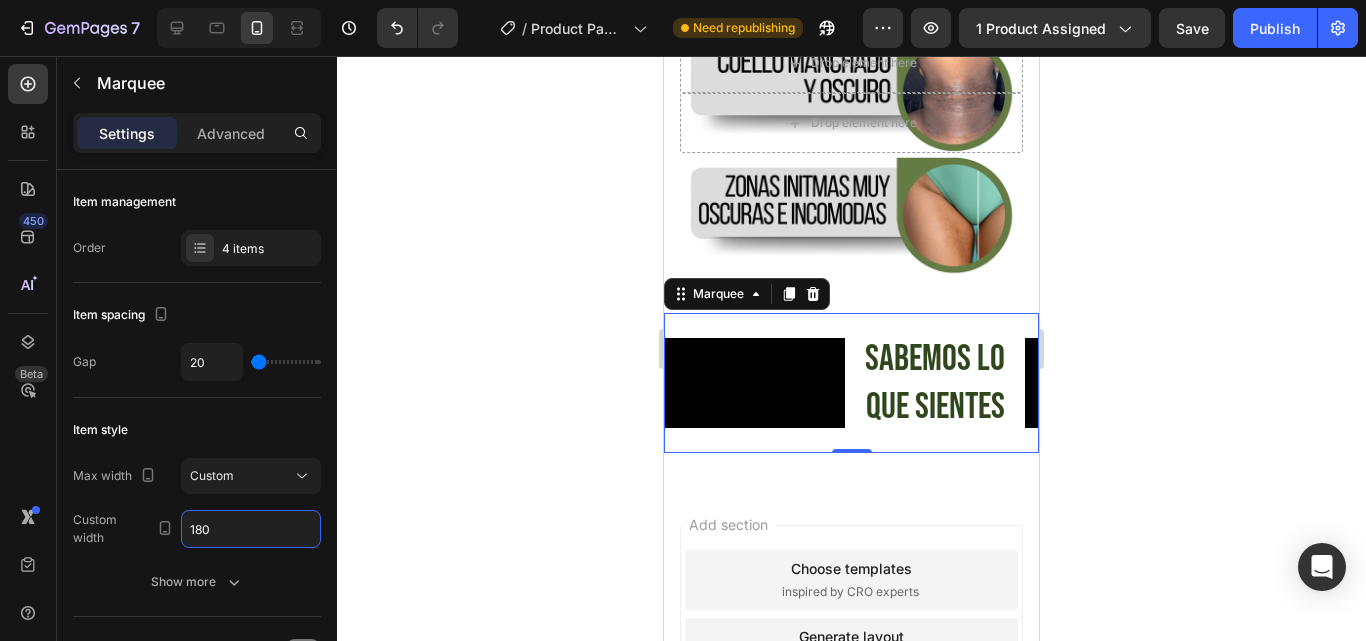 click on "Video Sabemos lo que sientes Heading Video Y COMO LO SIENTES Heading" at bounding box center [1025, 383] 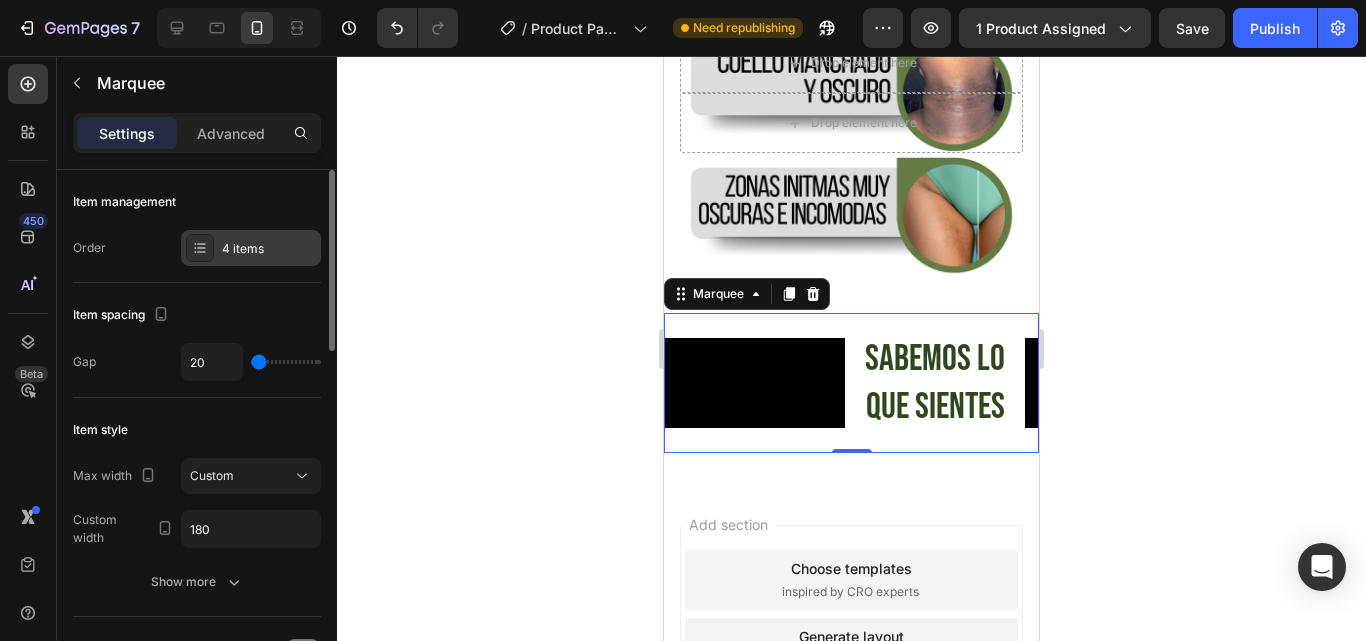 click on "4 items" at bounding box center [251, 248] 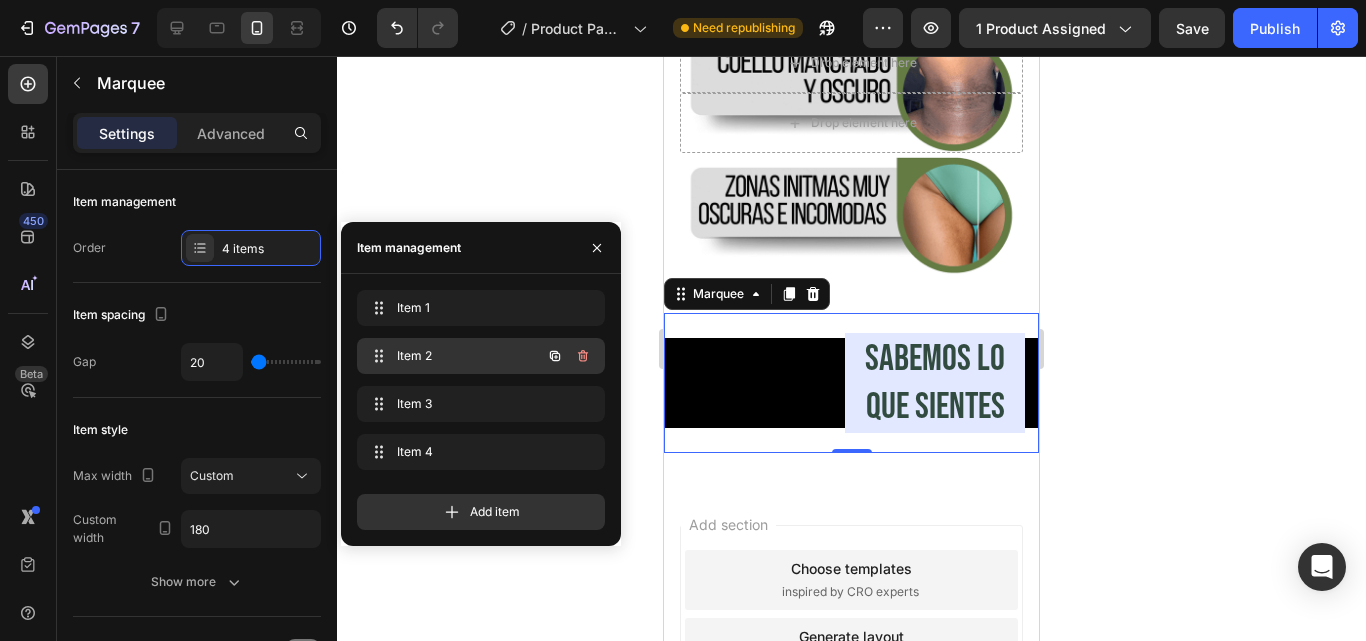click on "Item 2" at bounding box center [453, 356] 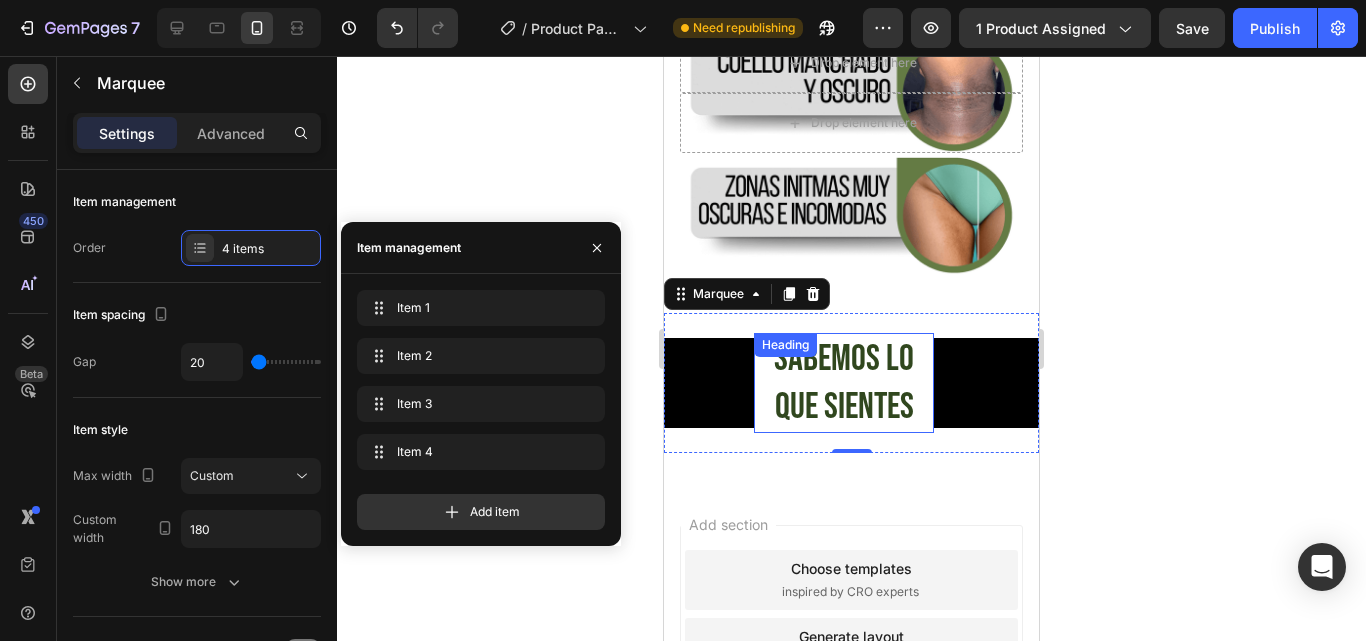 click on "Sabemos lo que sientes" at bounding box center [844, 383] 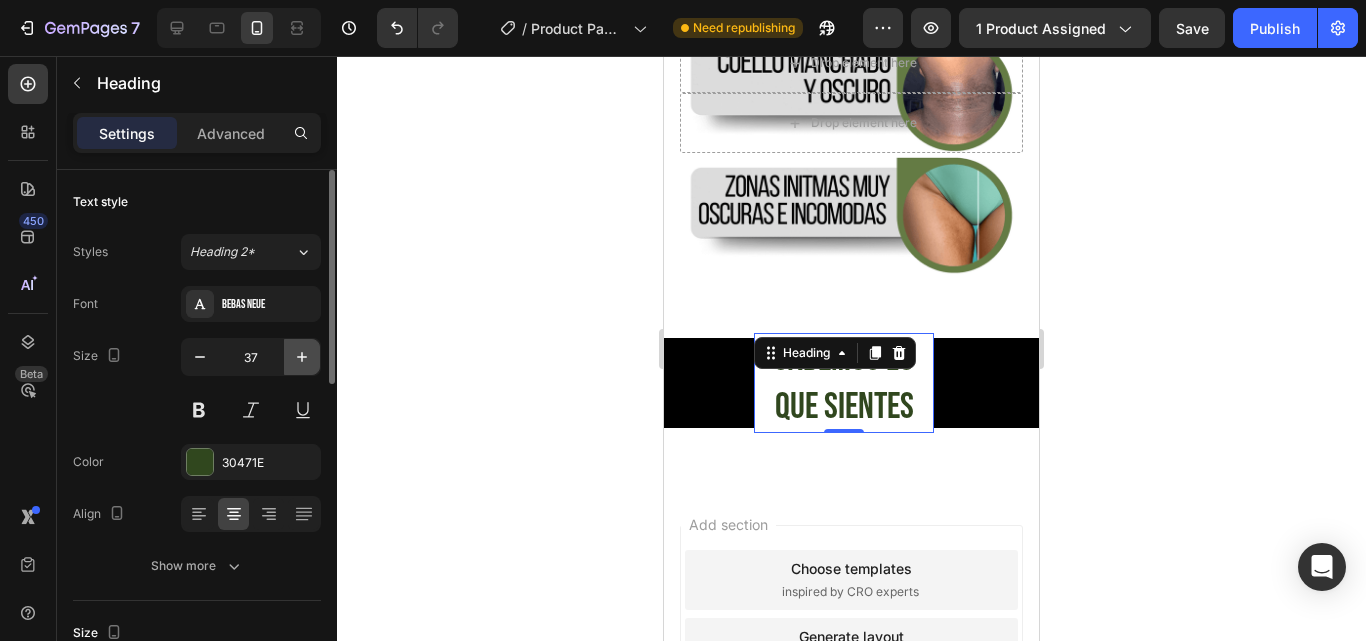 click 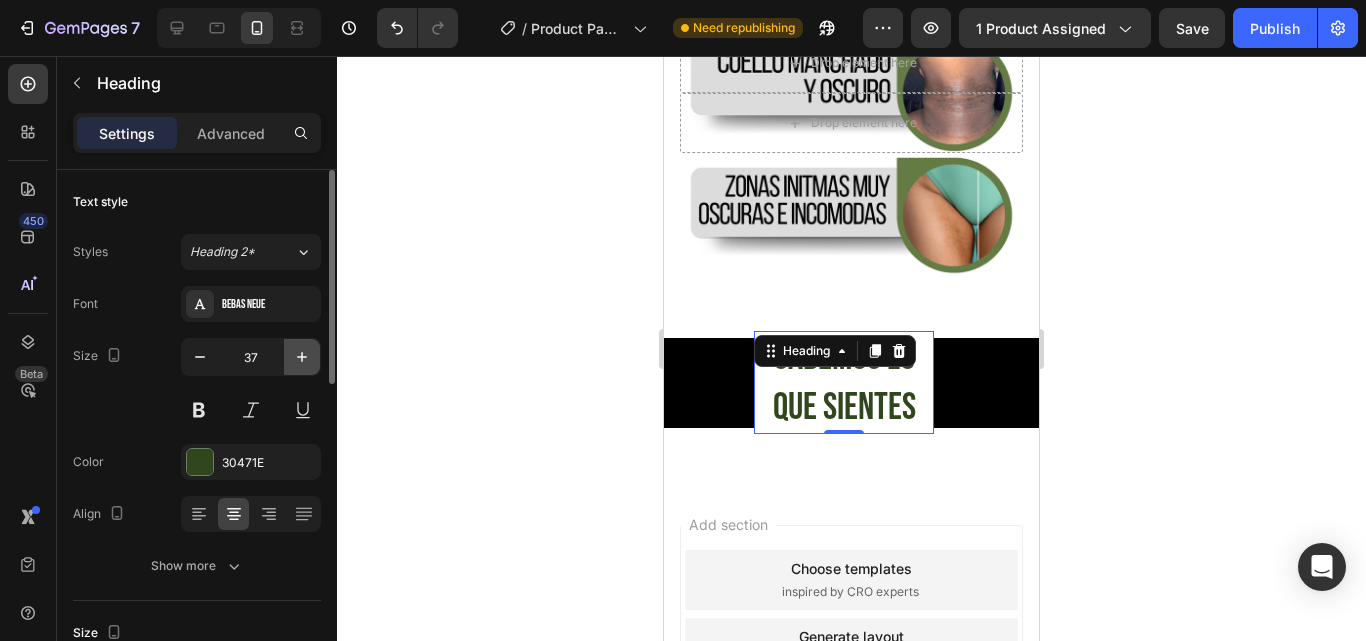 click 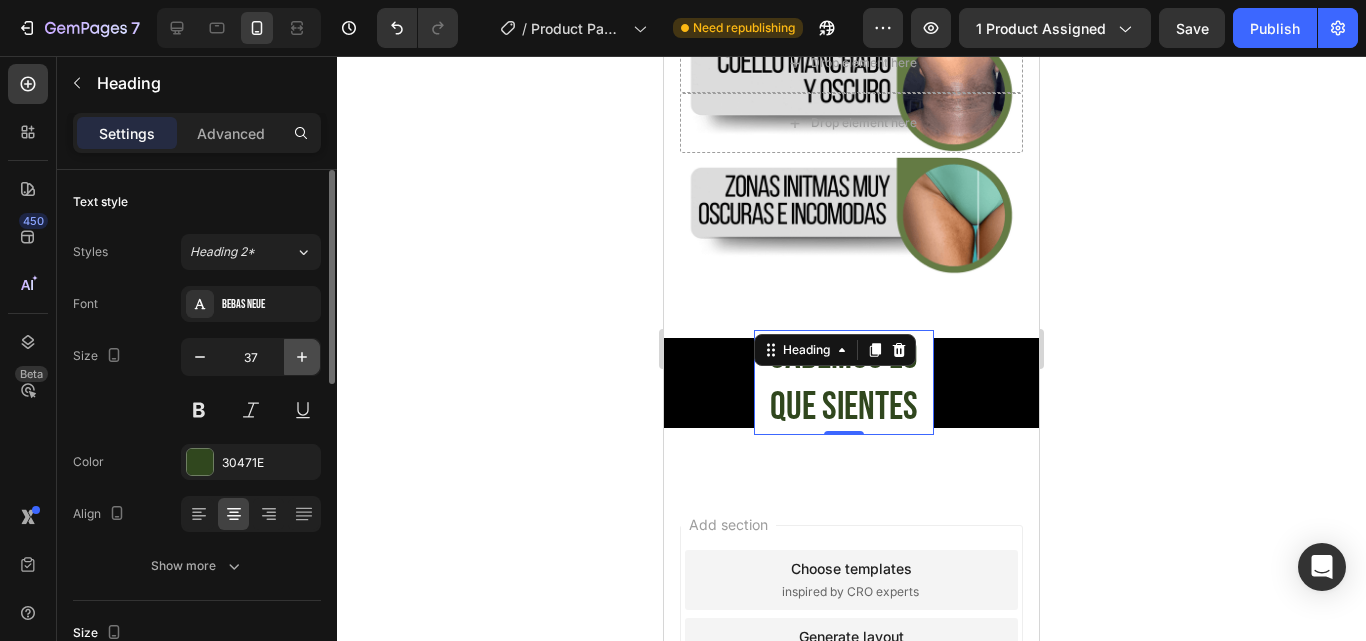 click 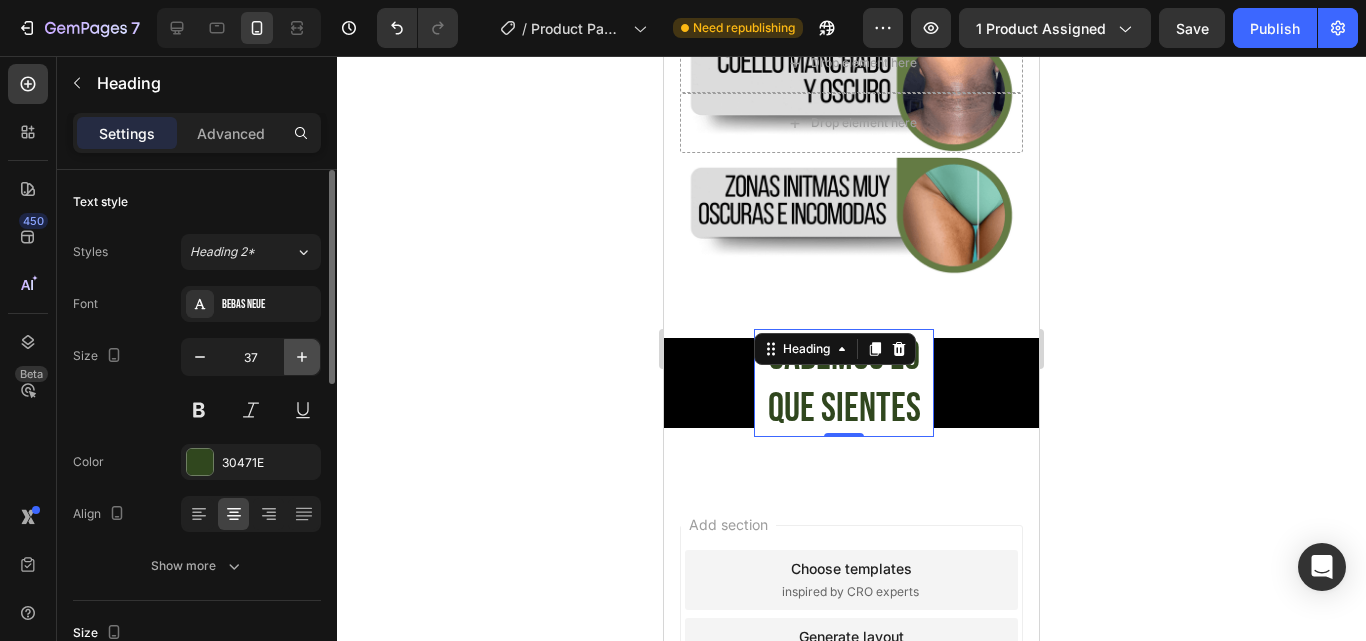 click 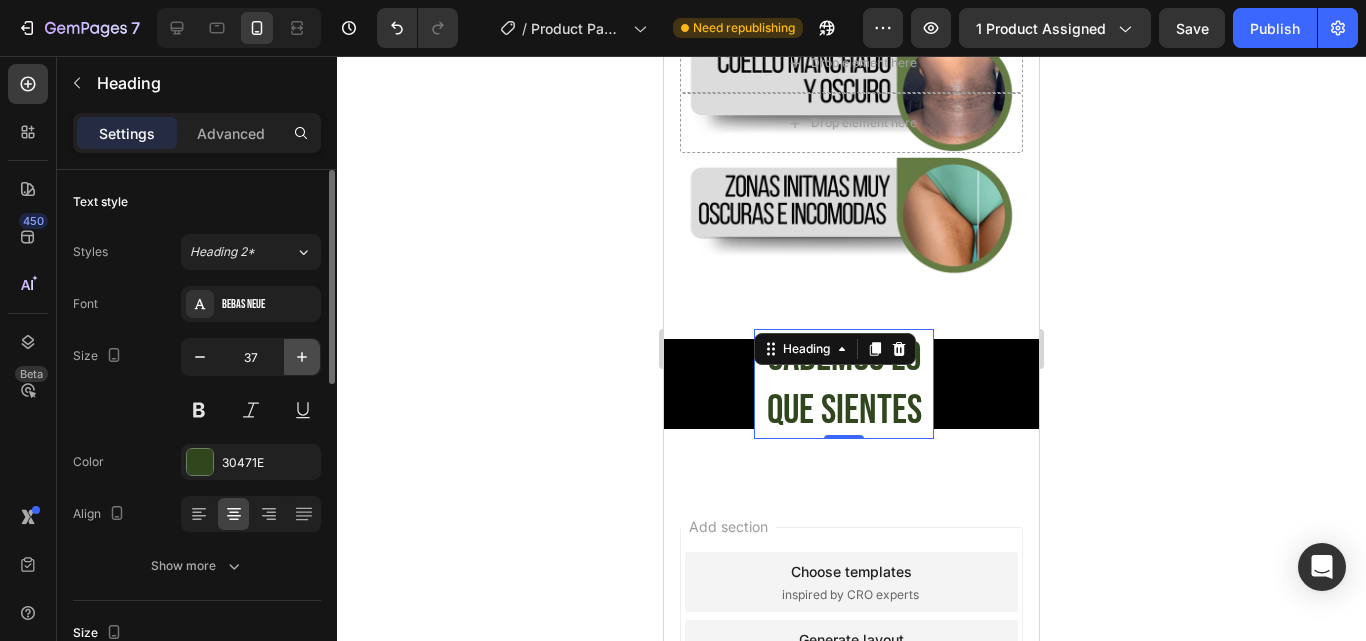 click 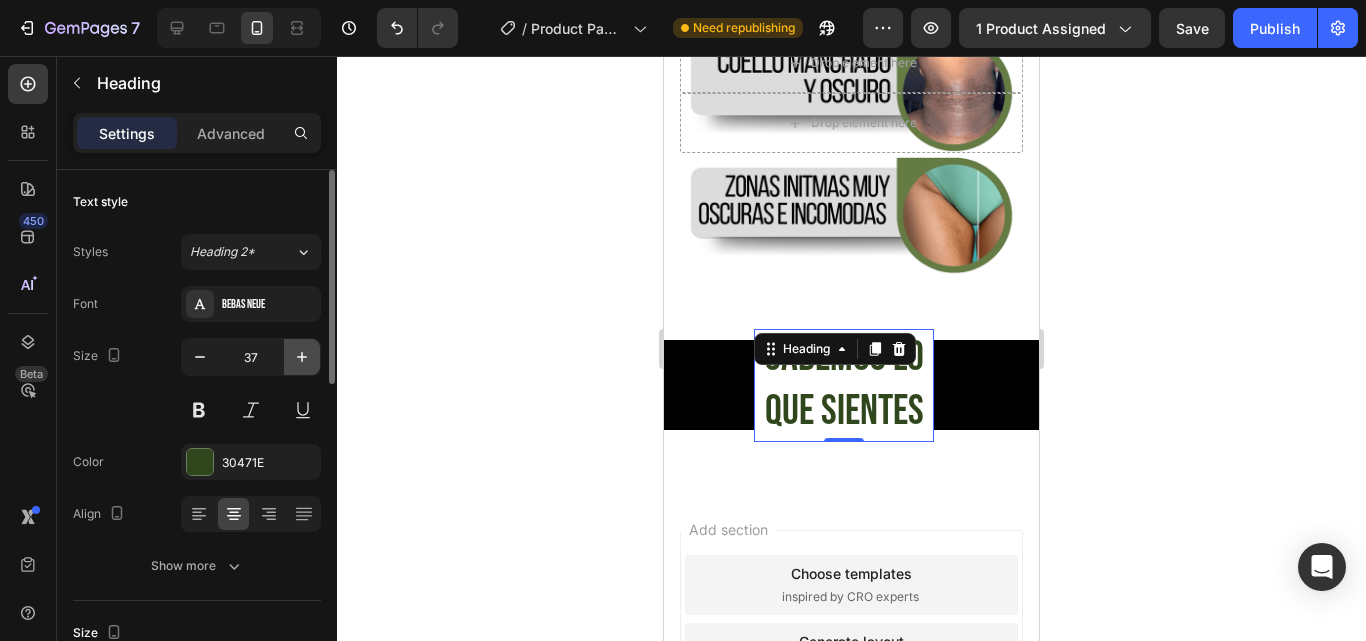 click 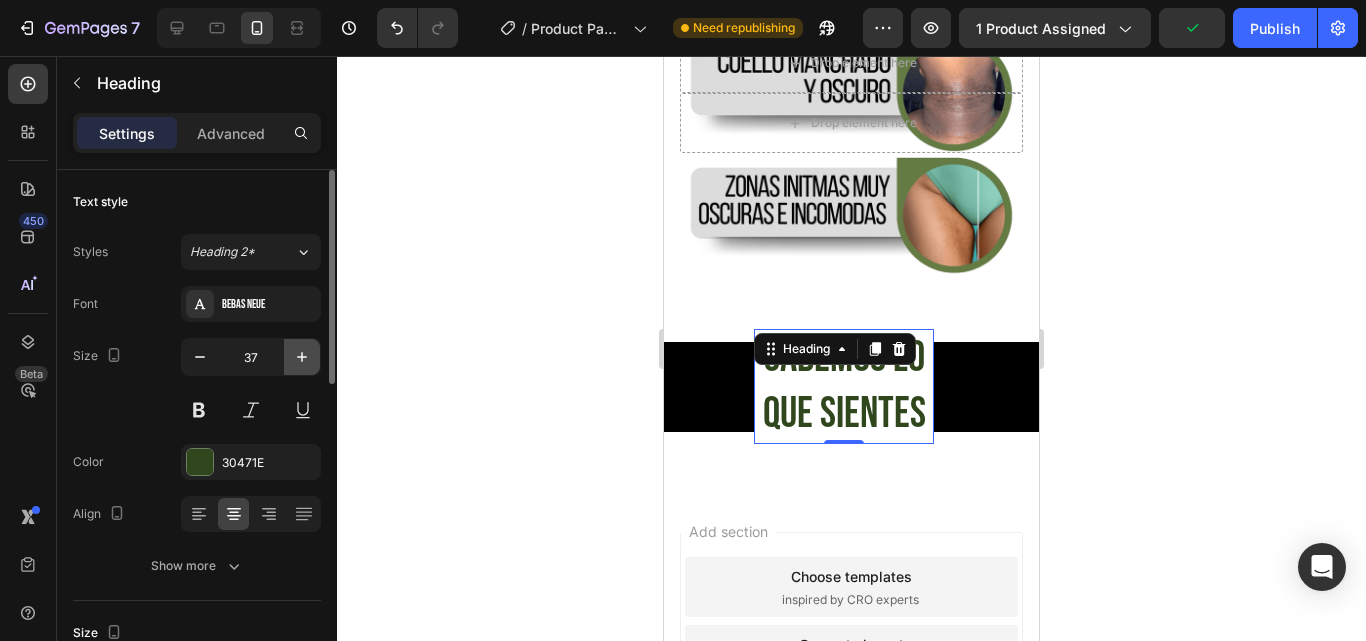 click 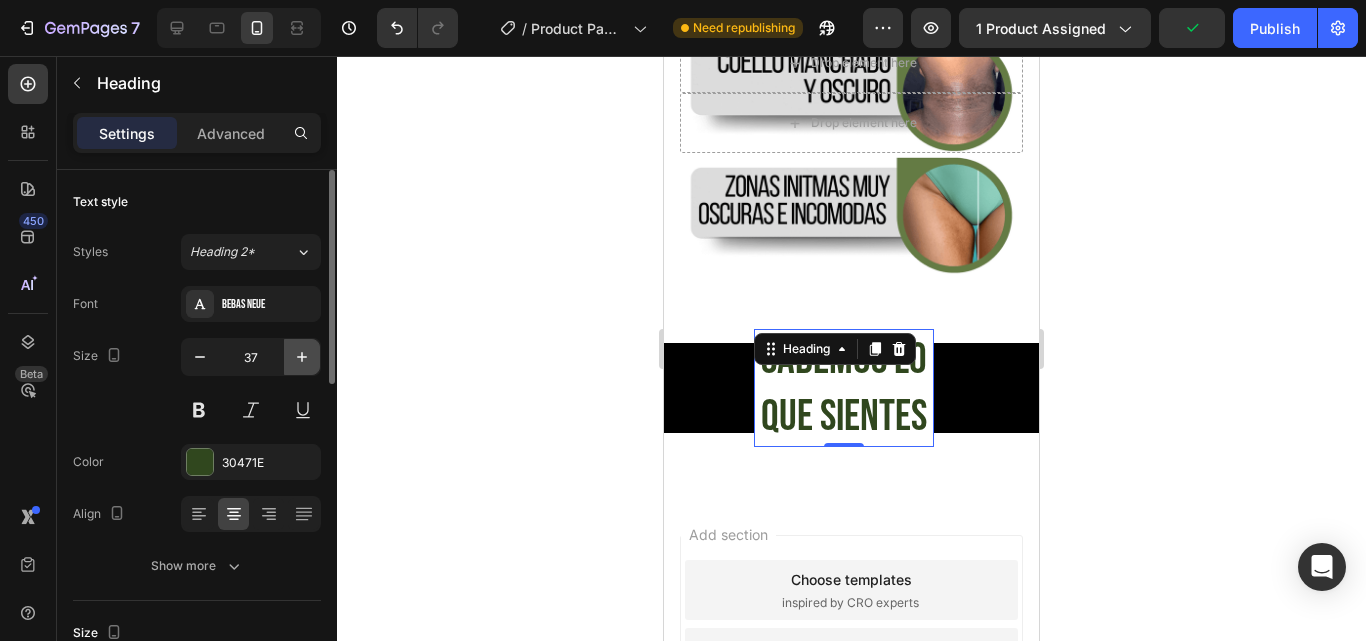 click 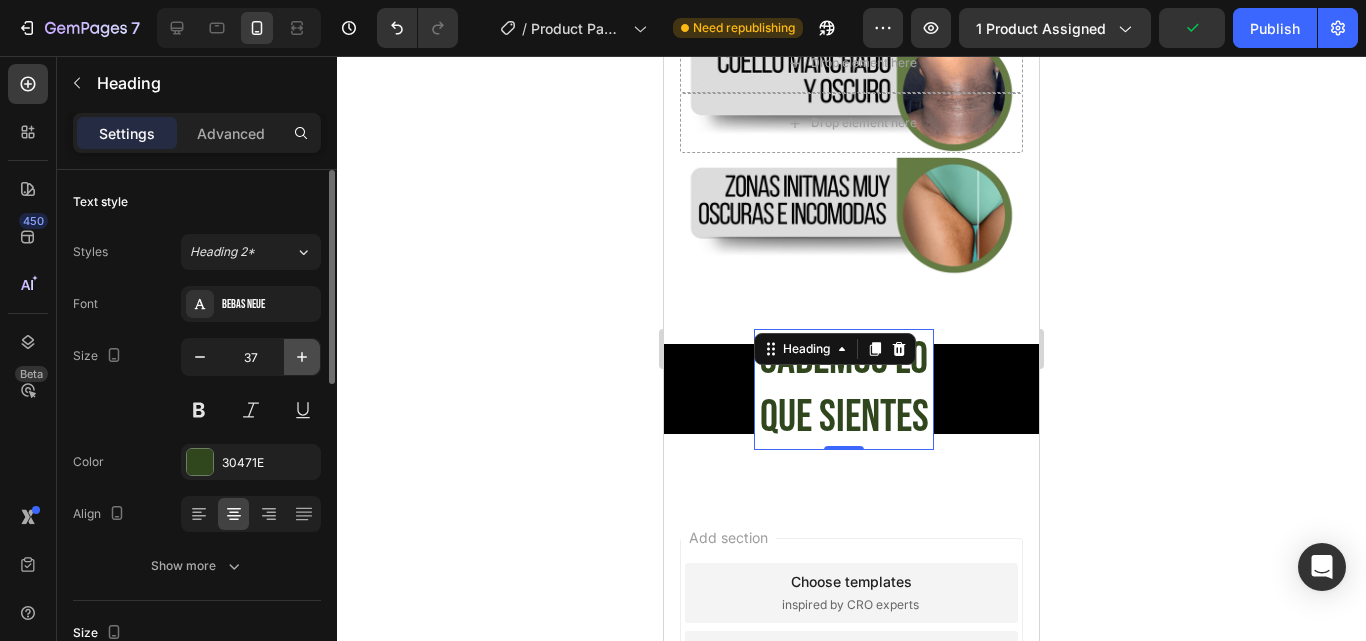 click 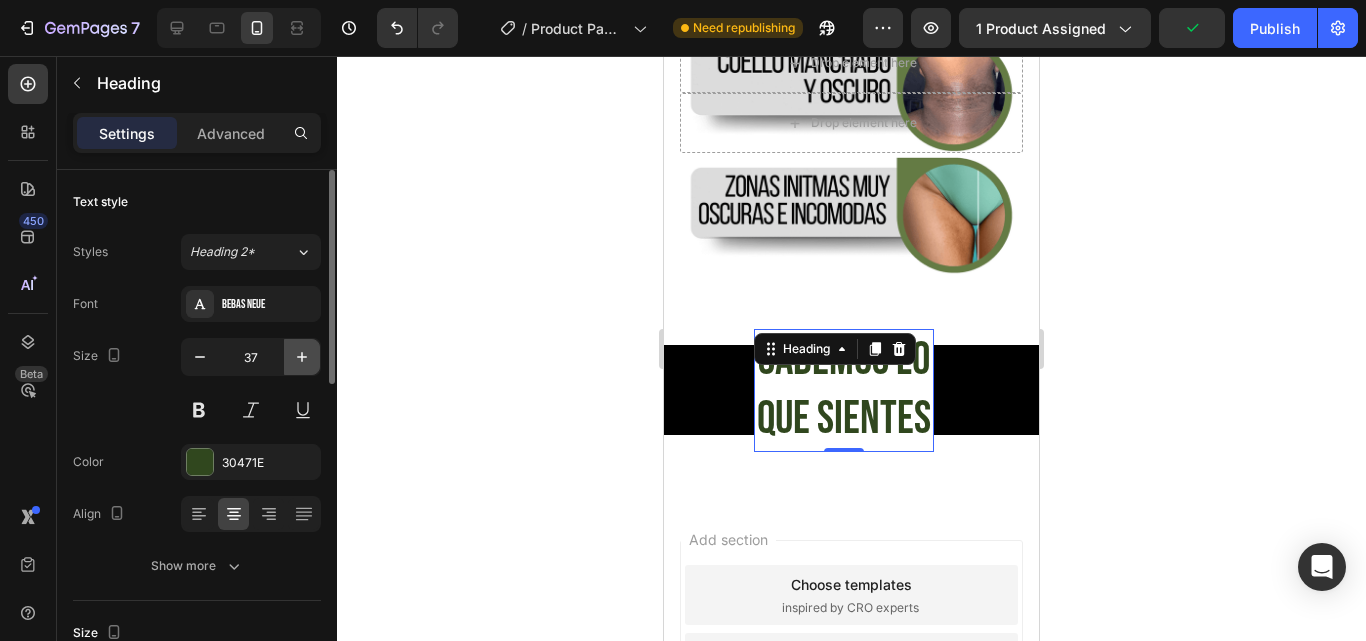 click 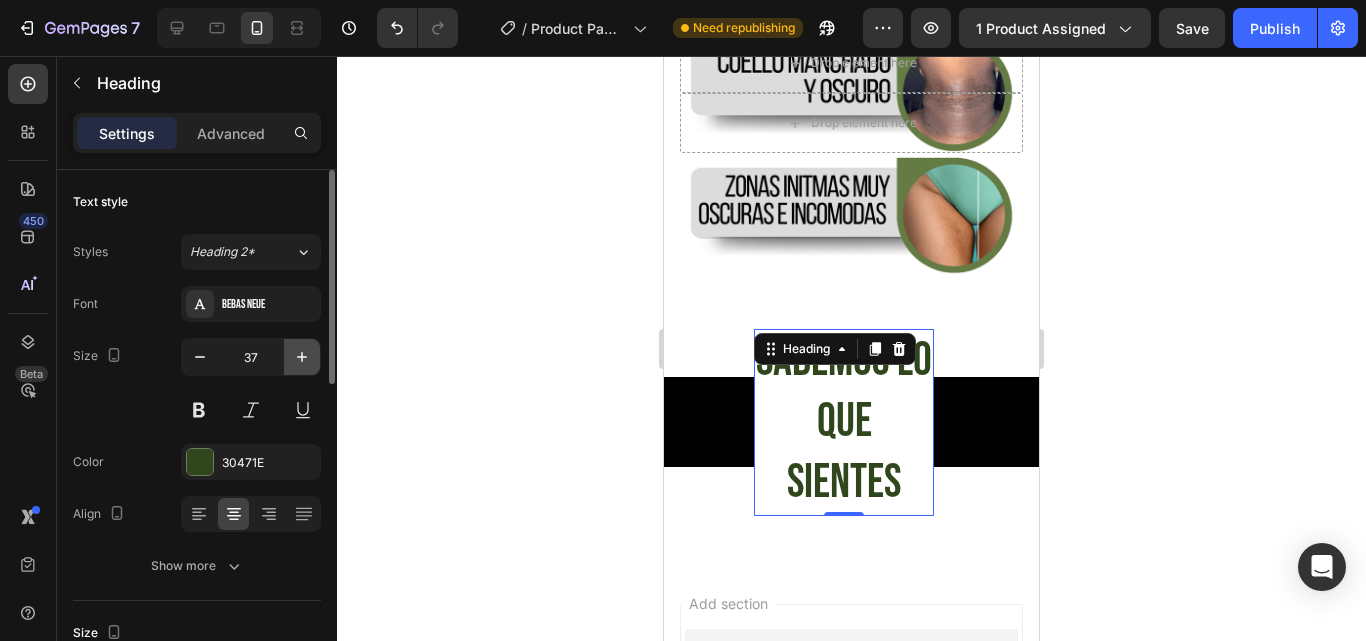 click 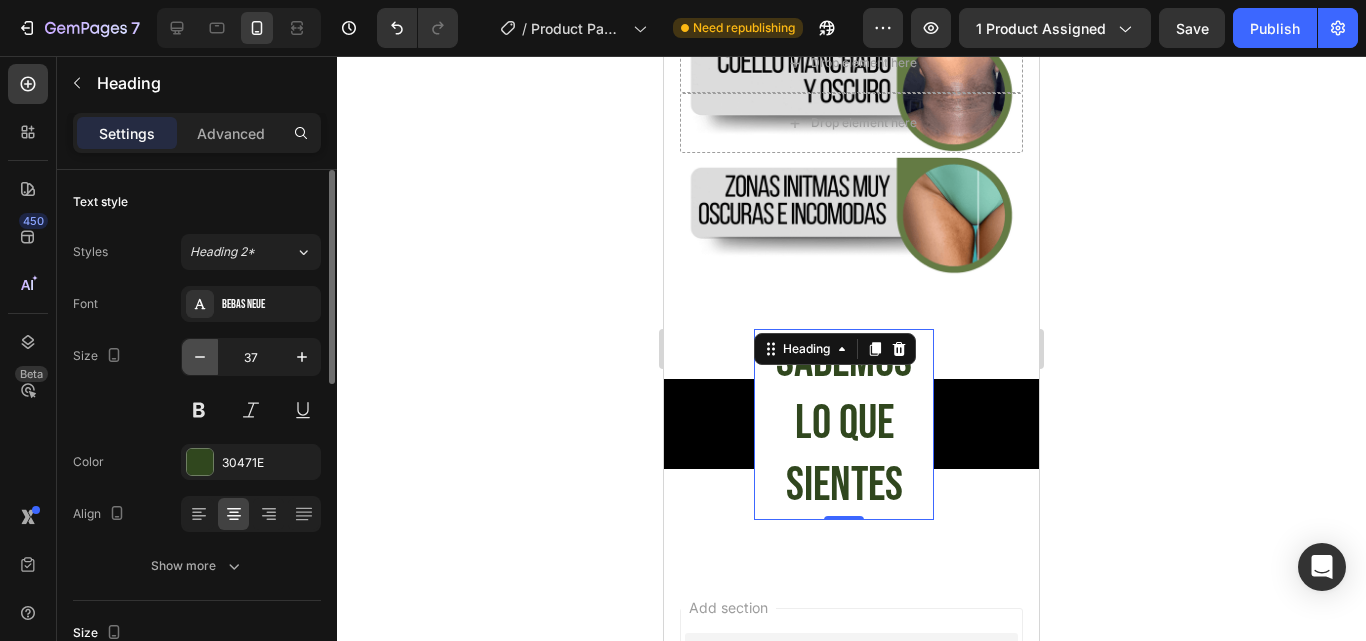 click 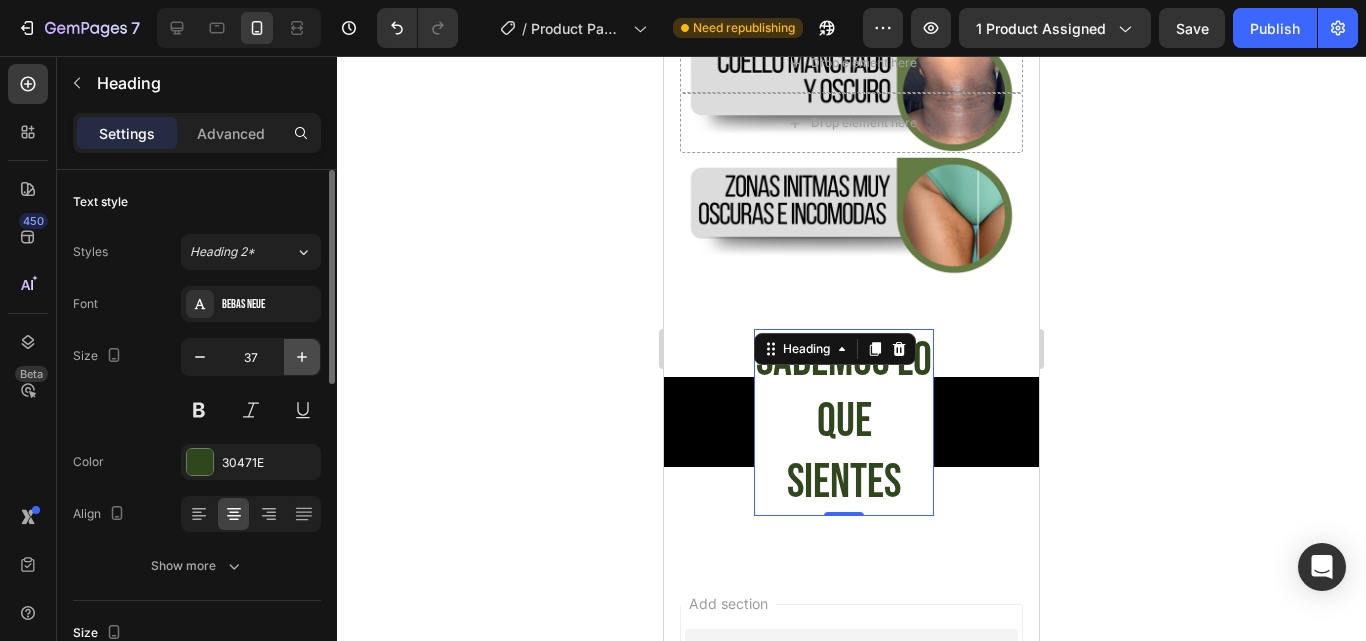 click 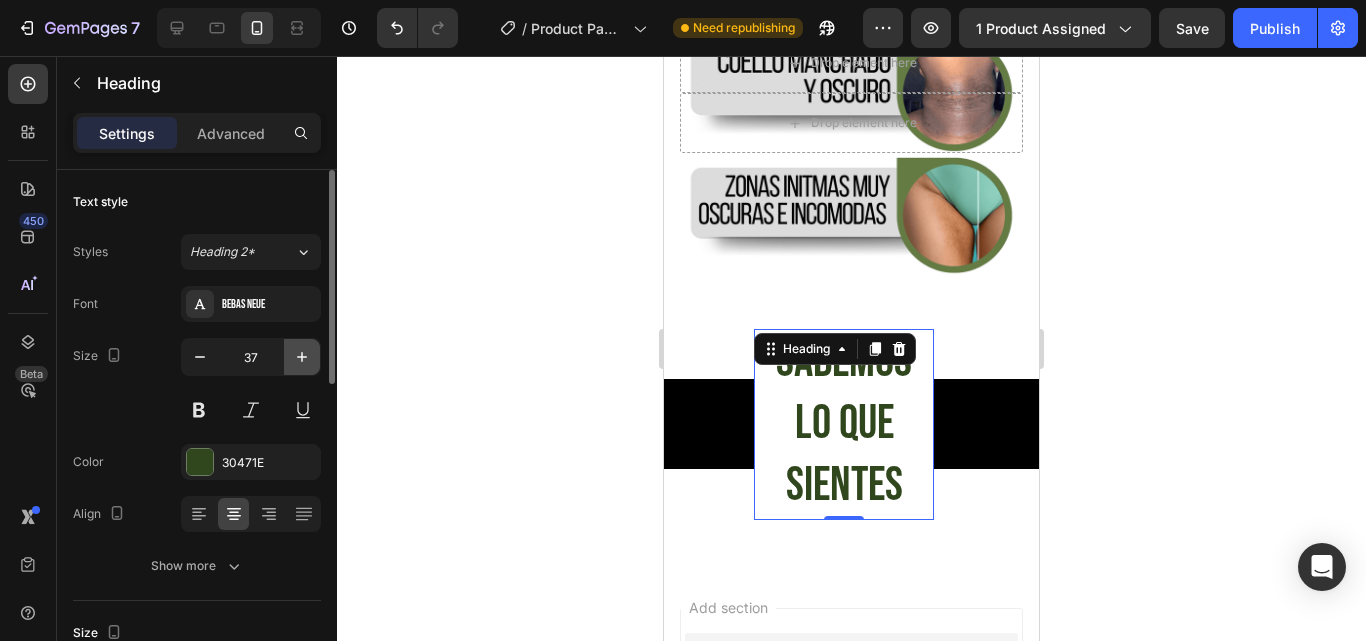 click 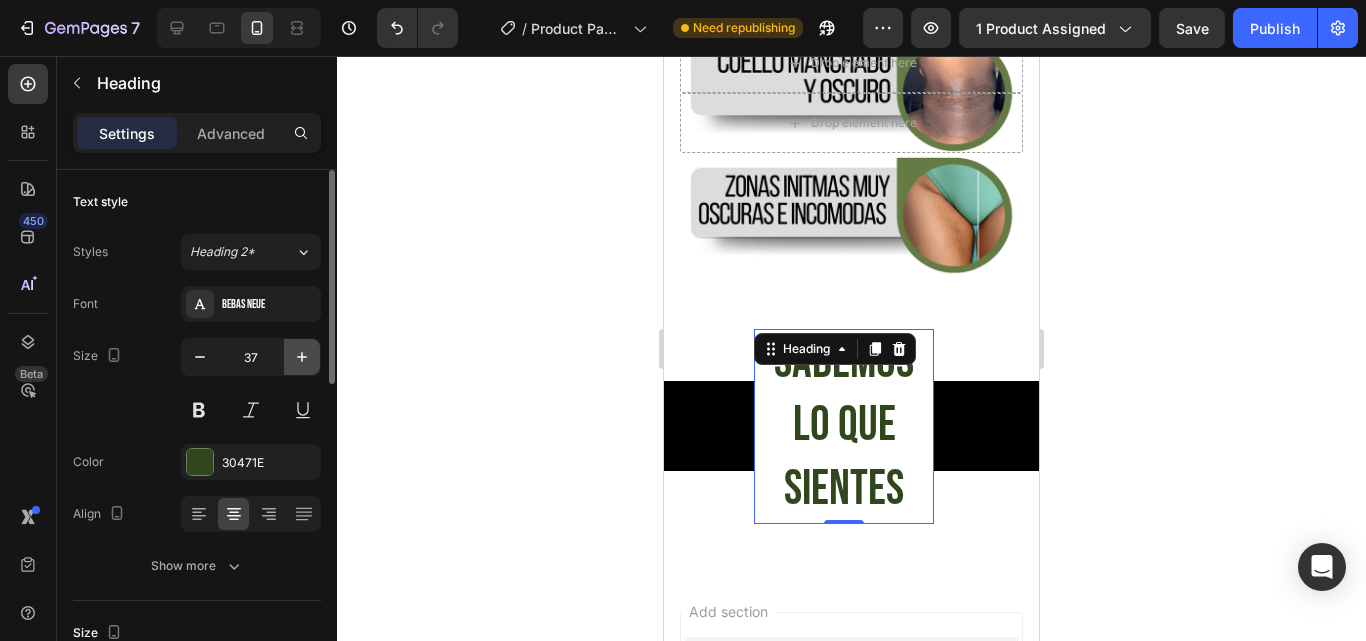 click 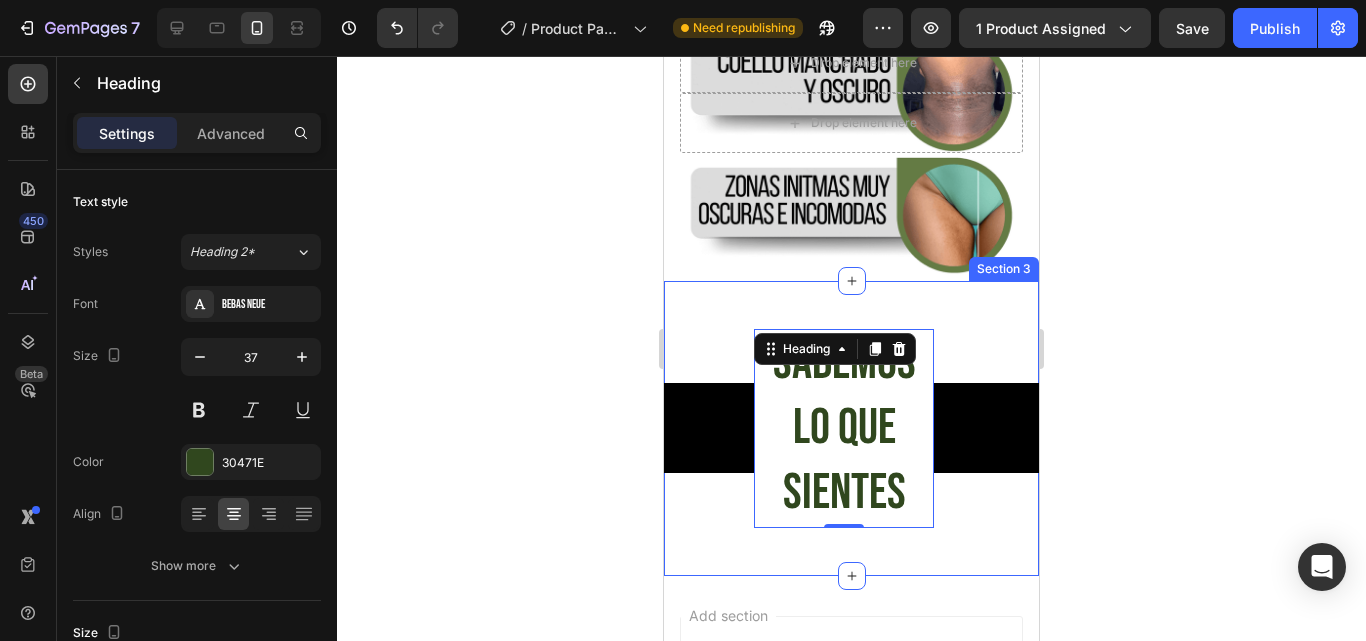 click on "Video Sabemos lo que sientes Heading   0 Video Y COMO LO SIENTES Heading Video Sabemos lo que sientes Heading   0 Video Y COMO LO SIENTES Heading Marquee Section 3" at bounding box center (851, 428) 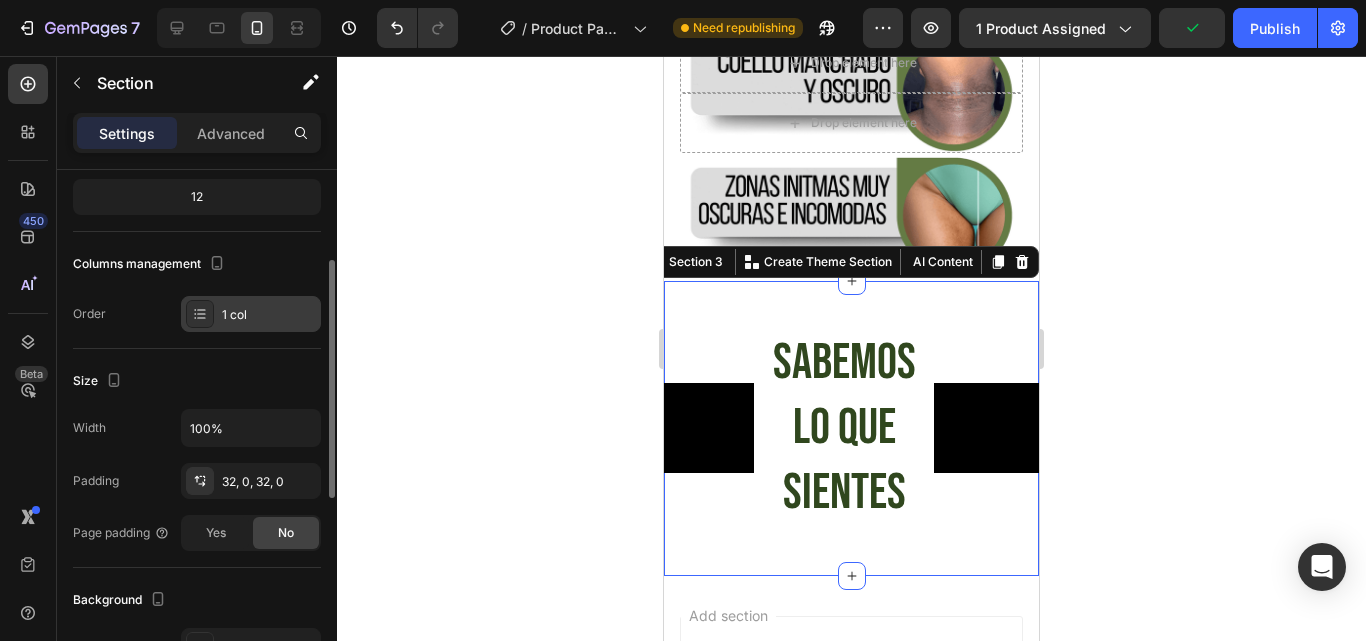 scroll, scrollTop: 0, scrollLeft: 0, axis: both 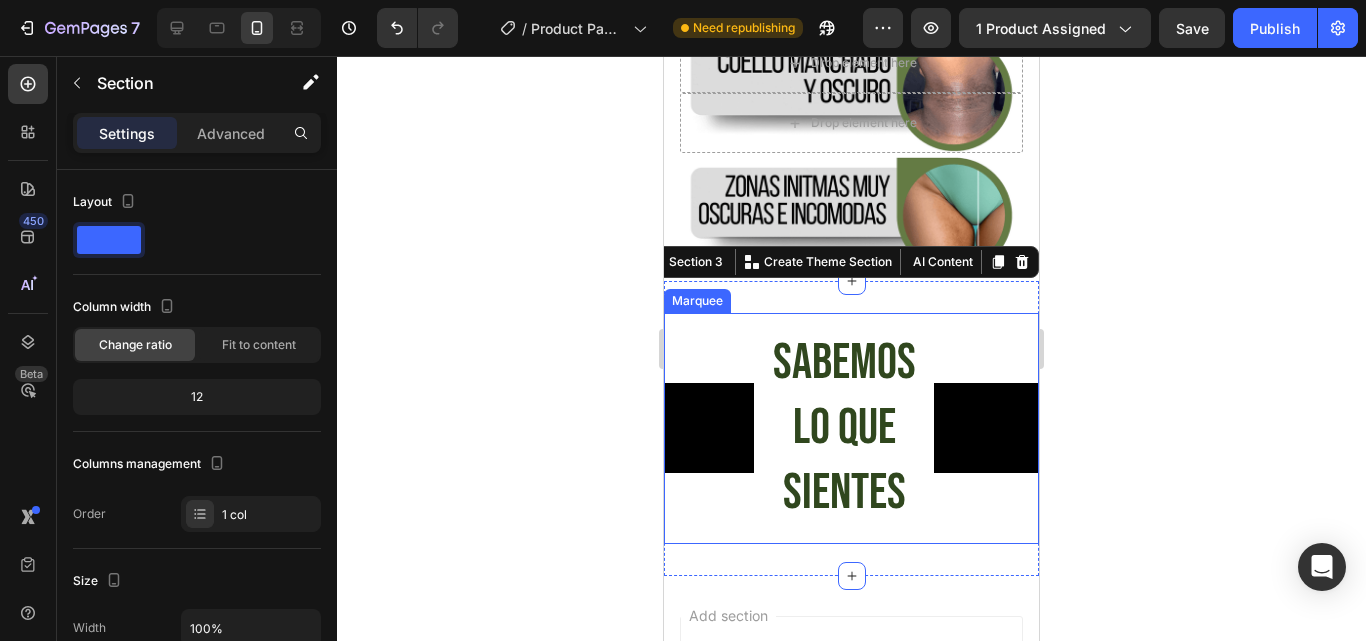 click on "Video Sabemos lo que sientes Heading Video Y COMO LO SIENTES Heading Video Sabemos lo que sientes Heading Video Y COMO LO SIENTES Heading Marquee" at bounding box center [851, 428] 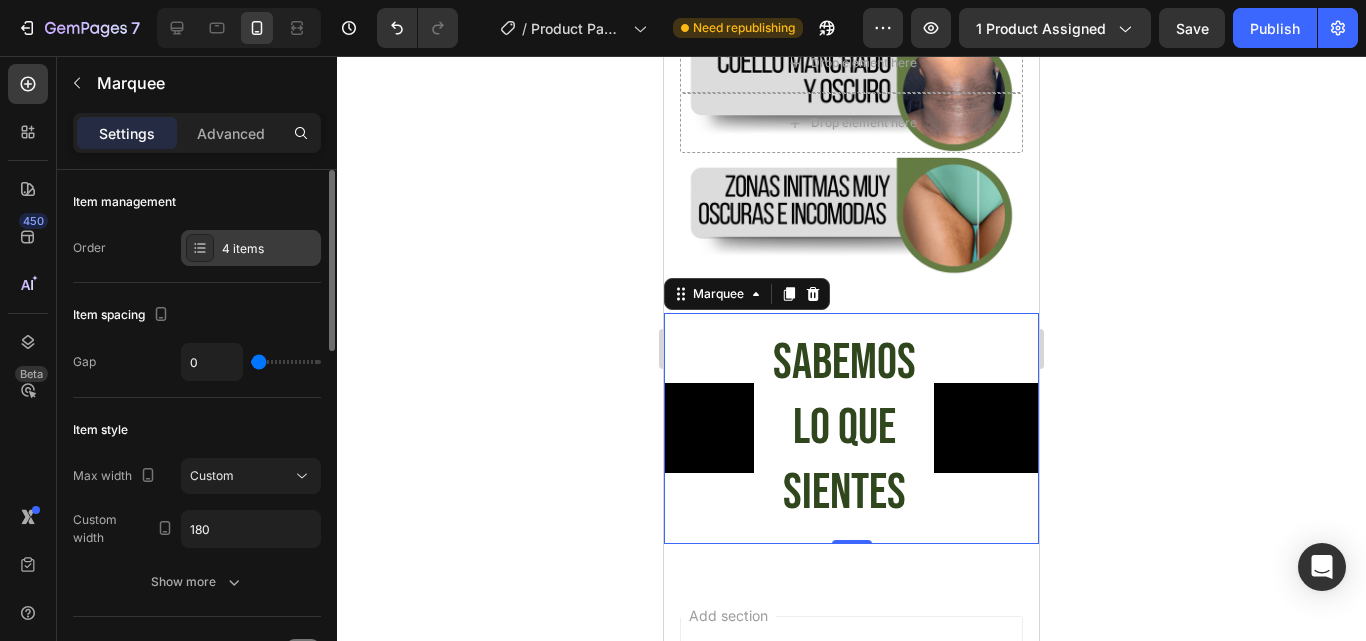 click on "4 items" at bounding box center (269, 249) 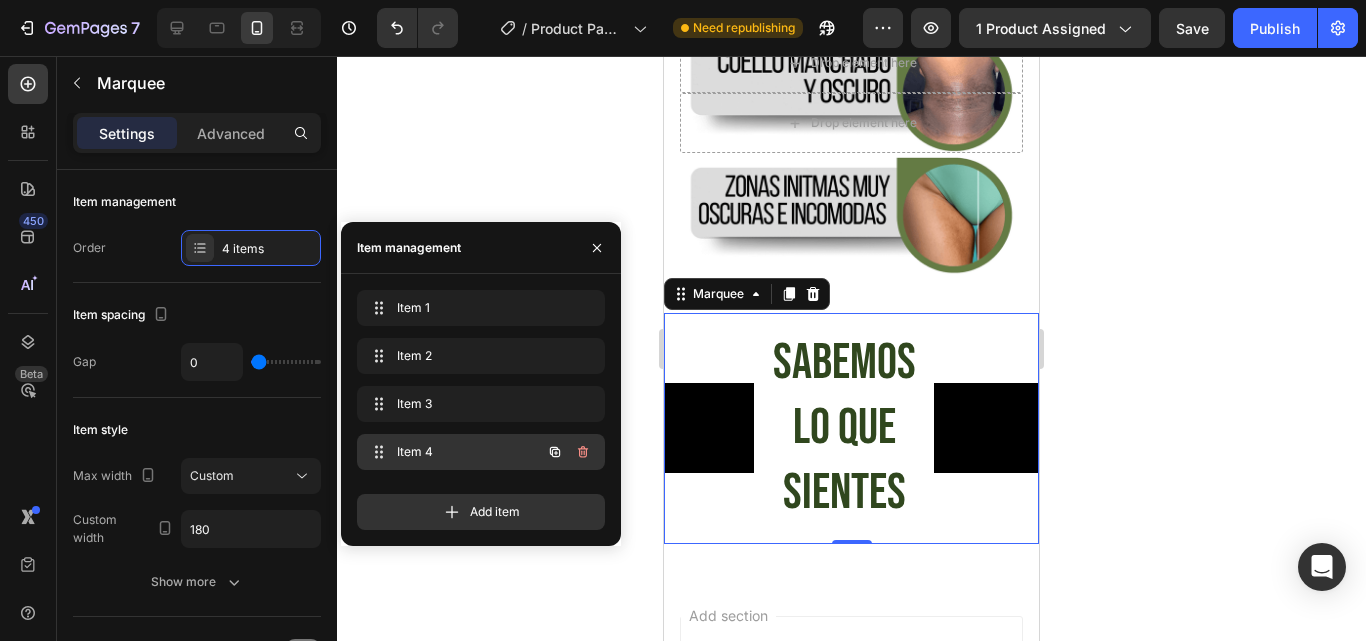 click on "Item 4" at bounding box center (453, 452) 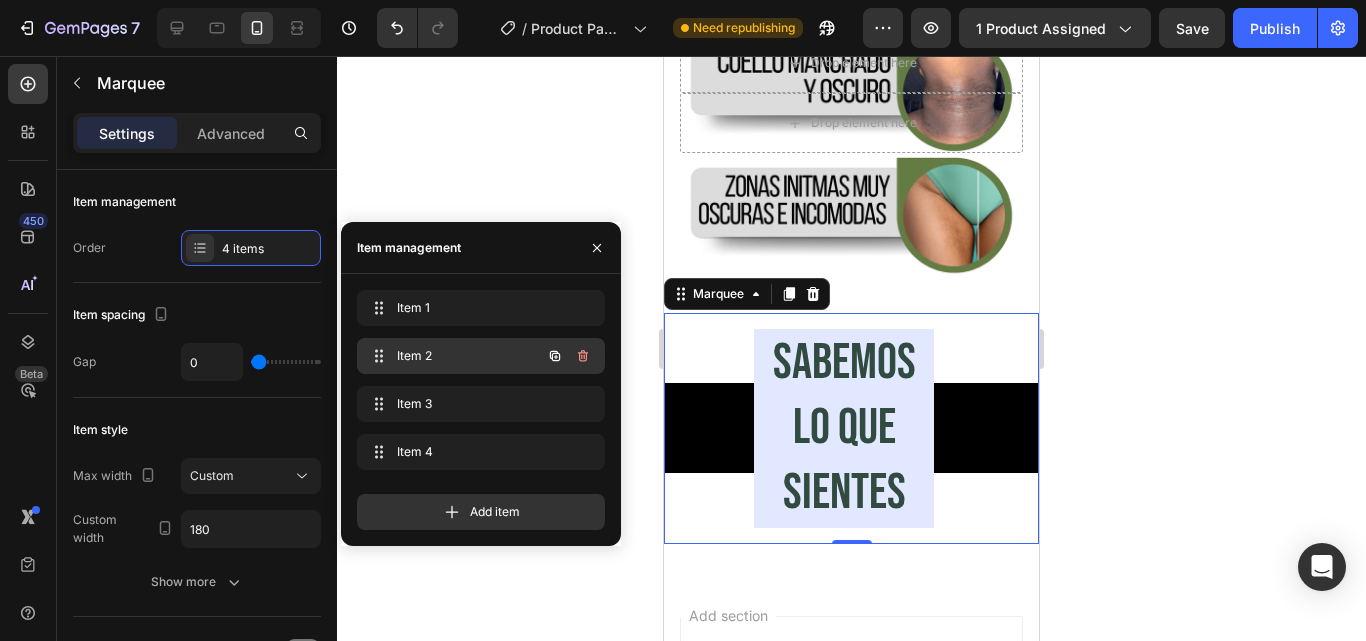 click on "Item 2 Item 2" at bounding box center [481, 356] 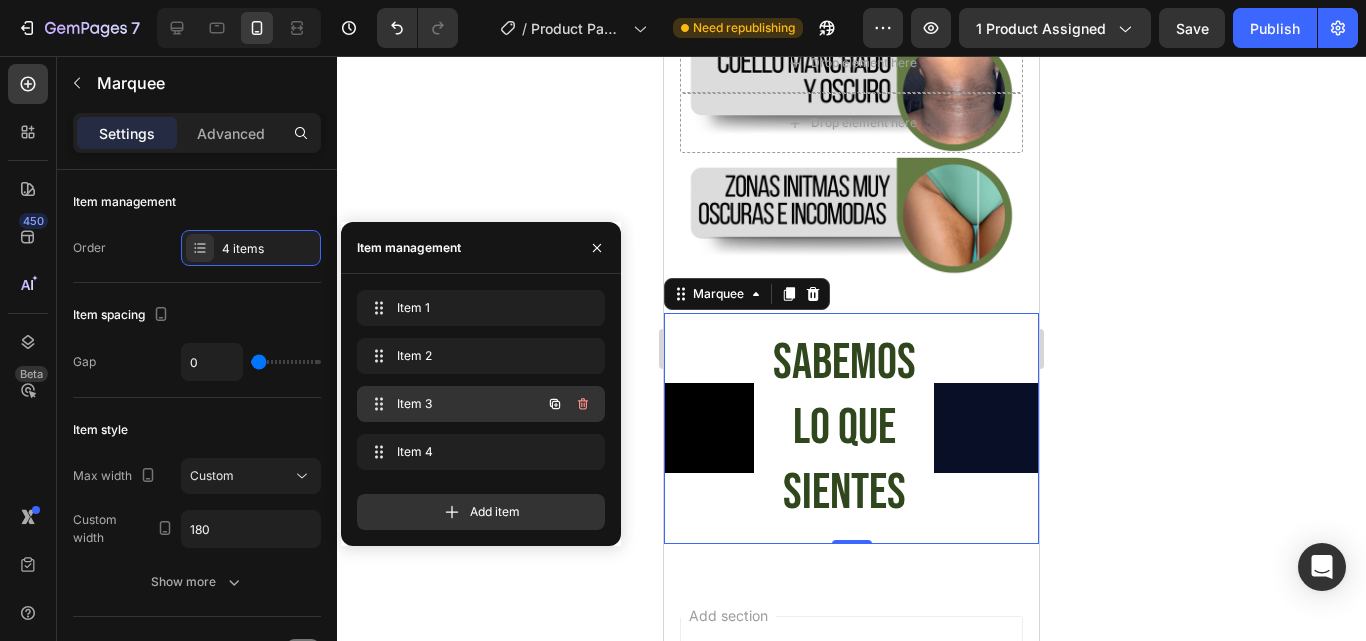 click on "Item 3 Item 3" at bounding box center (453, 404) 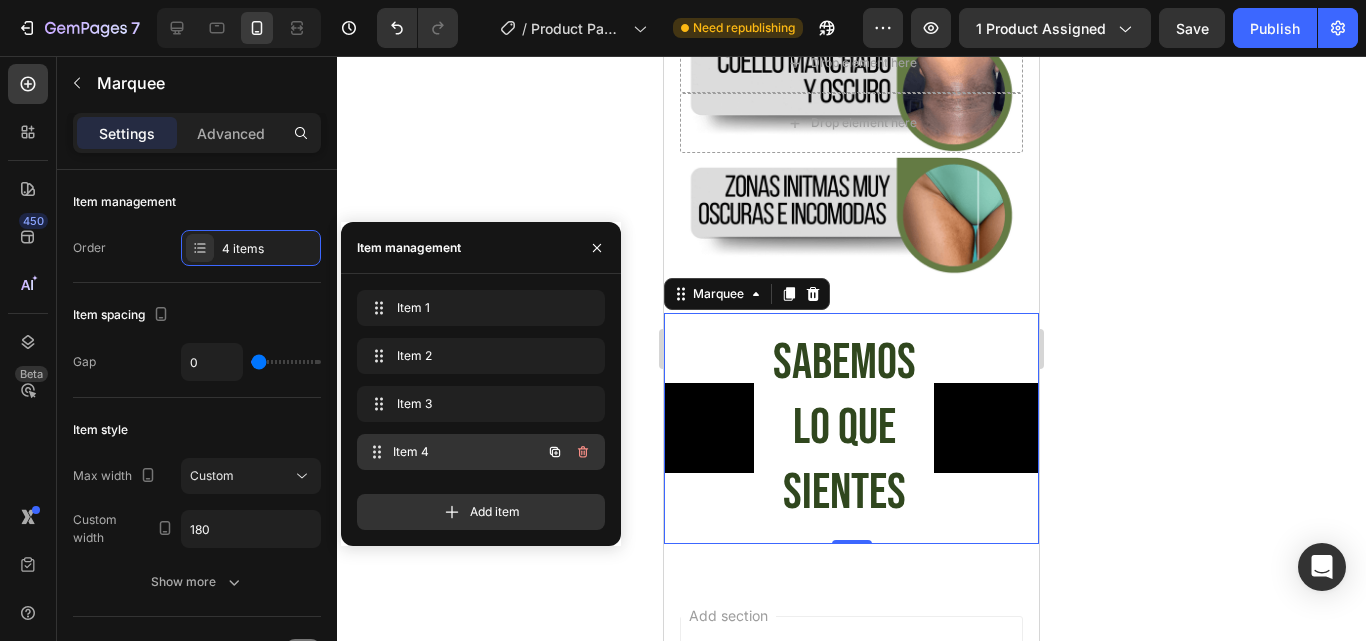click on "Item 4 Item 4" at bounding box center (481, 452) 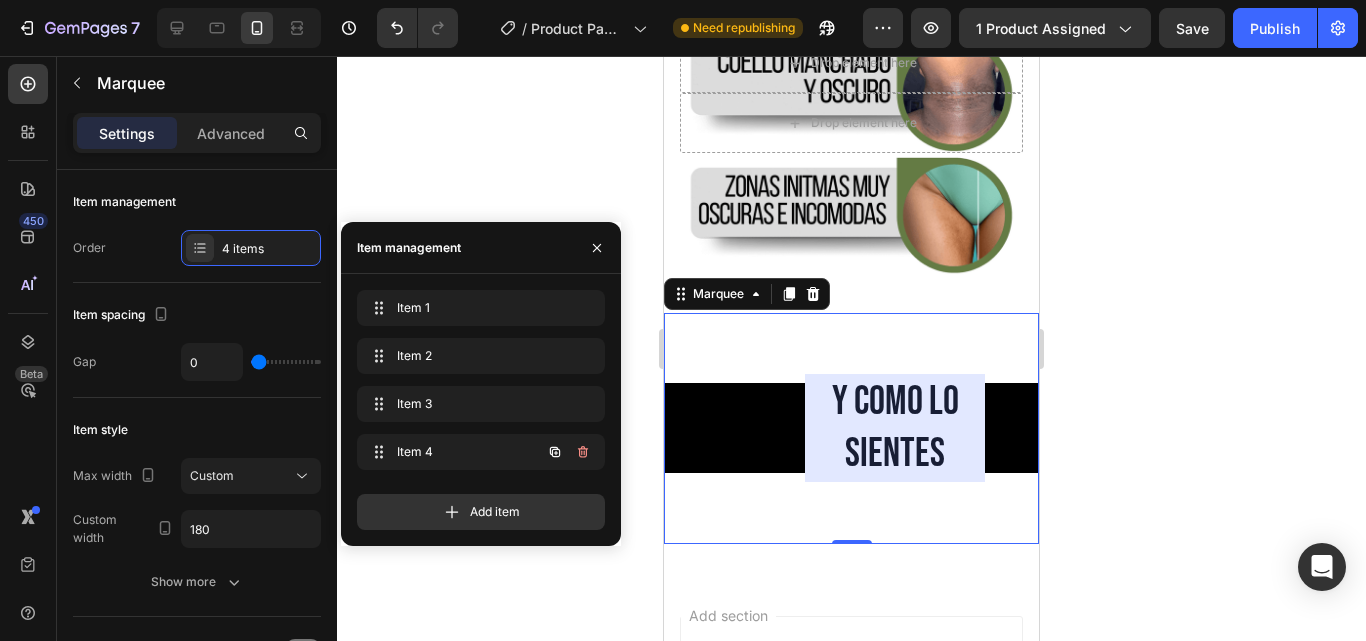 scroll, scrollTop: 0, scrollLeft: 451, axis: horizontal 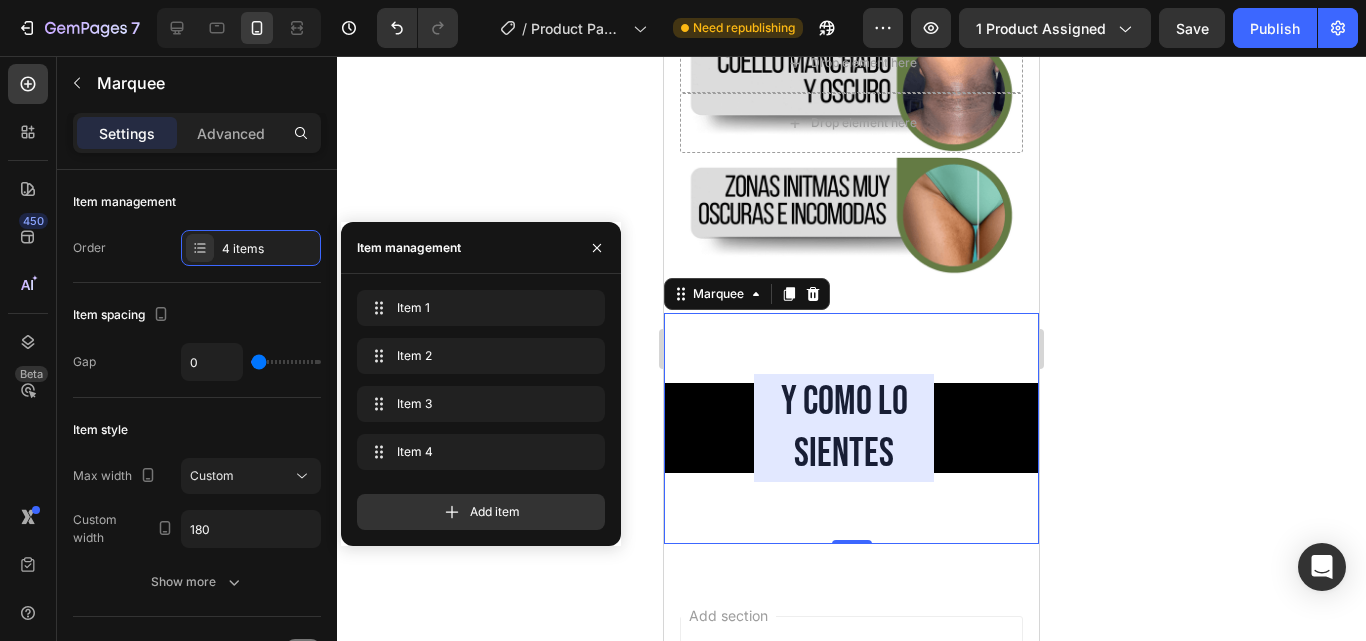 click at bounding box center (844, 428) 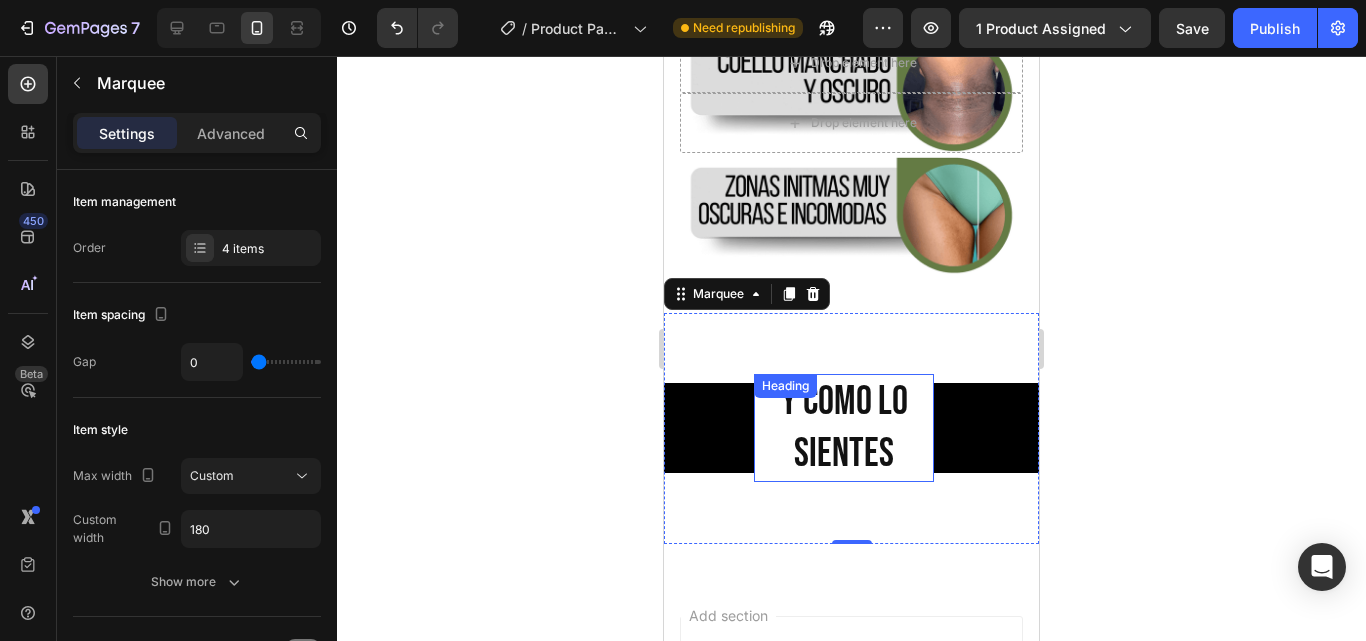 click on "Y COMO LO SIENTES" at bounding box center [844, 428] 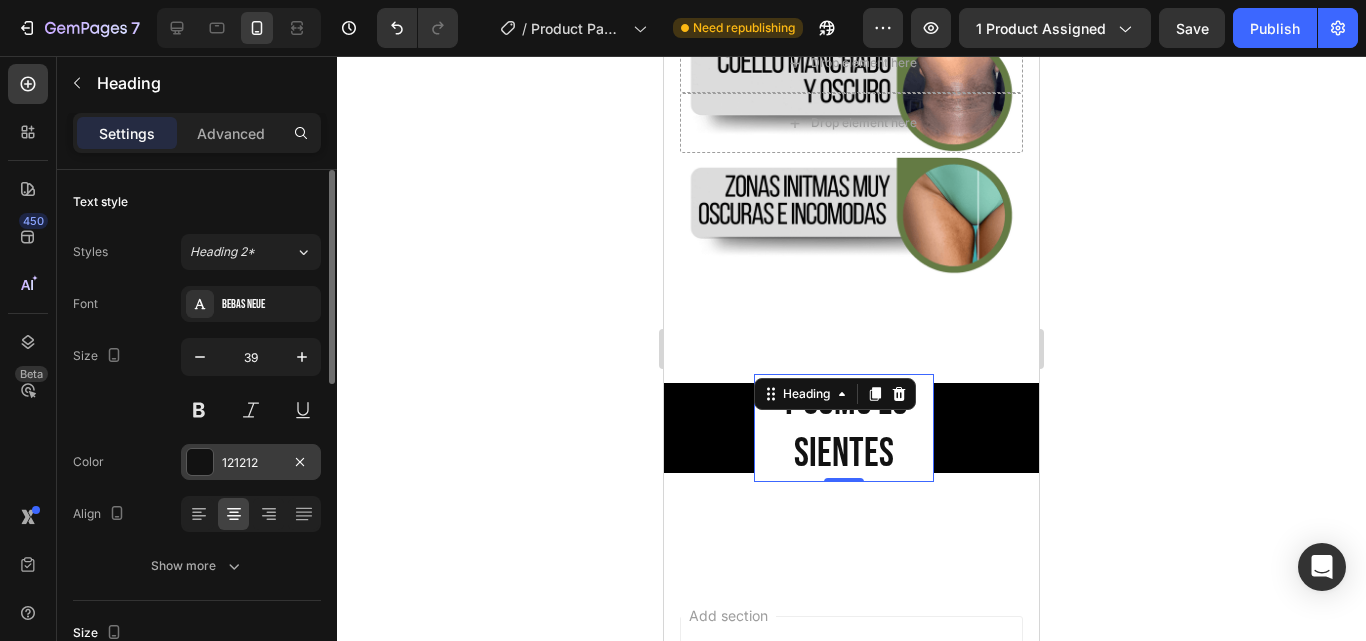 click at bounding box center [200, 462] 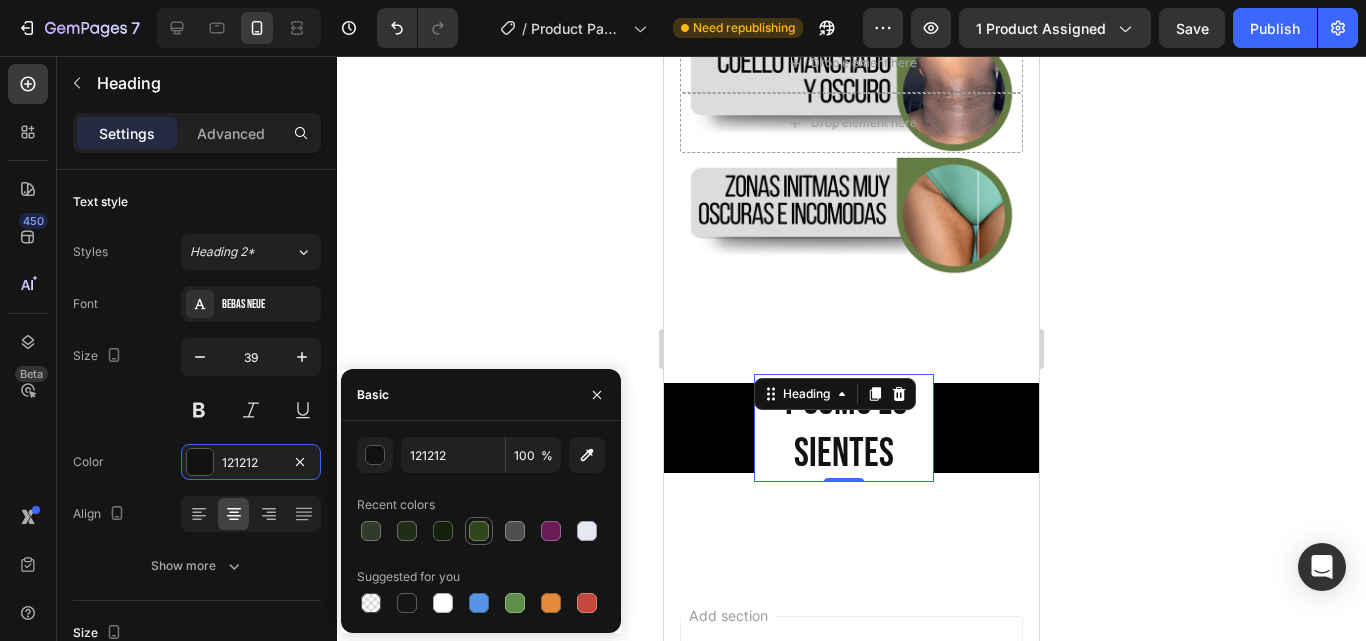 click at bounding box center (479, 531) 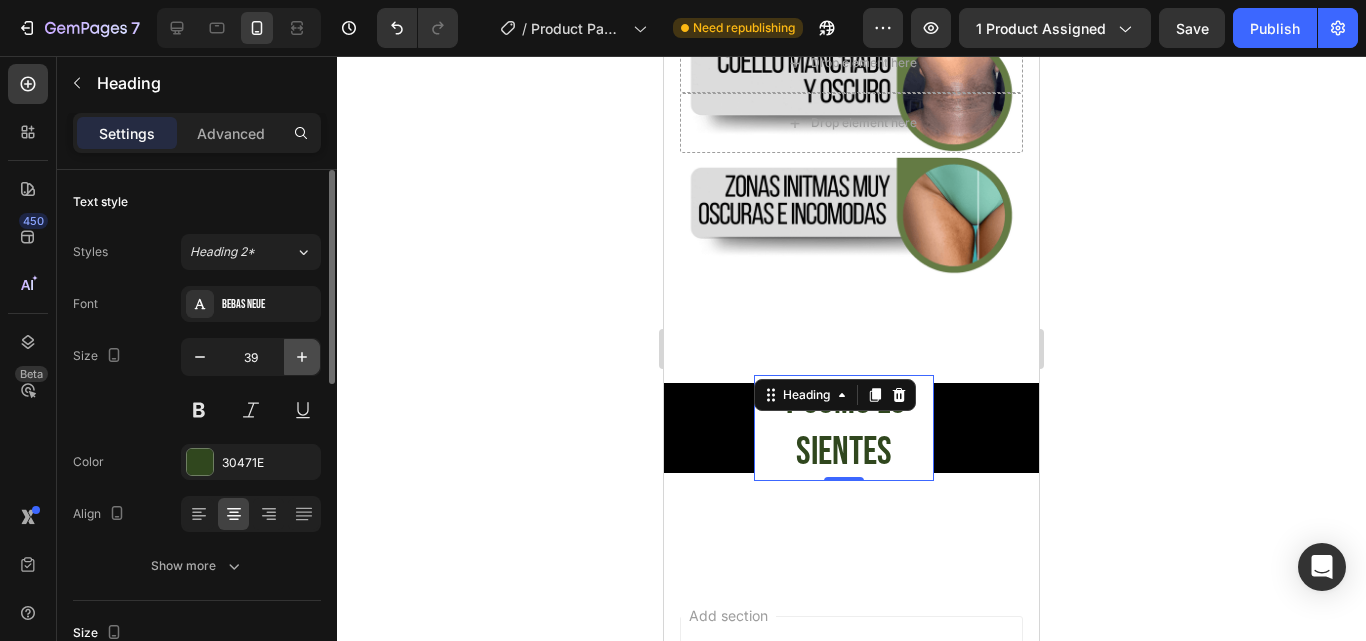 click at bounding box center [302, 357] 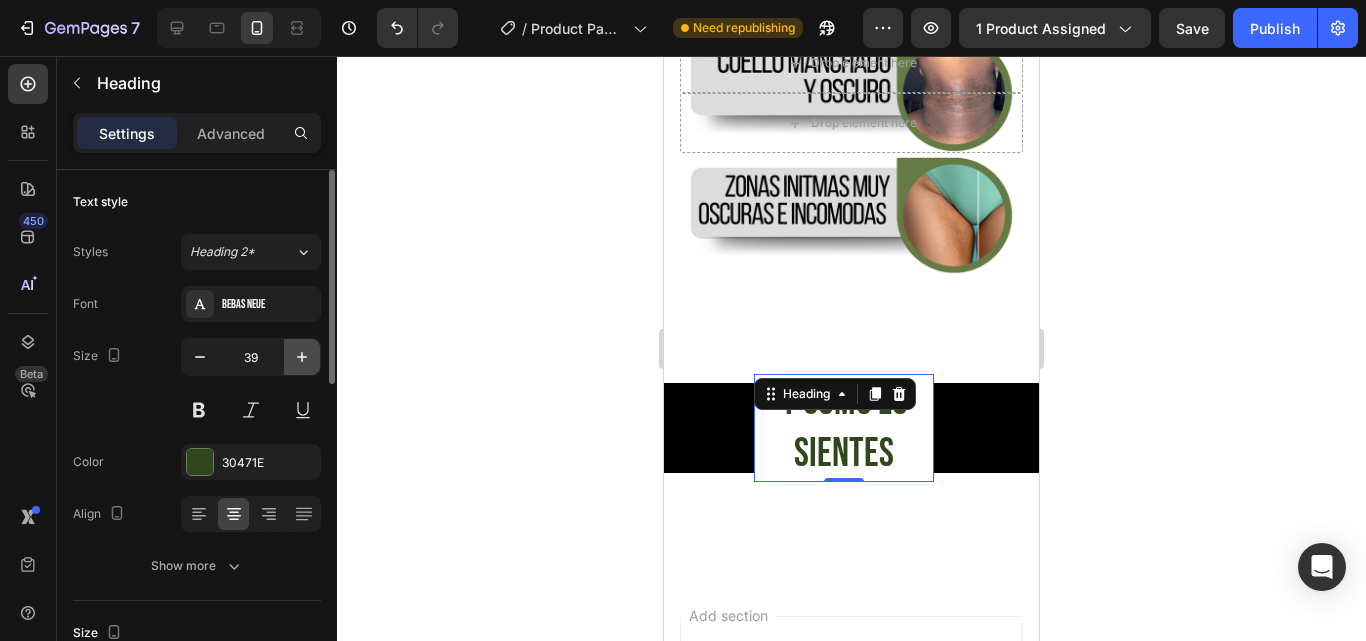 click at bounding box center (302, 357) 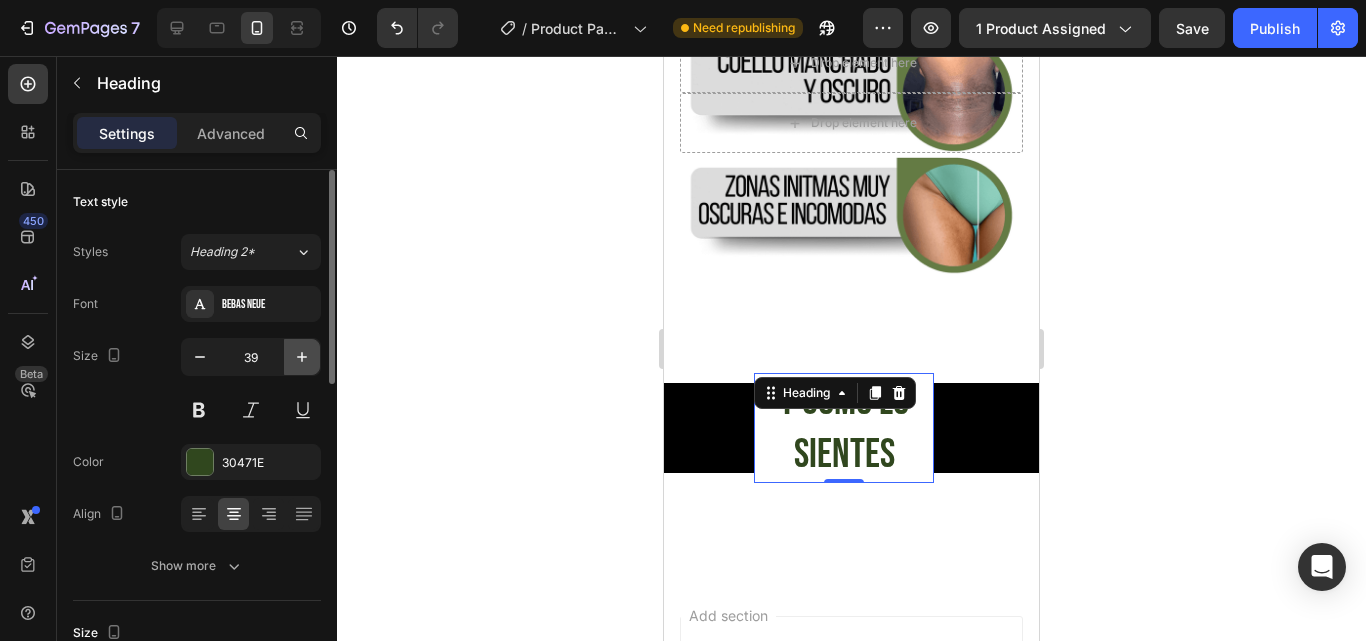 click at bounding box center (302, 357) 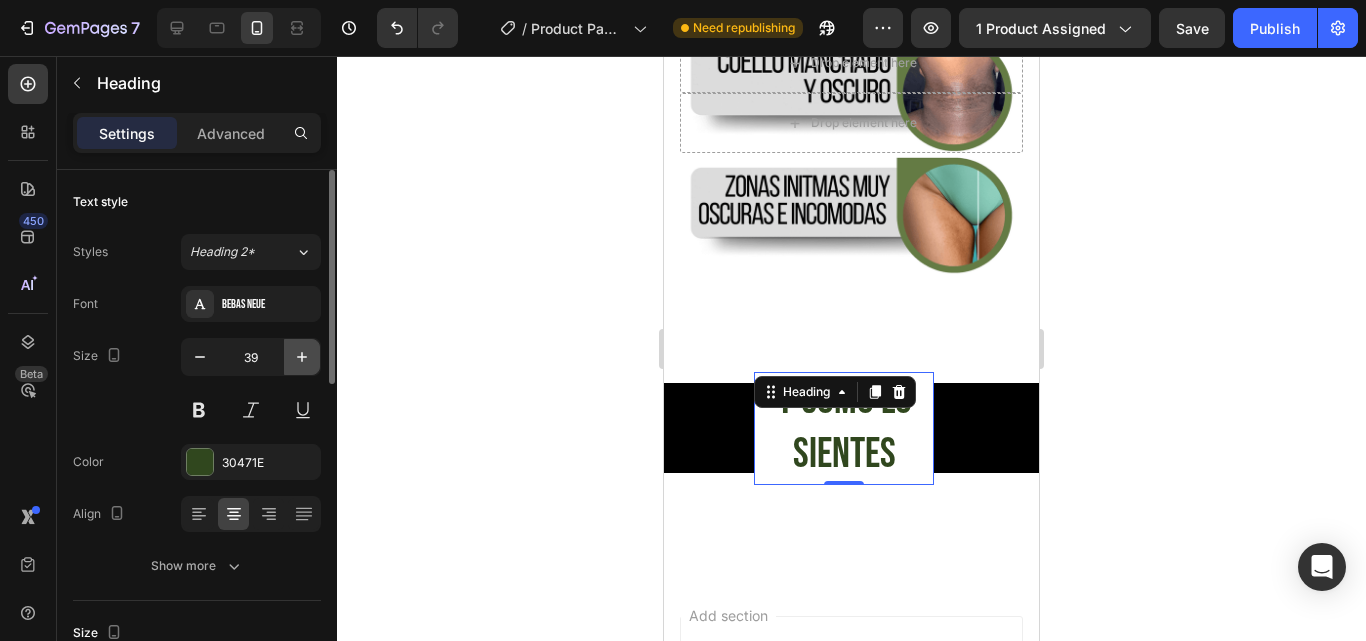 click at bounding box center [302, 357] 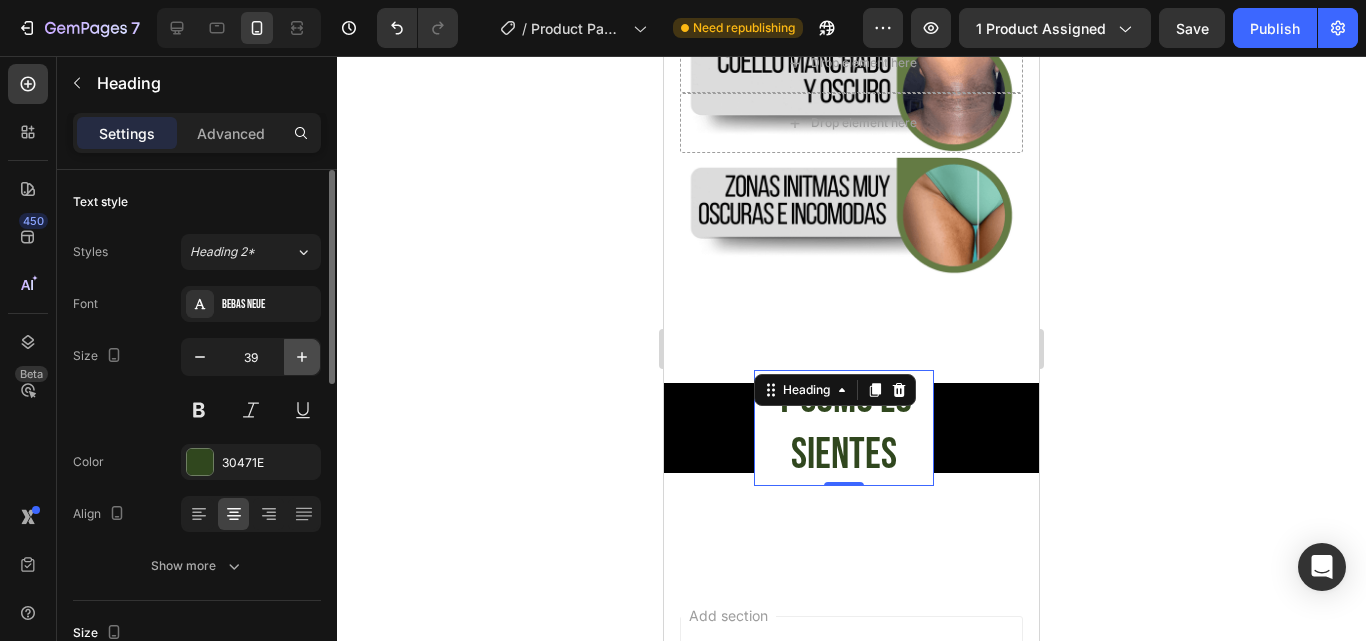 click at bounding box center (302, 357) 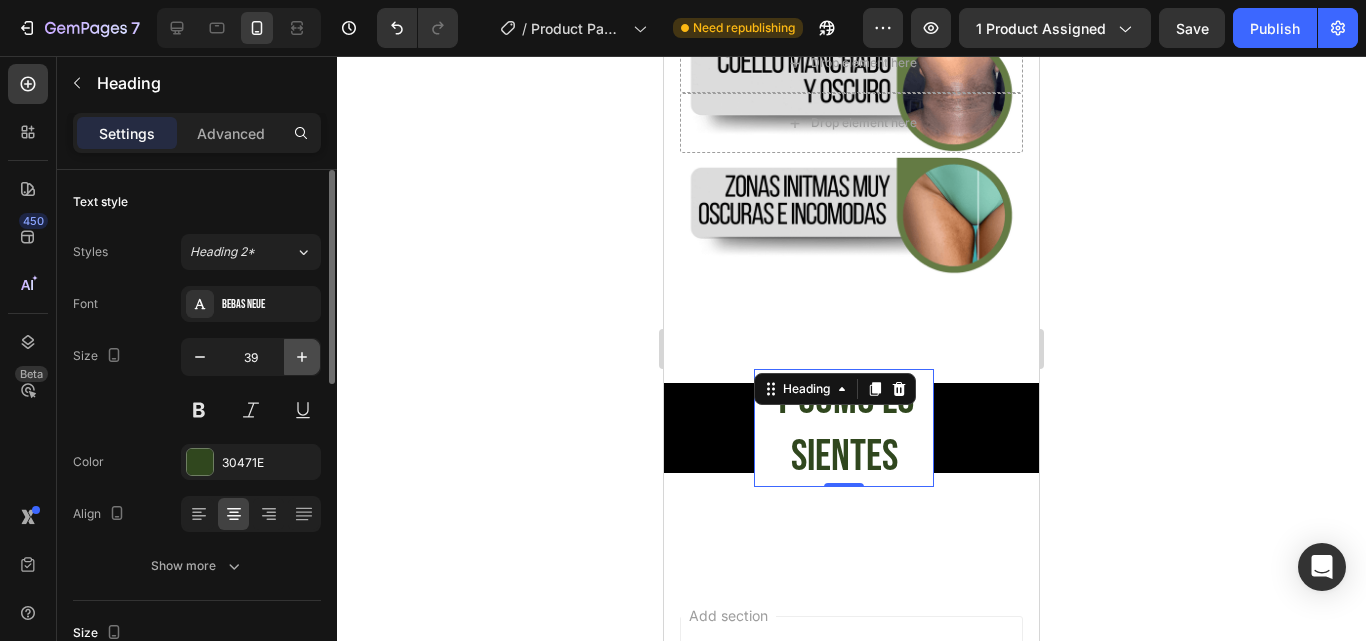 click at bounding box center (302, 357) 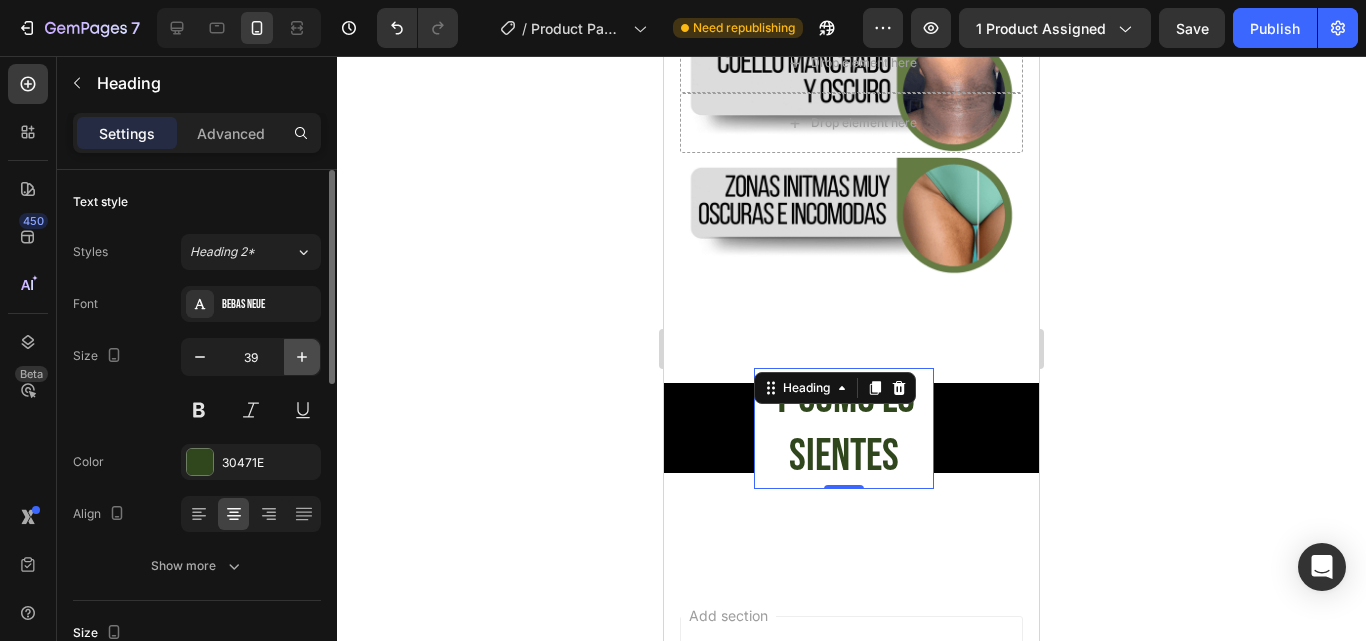 click at bounding box center [302, 357] 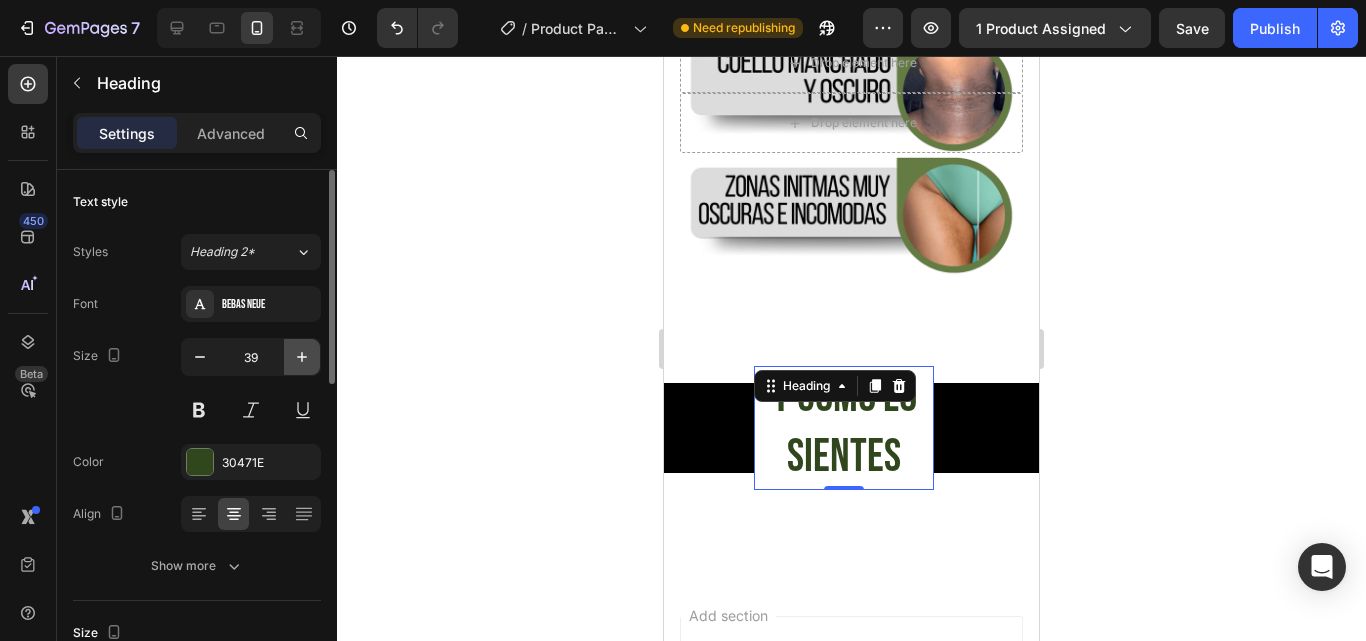 click at bounding box center (302, 357) 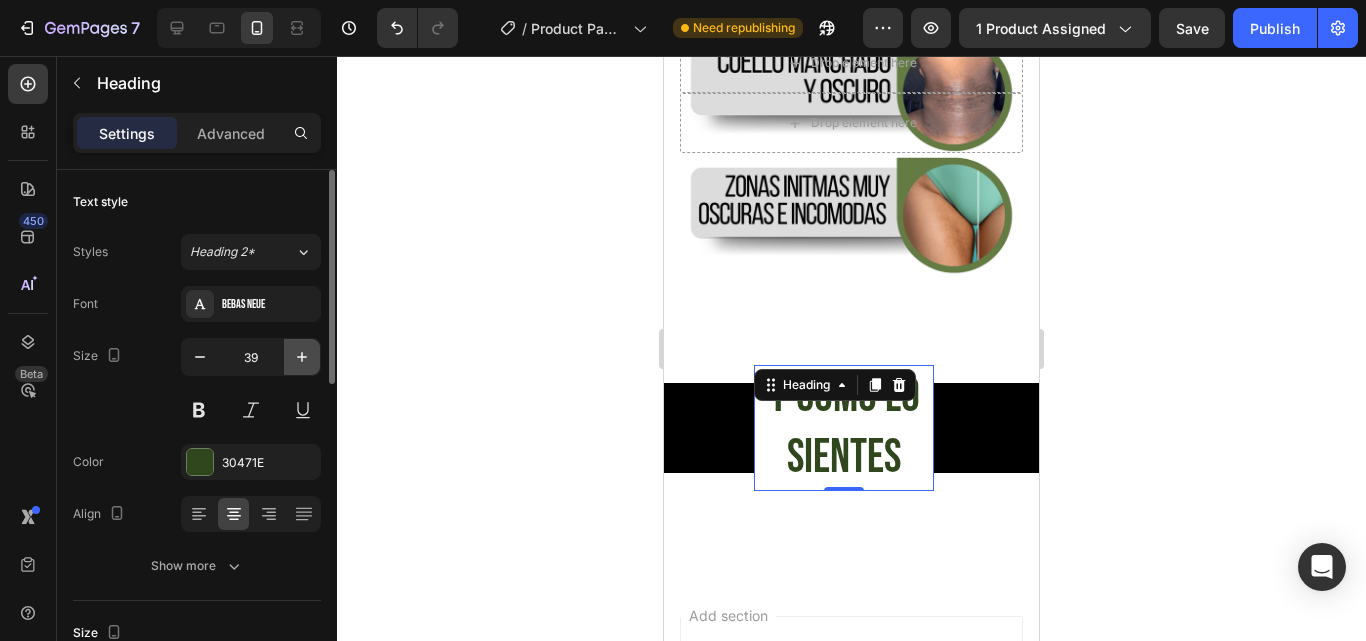 click at bounding box center (302, 357) 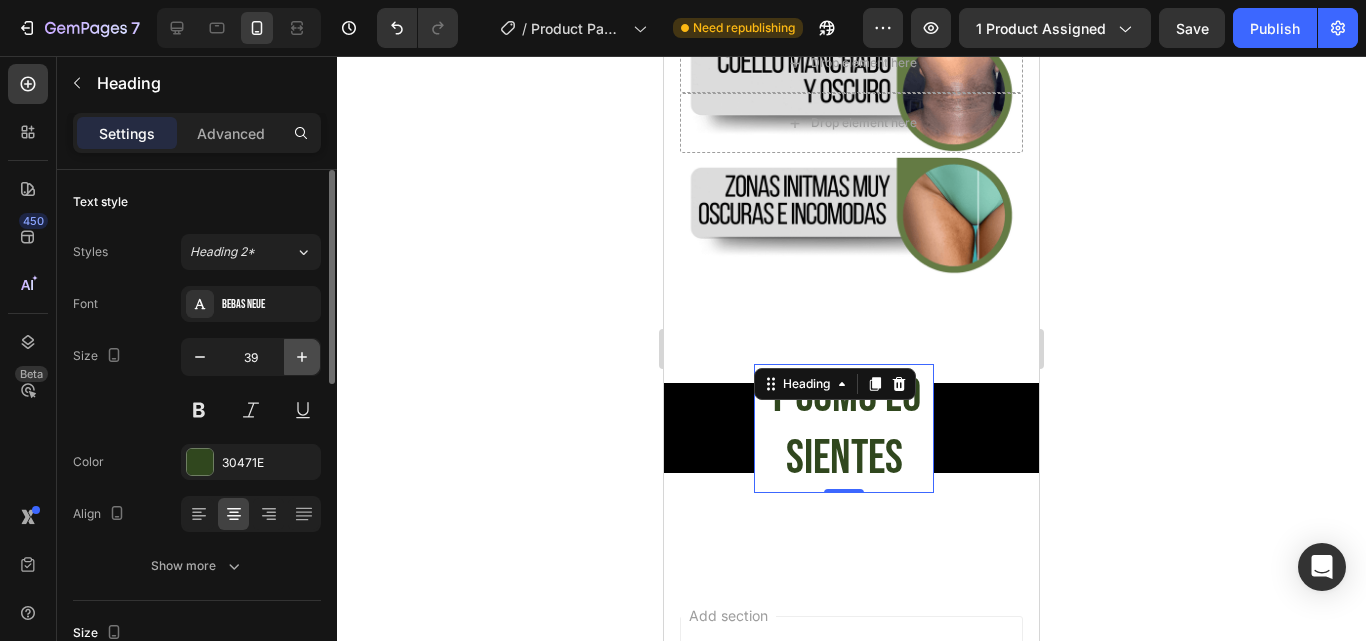 click at bounding box center (302, 357) 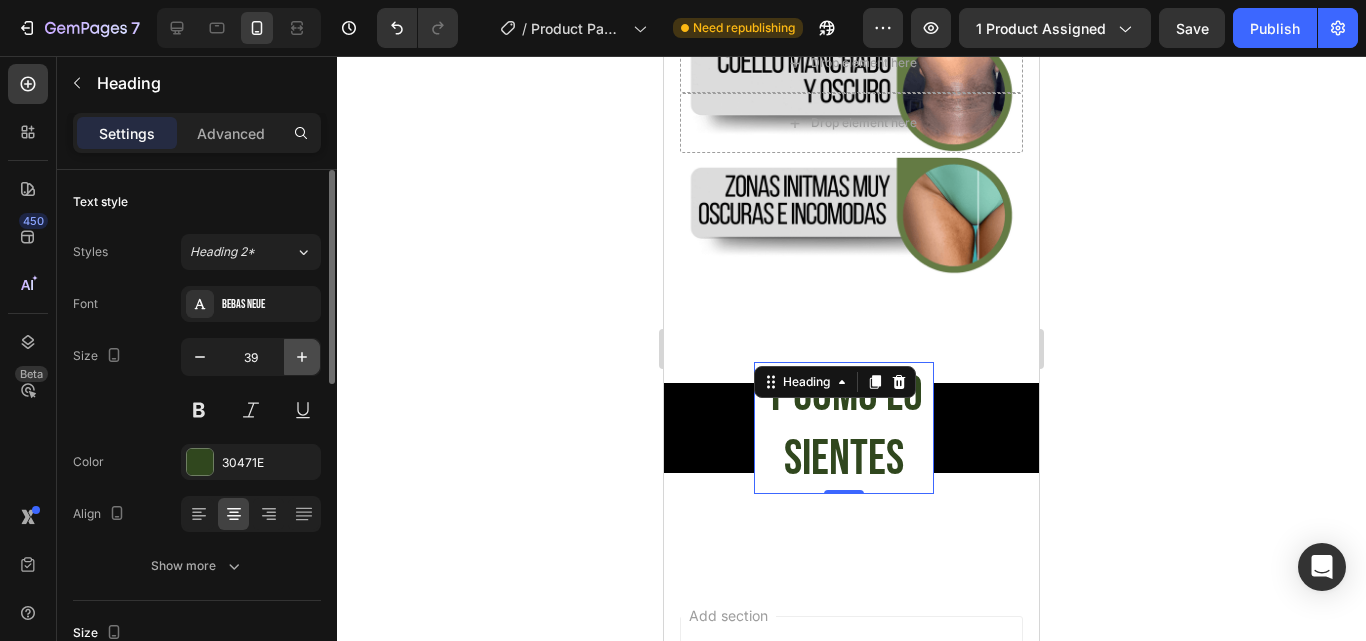 click at bounding box center (302, 357) 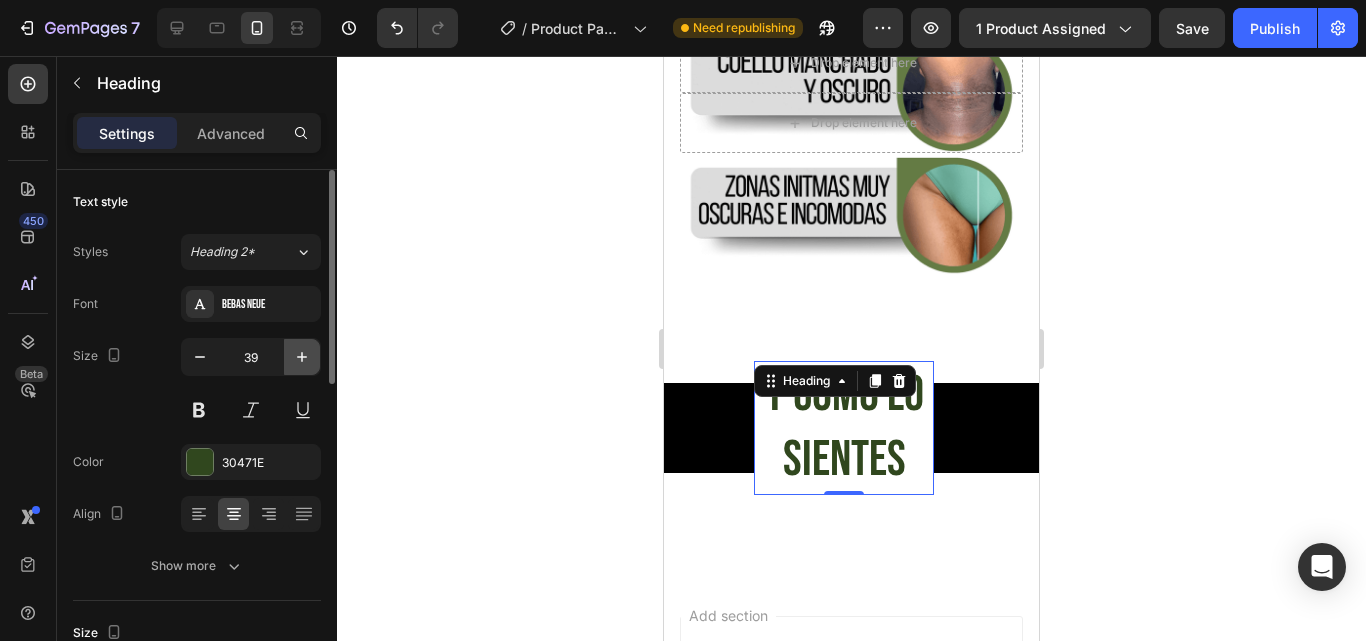 click at bounding box center (302, 357) 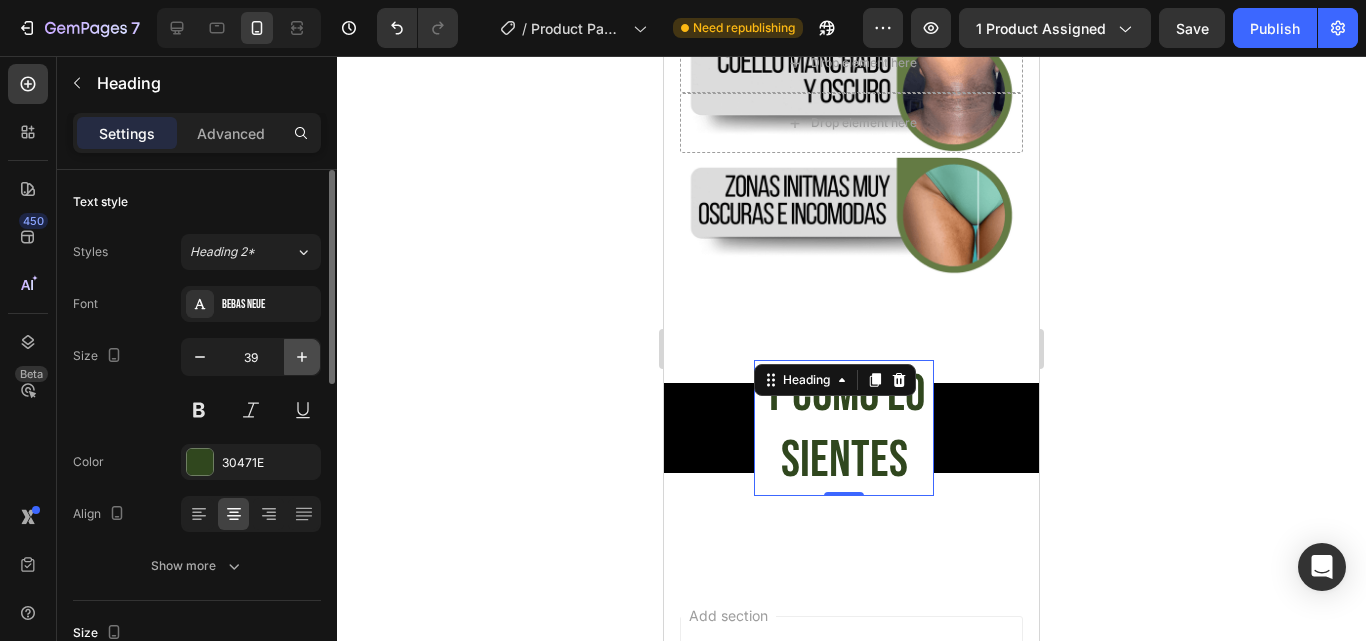 click at bounding box center (302, 357) 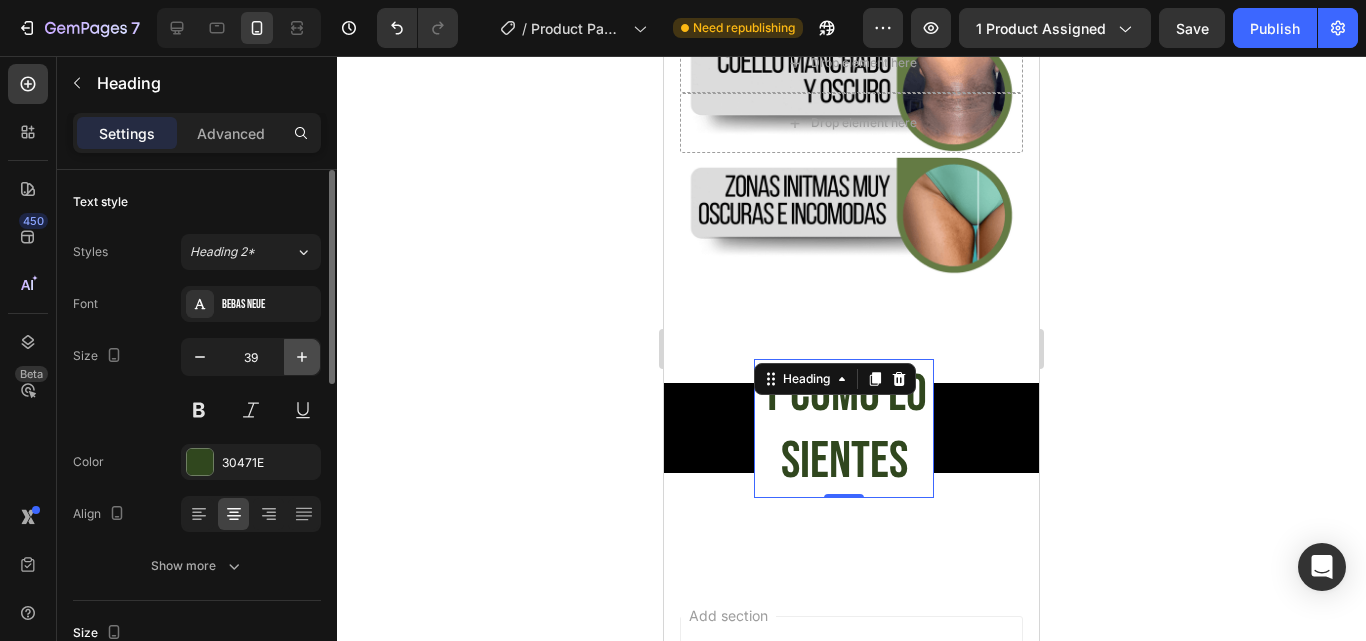 click at bounding box center [302, 357] 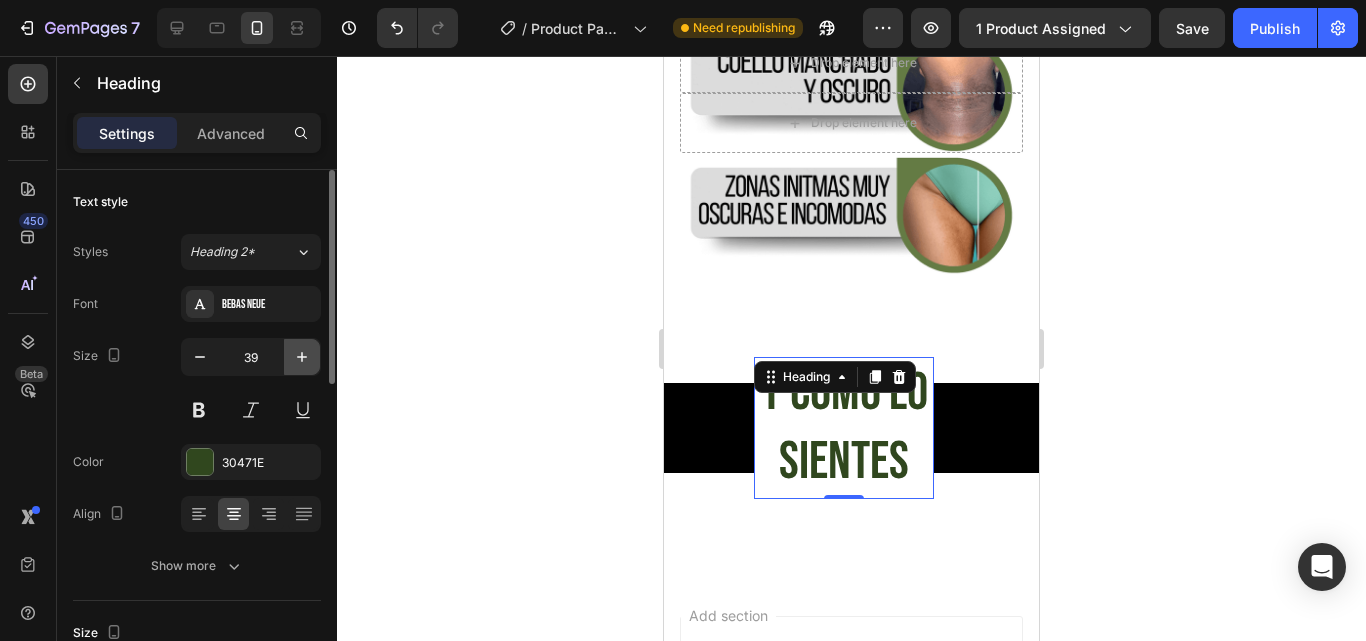click at bounding box center [302, 357] 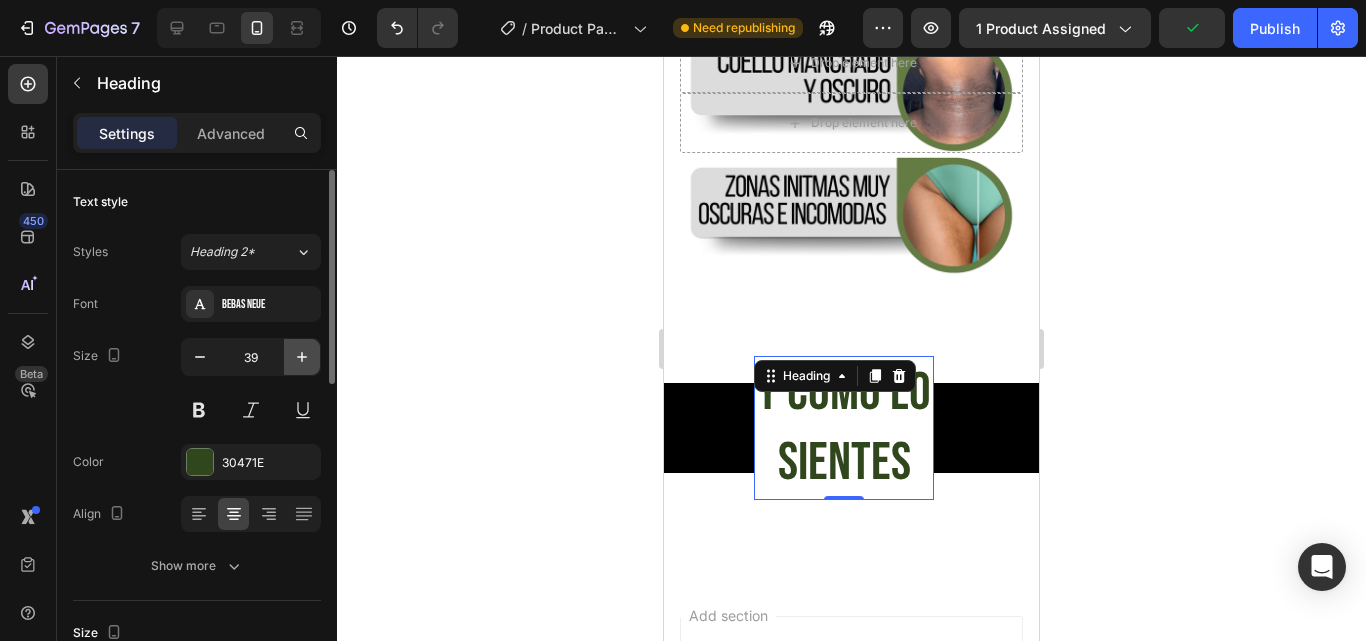 click at bounding box center (302, 357) 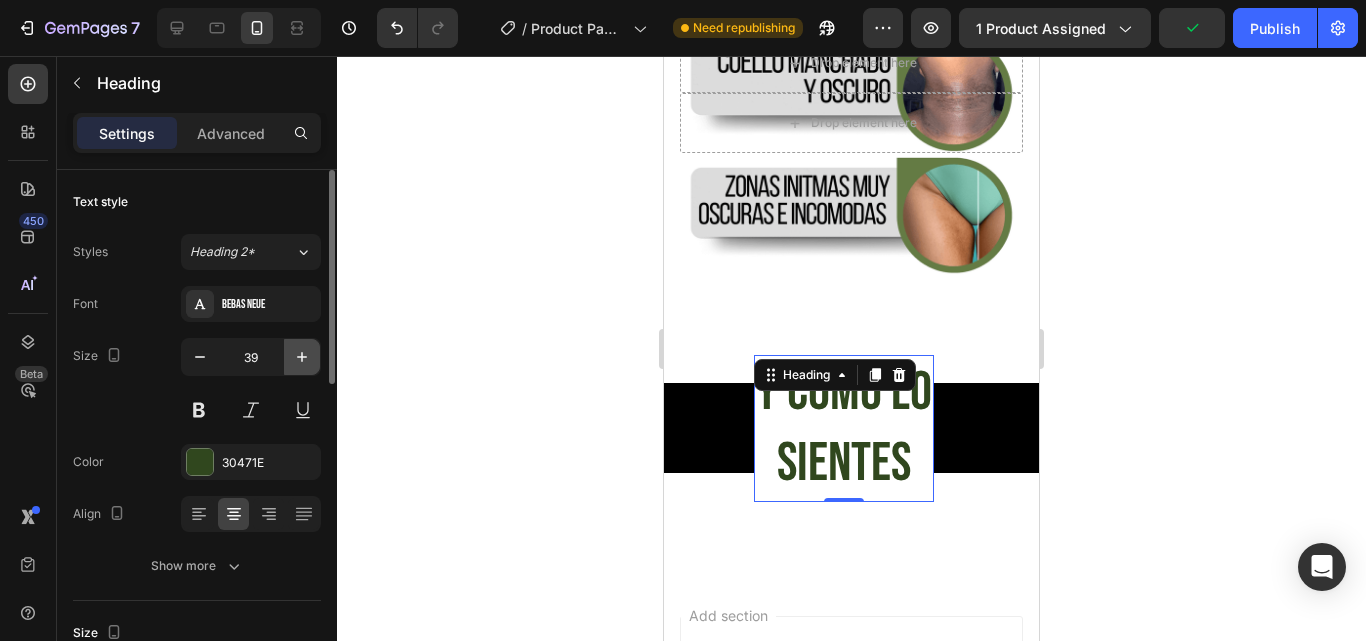 click at bounding box center (302, 357) 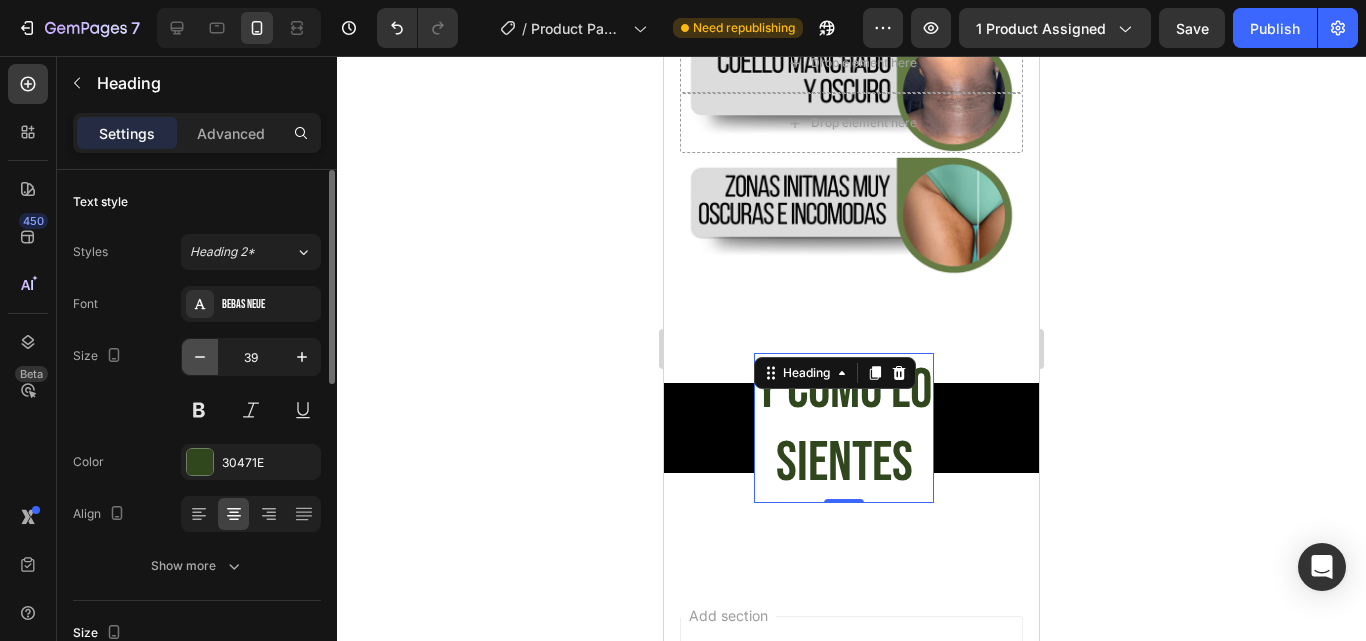 click at bounding box center [200, 357] 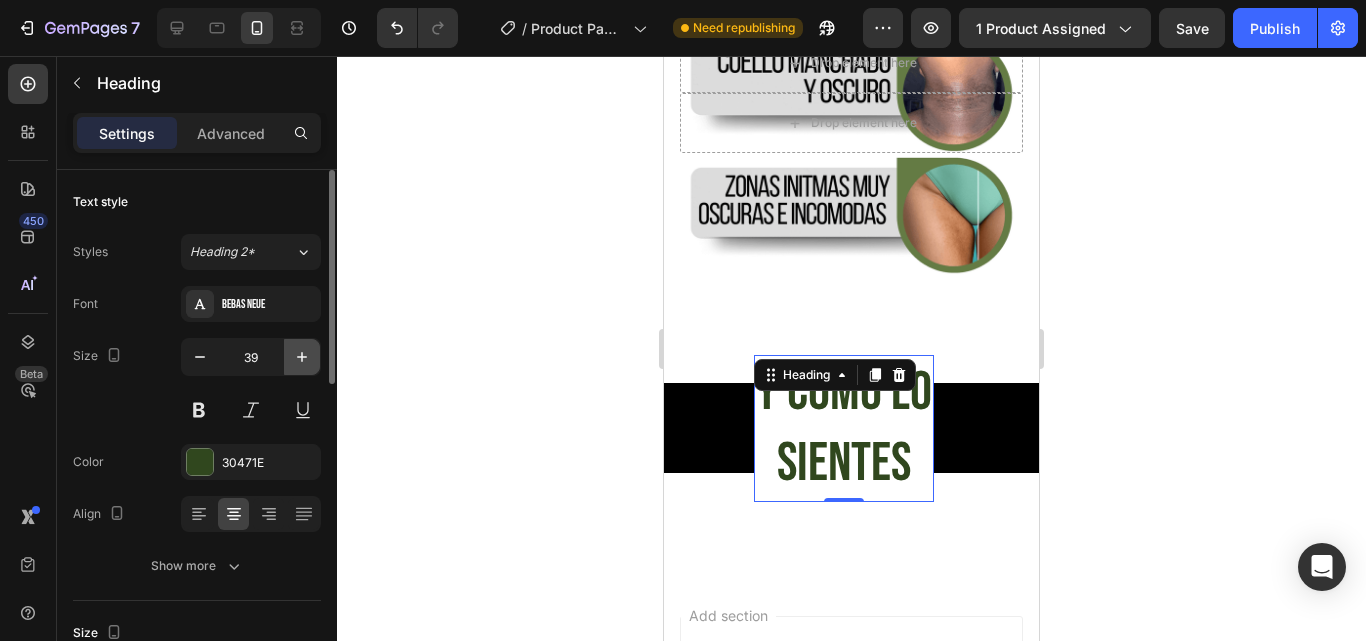 click 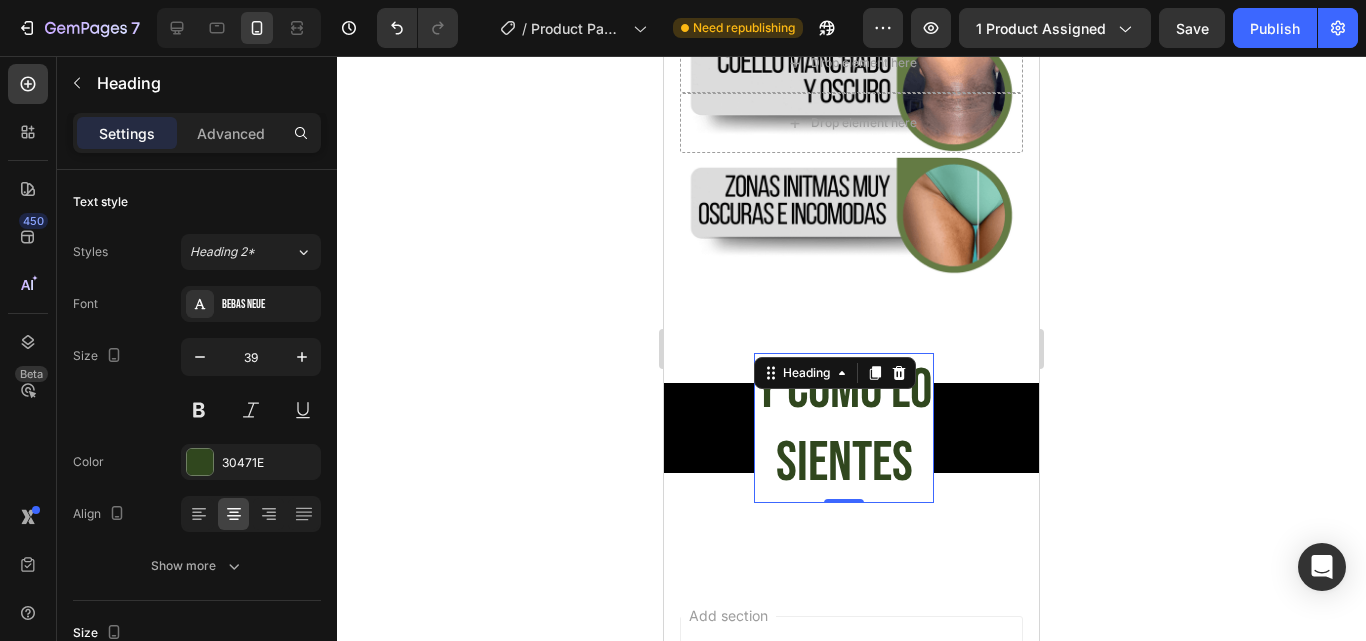 click 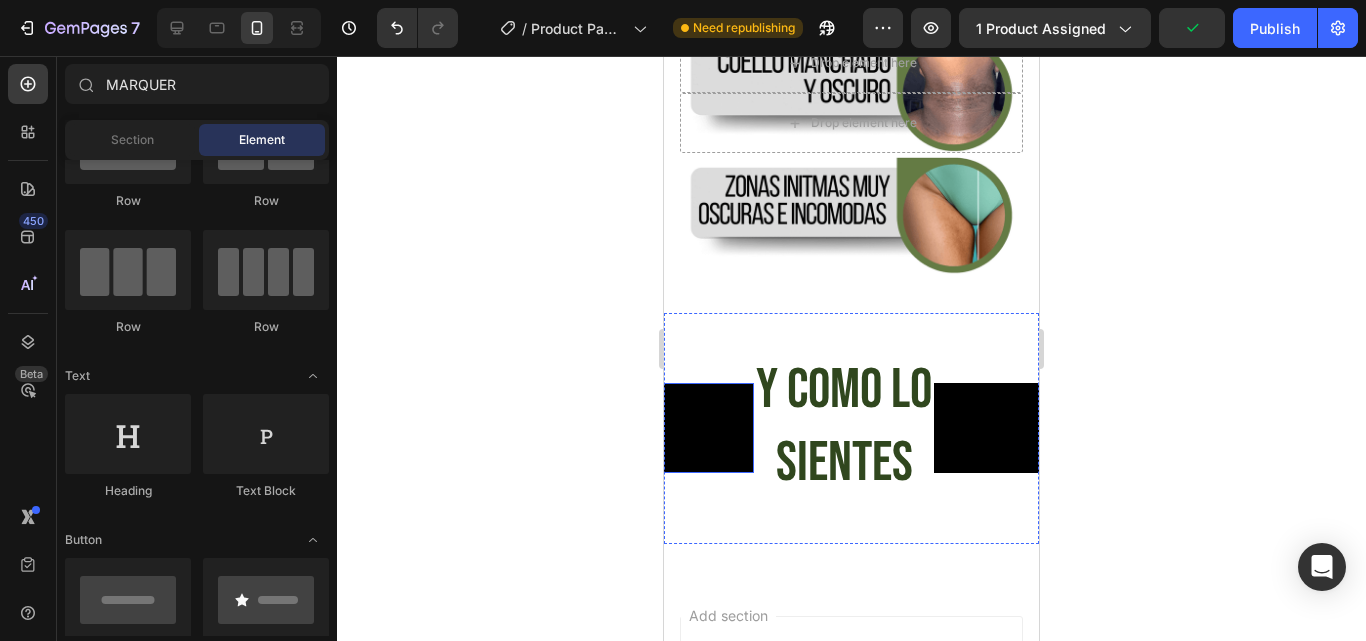 click at bounding box center [664, 428] 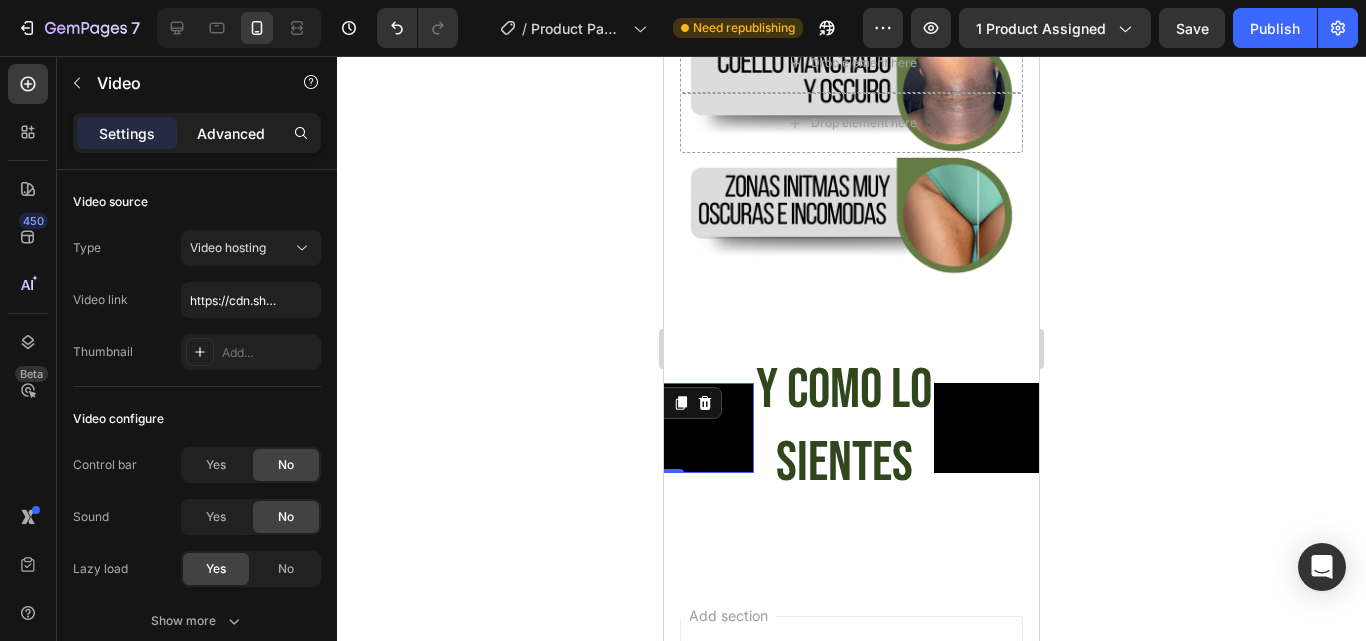 click on "Advanced" at bounding box center [231, 133] 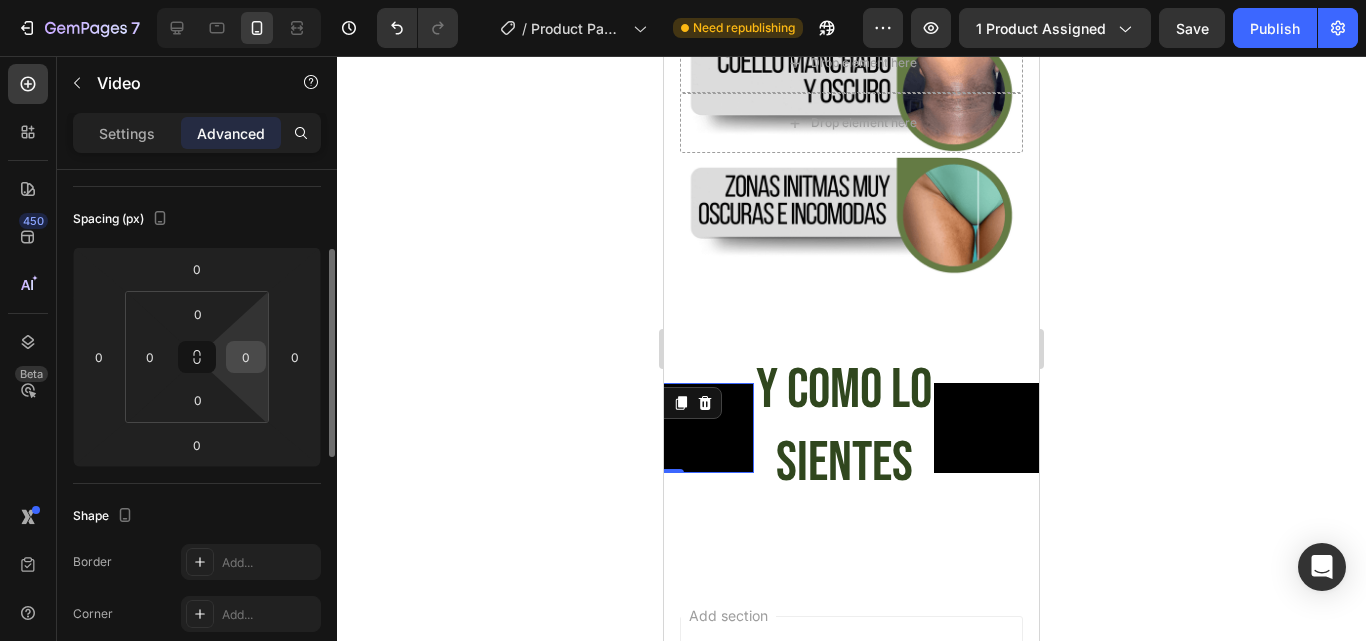 scroll, scrollTop: 400, scrollLeft: 0, axis: vertical 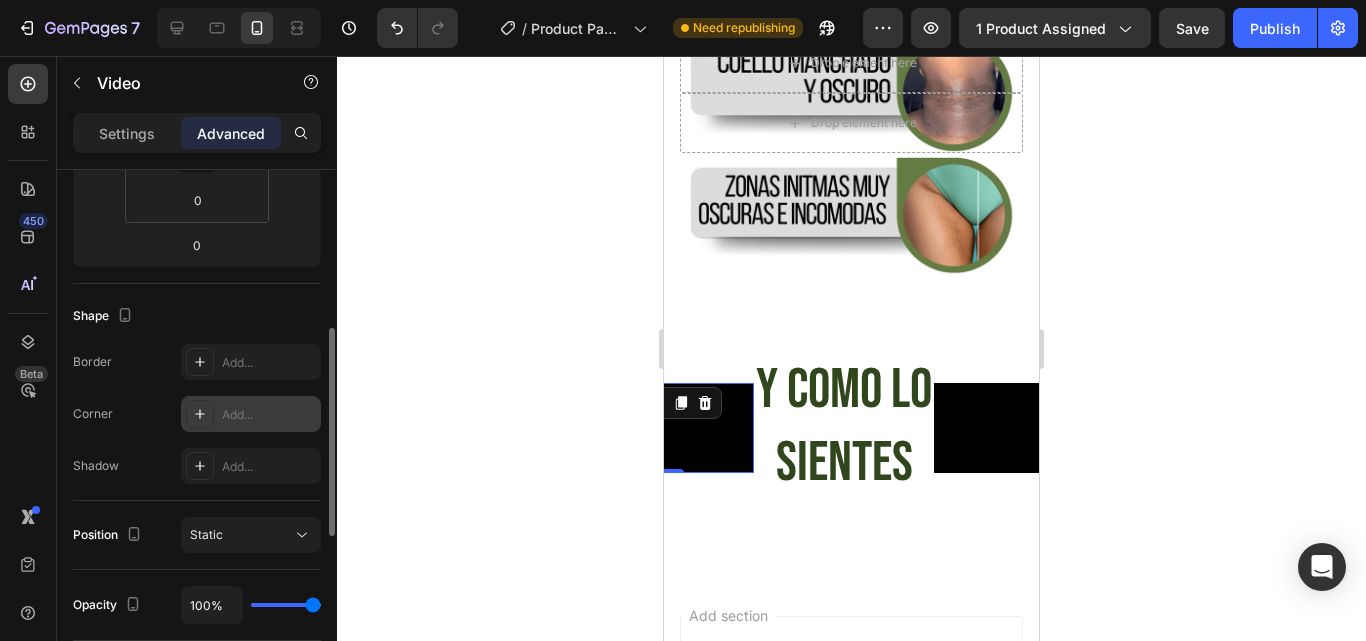 click on "Add..." at bounding box center (251, 414) 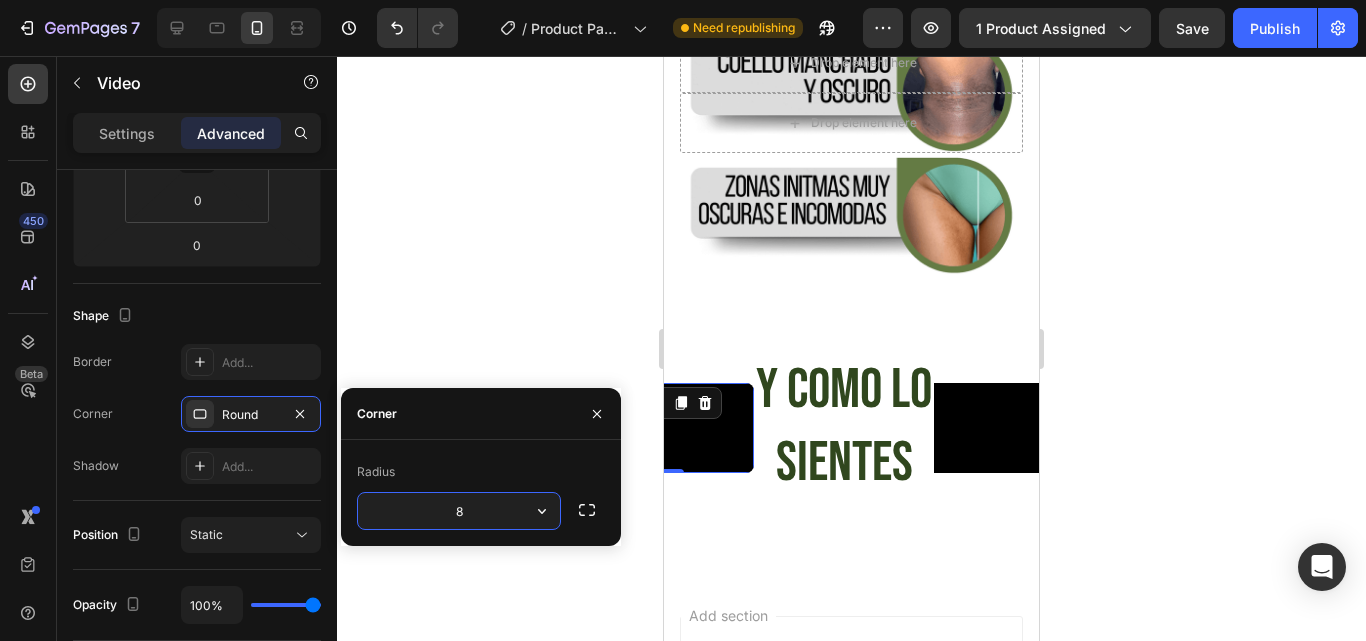 type on "9" 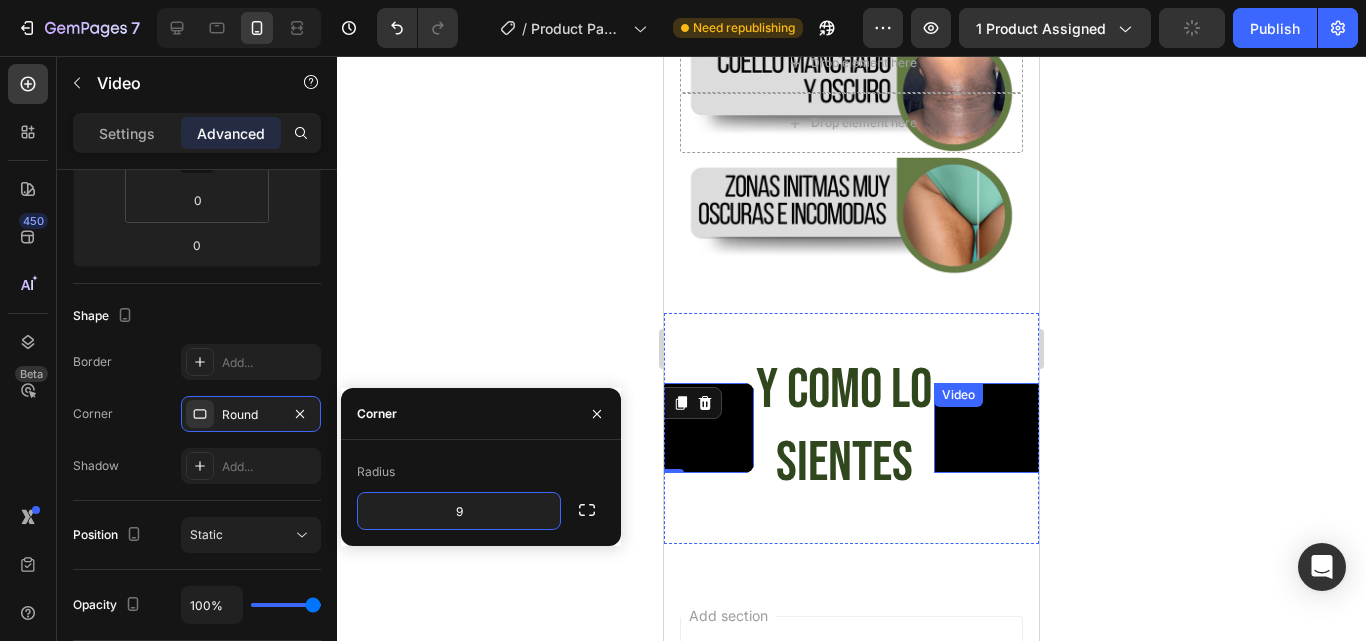 click at bounding box center (304, 428) 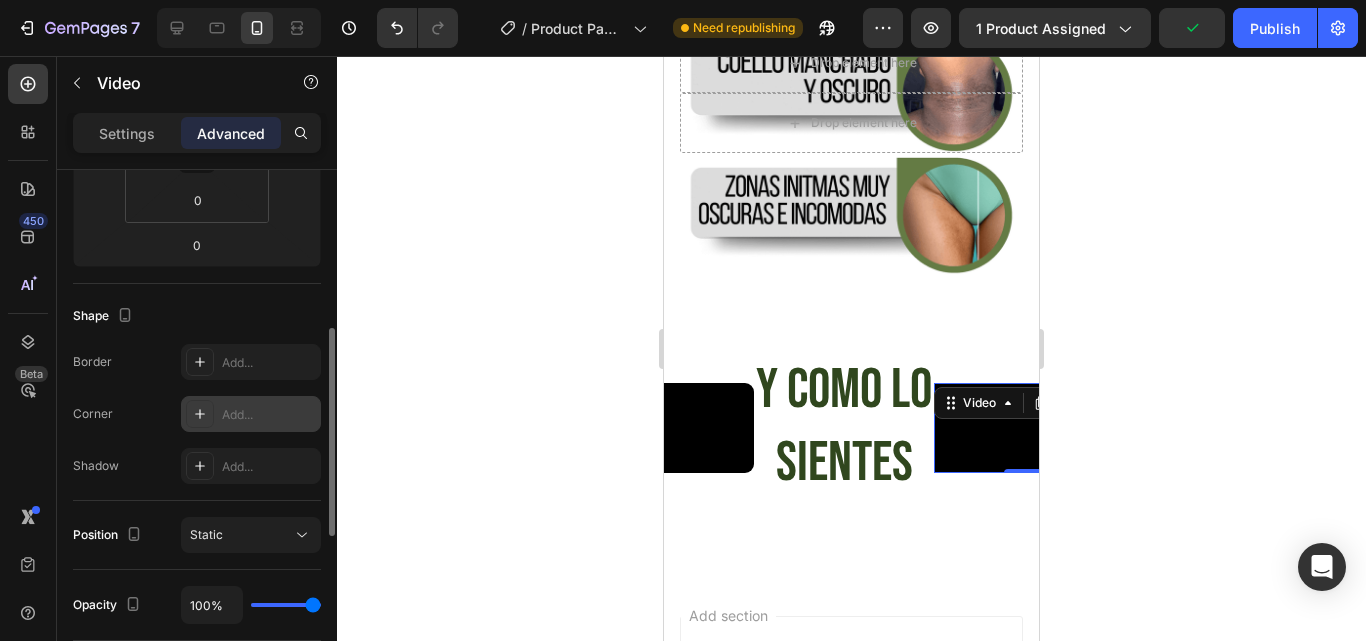click on "Add..." at bounding box center [269, 415] 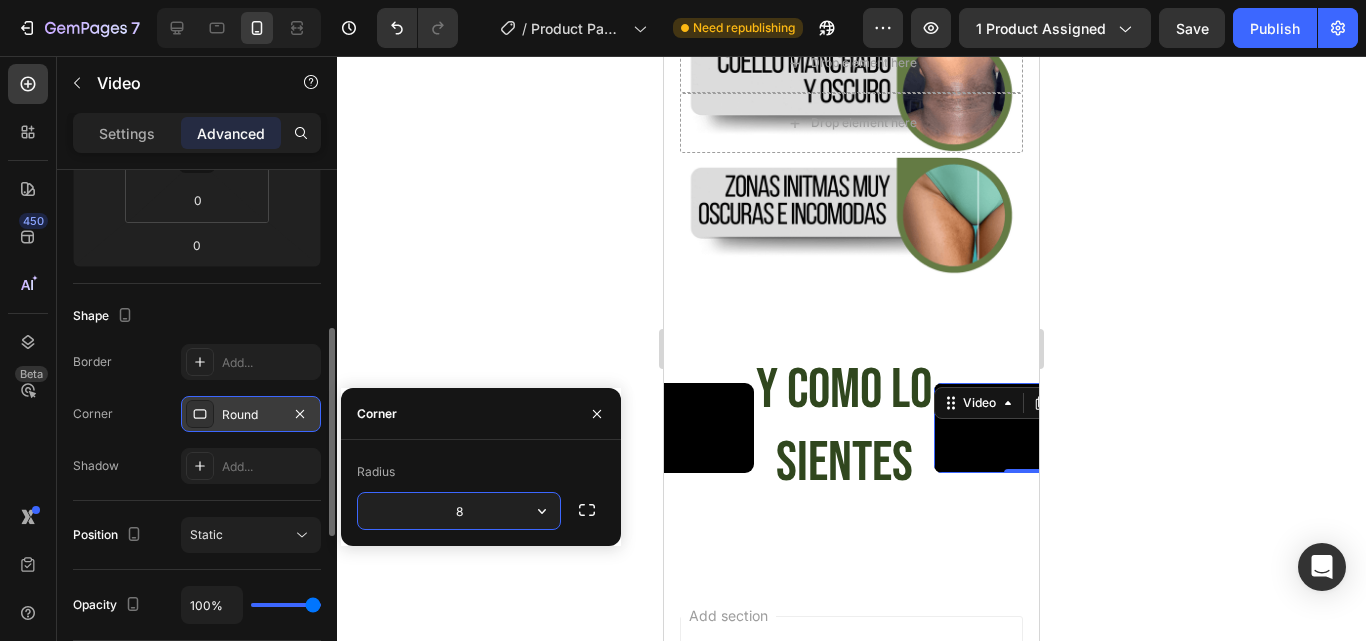 type on "9" 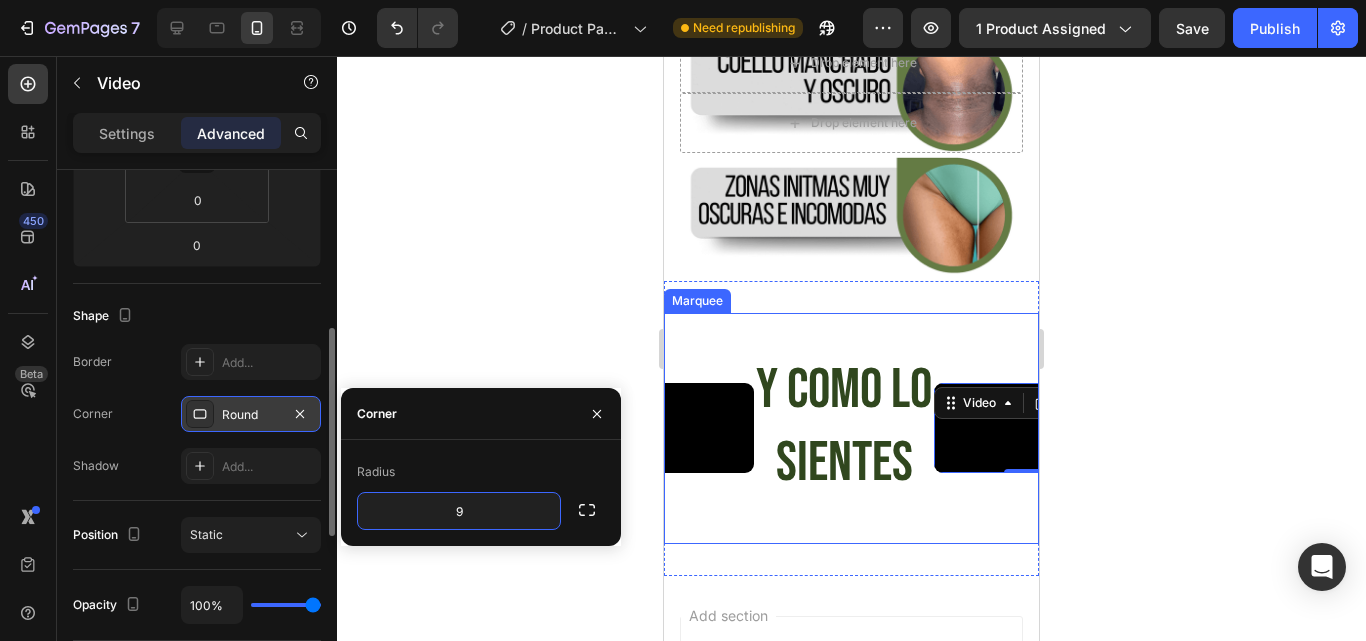click on "Video   0 Sabemos lo que sientes Heading Video Y COMO LO SIENTES Heading Video   0 Sabemos lo que sientes Heading Video Y COMO LO SIENTES Heading Marquee" at bounding box center [851, 428] 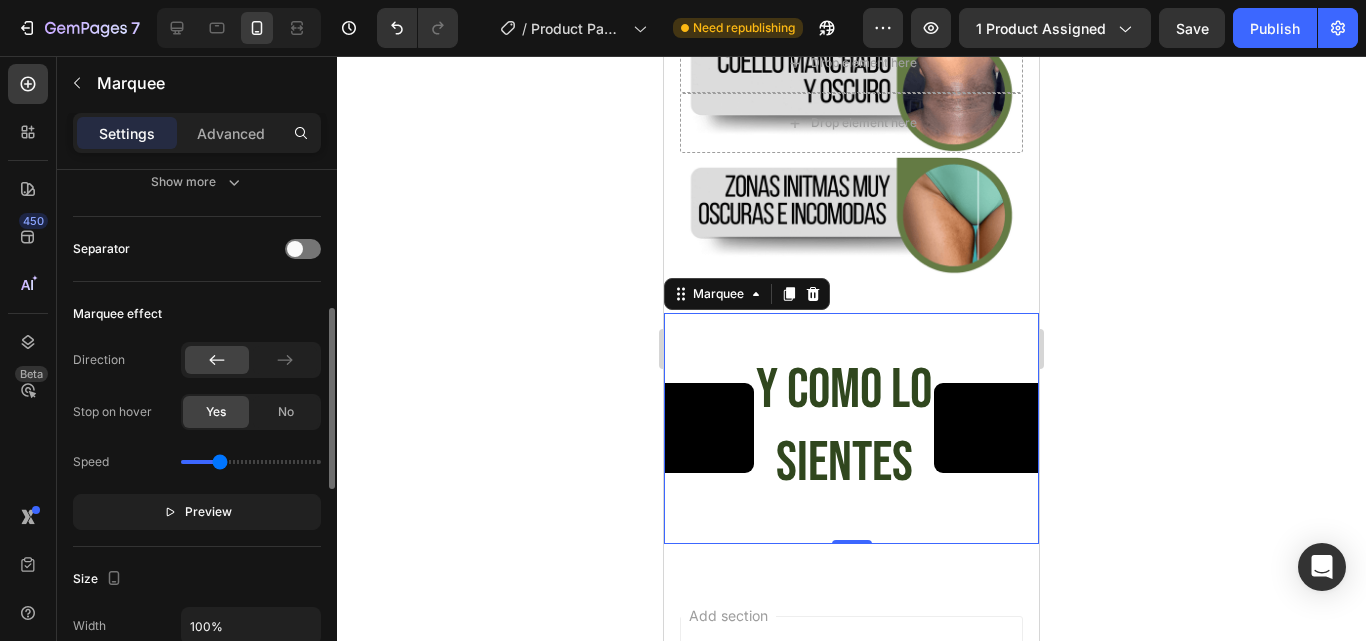 scroll, scrollTop: 0, scrollLeft: 0, axis: both 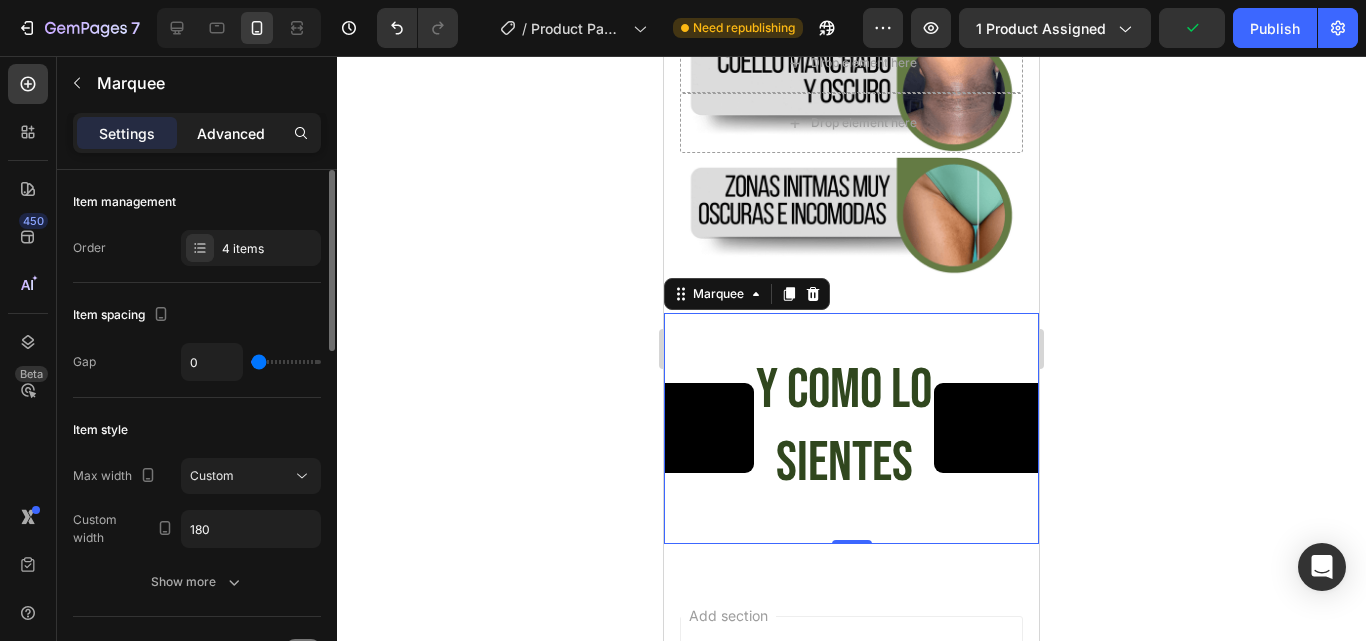 click on "Advanced" at bounding box center (231, 133) 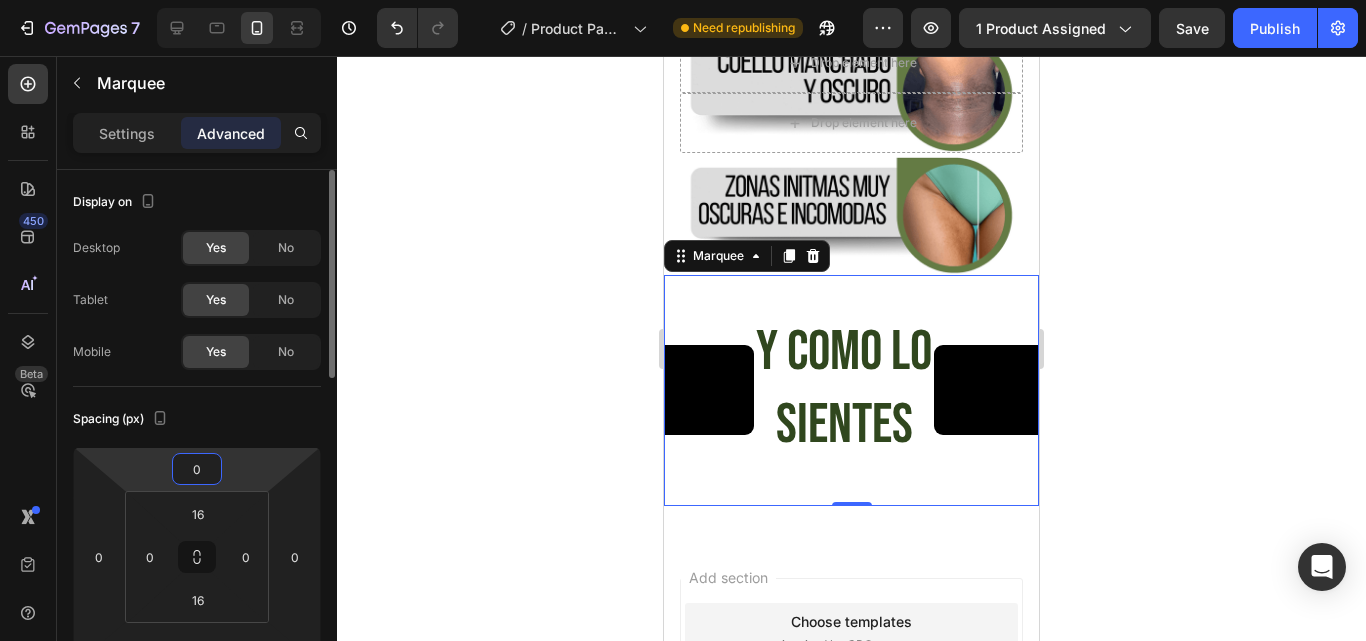 click on "7  Version history  /  Product Page - Aug 3, 12:41:14 Need republishing Preview 1 product assigned  Save   Publish  450 Beta MARQUER Sections(30) Elements(84) Section Element Hero Section Product Detail Brands Trusted Badges Guarantee Product Breakdown How to use Testimonials Compare Bundle FAQs Social Proof Brand Story Product List Collection Blog List Contact Sticky Add to Cart Custom Footer Browse Library 450 Layout
Row
Row
Row
Row Text
Heading
Text Block Button
Button
Button Media
Image" at bounding box center (683, 0) 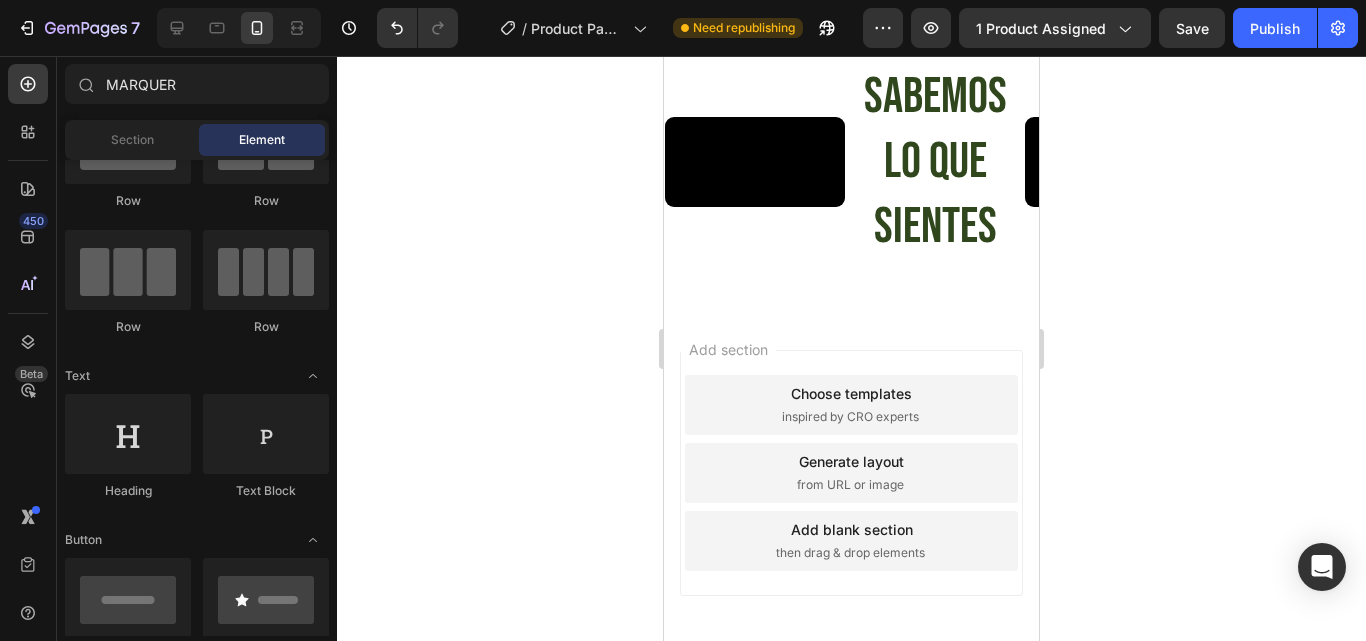 scroll, scrollTop: 2198, scrollLeft: 0, axis: vertical 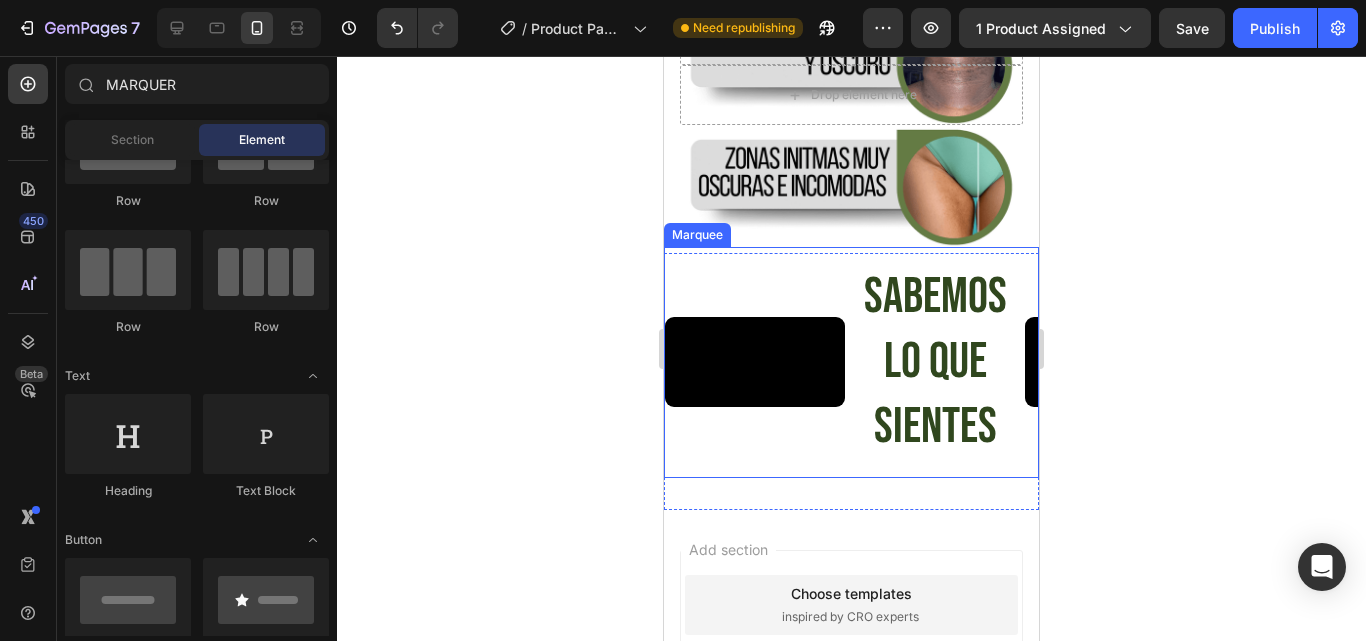 click on "Video Sabemos lo que sientes Heading Video Y COMO LO SIENTES Heading" at bounding box center [1025, 362] 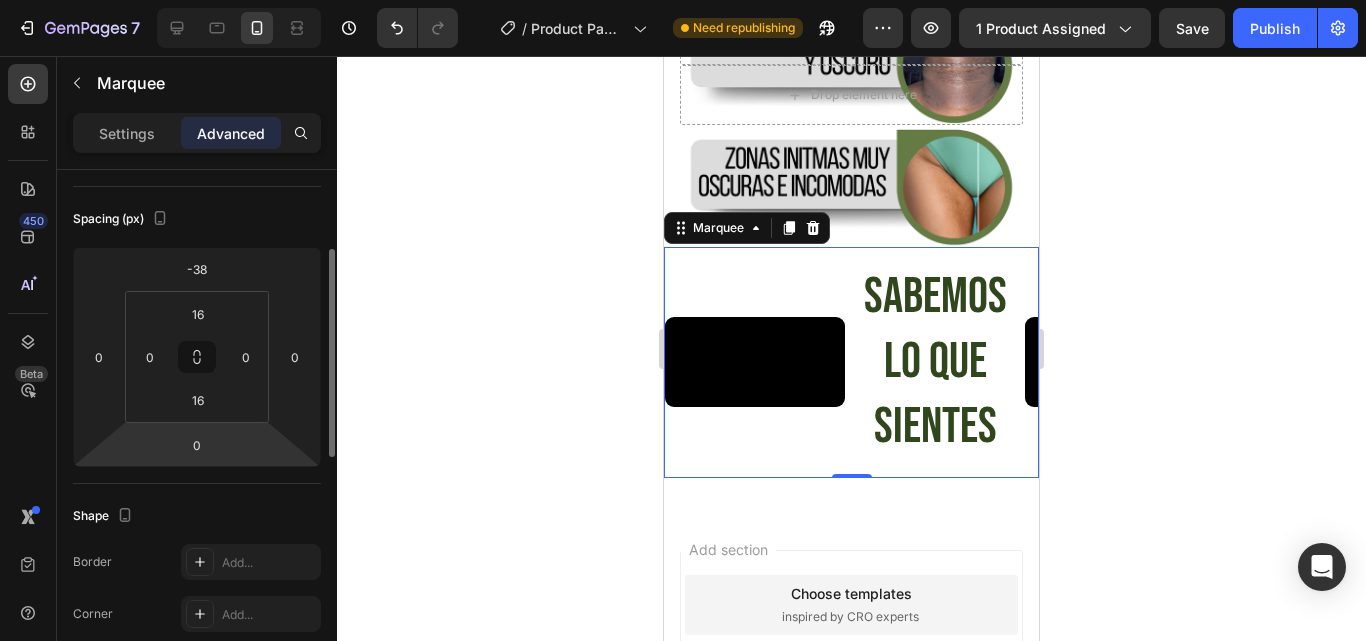 scroll, scrollTop: 300, scrollLeft: 0, axis: vertical 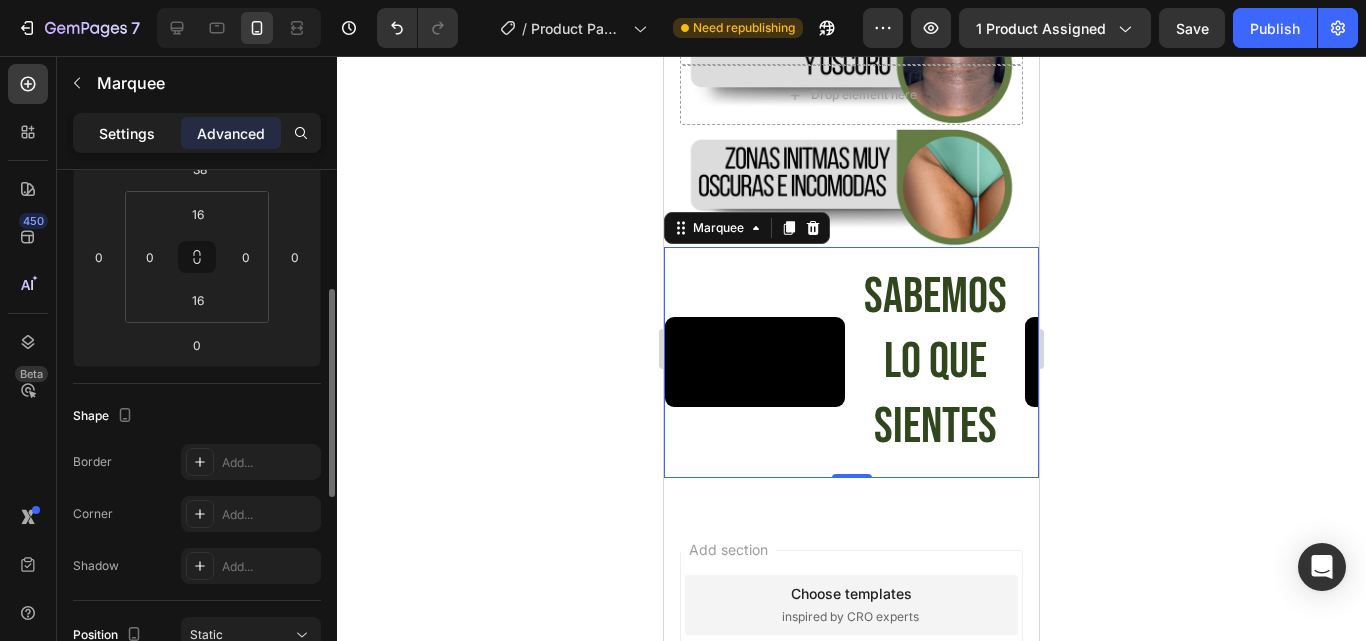 click on "Settings" at bounding box center [127, 133] 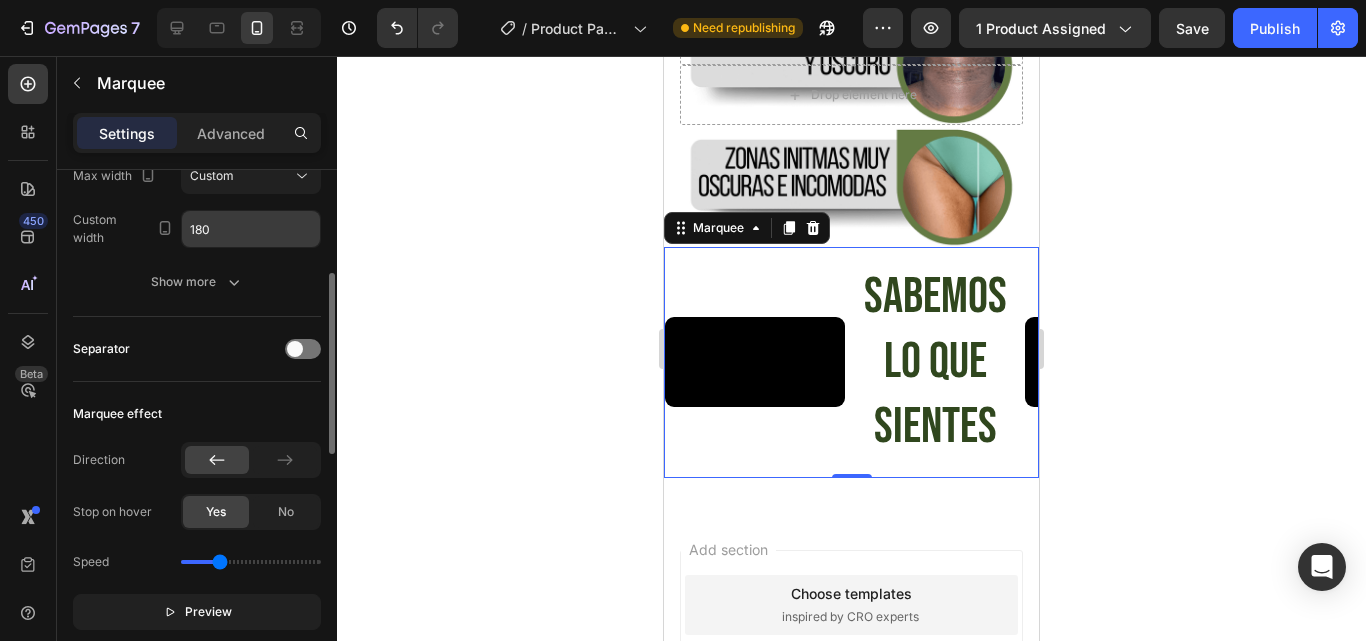 scroll, scrollTop: 500, scrollLeft: 0, axis: vertical 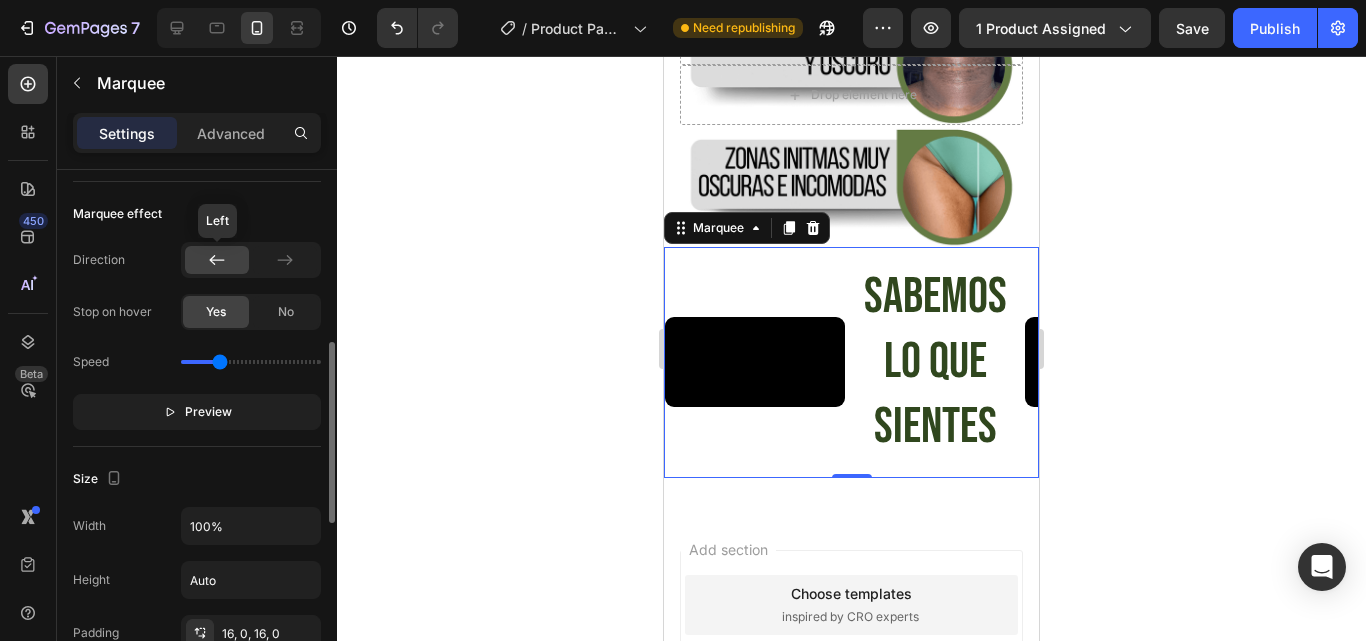 click 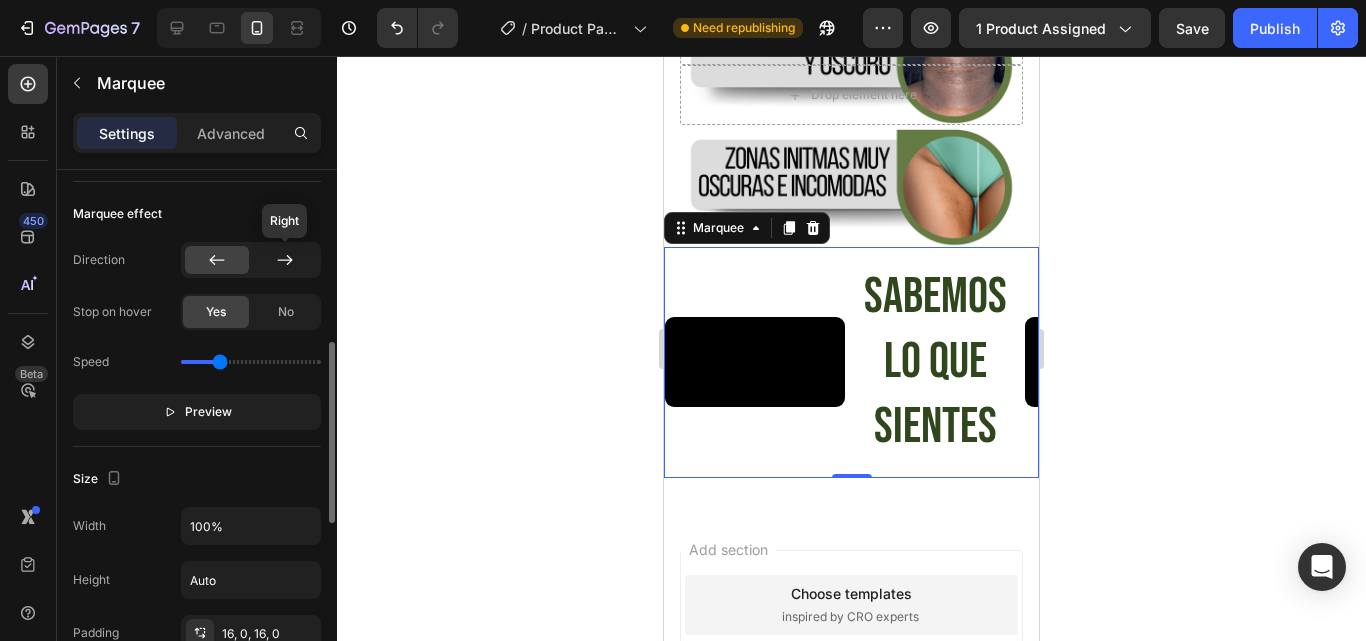 click 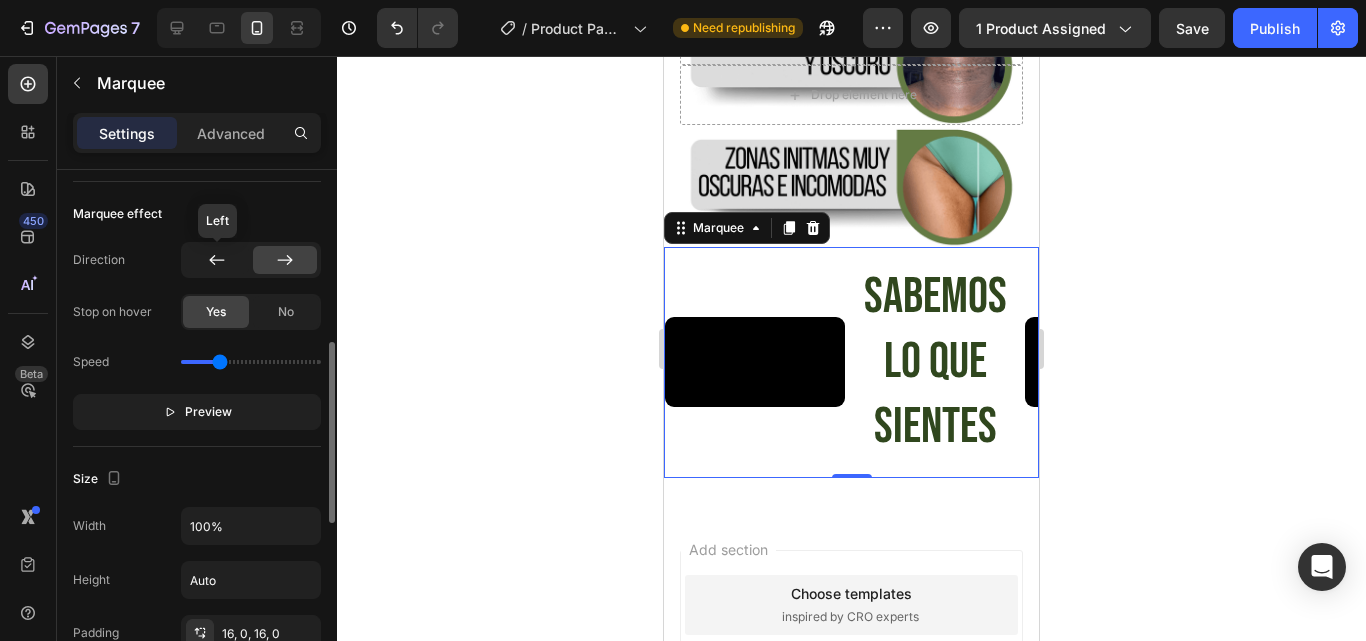 click 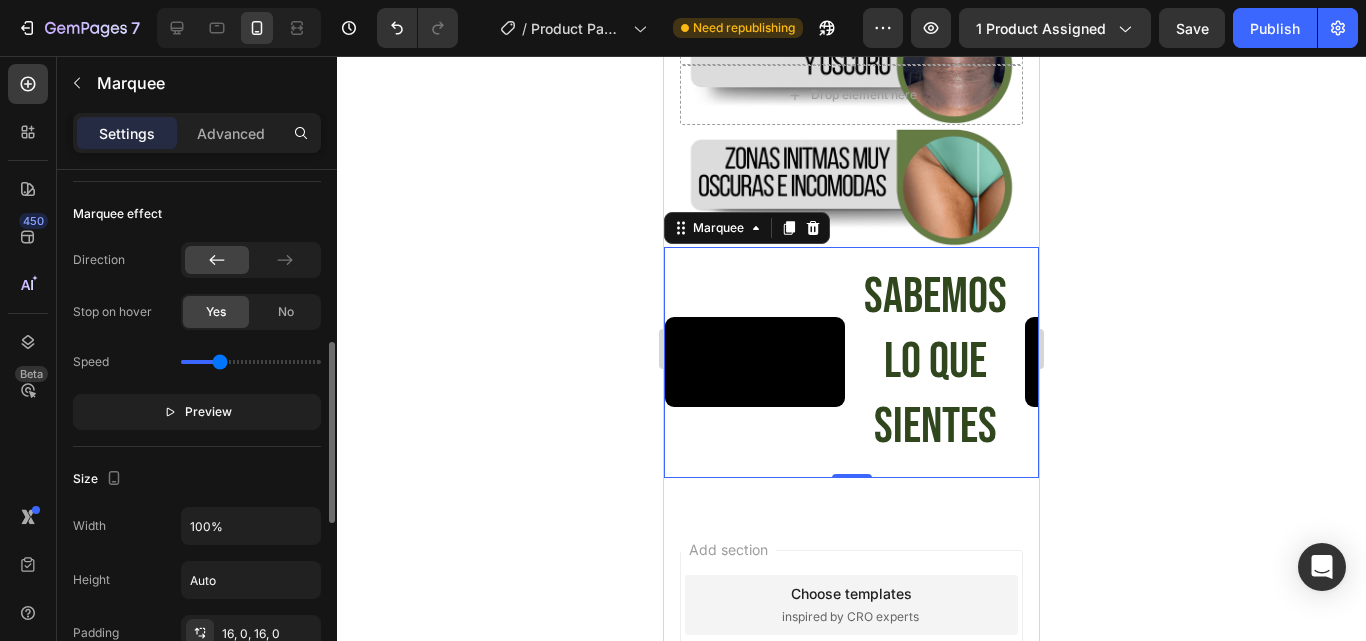 type on "0.6" 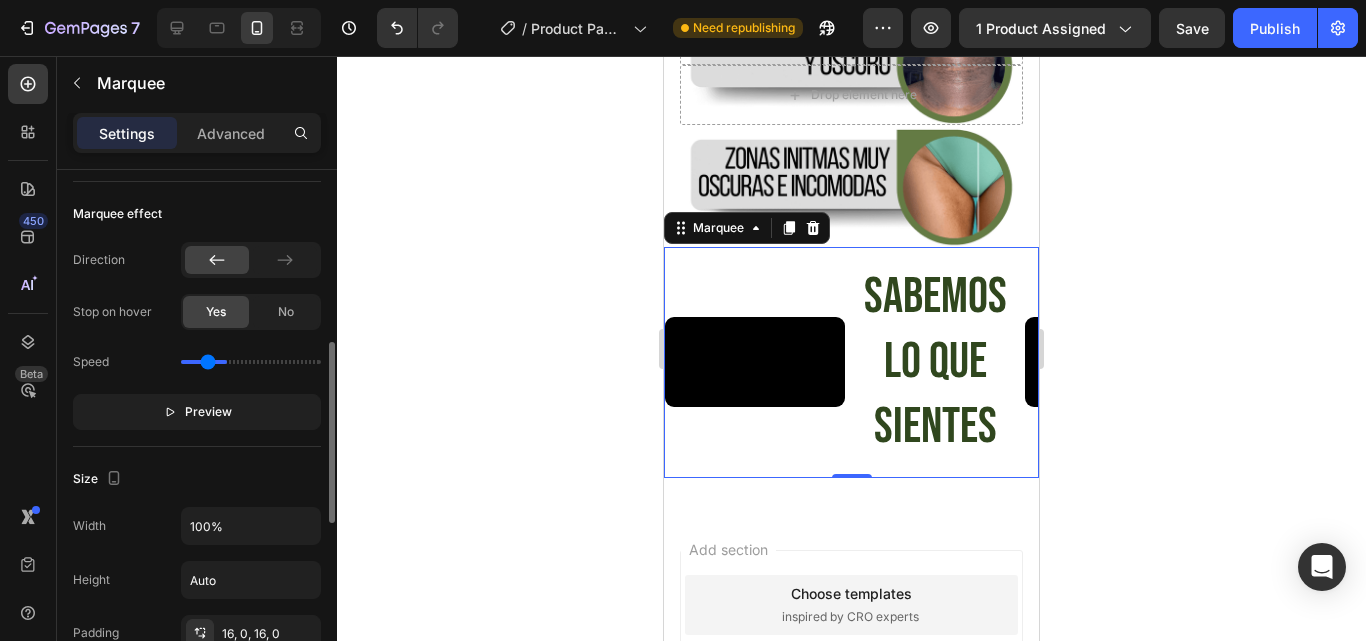 click at bounding box center (251, 362) 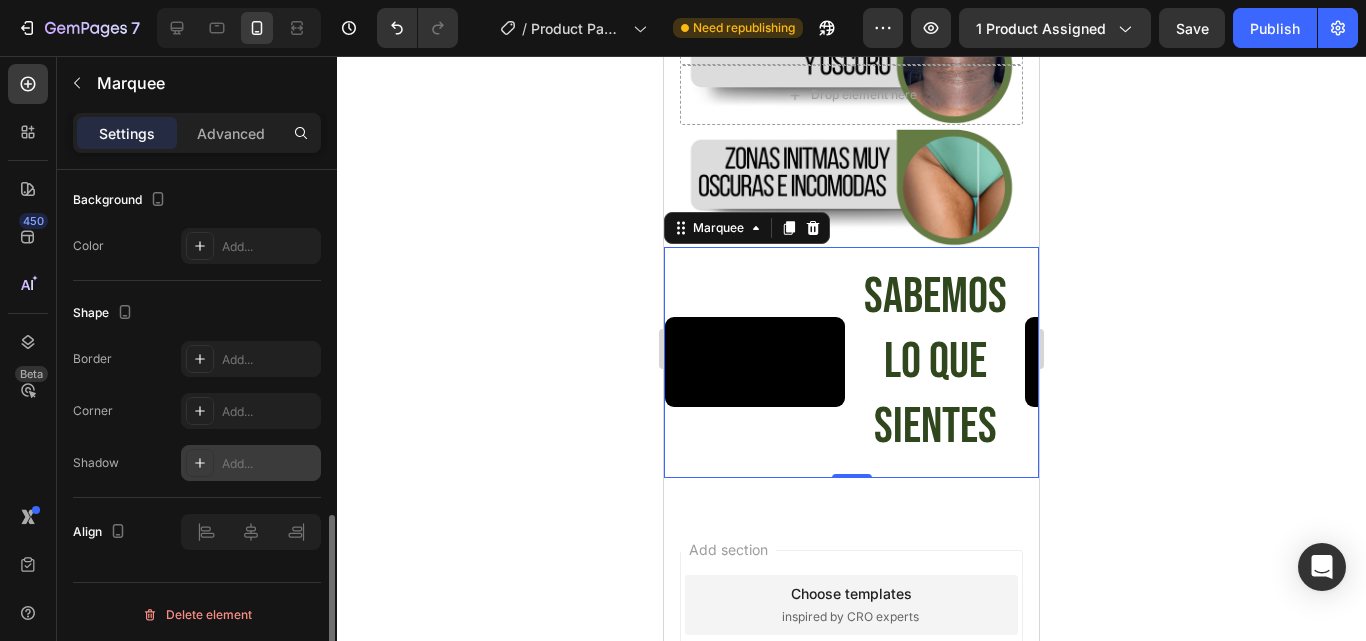 scroll, scrollTop: 1005, scrollLeft: 0, axis: vertical 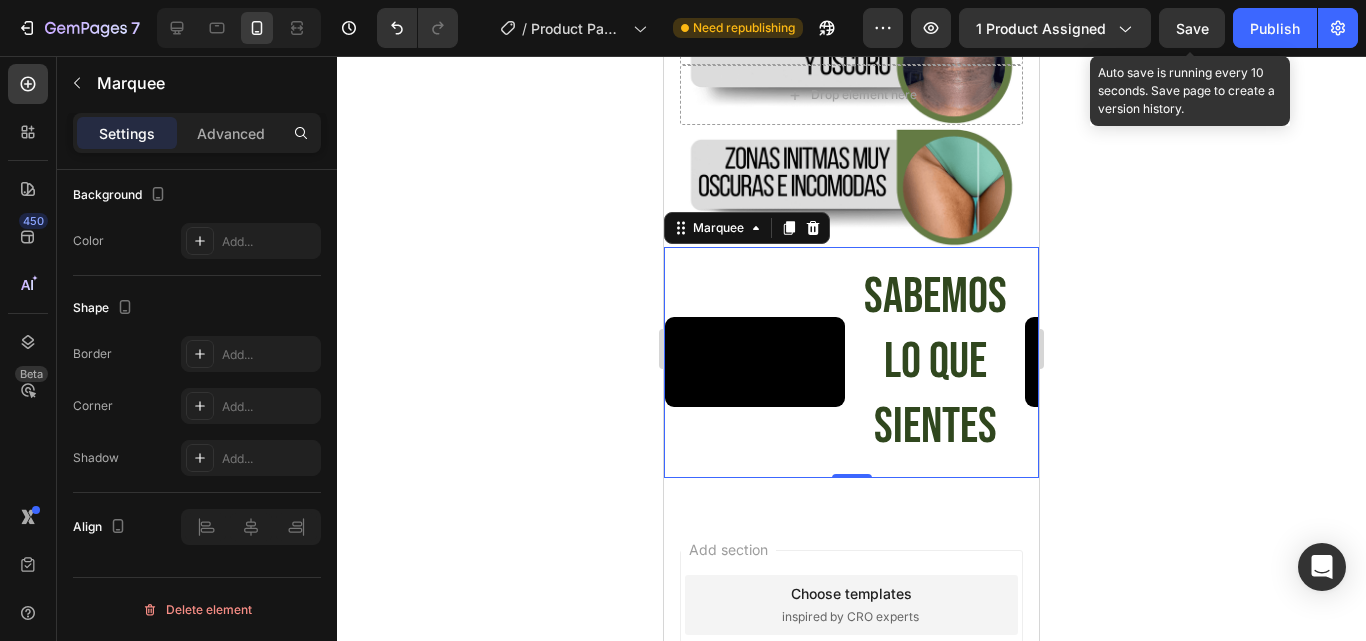 click on "Save" at bounding box center [1192, 28] 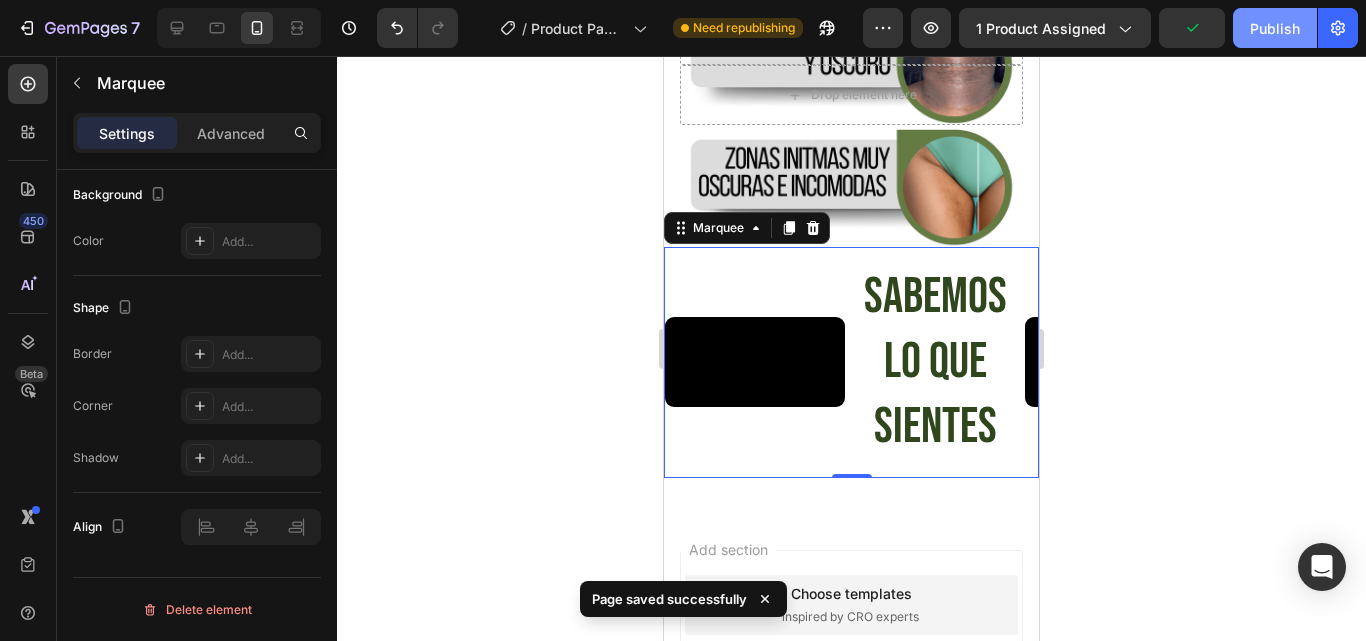 click on "Publish" 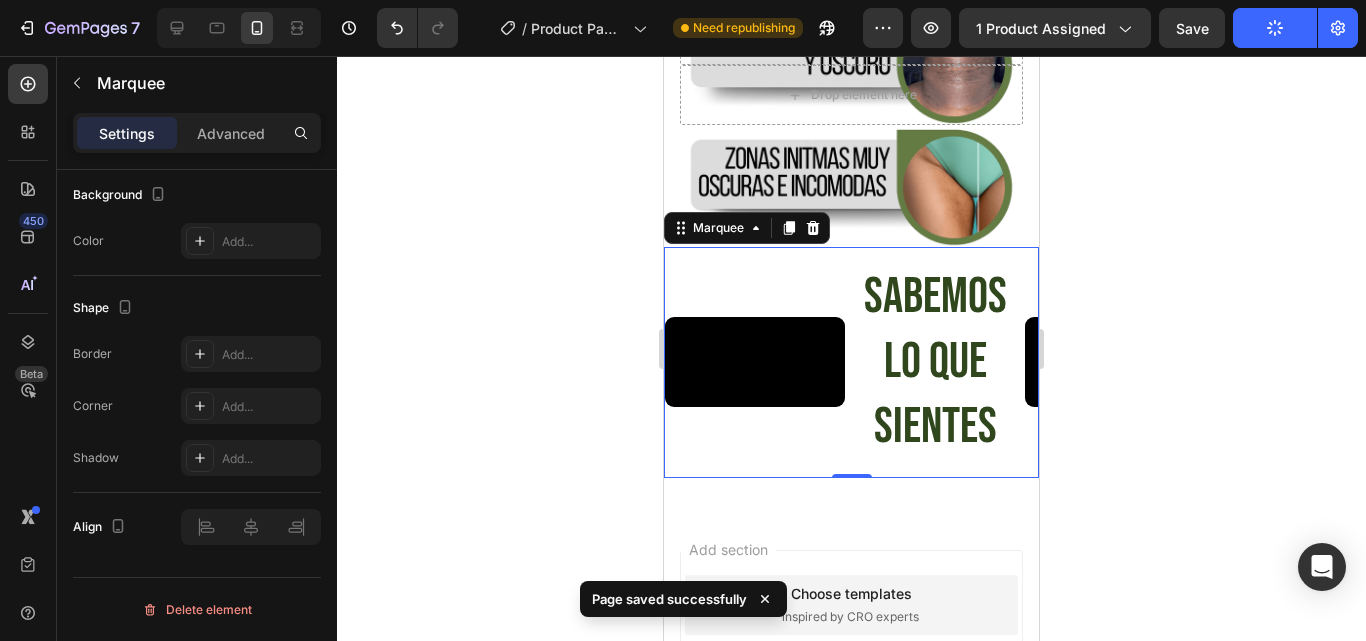 click 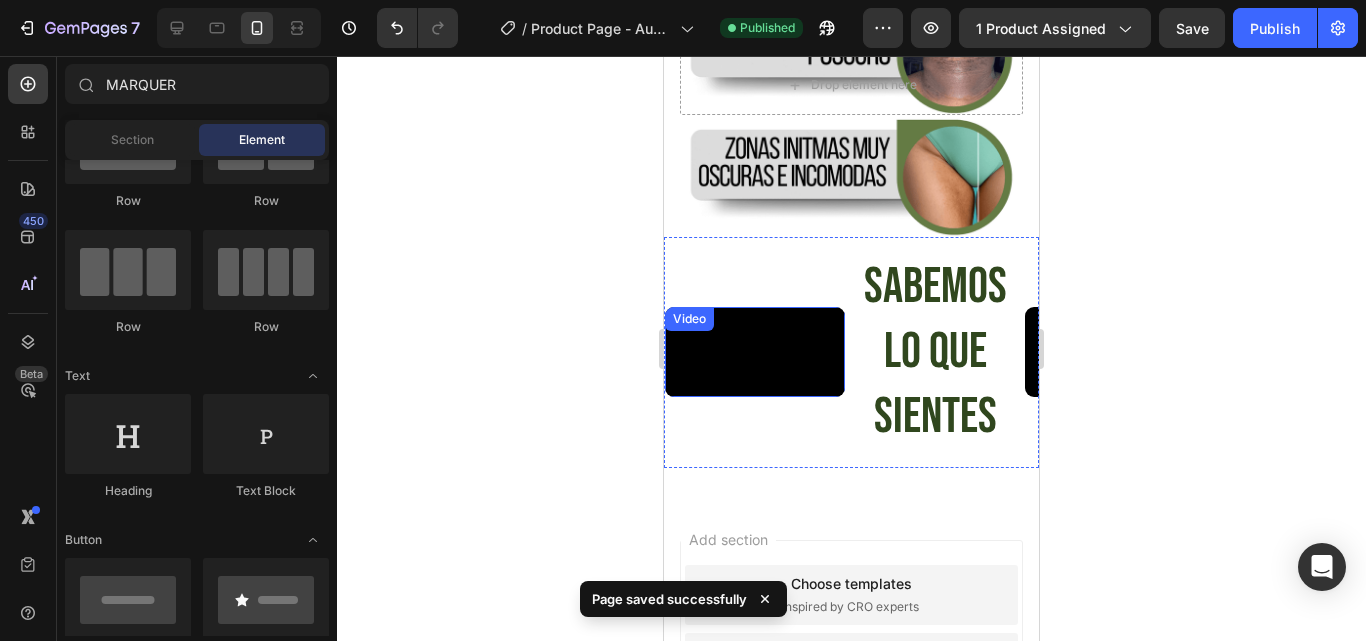 scroll, scrollTop: 2451, scrollLeft: 0, axis: vertical 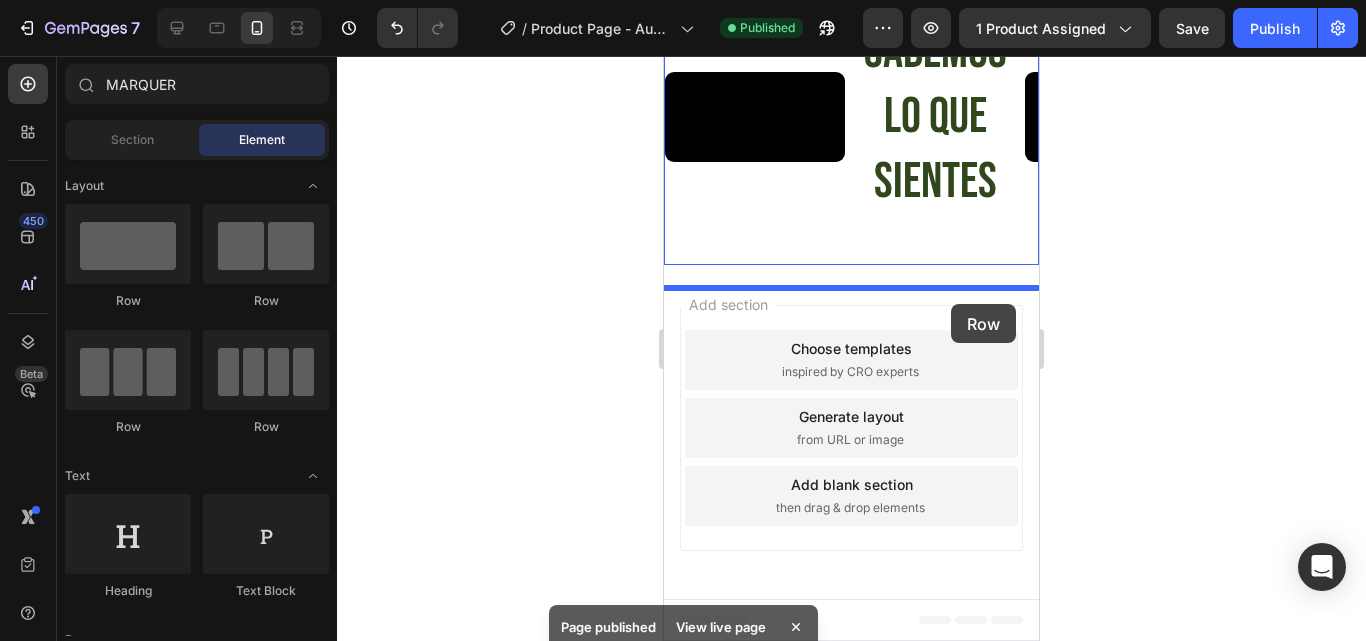 drag, startPoint x: 979, startPoint y: 340, endPoint x: 951, endPoint y: 304, distance: 45.607018 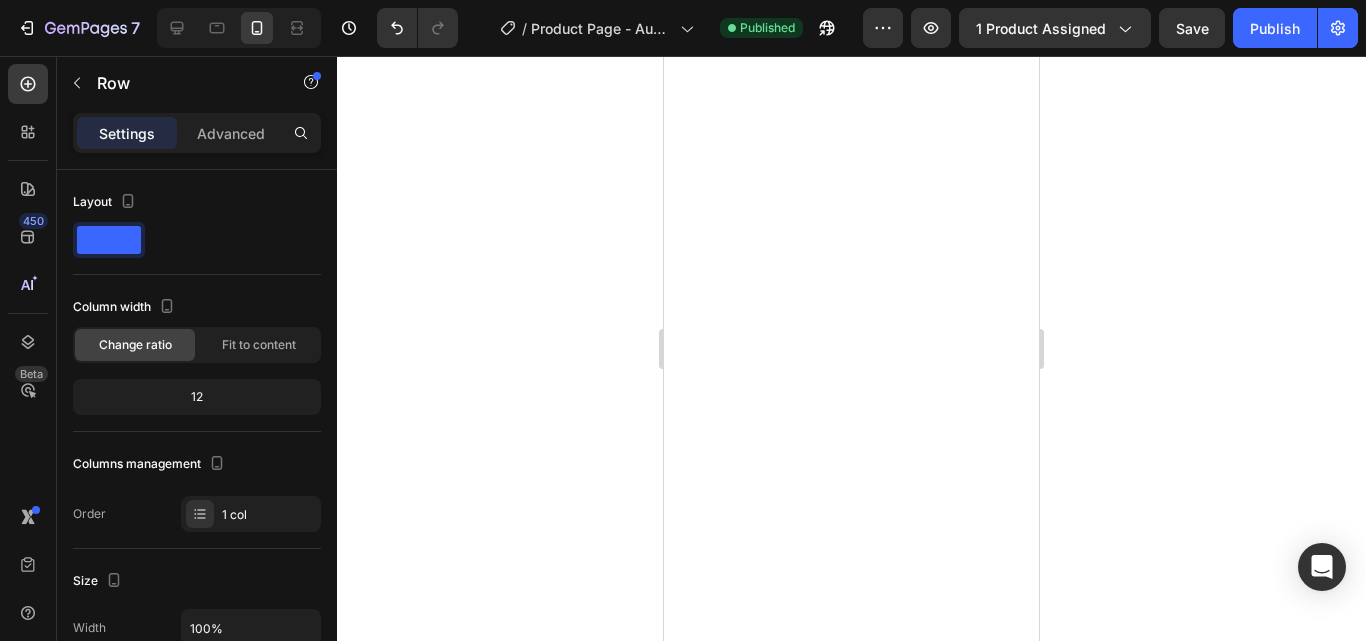 scroll, scrollTop: 1185, scrollLeft: 0, axis: vertical 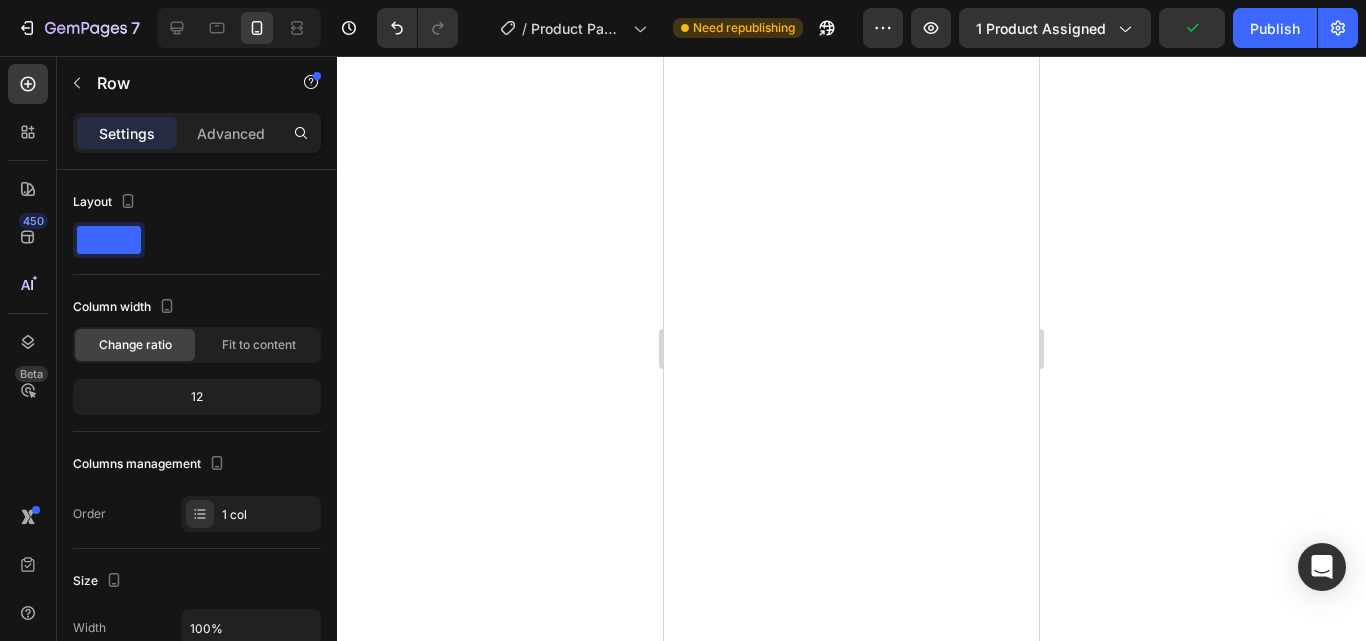 click on "¿Estas cansad@ de esto?" at bounding box center (851, -585) 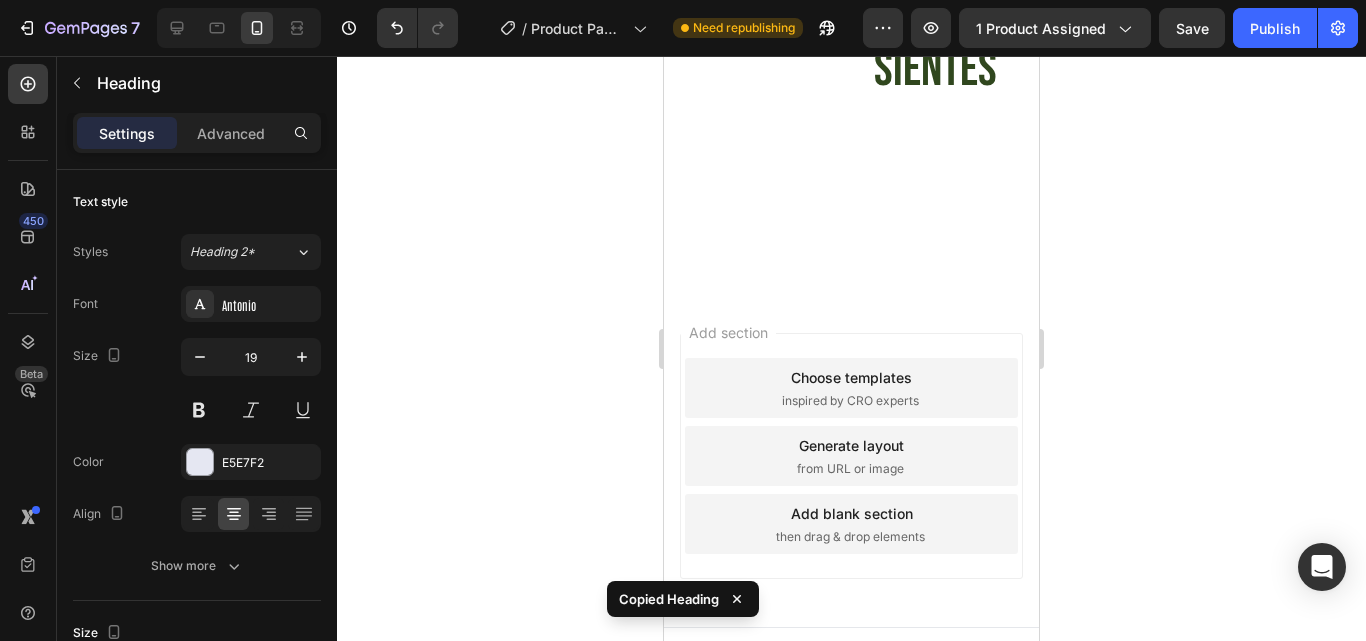 scroll, scrollTop: 2285, scrollLeft: 0, axis: vertical 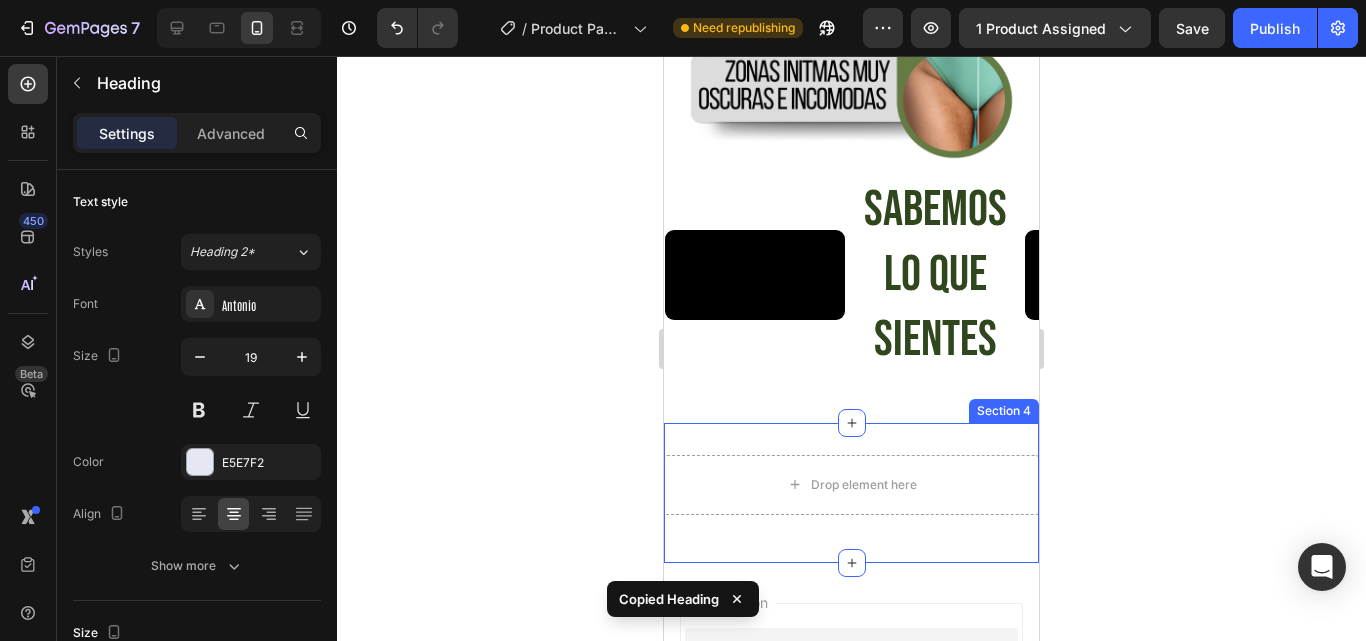 click on "Drop element here Row Section 4" at bounding box center (851, 493) 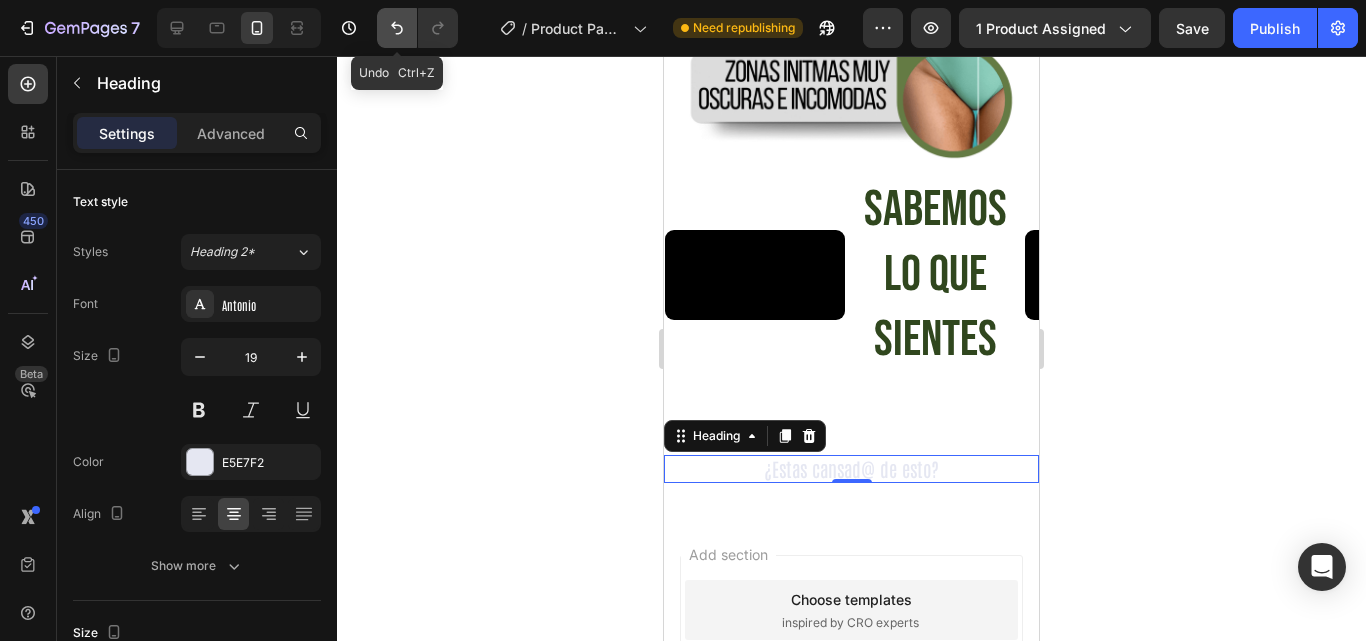 click 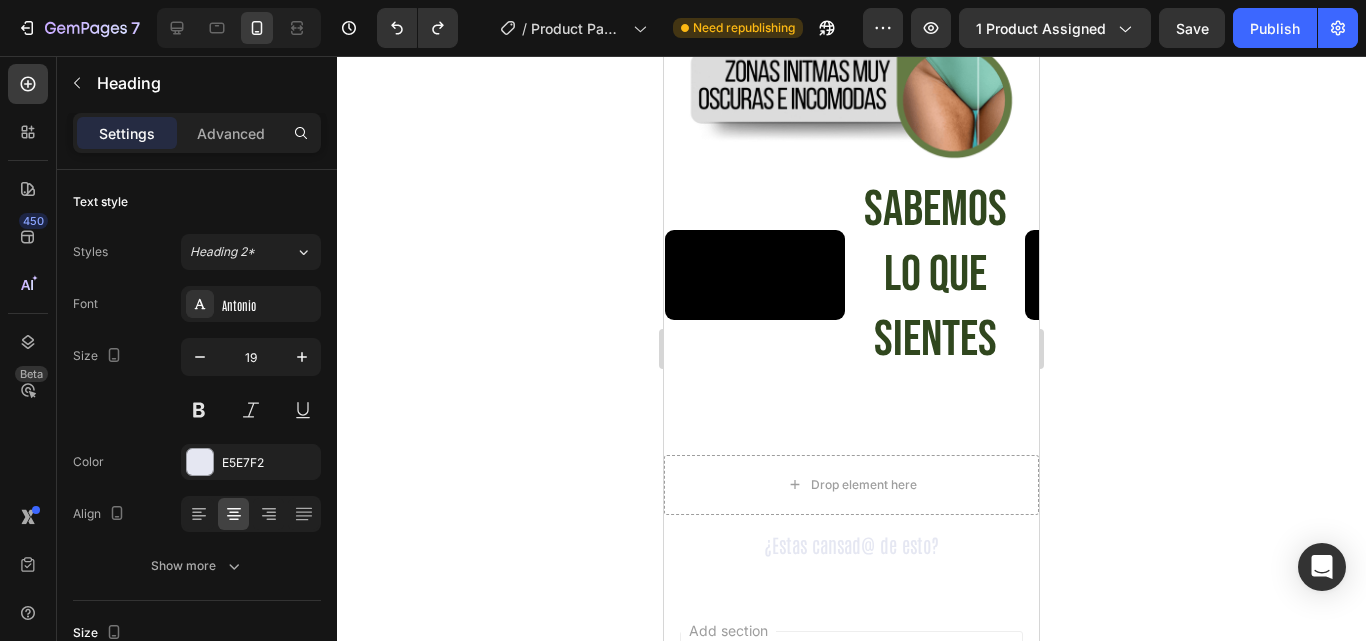 click on "¿Estas cansad@ de esto?" at bounding box center (851, 545) 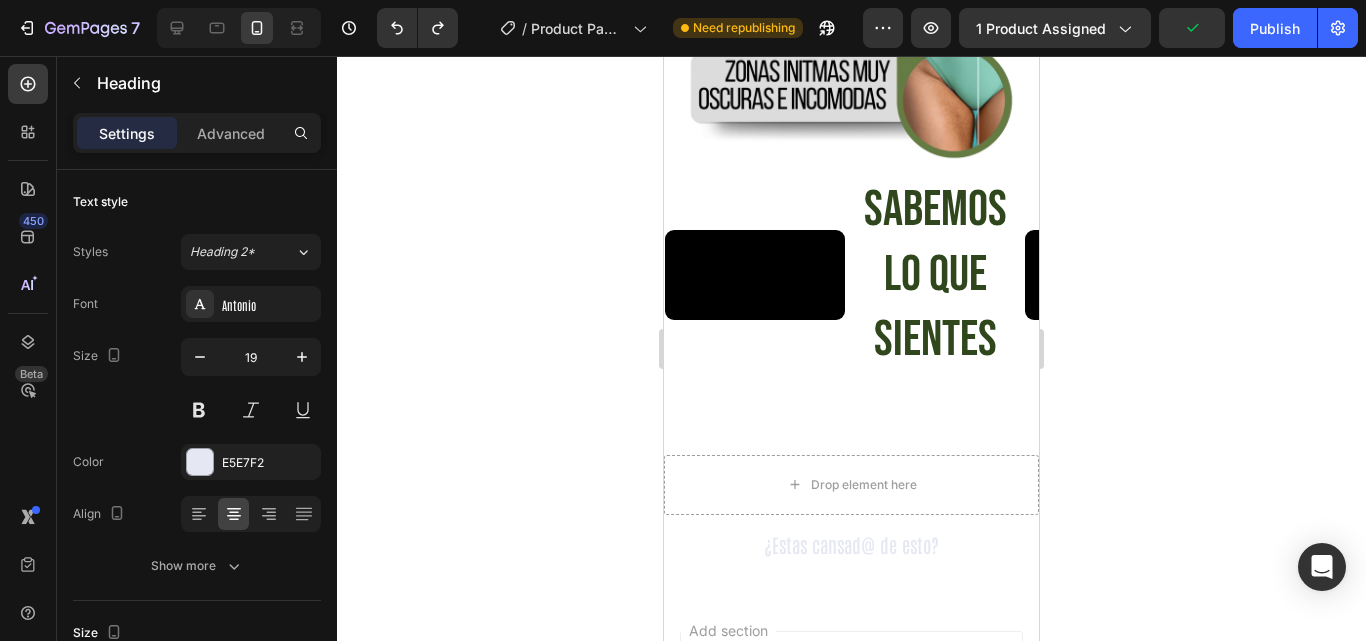 click on "¿Estas cansad@ de esto?" at bounding box center (851, 545) 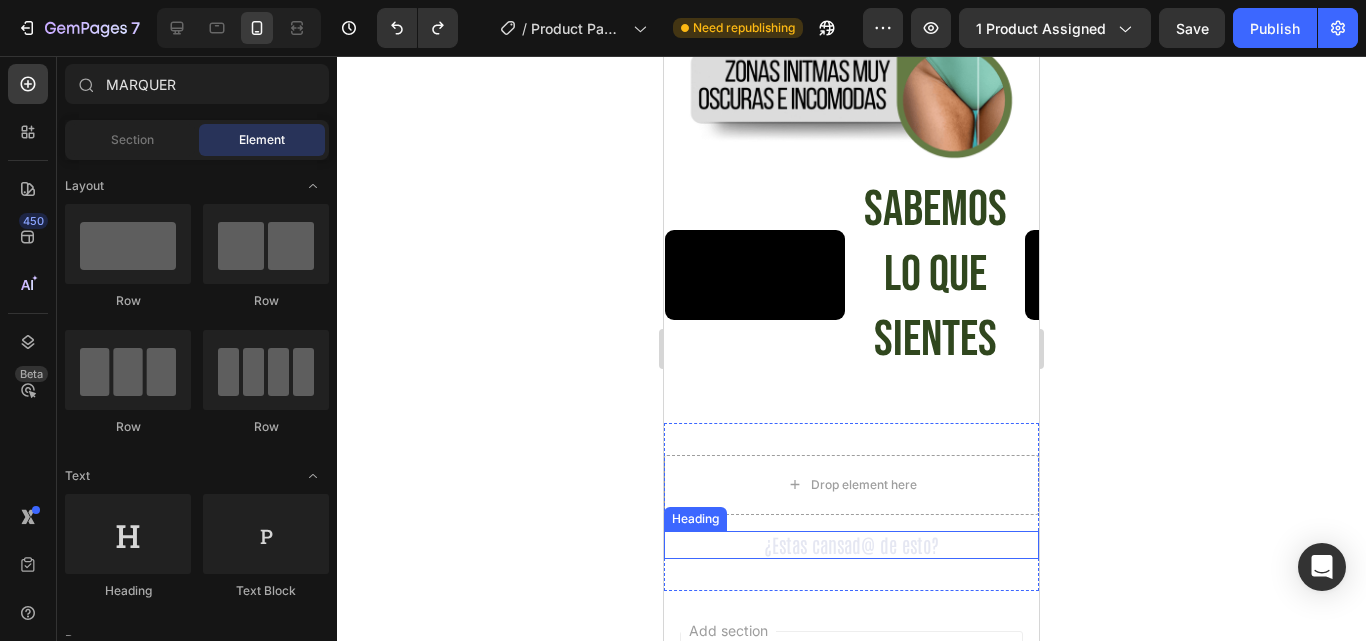 click on "¿Estas cansad@ de esto?" at bounding box center (851, 545) 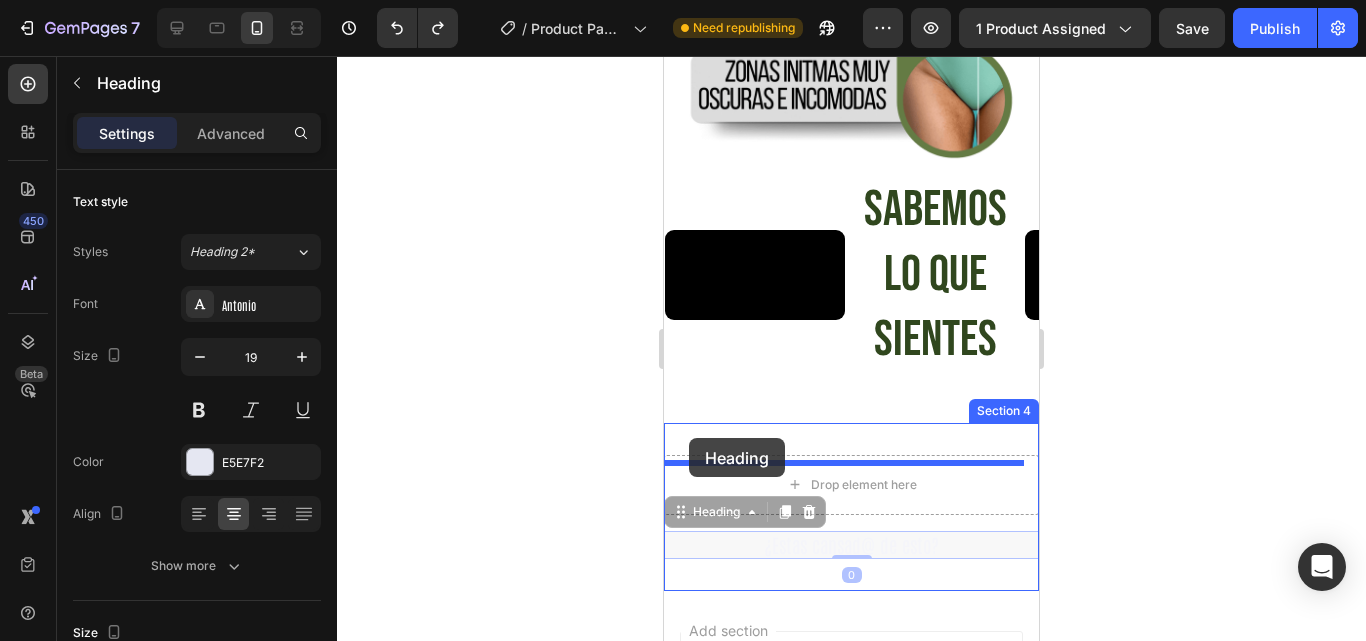 drag, startPoint x: 682, startPoint y: 522, endPoint x: 689, endPoint y: 438, distance: 84.29116 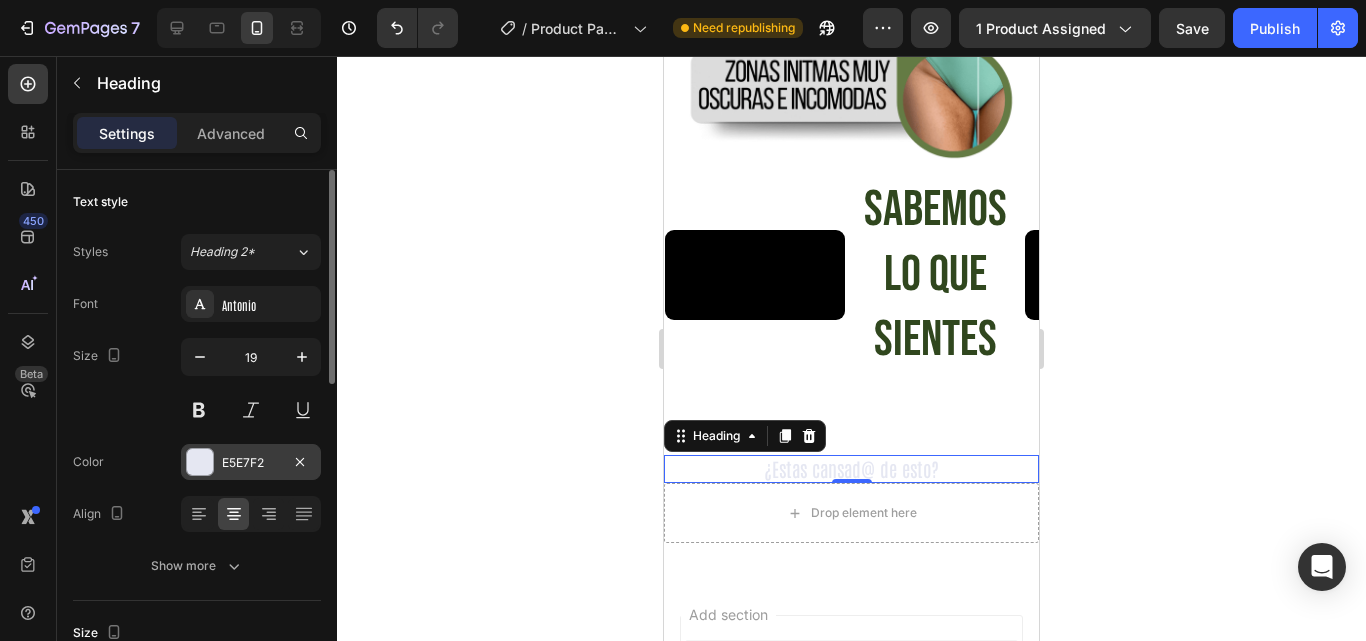 click at bounding box center [200, 462] 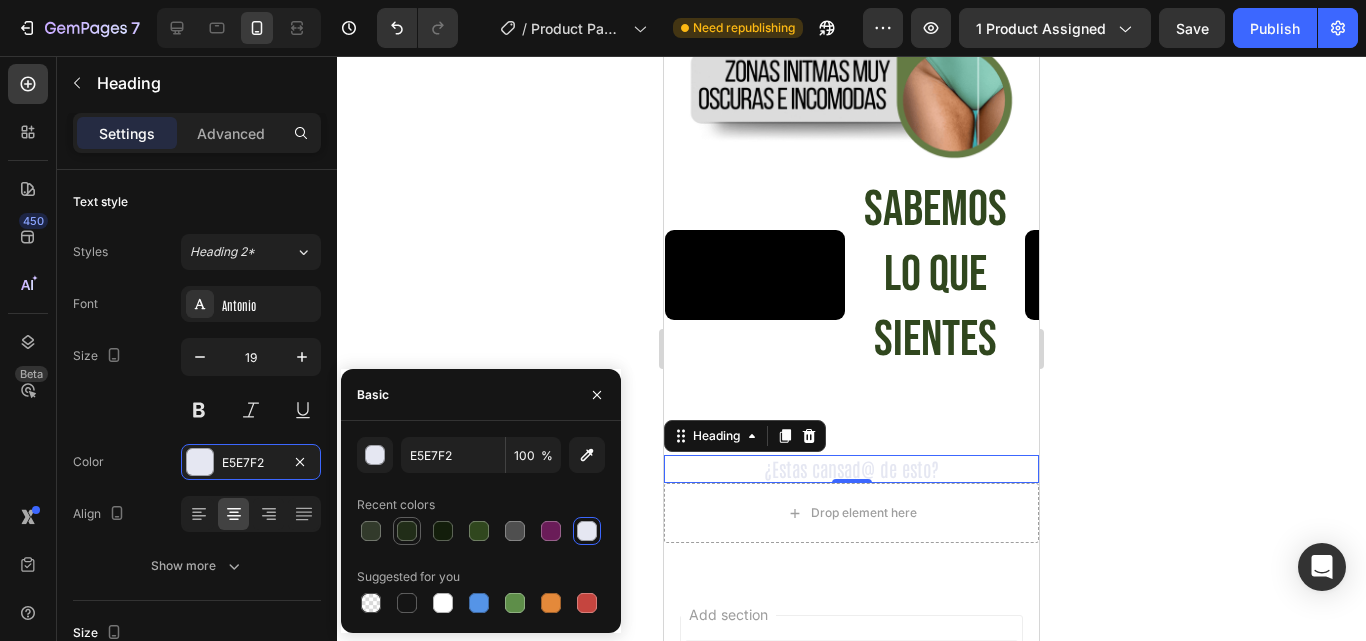 click at bounding box center [407, 531] 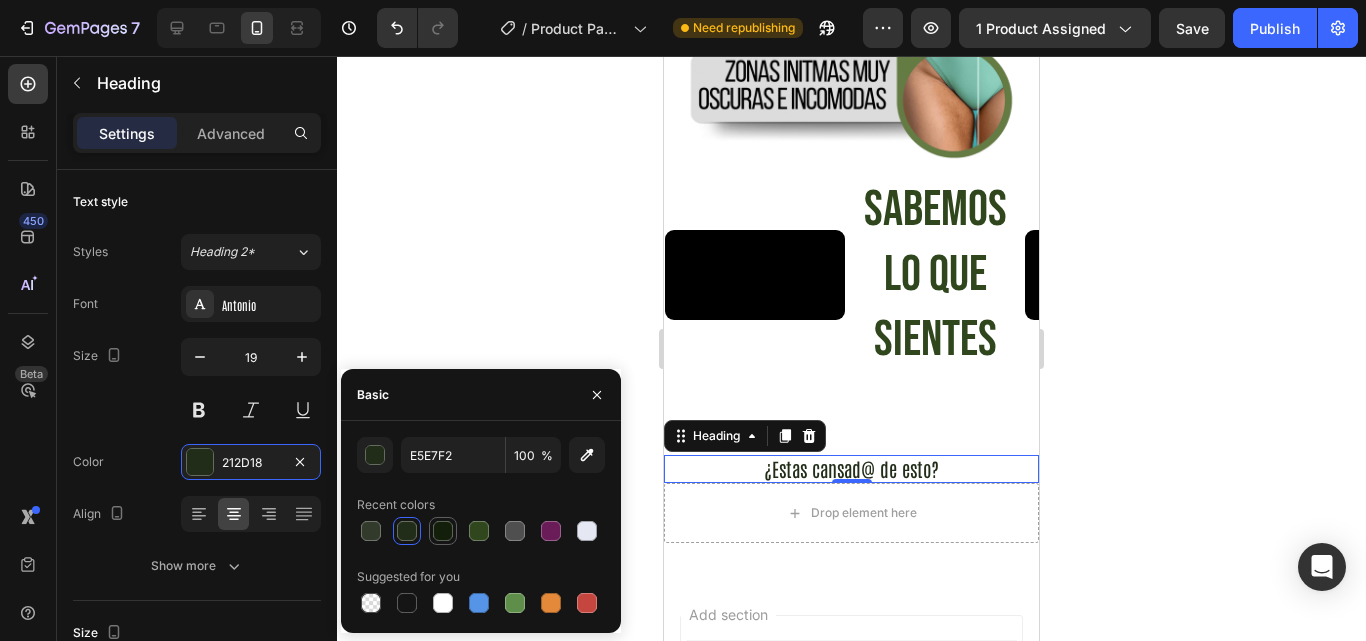 click at bounding box center [443, 531] 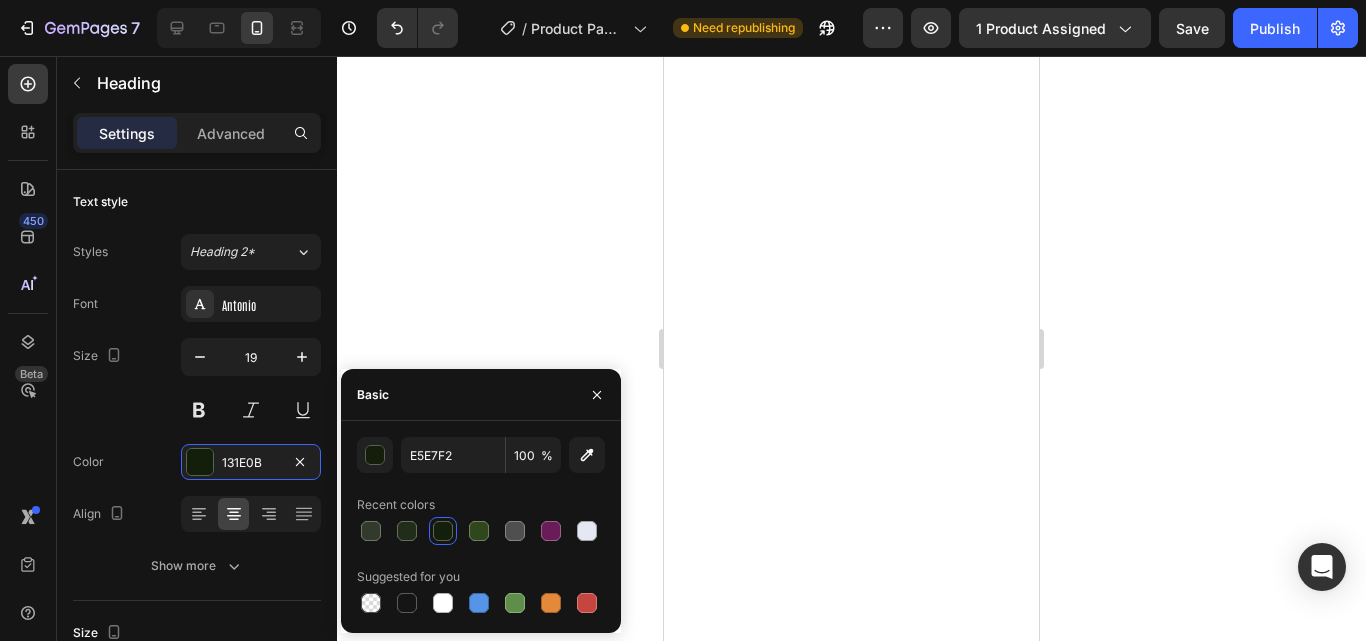 scroll, scrollTop: 1276, scrollLeft: 0, axis: vertical 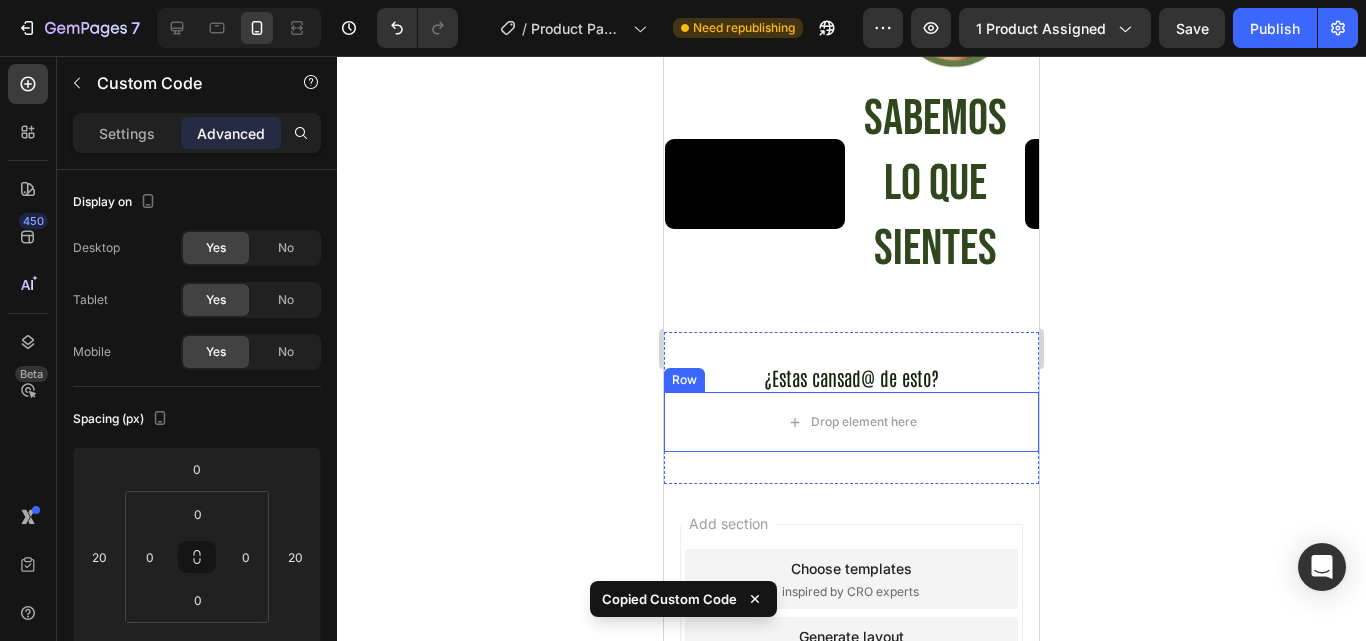 click on "Drop element here" at bounding box center (851, 422) 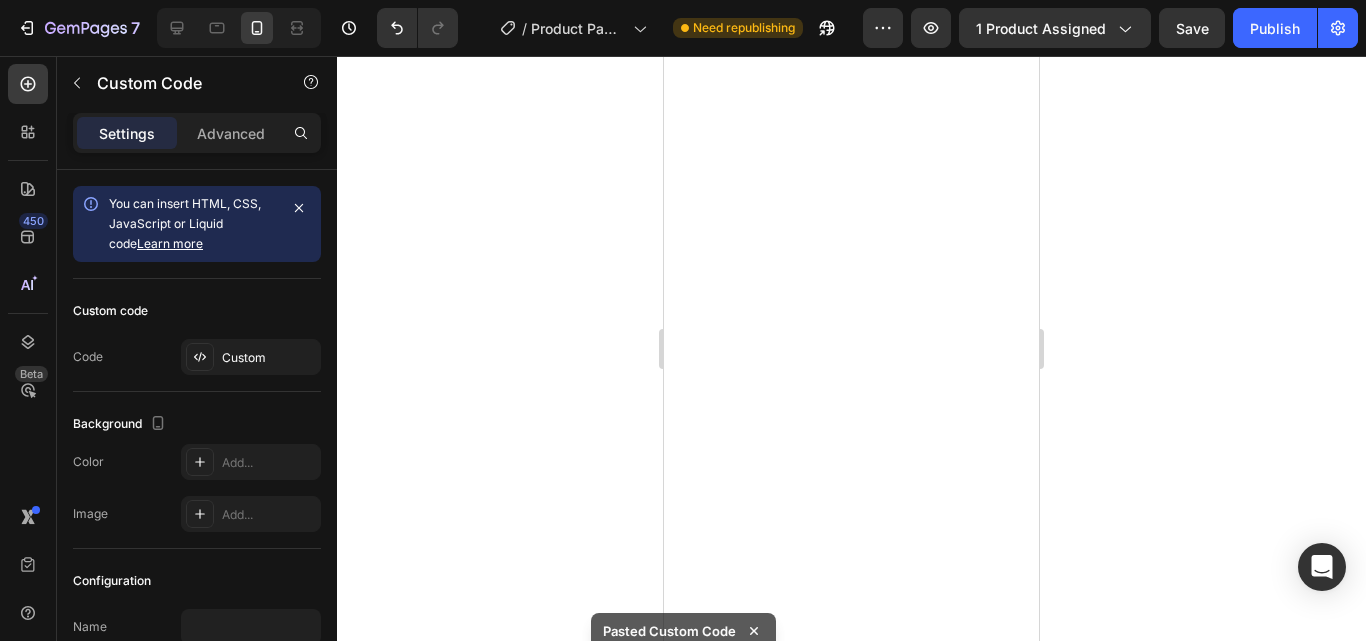 scroll, scrollTop: 1224, scrollLeft: 0, axis: vertical 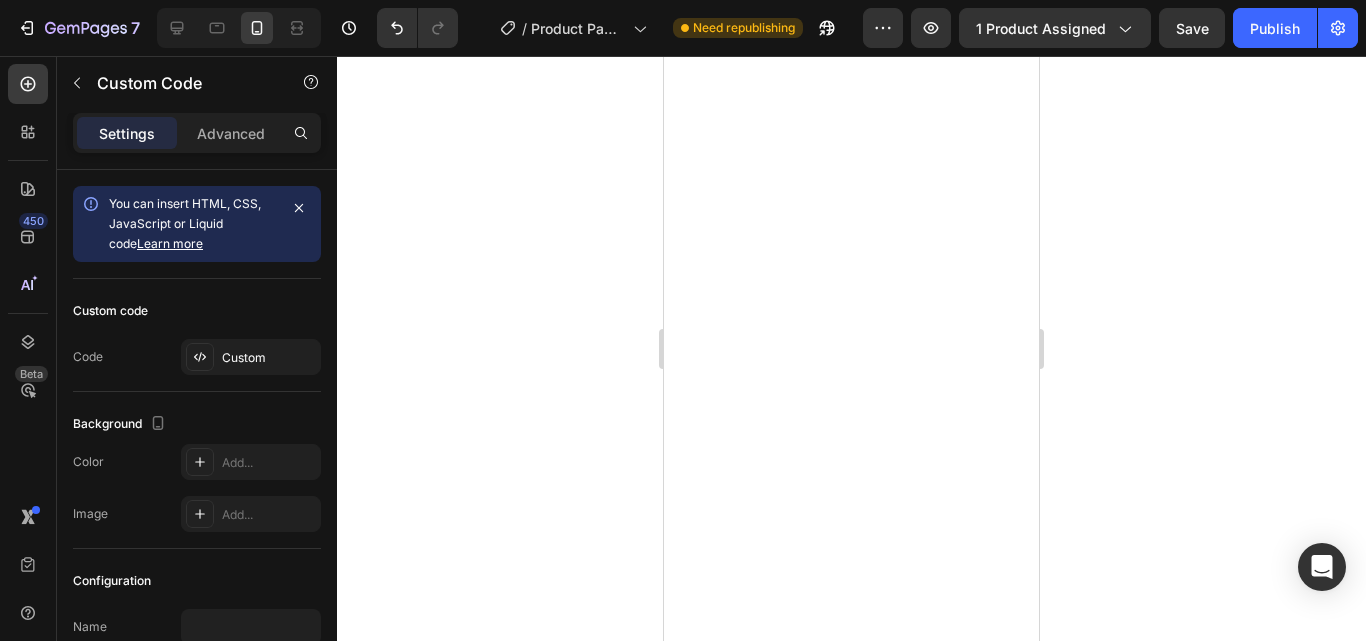 click on "¡En este momento duplicamos o triplicamos tu pedido!" at bounding box center (851, -526) 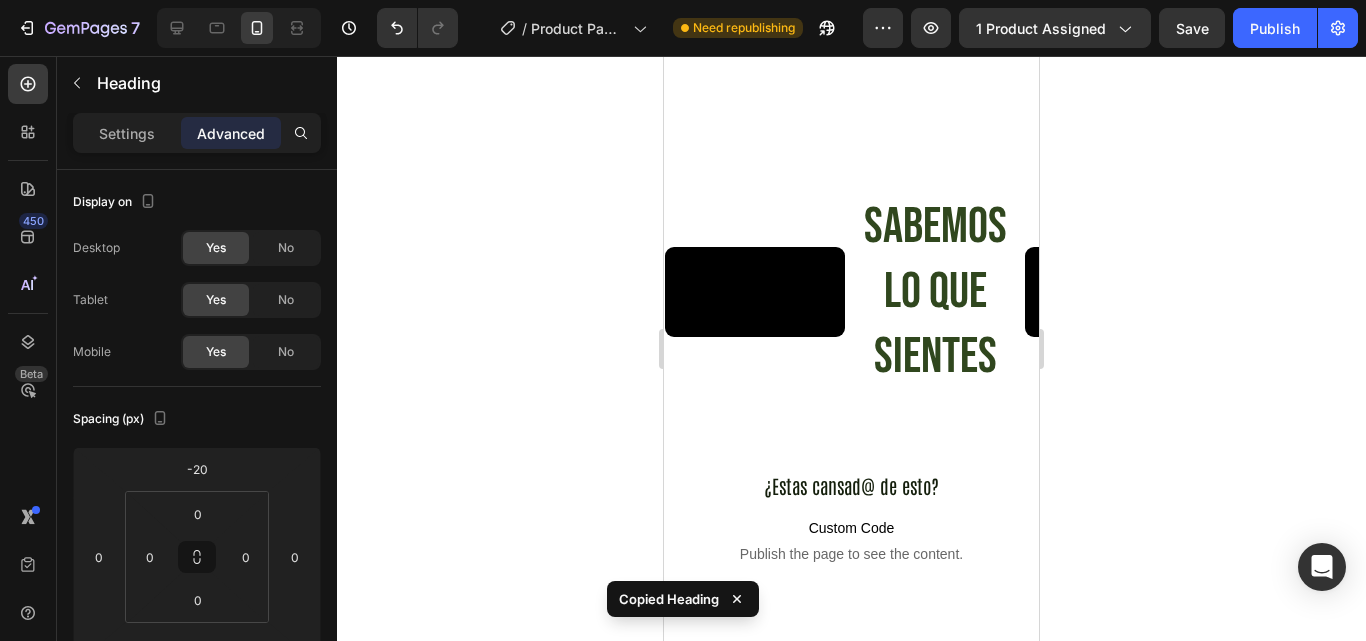 scroll, scrollTop: 2479, scrollLeft: 0, axis: vertical 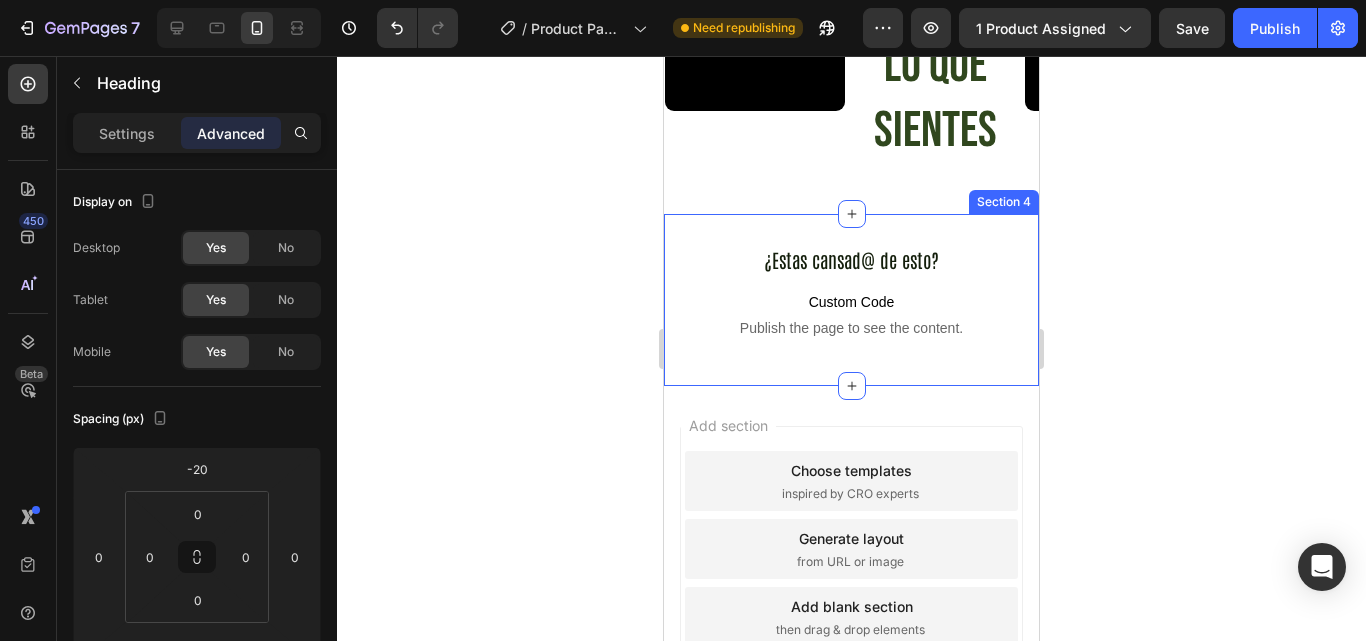 click on "¿Estas cansad@ de esto? Heading
Custom Code
Publish the page to see the content.
Custom Code Row Section 4" at bounding box center (851, 300) 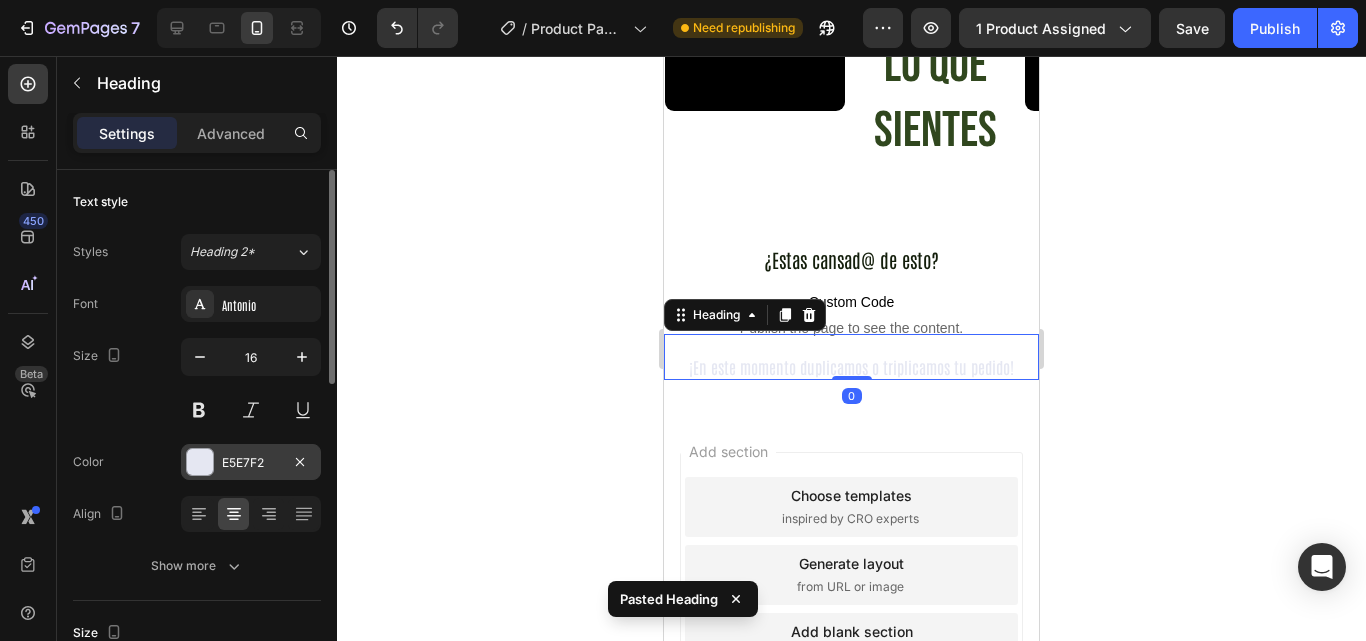 click at bounding box center (200, 462) 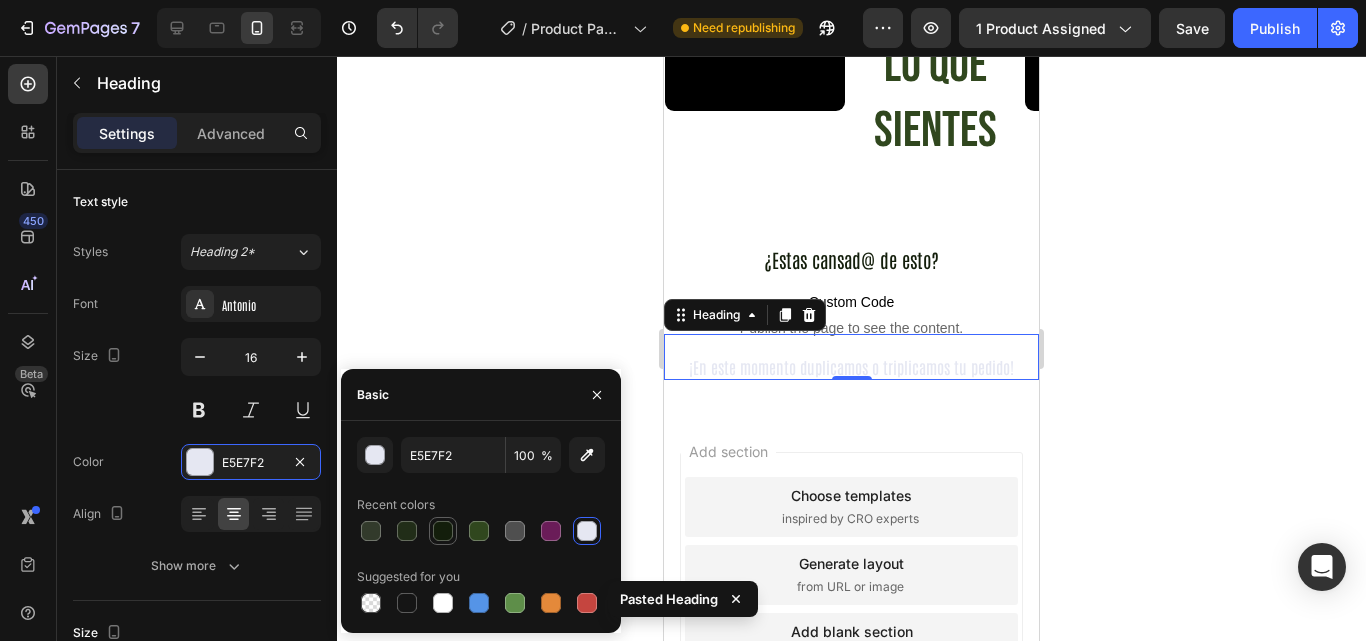 click at bounding box center [443, 531] 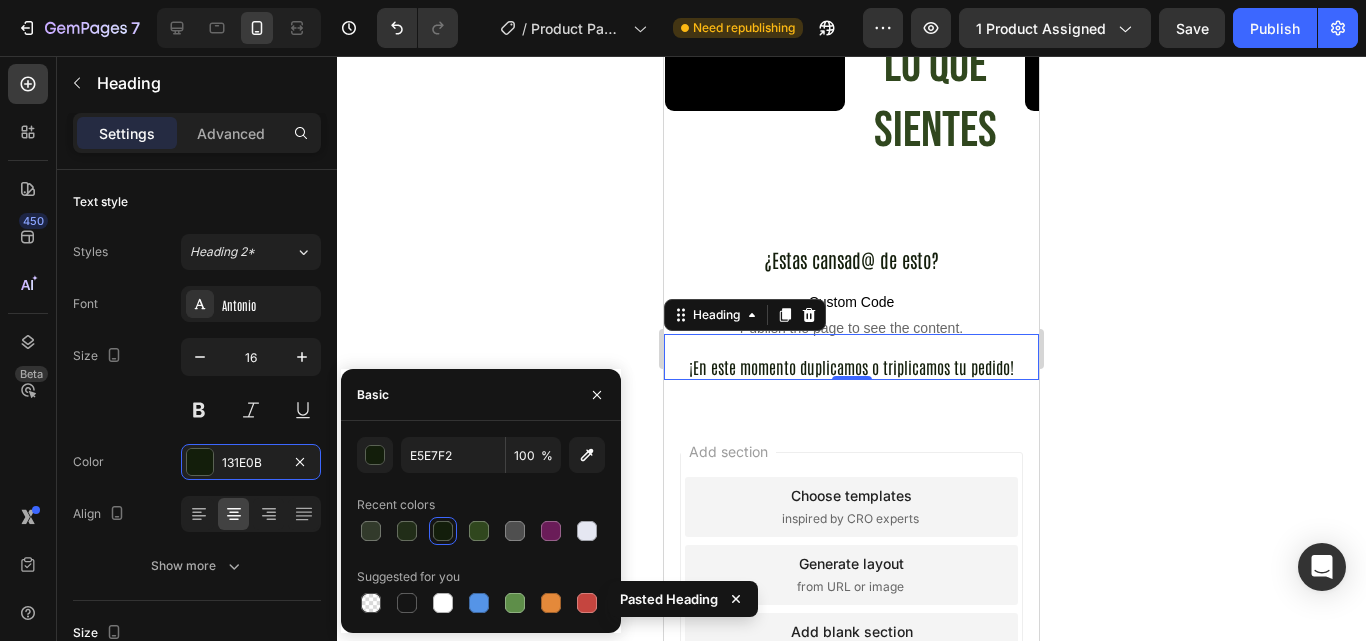click 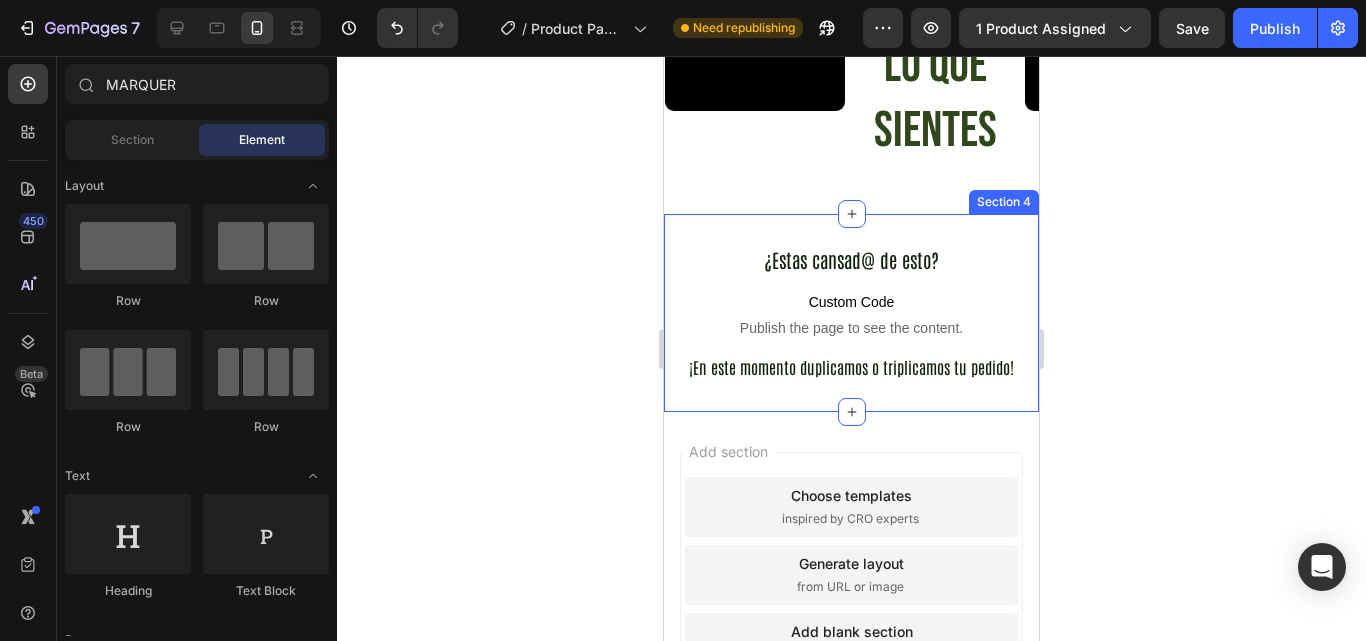 click on "¿Estas cansad@ de esto? Heading
Custom Code
Publish the page to see the content.
Custom Code Row ¡En este momento duplicamos o triplicamos tu pedido! Heading Section 4" at bounding box center [851, 313] 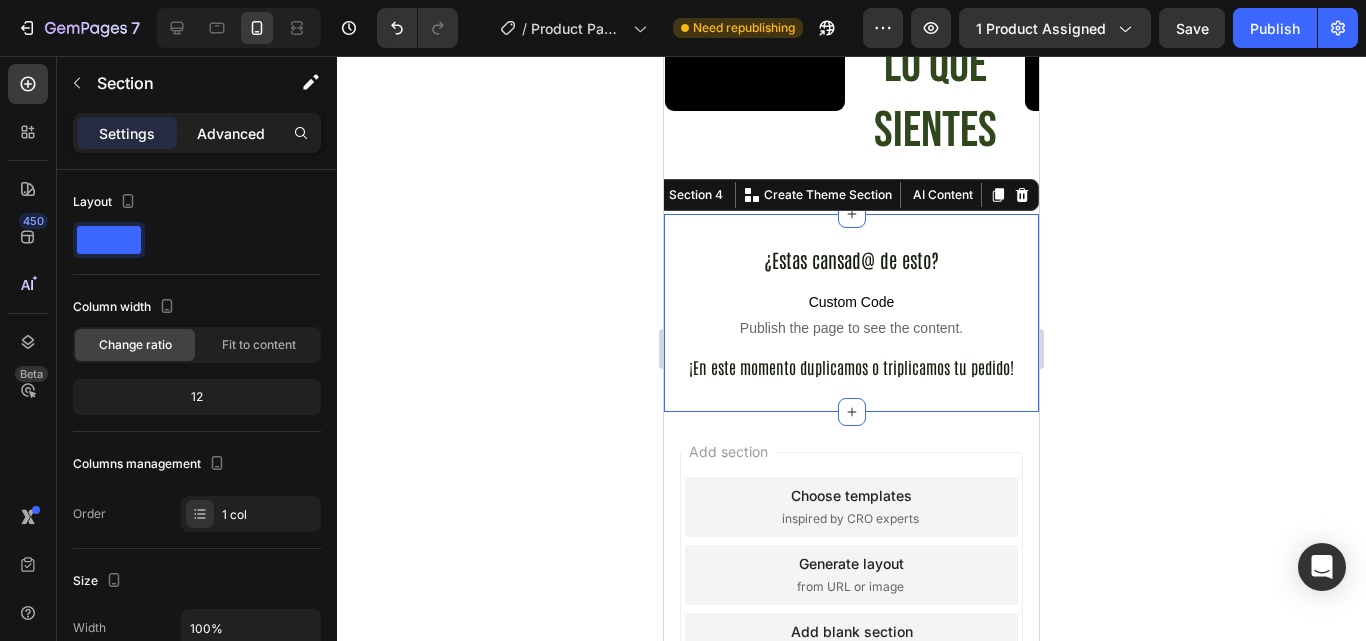click on "Advanced" at bounding box center (231, 133) 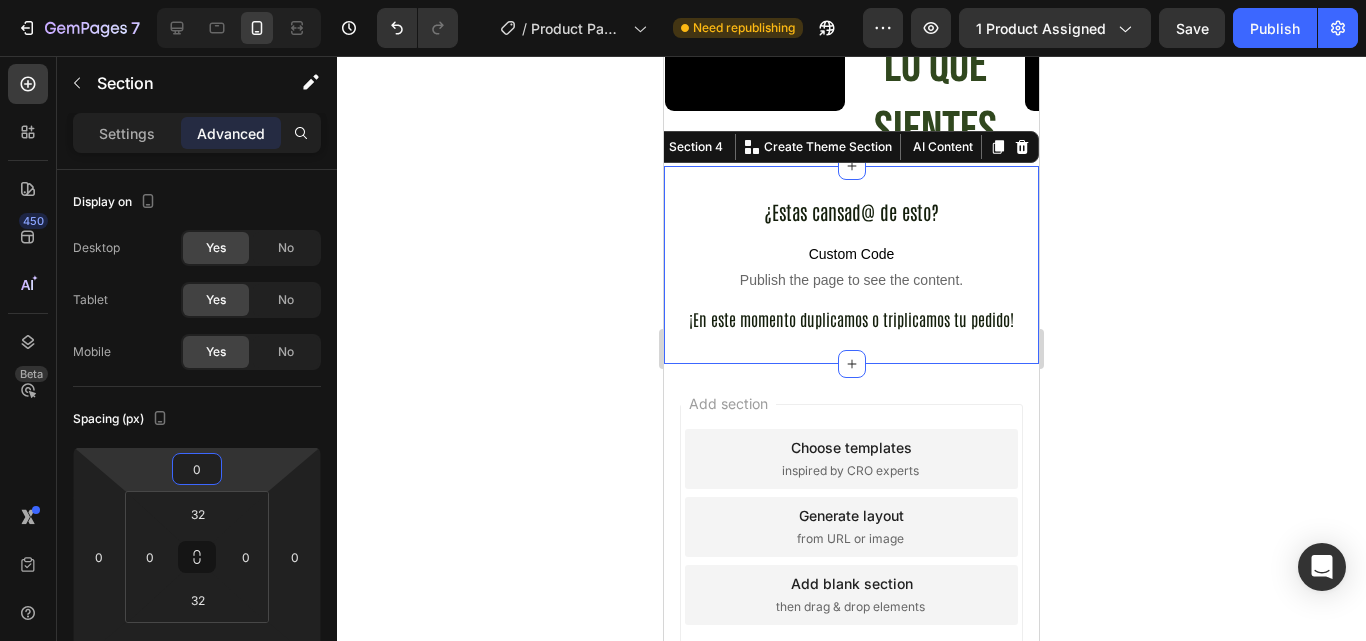 drag, startPoint x: 257, startPoint y: 452, endPoint x: 276, endPoint y: 476, distance: 30.610456 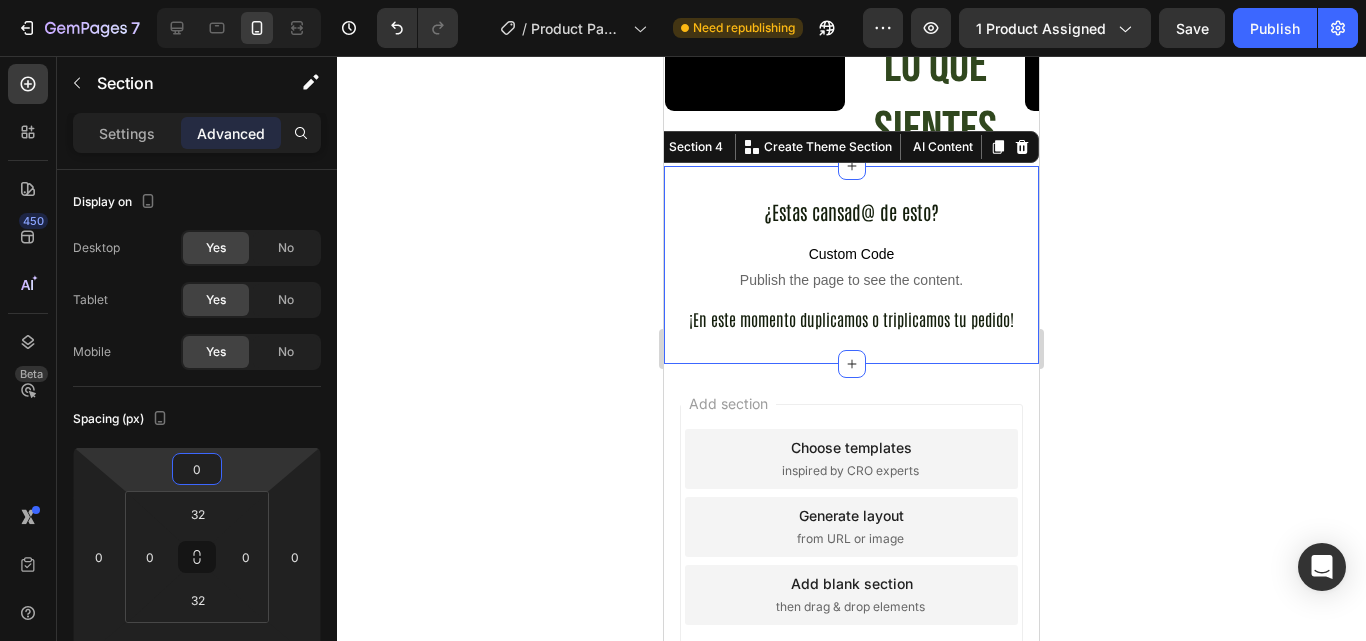 click on "7  Version history  /  Product Page - Aug 3, 12:41:14 Need republishing Preview 1 product assigned  Save   Publish  450 Beta MARQUER Sections(30) Elements(84) Section Element Hero Section Product Detail Brands Trusted Badges Guarantee Product Breakdown How to use Testimonials Compare Bundle FAQs Social Proof Brand Story Product List Collection Blog List Contact Sticky Add to Cart Custom Footer Browse Library 450 Layout
Row
Row
Row
Row Text
Heading
Text Block Button
Button
Button Media
Image" at bounding box center [683, 0] 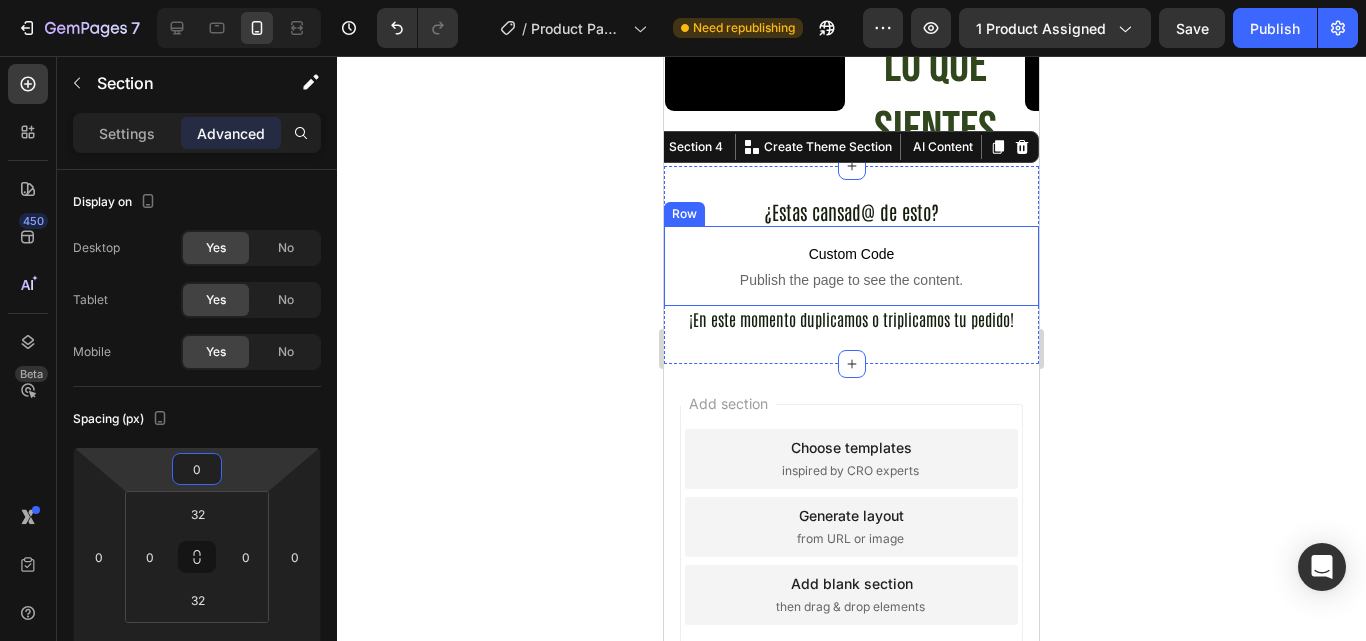 click 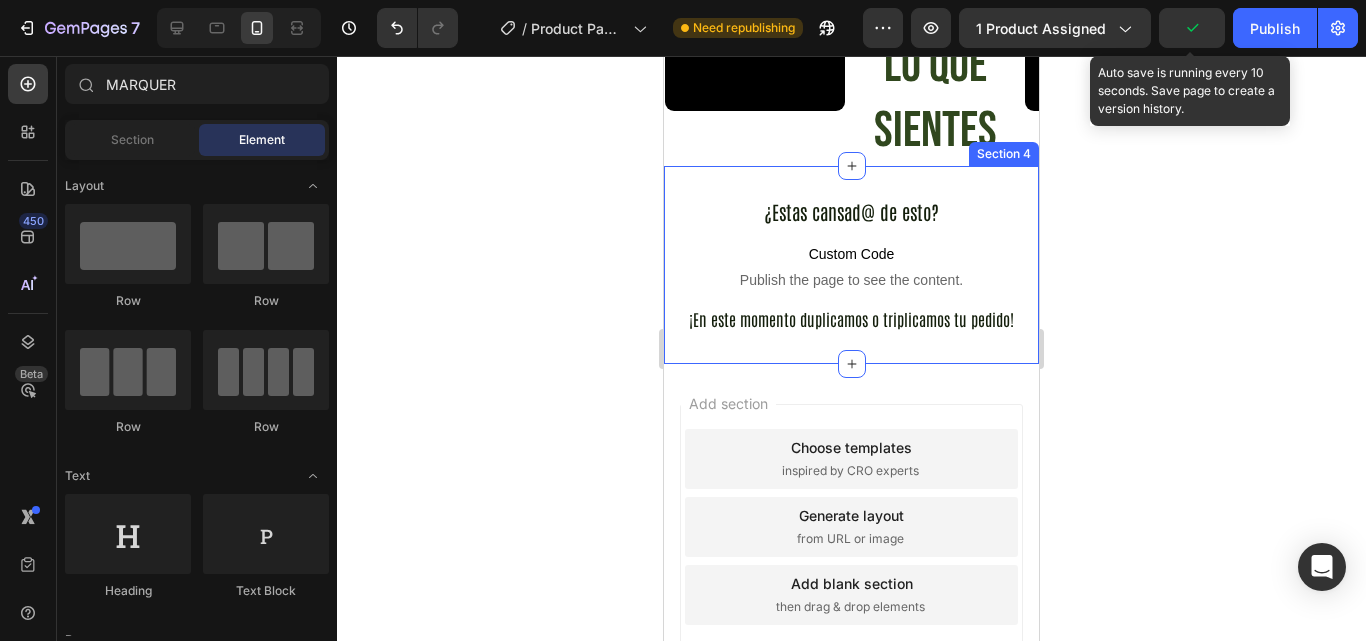 click 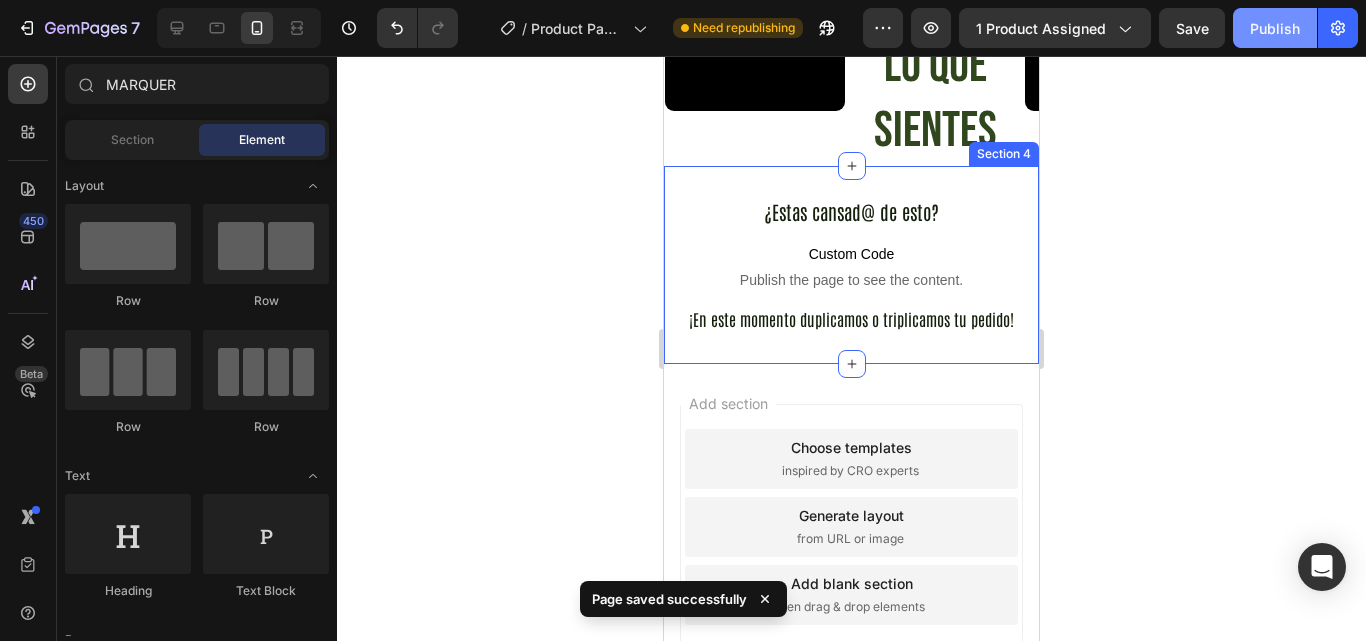 click on "Publish" 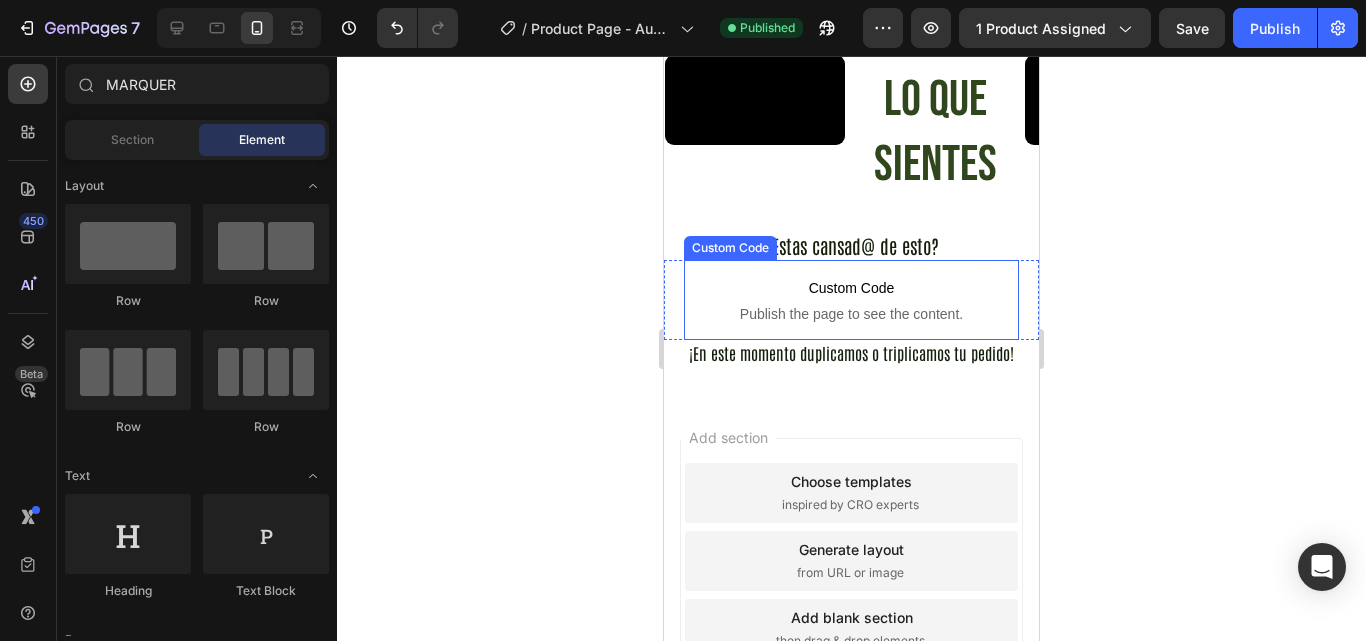 scroll, scrollTop: 2401, scrollLeft: 0, axis: vertical 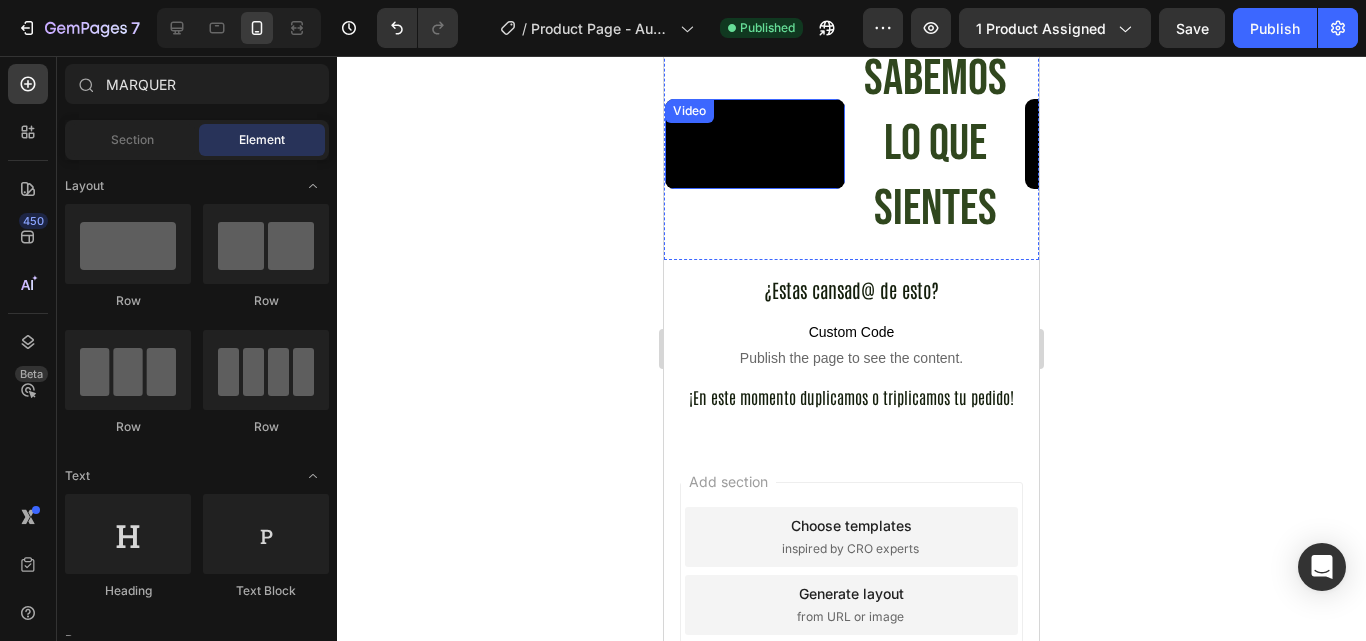 click at bounding box center [755, 144] 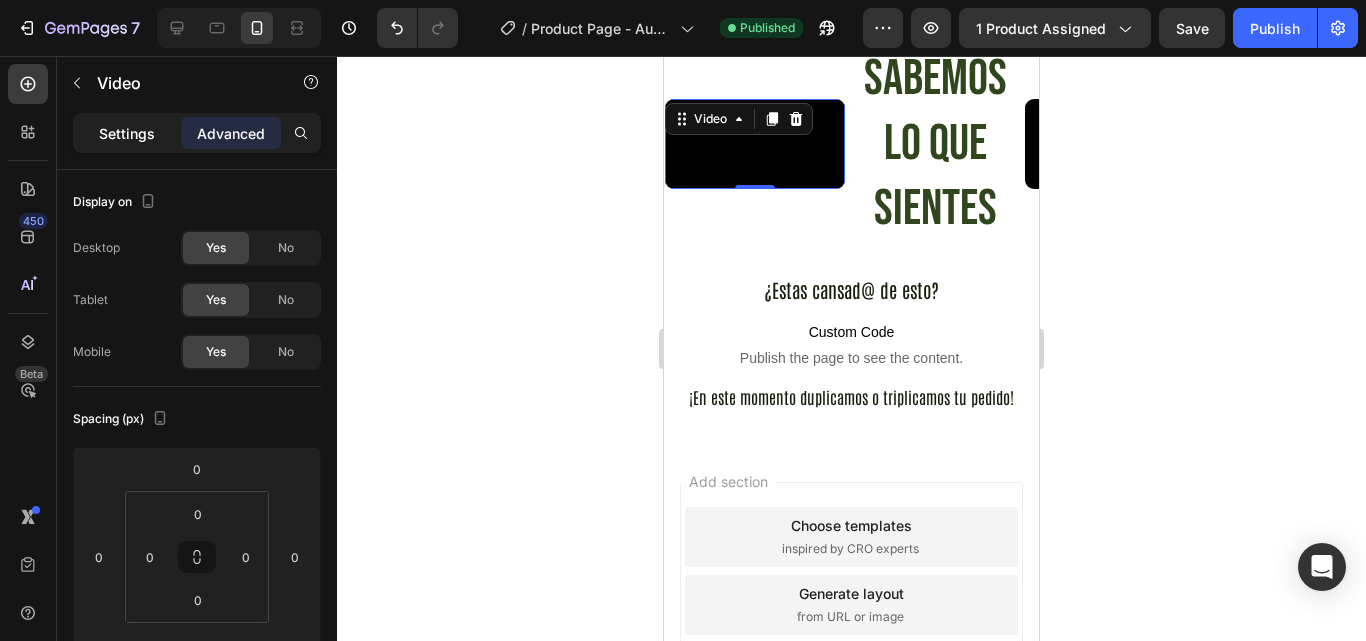 click on "Settings" at bounding box center (127, 133) 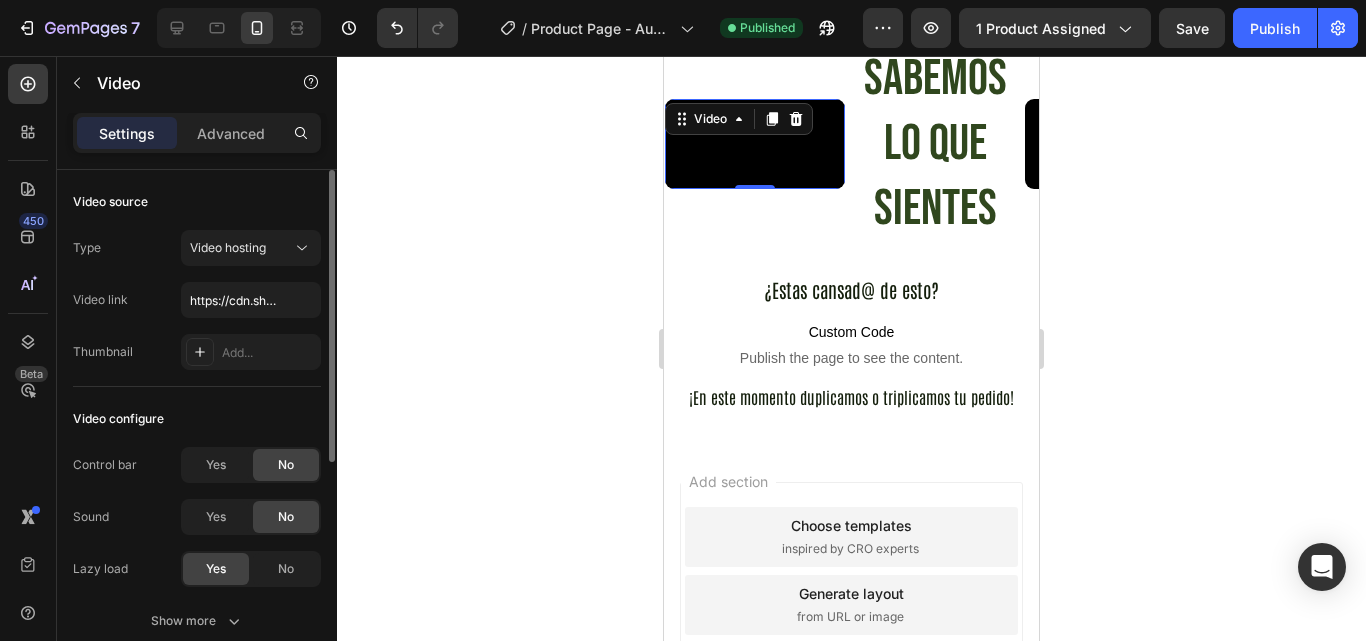 scroll, scrollTop: 100, scrollLeft: 0, axis: vertical 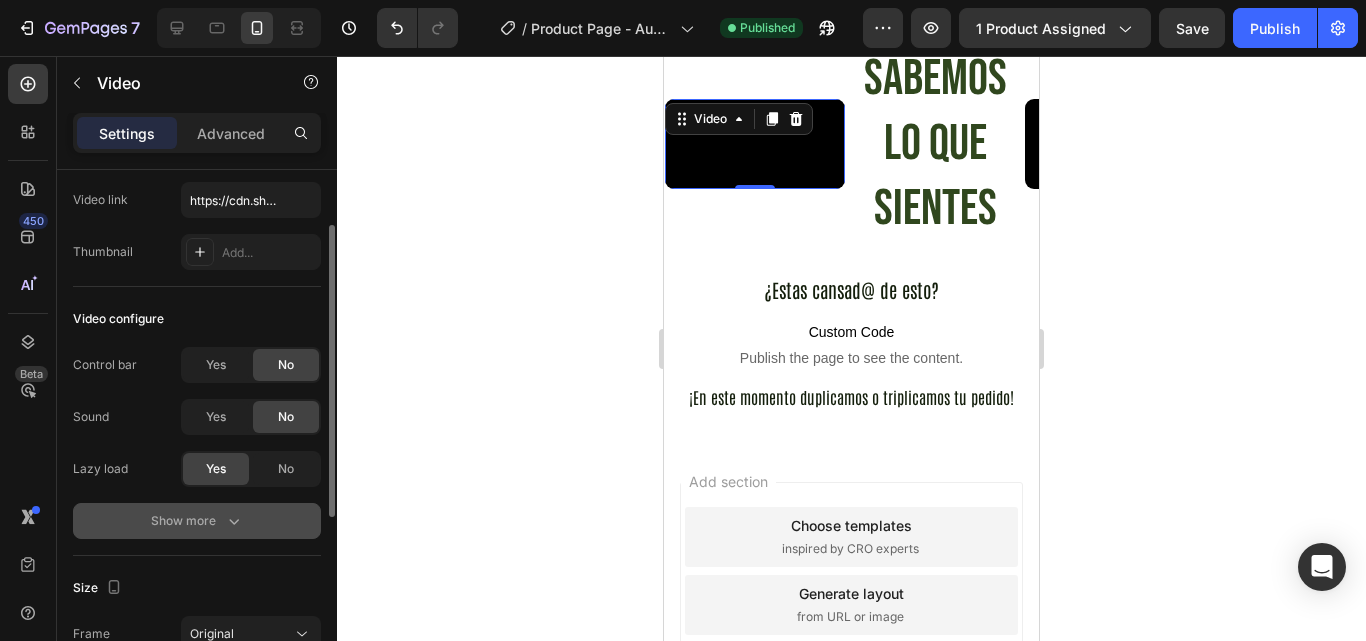 click 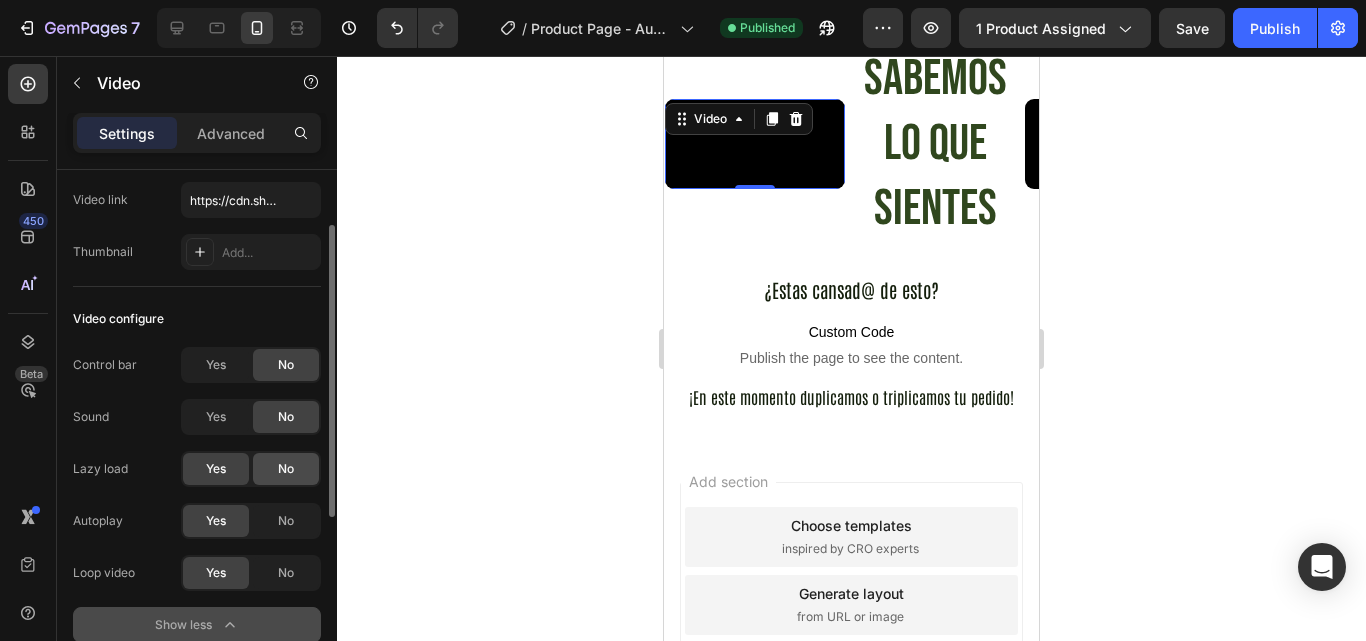 click on "No" 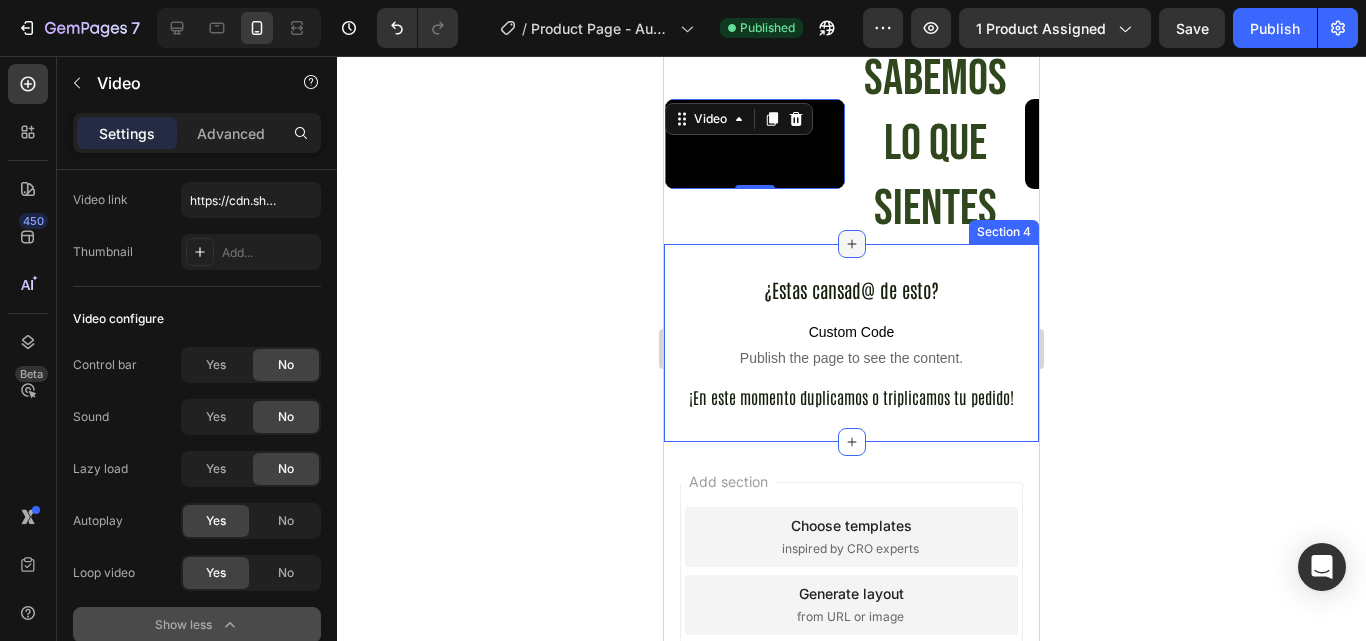 click 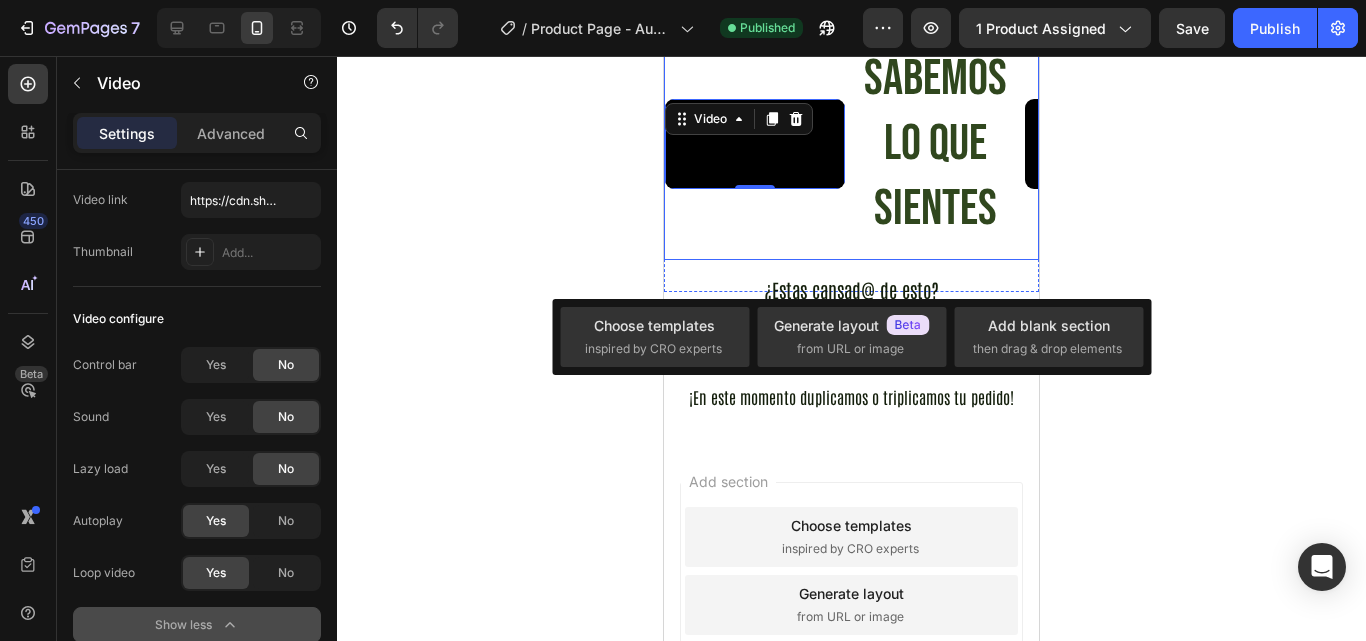 click on "Video   0 Sabemos lo que sientes Heading Video Y COMO LO SIENTES Heading" at bounding box center [1025, 144] 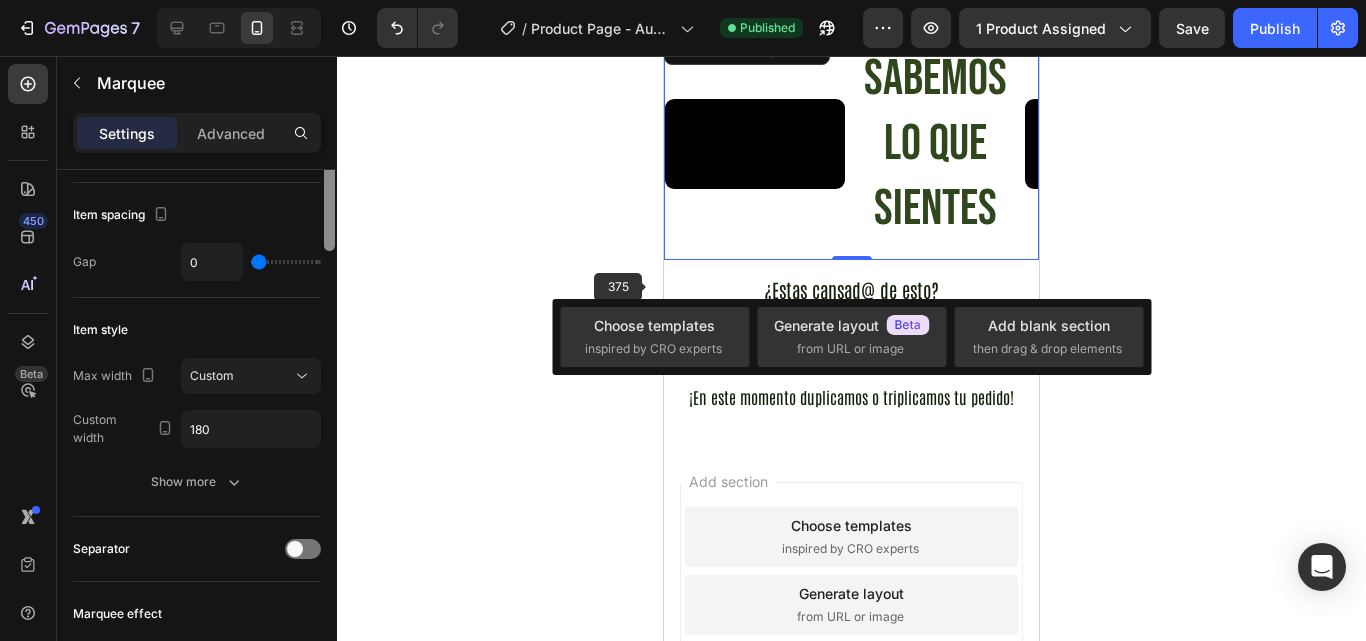 scroll, scrollTop: 0, scrollLeft: 0, axis: both 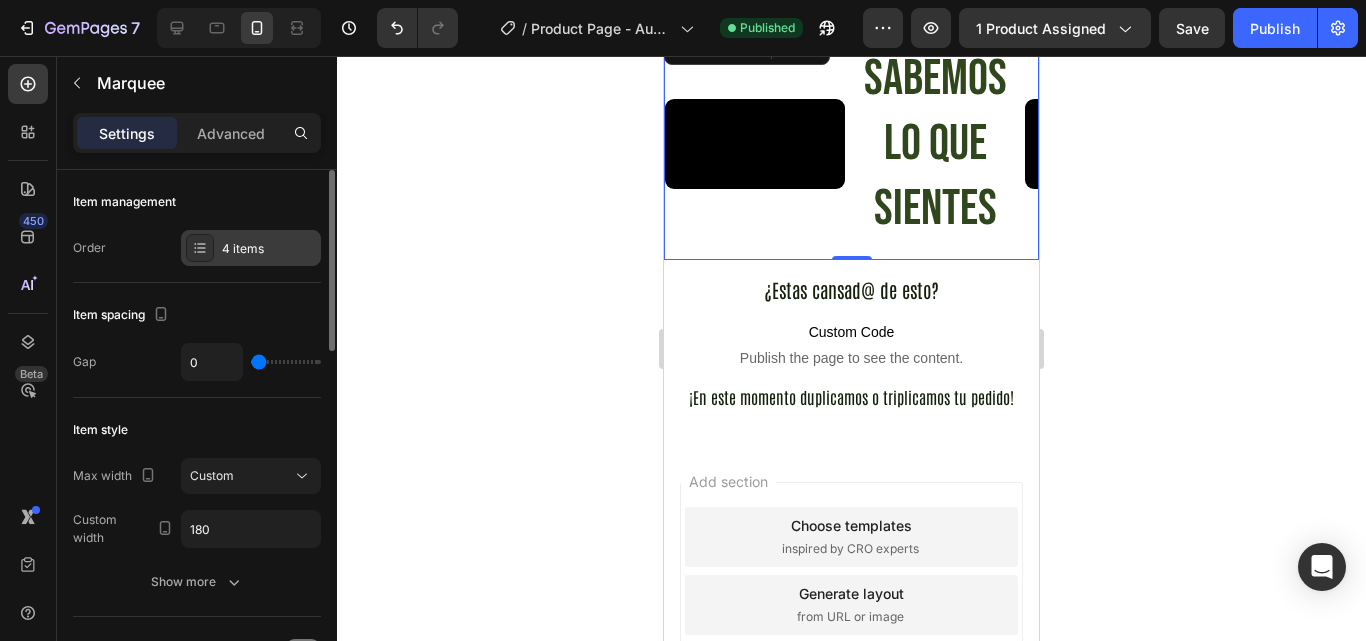 click on "4 items" at bounding box center [269, 249] 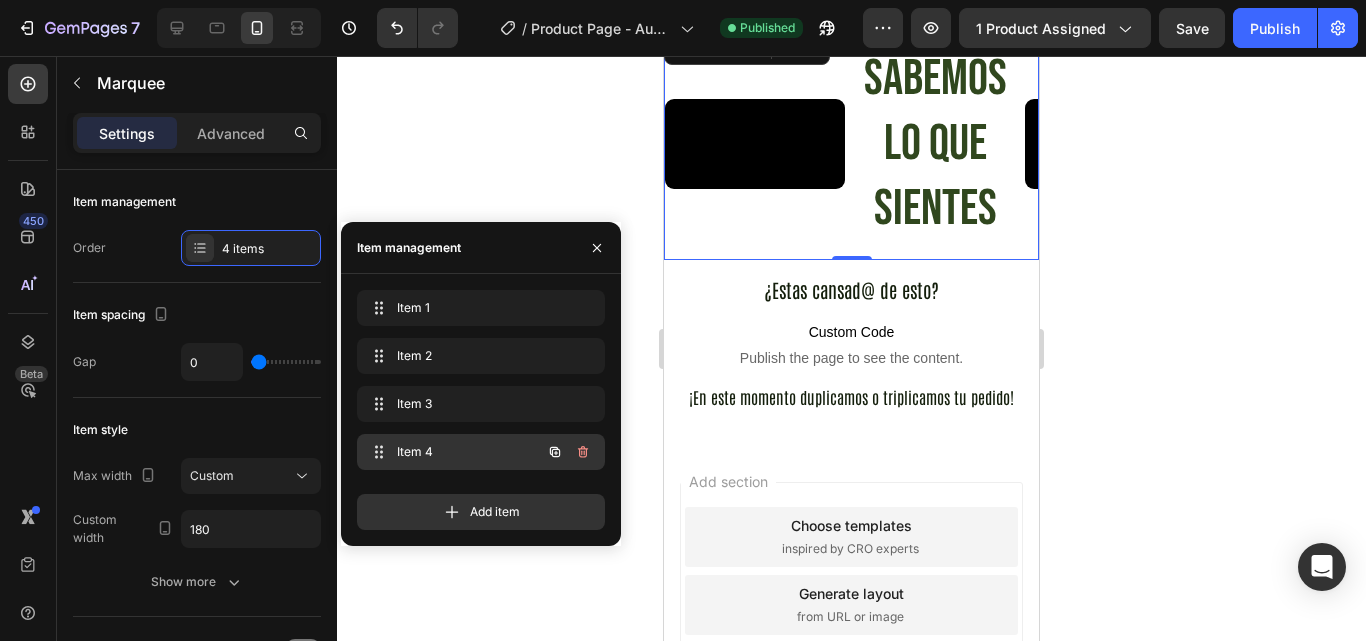 click on "Item 4 Item 4" at bounding box center (453, 452) 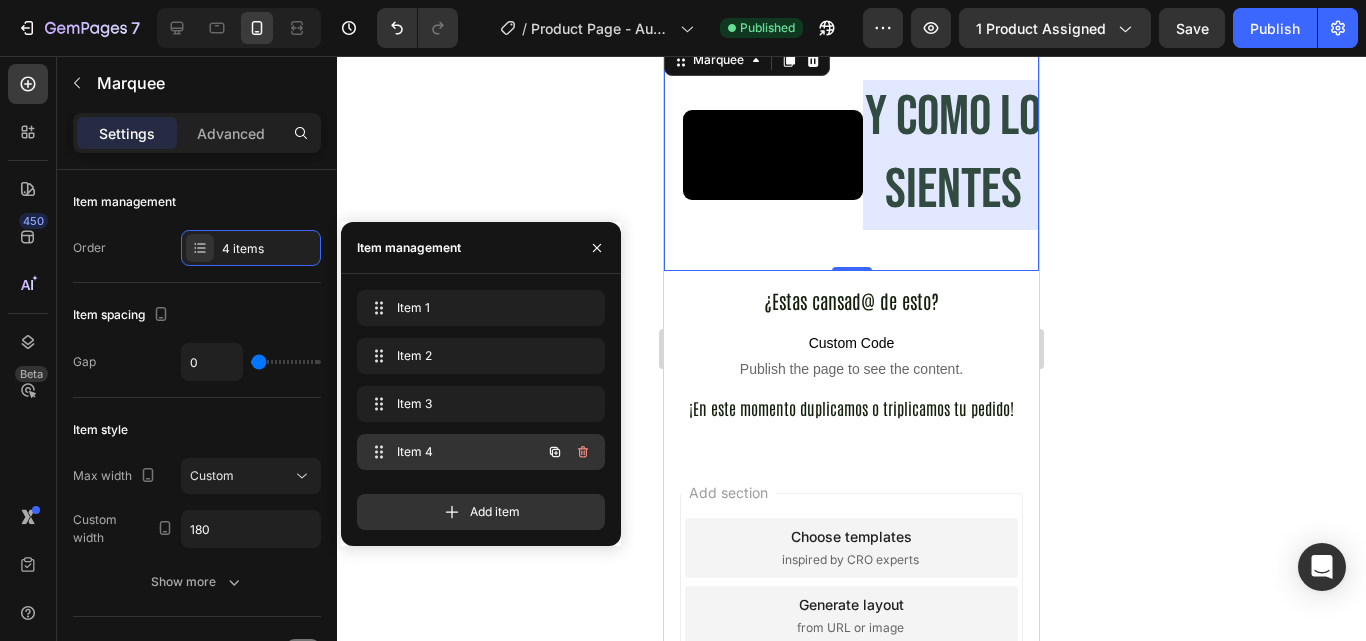 scroll, scrollTop: 0, scrollLeft: 451, axis: horizontal 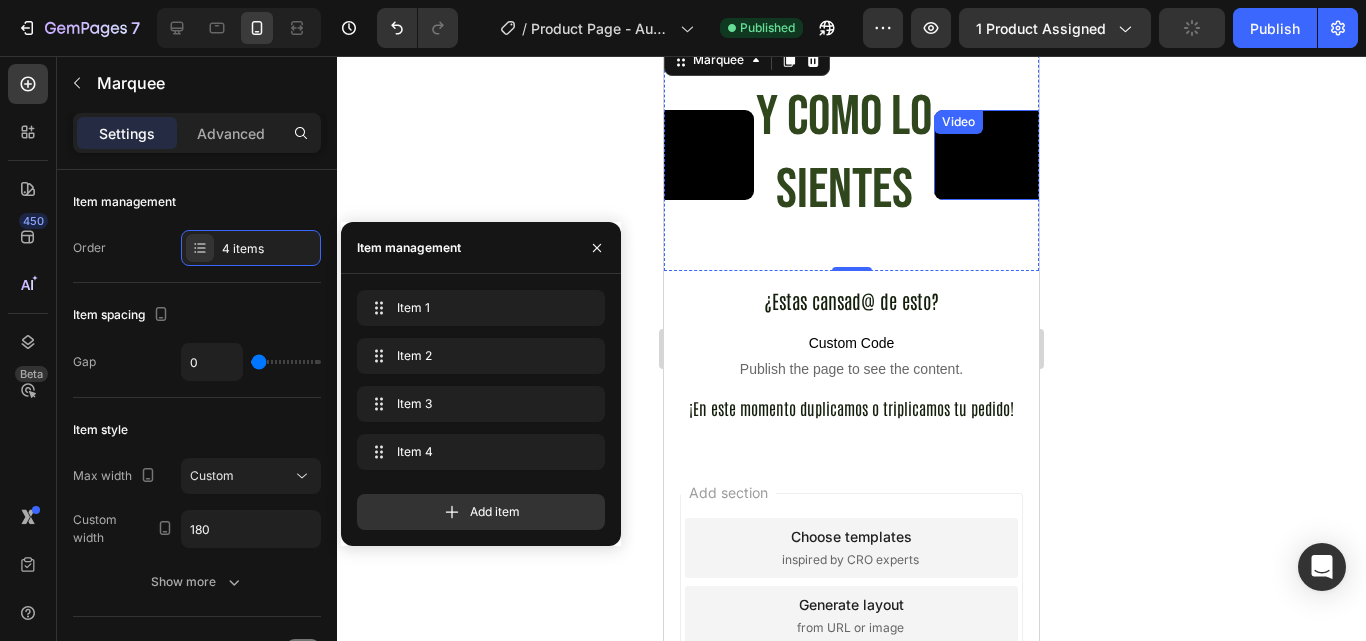 click at bounding box center [304, 155] 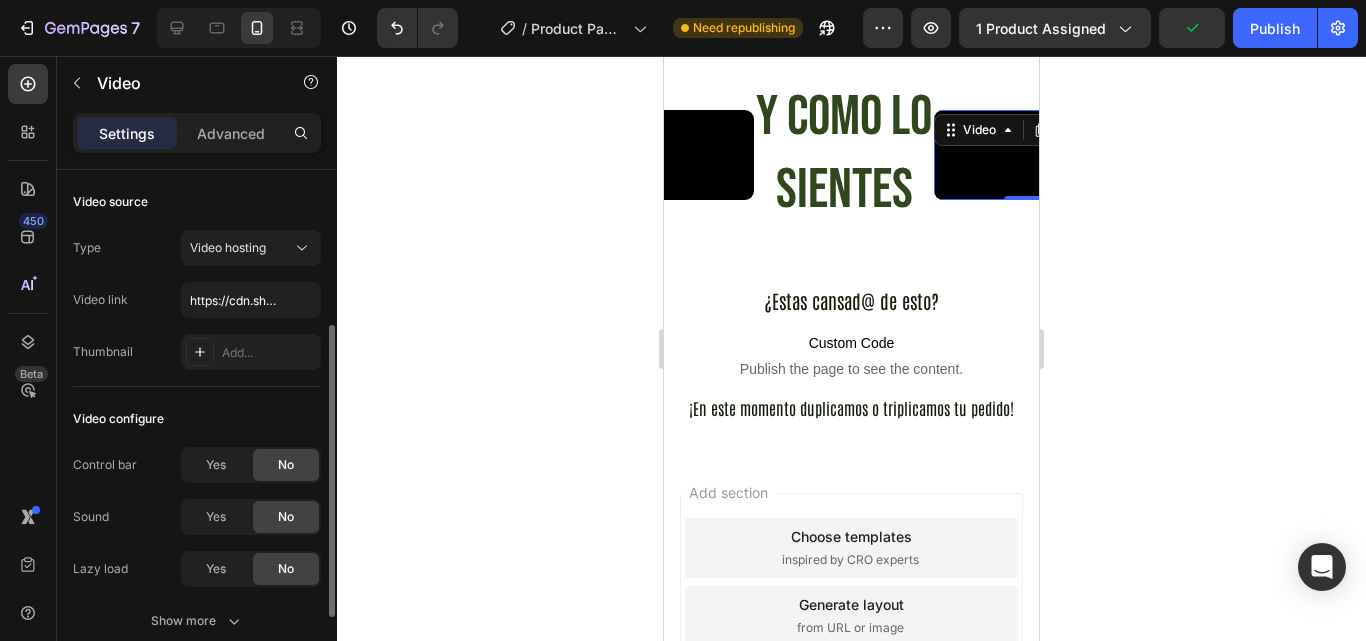 scroll, scrollTop: 100, scrollLeft: 0, axis: vertical 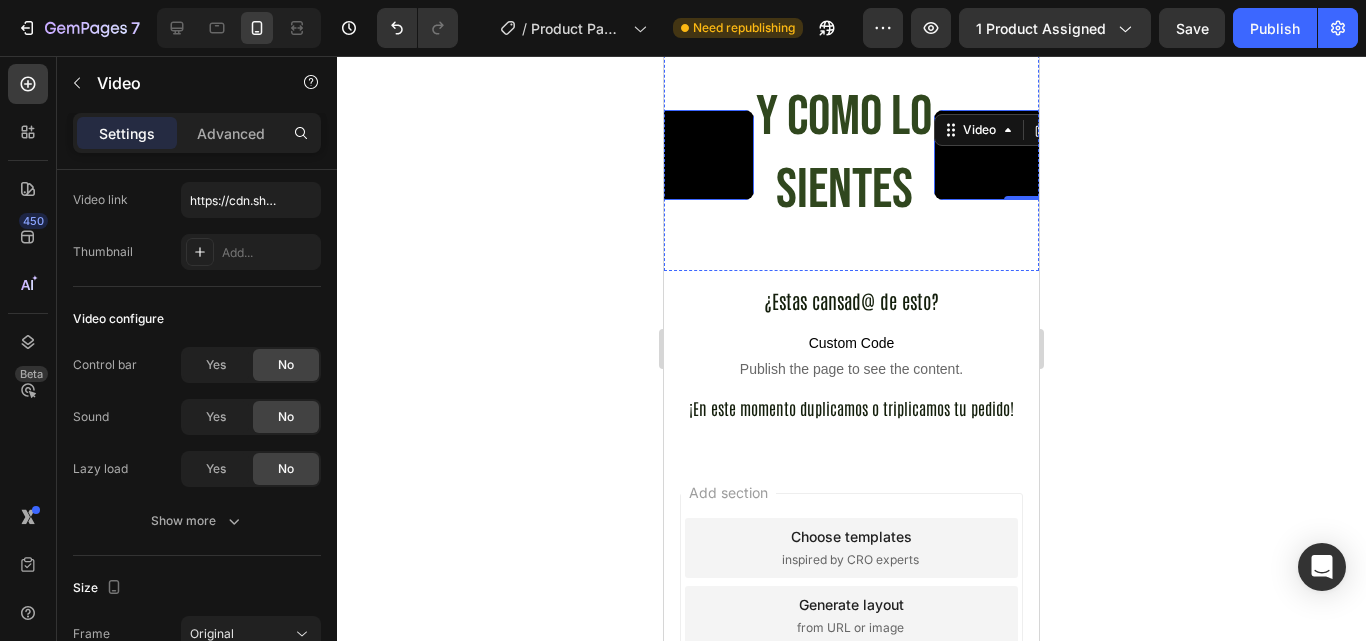 click at bounding box center (664, 155) 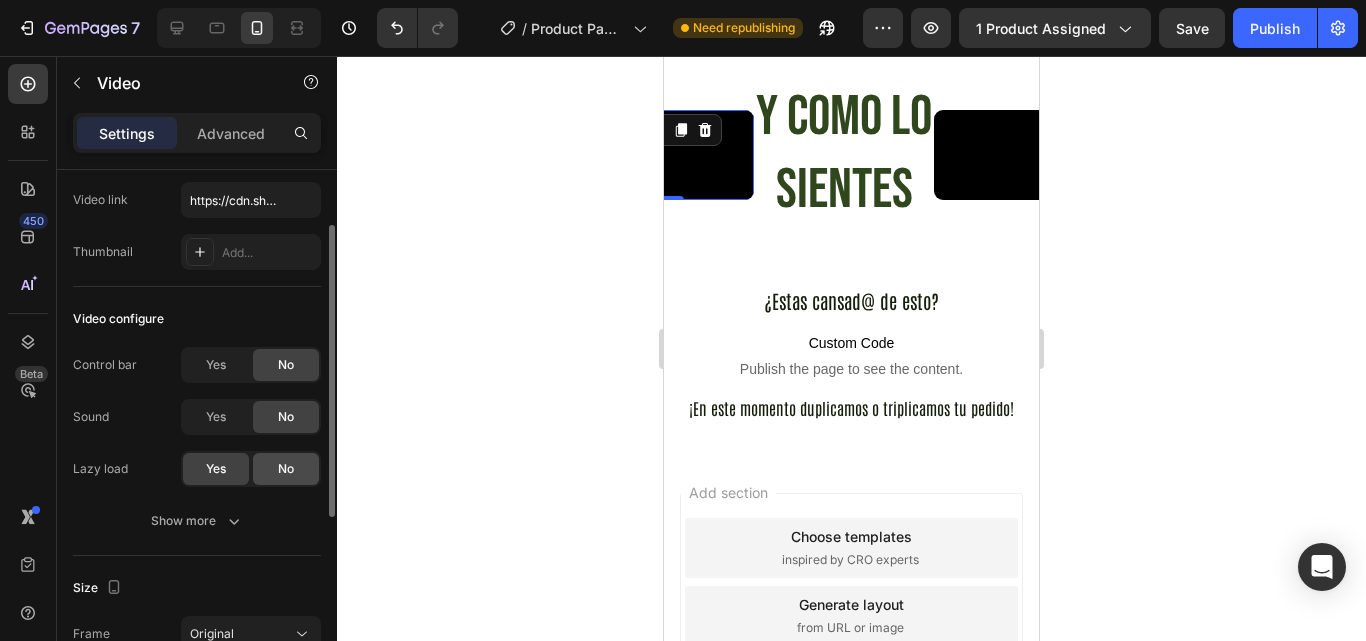 click on "No" 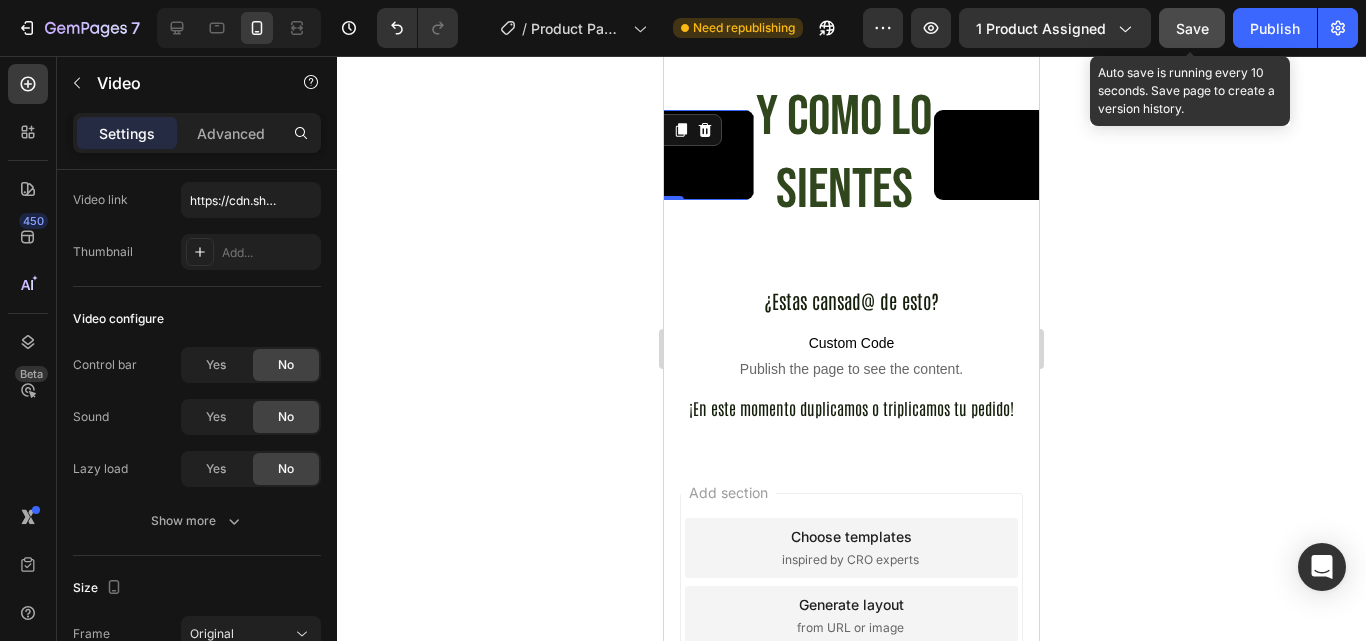click on "Save" 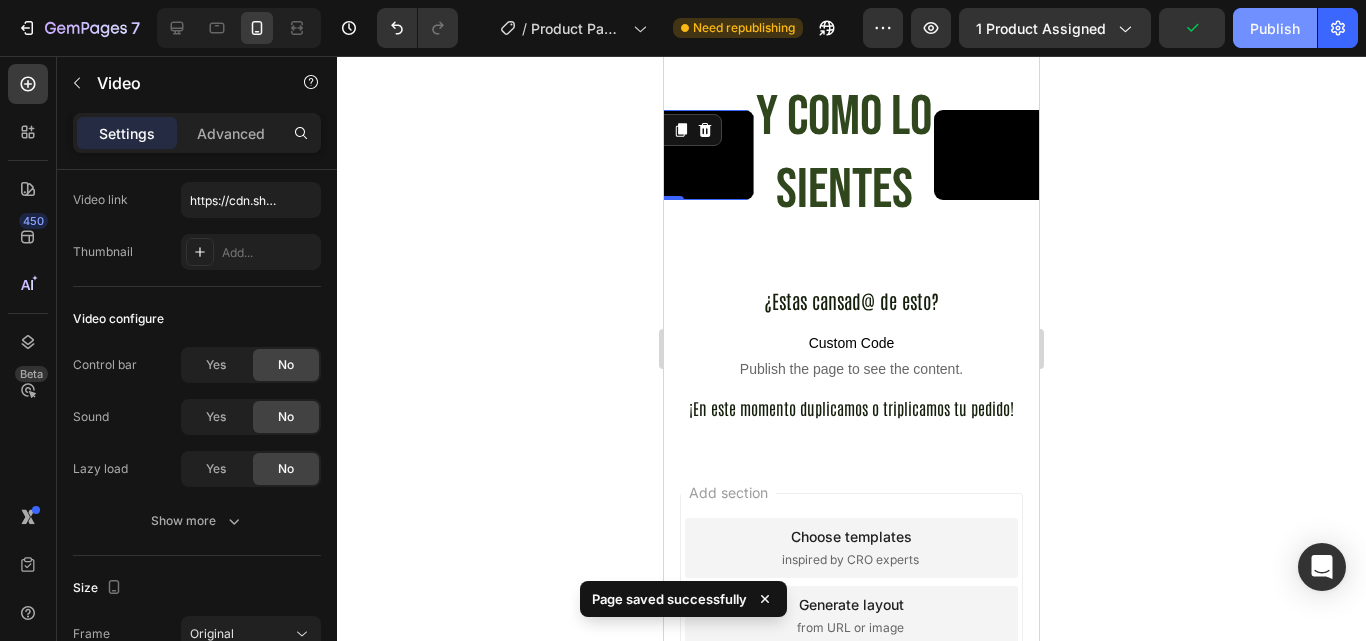 click on "Publish" 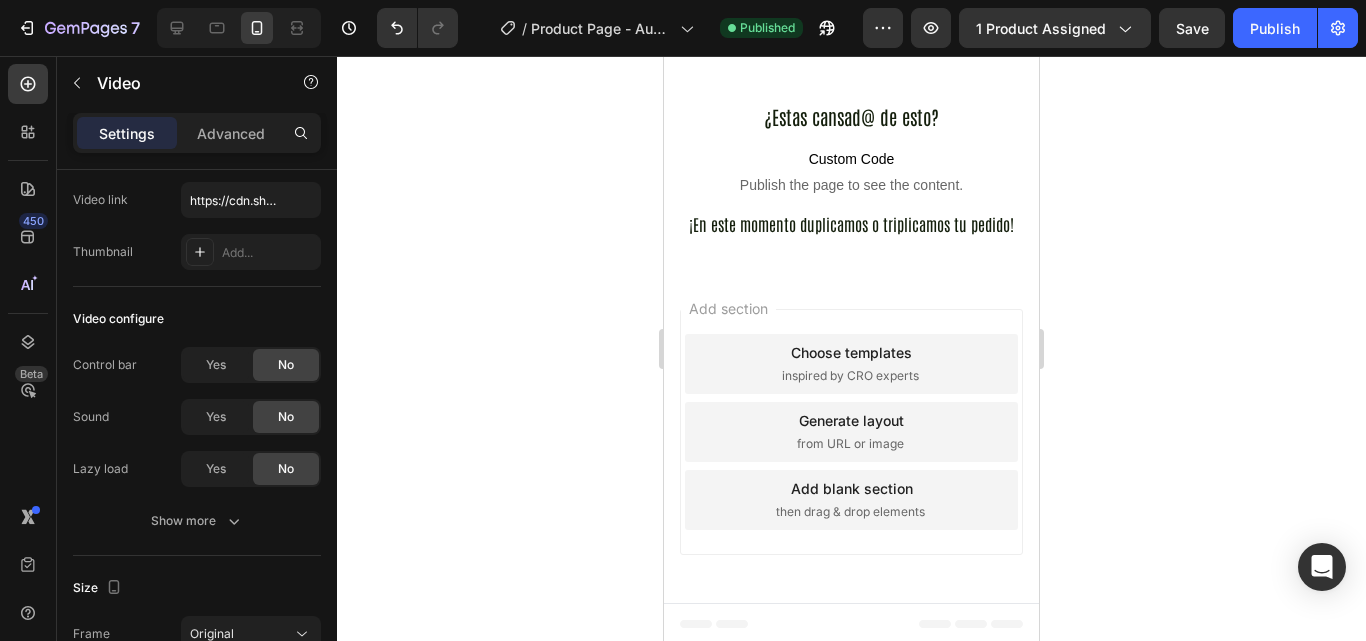 scroll, scrollTop: 1729, scrollLeft: 0, axis: vertical 